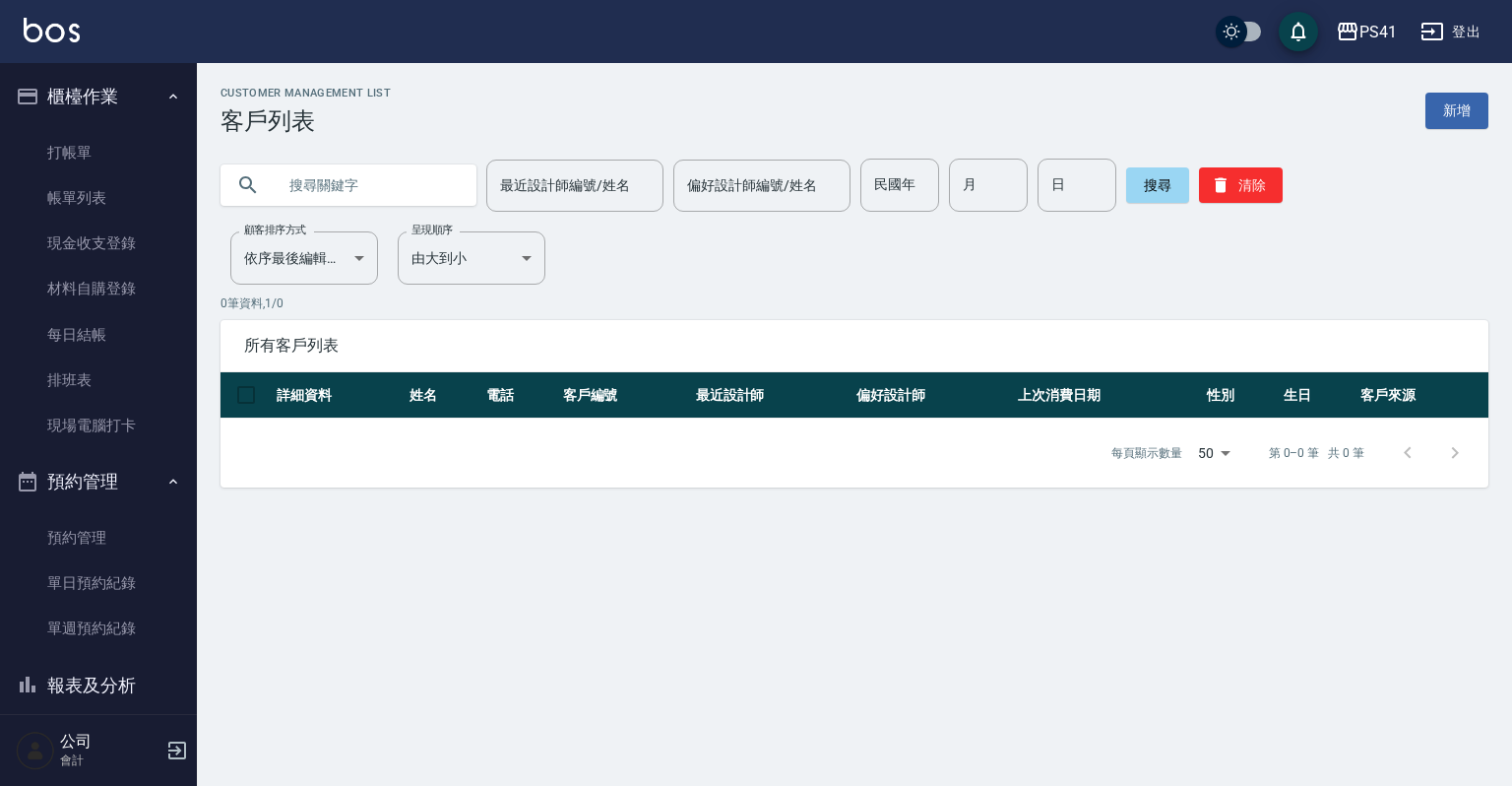 scroll, scrollTop: 0, scrollLeft: 0, axis: both 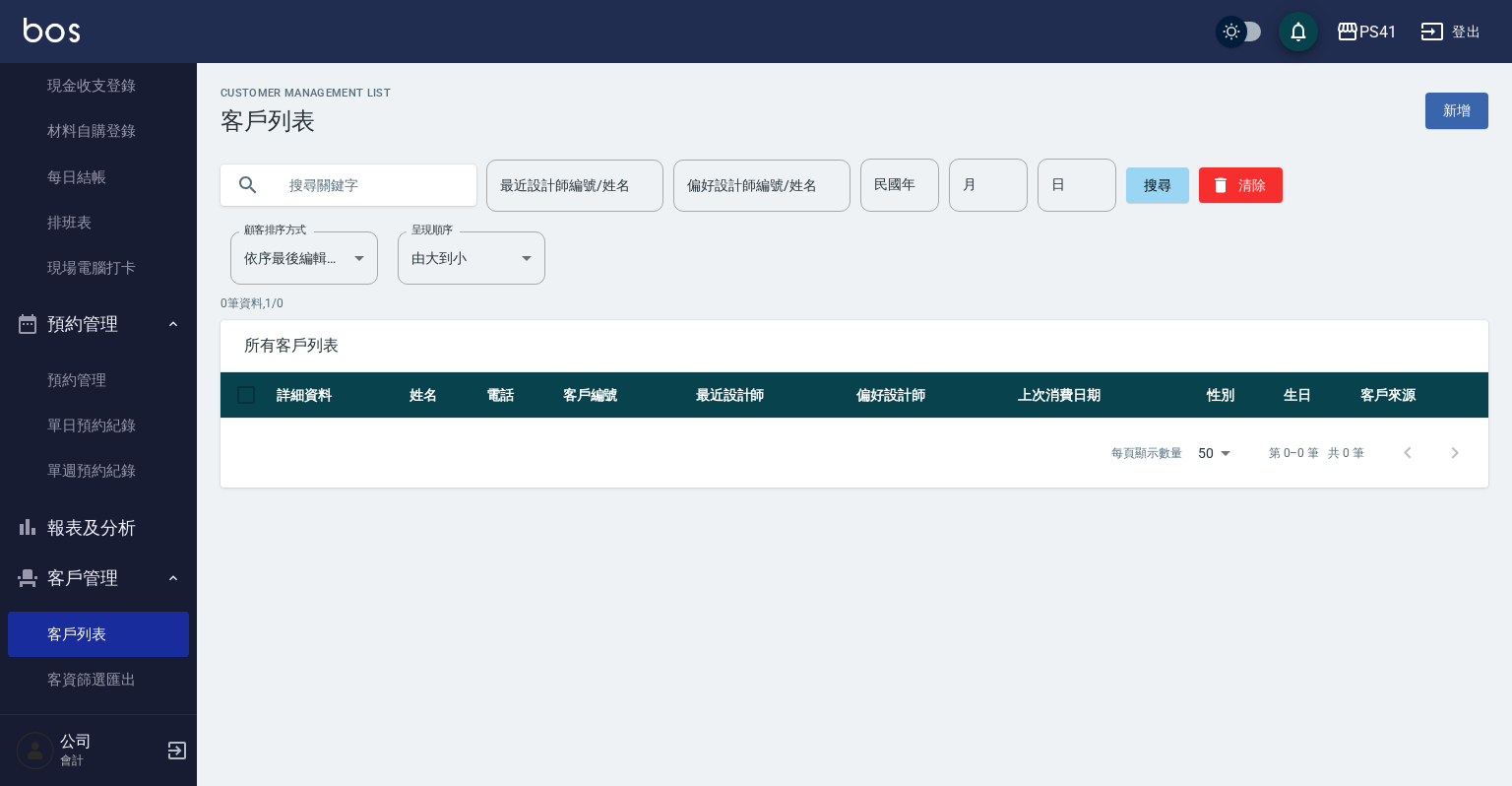 type 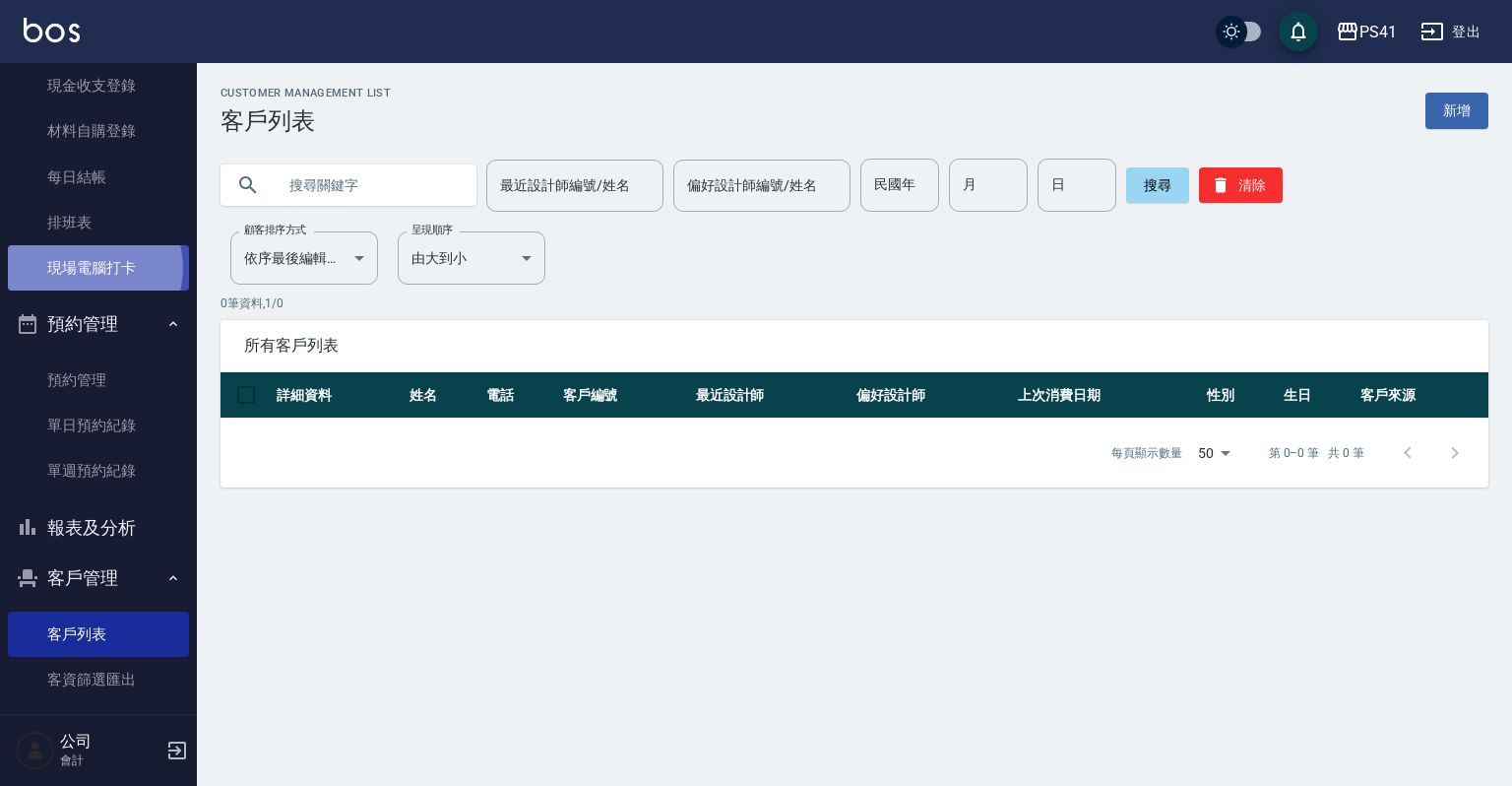click on "現場電腦打卡" at bounding box center [98, 268] 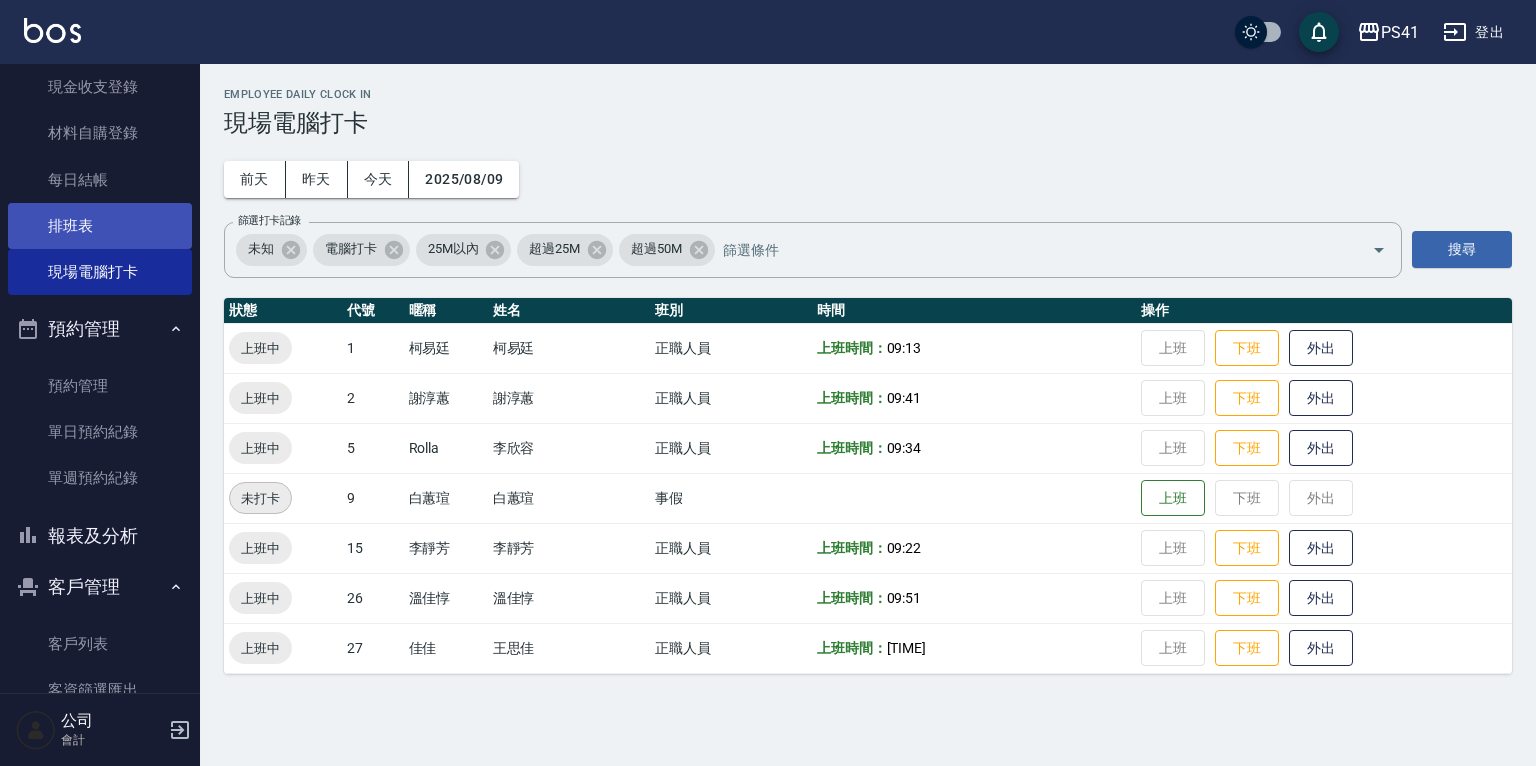 click on "排班表" at bounding box center (100, 226) 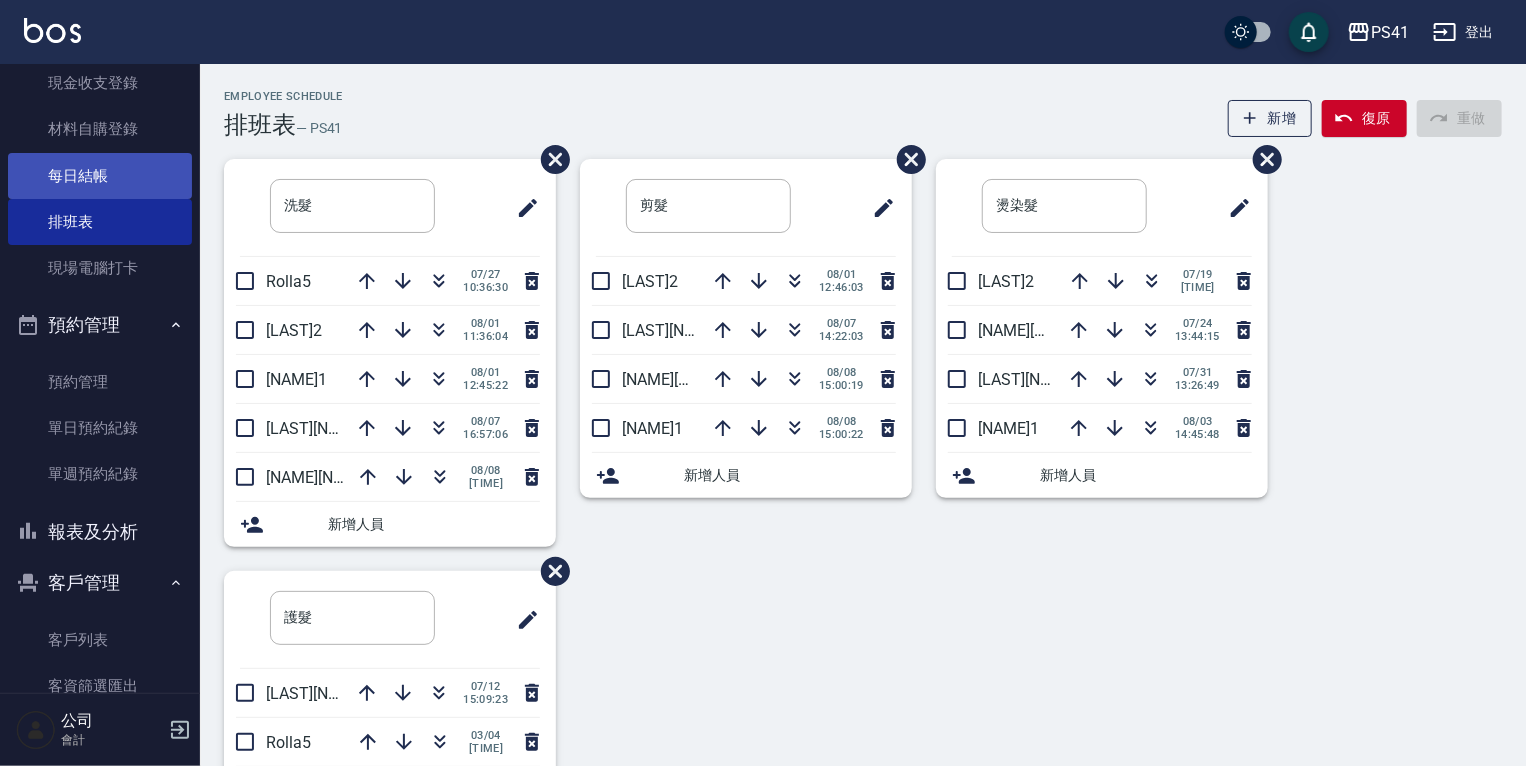 scroll, scrollTop: 0, scrollLeft: 0, axis: both 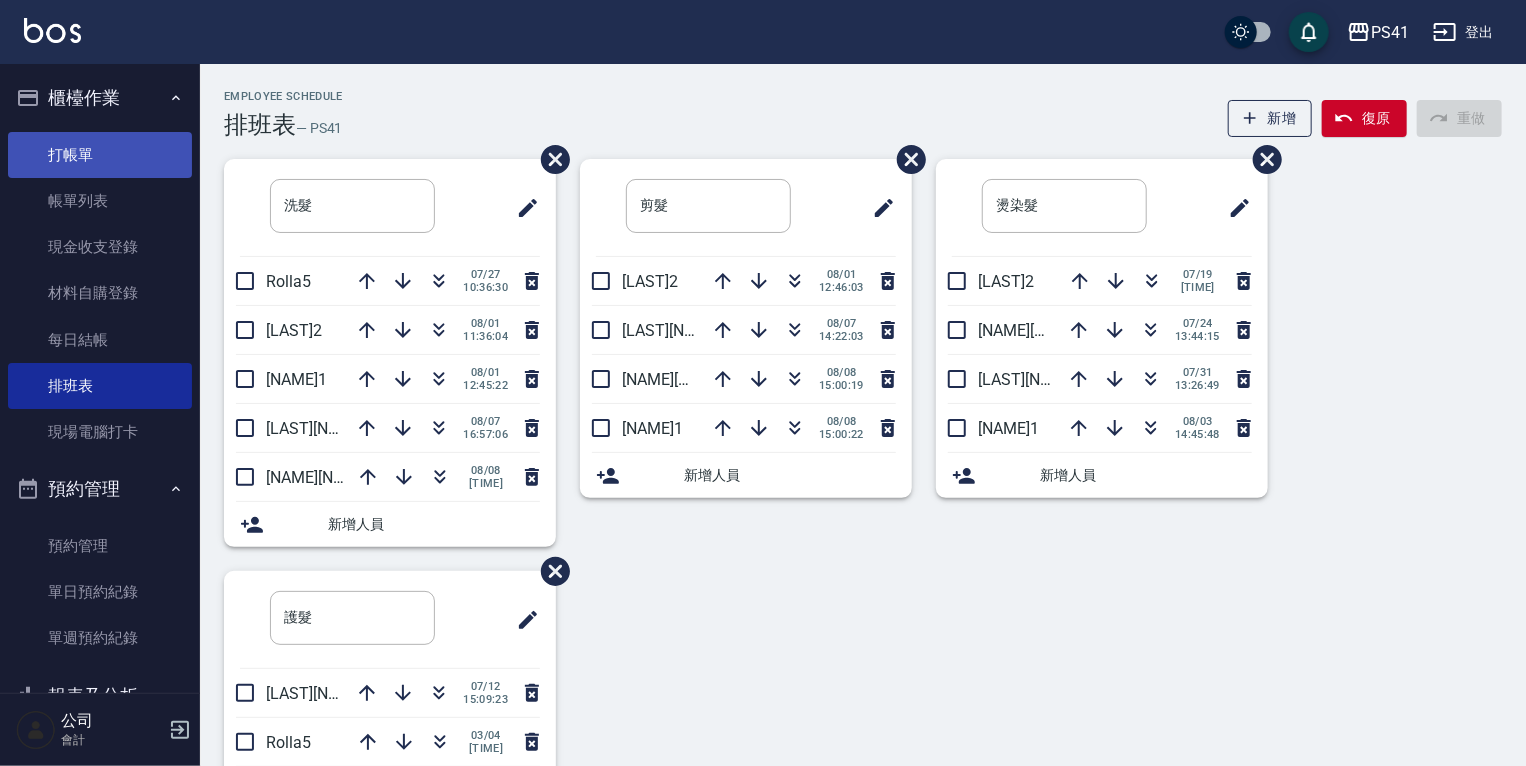 click on "打帳單" at bounding box center (100, 155) 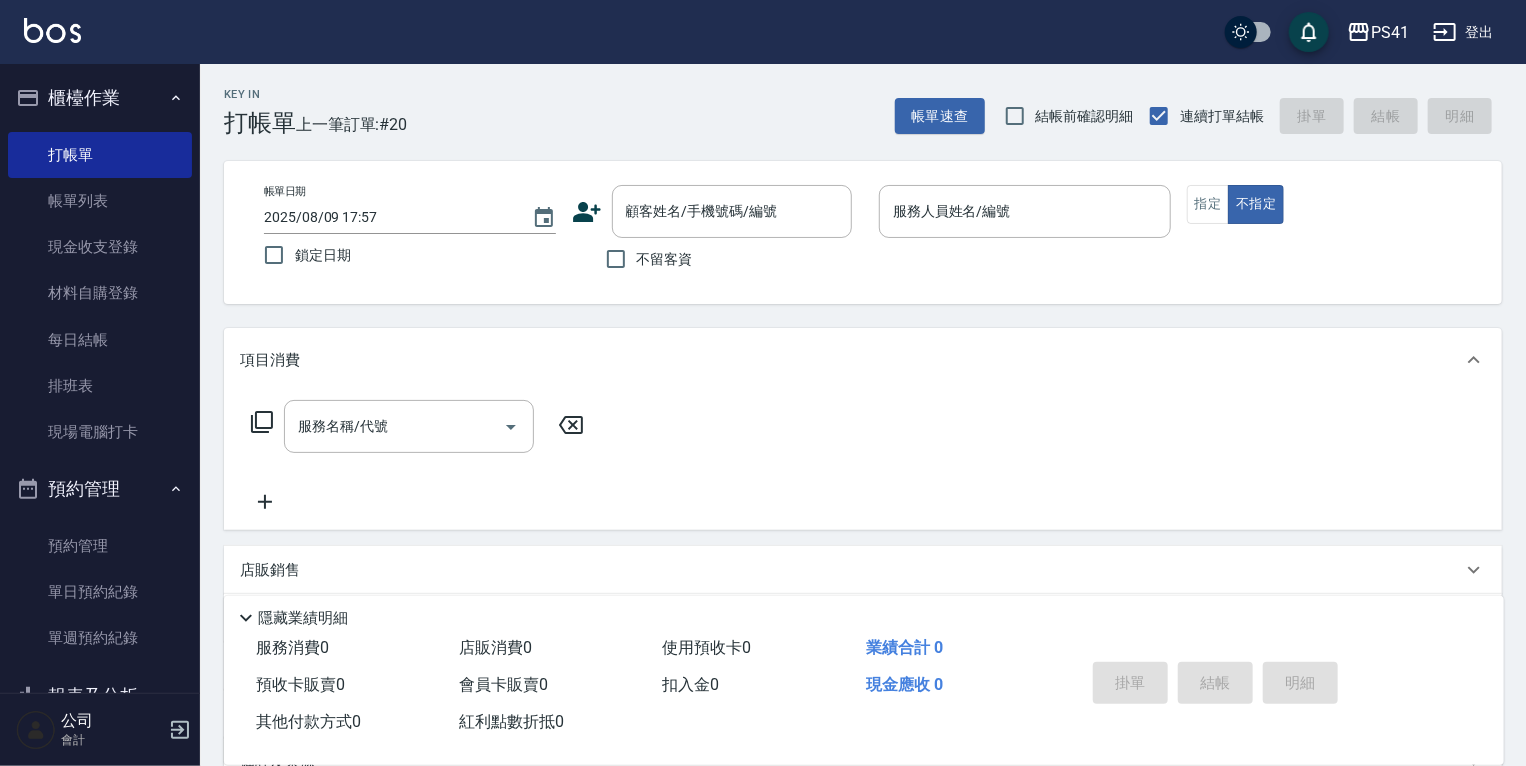 click 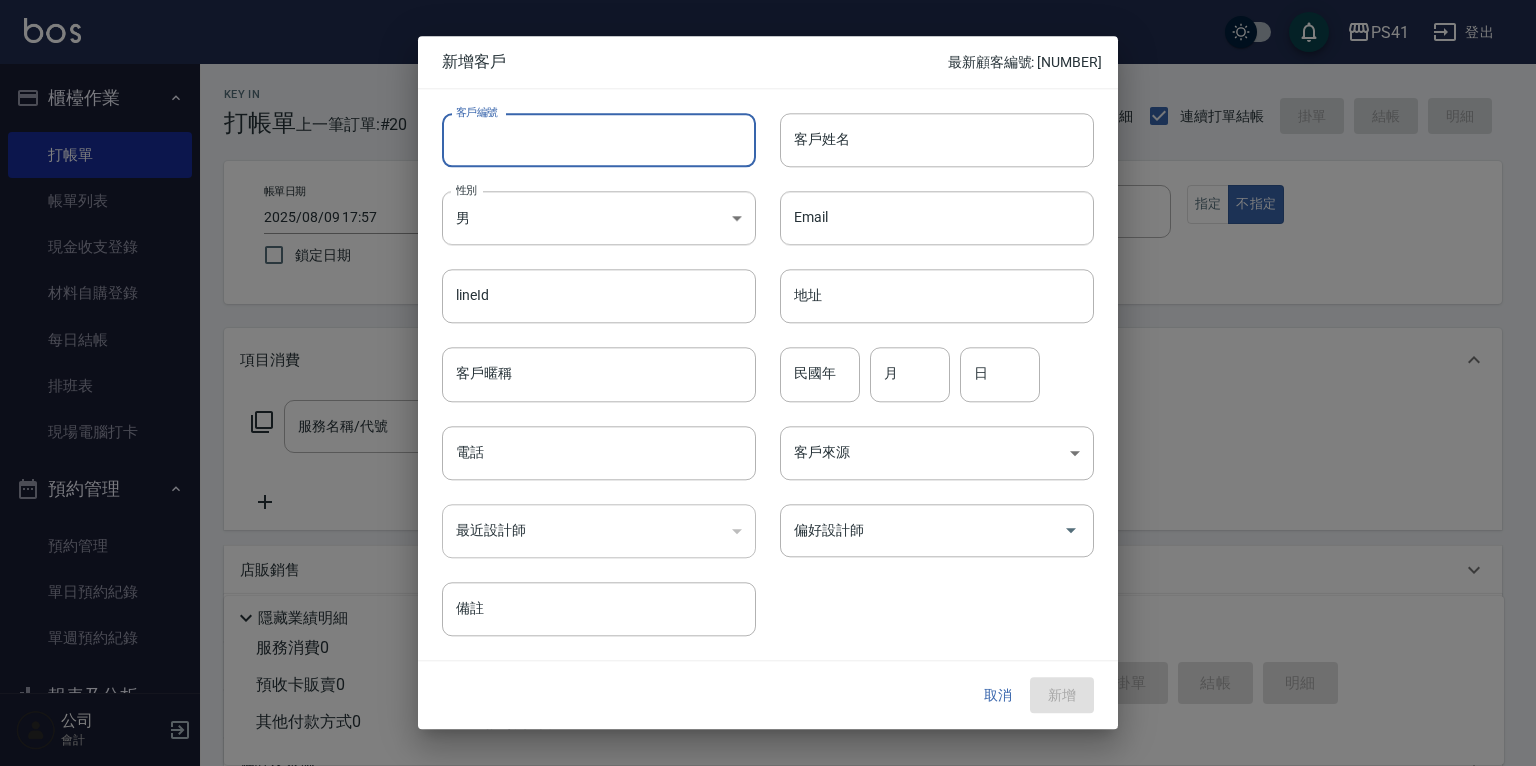 click on "客戶編號" at bounding box center (599, 140) 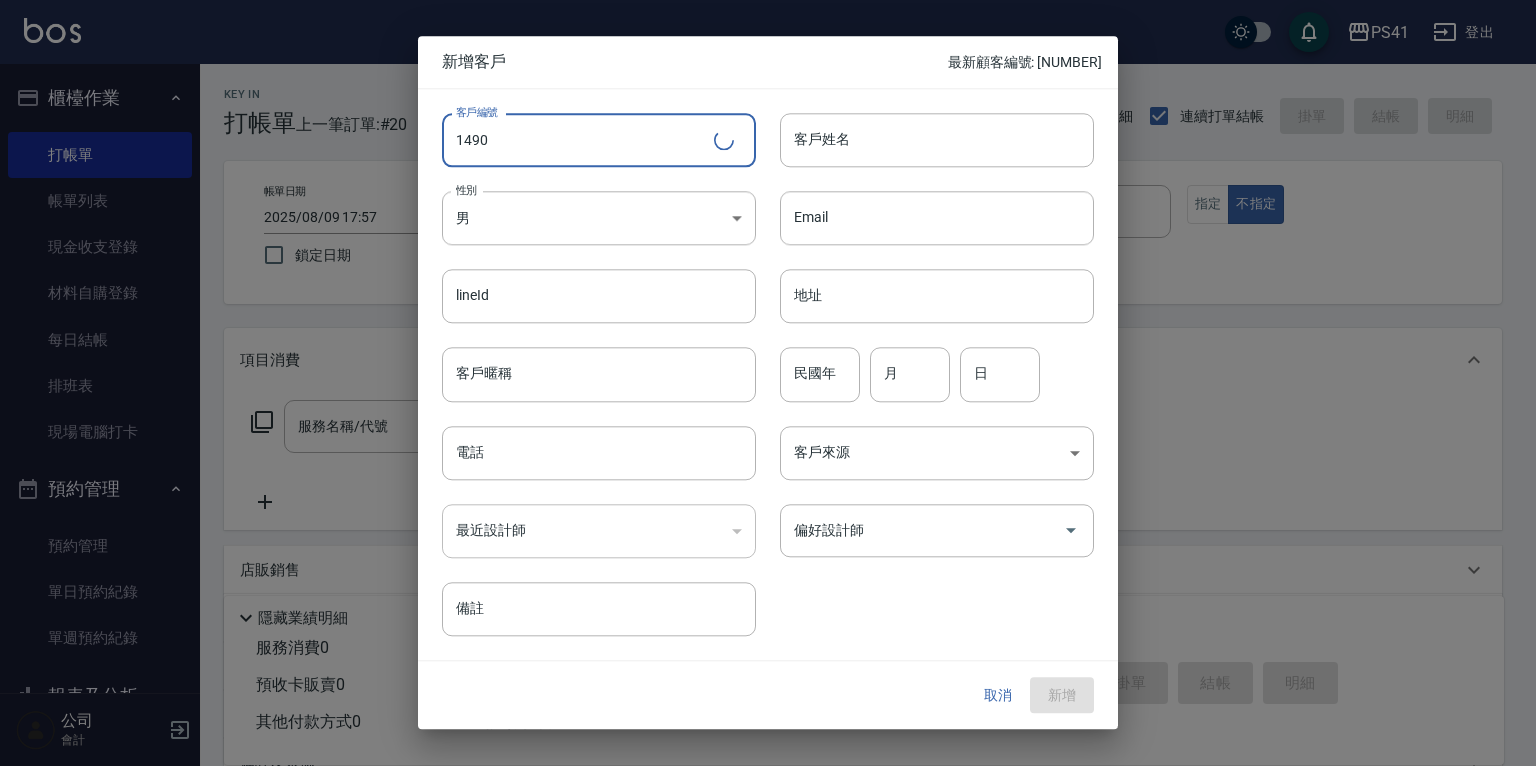 type on "1490" 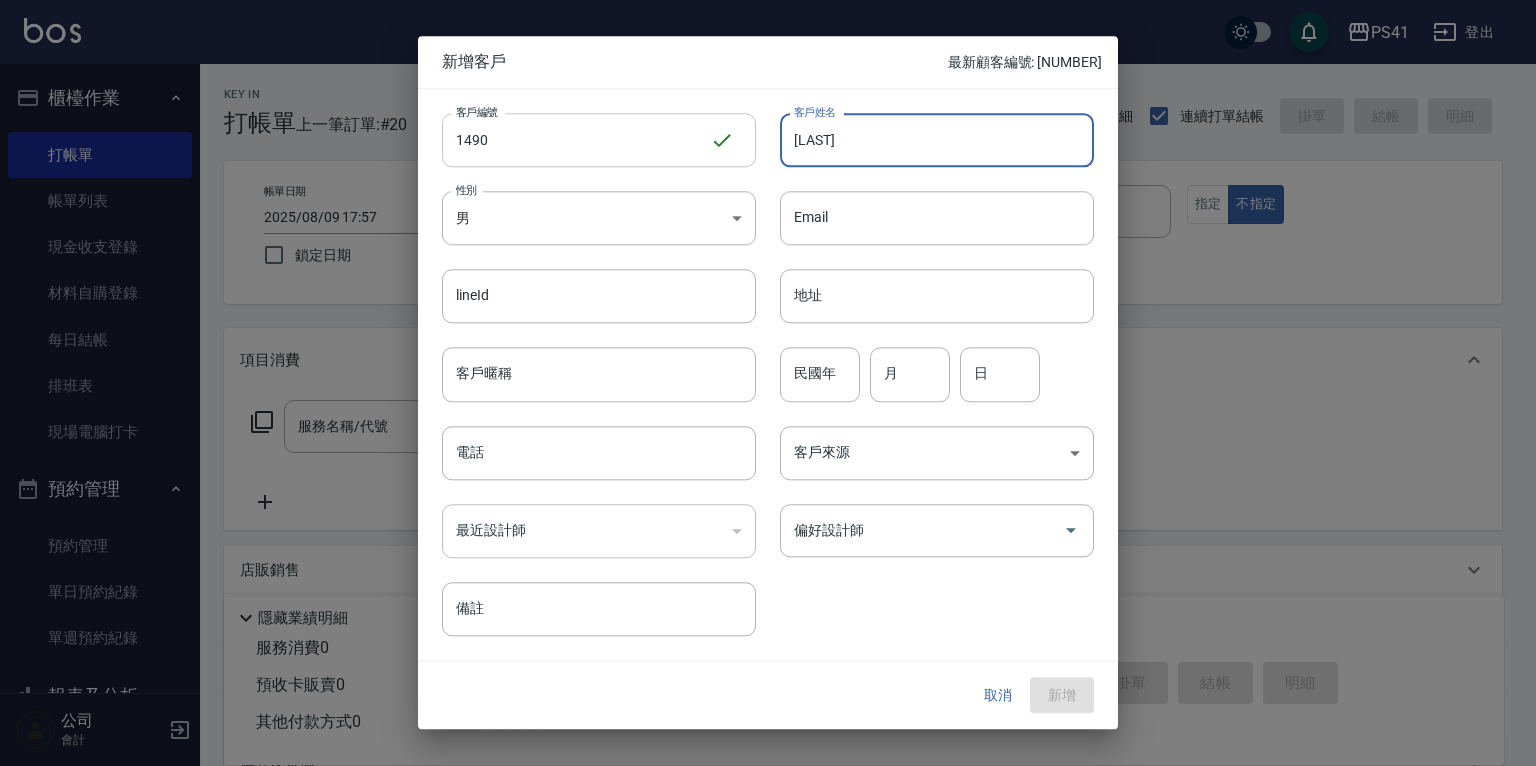 type on "[LAST]" 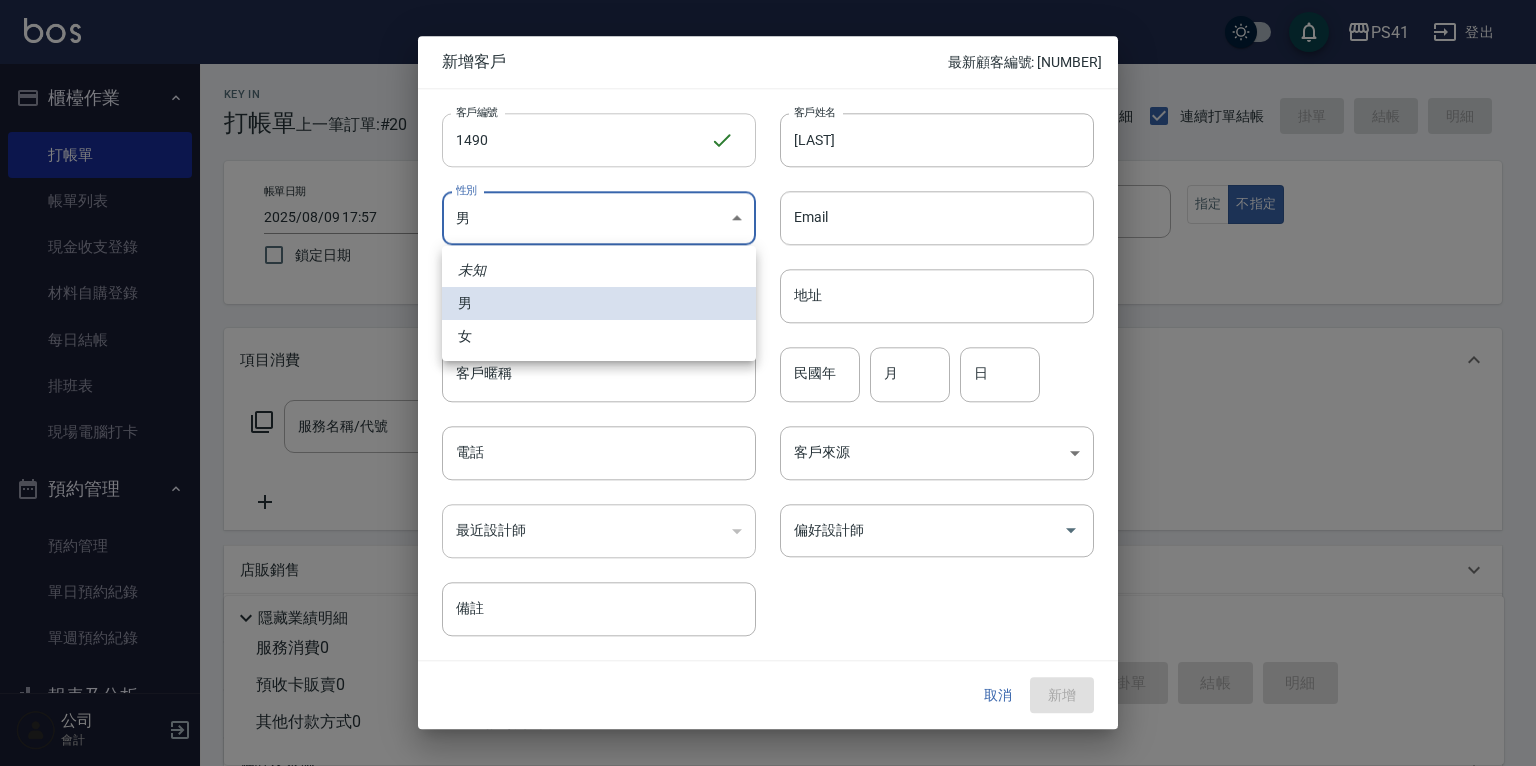 type 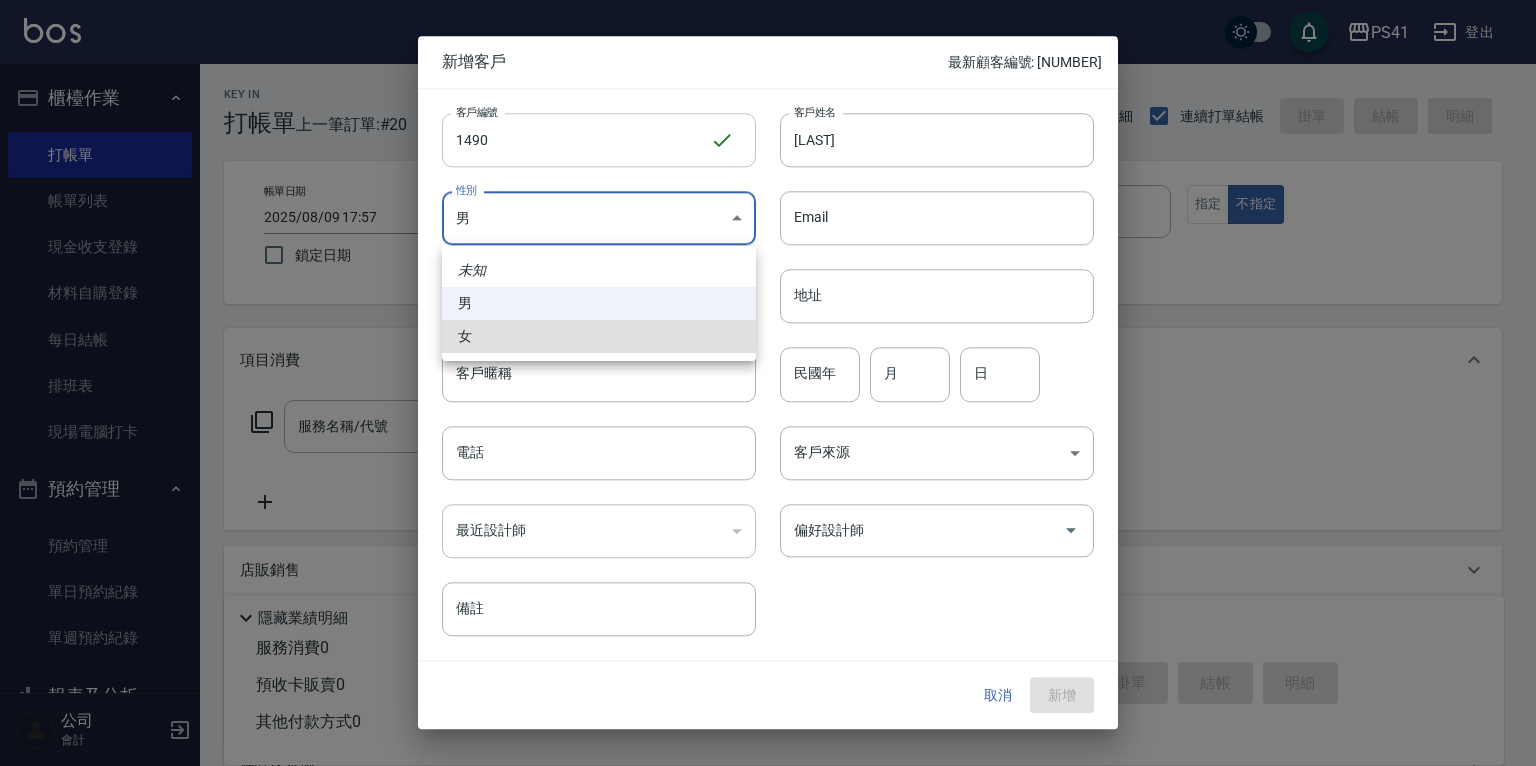 type on "FEMALE" 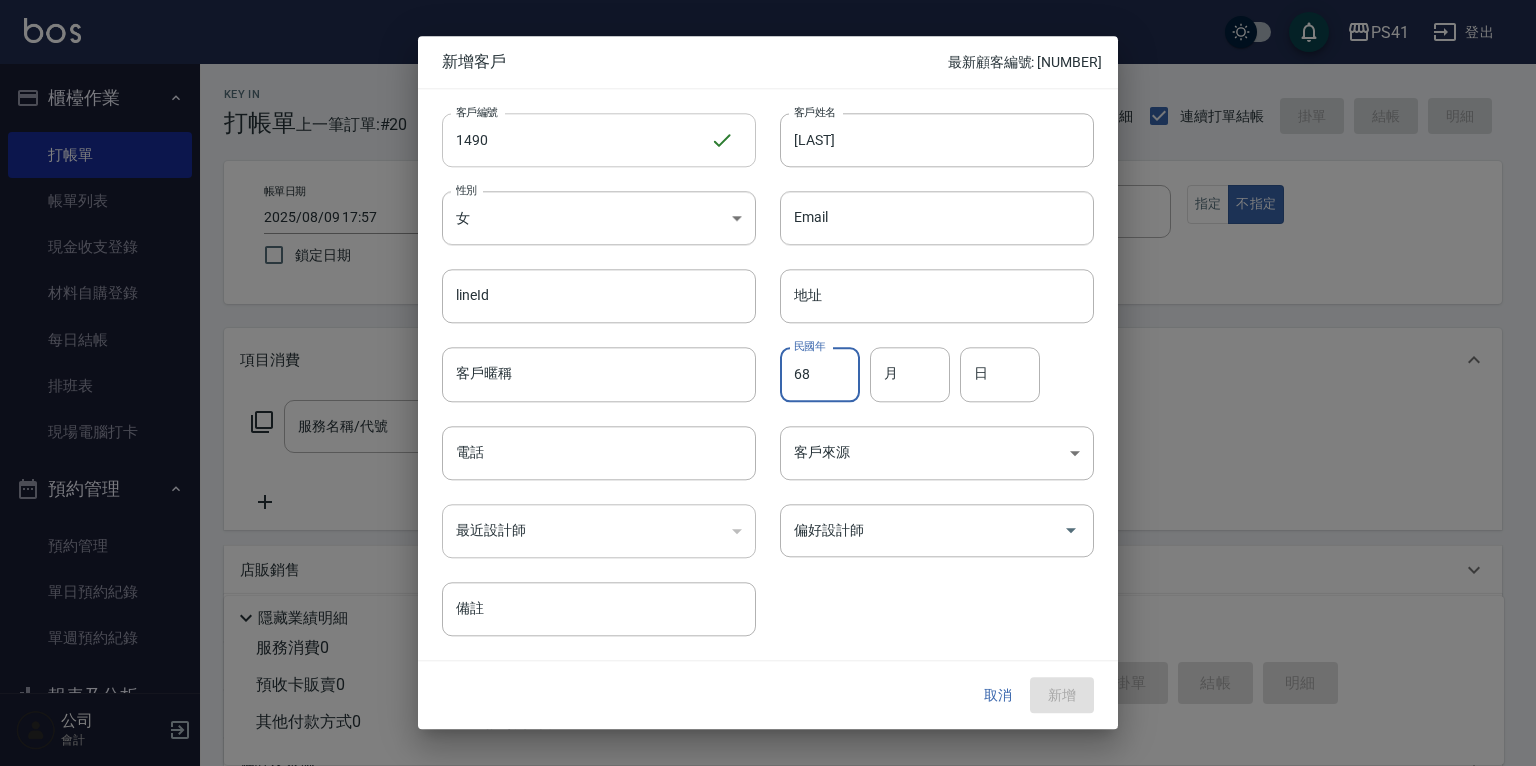 type on "68" 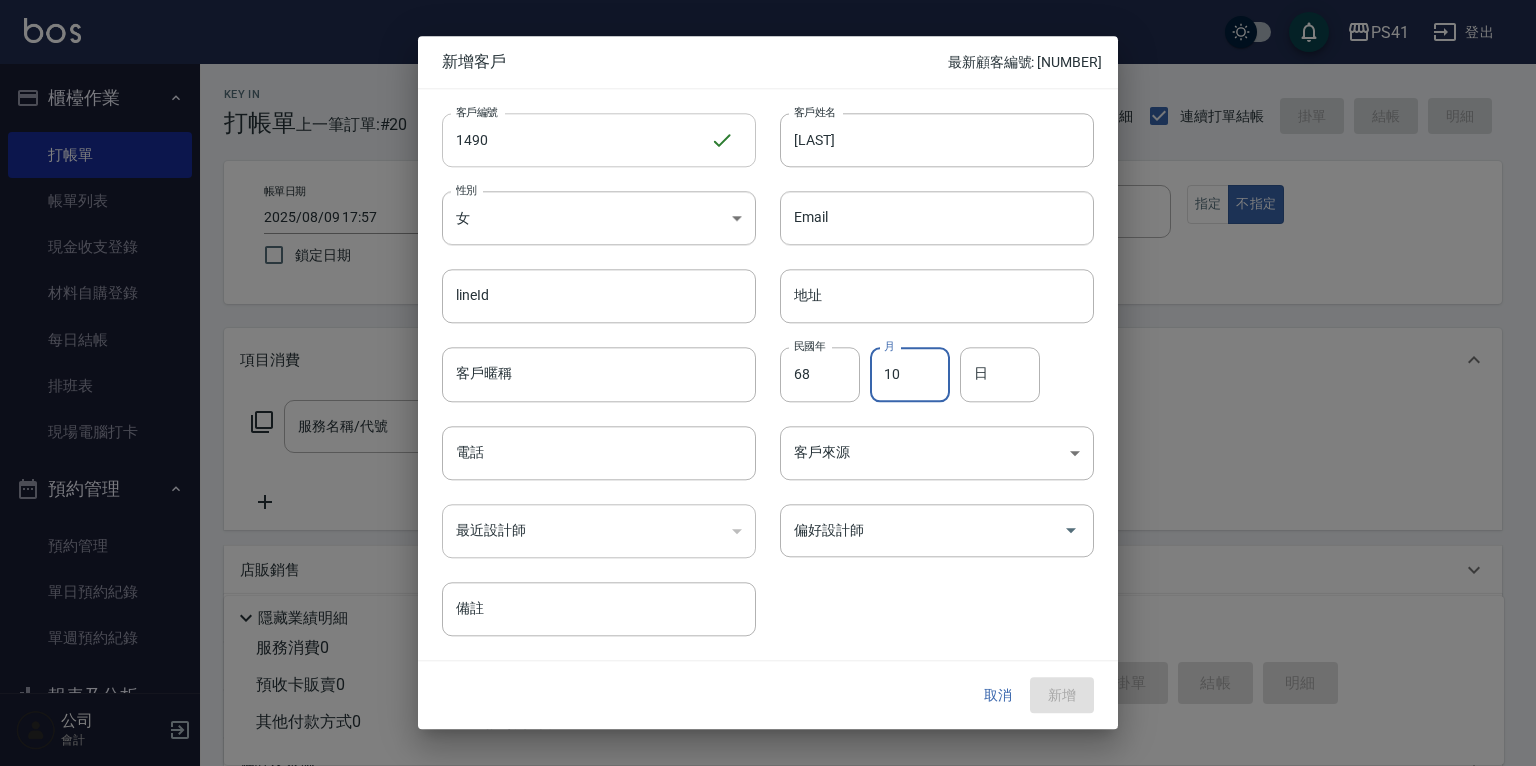 type on "10" 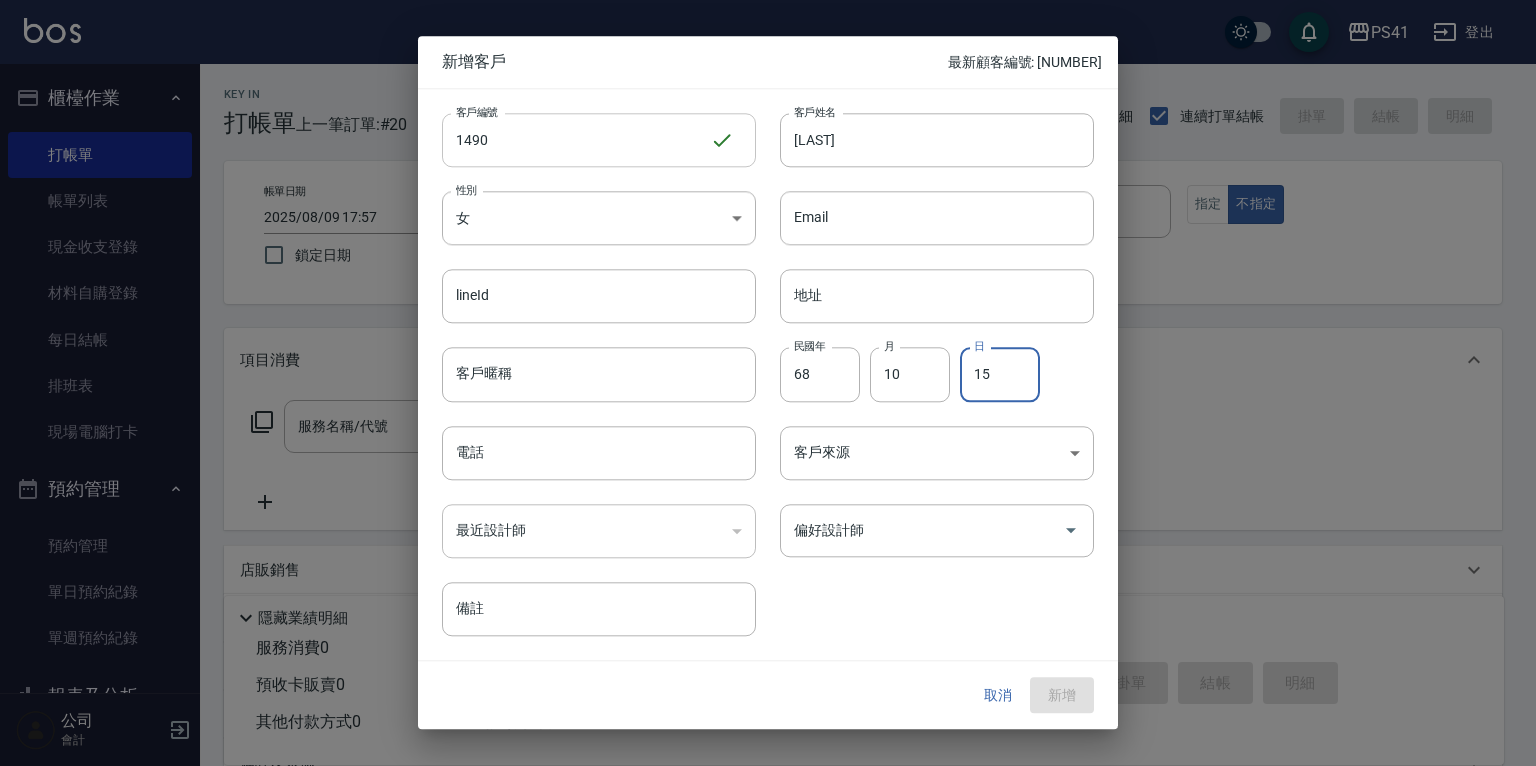 type on "15" 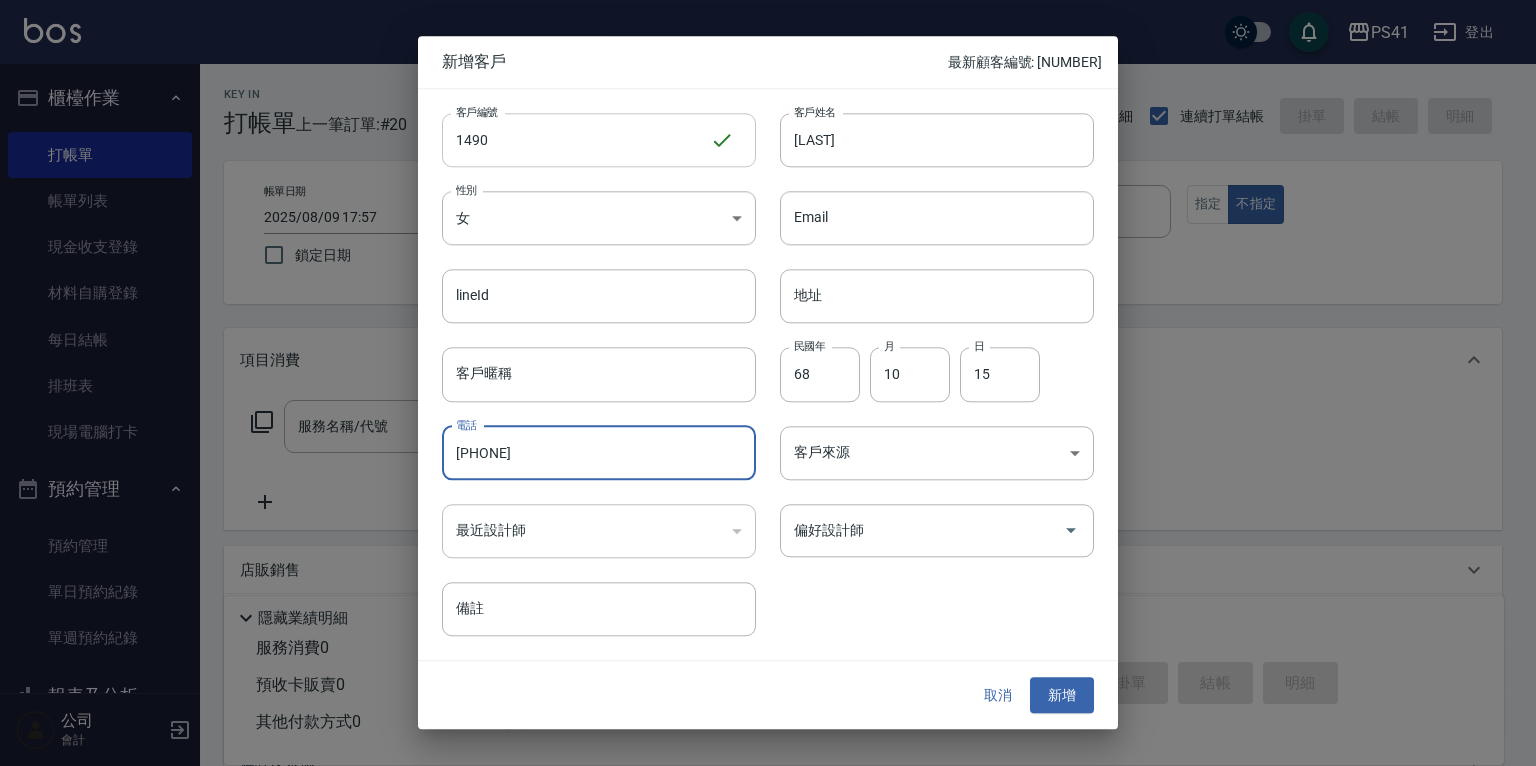 type on "[PHONE]" 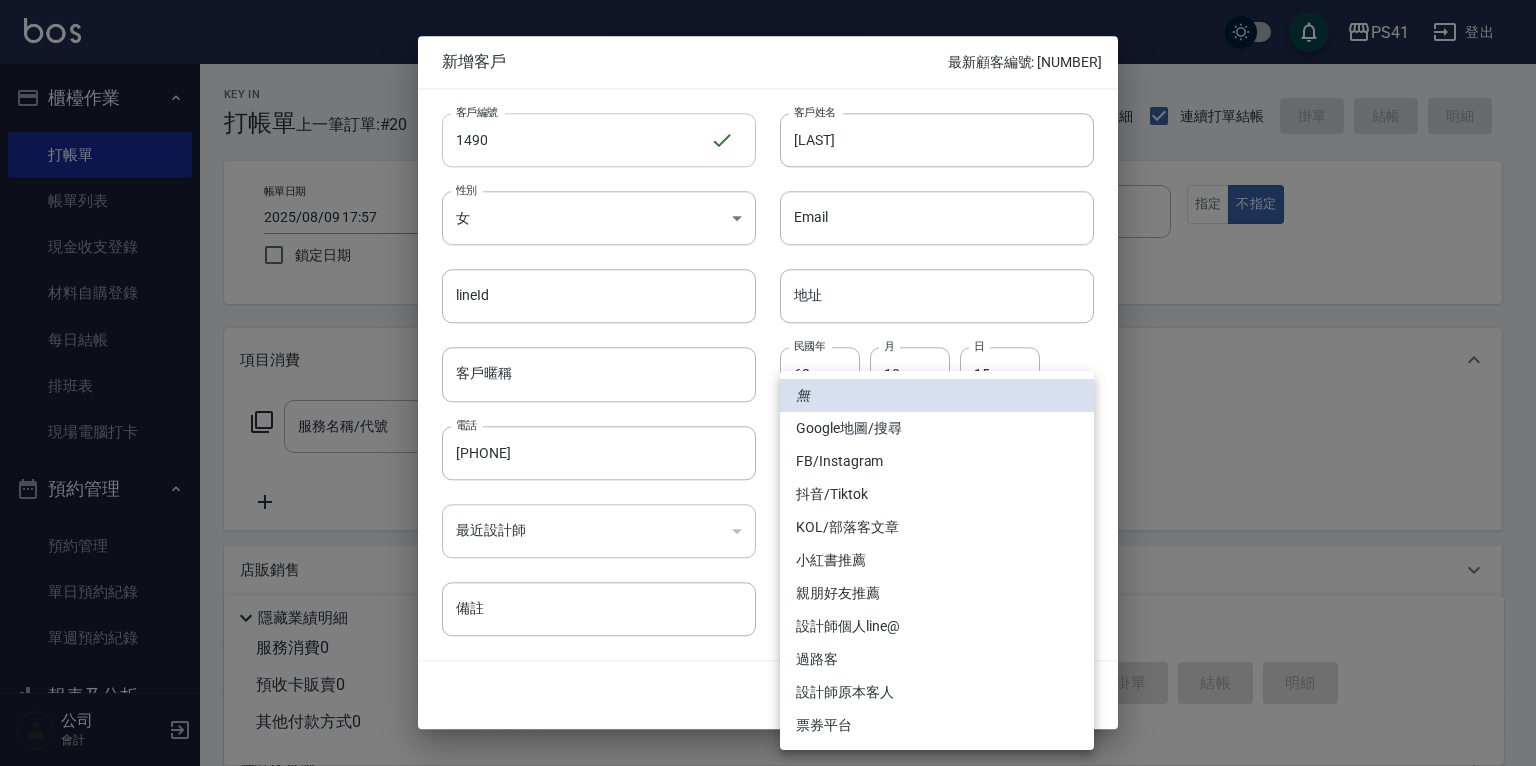 type 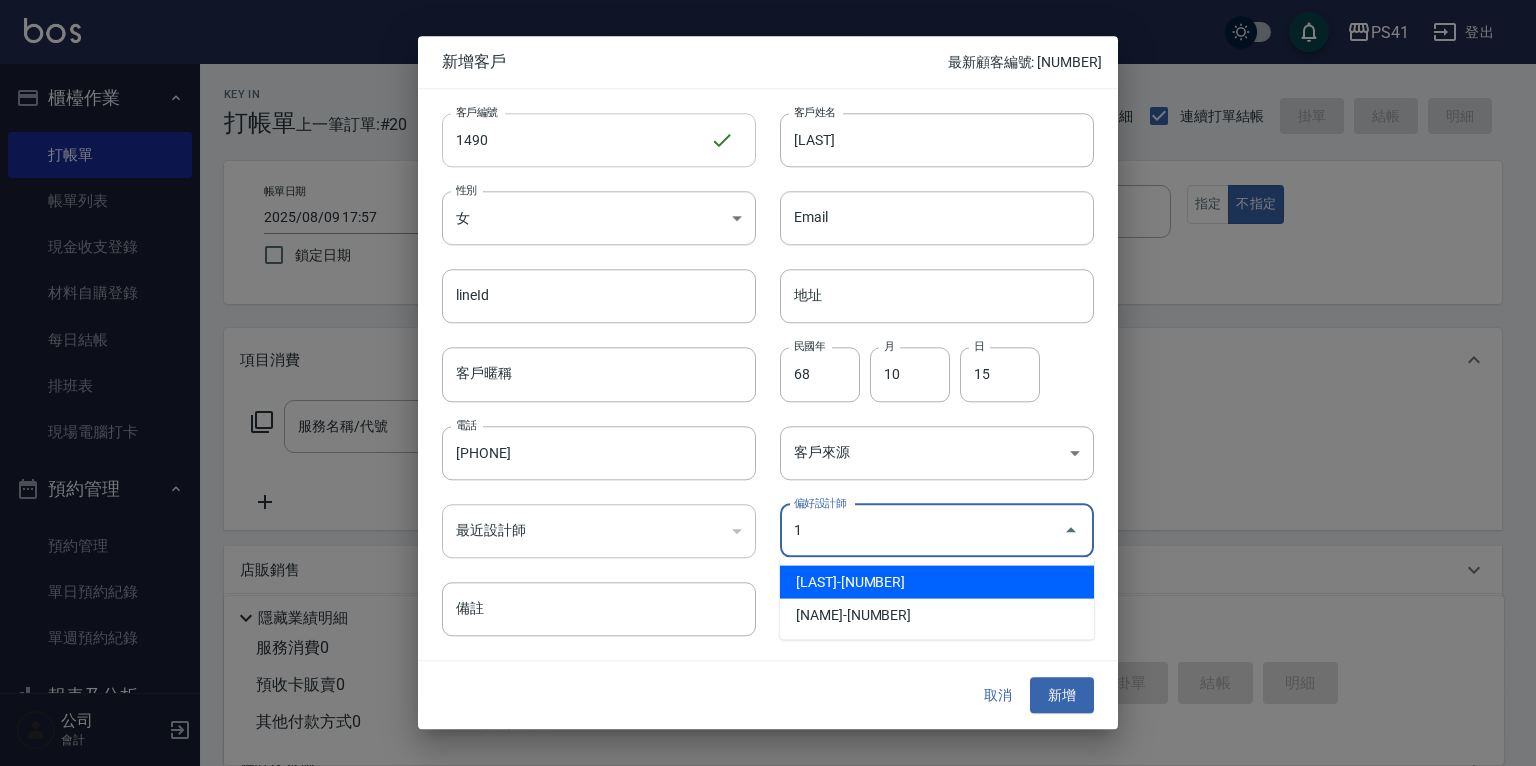 type on "柯易廷" 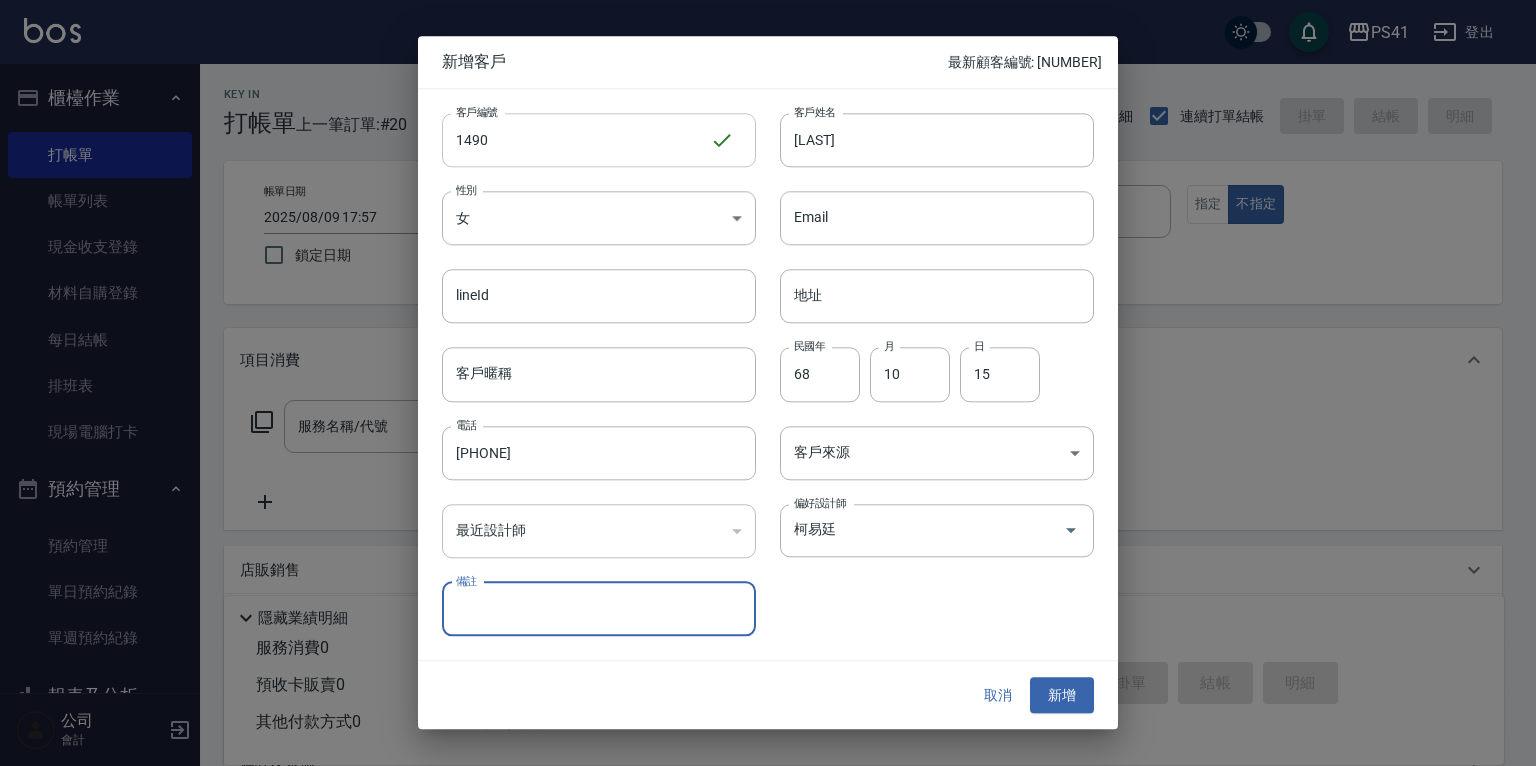 type 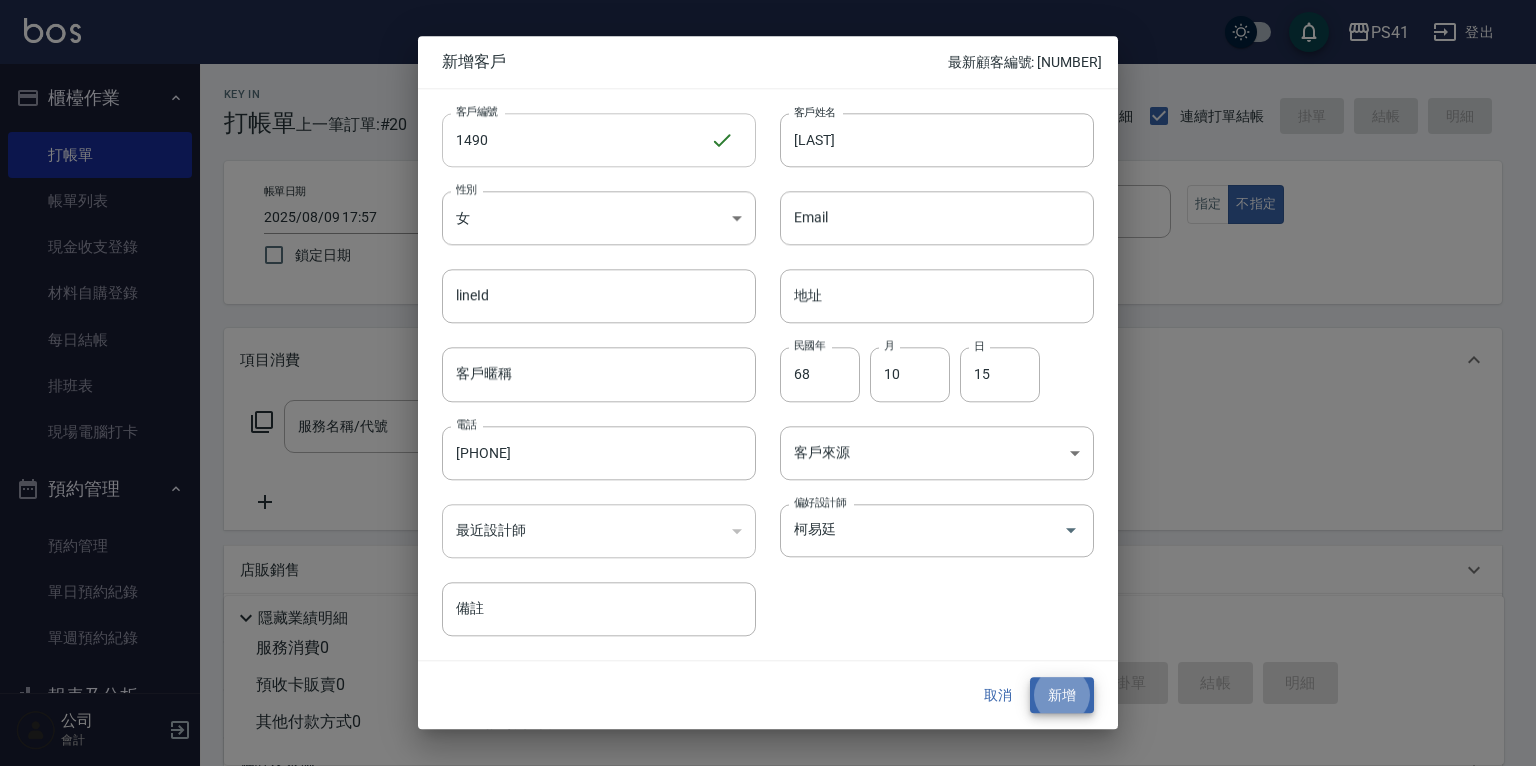 click on "新增" at bounding box center (1062, 695) 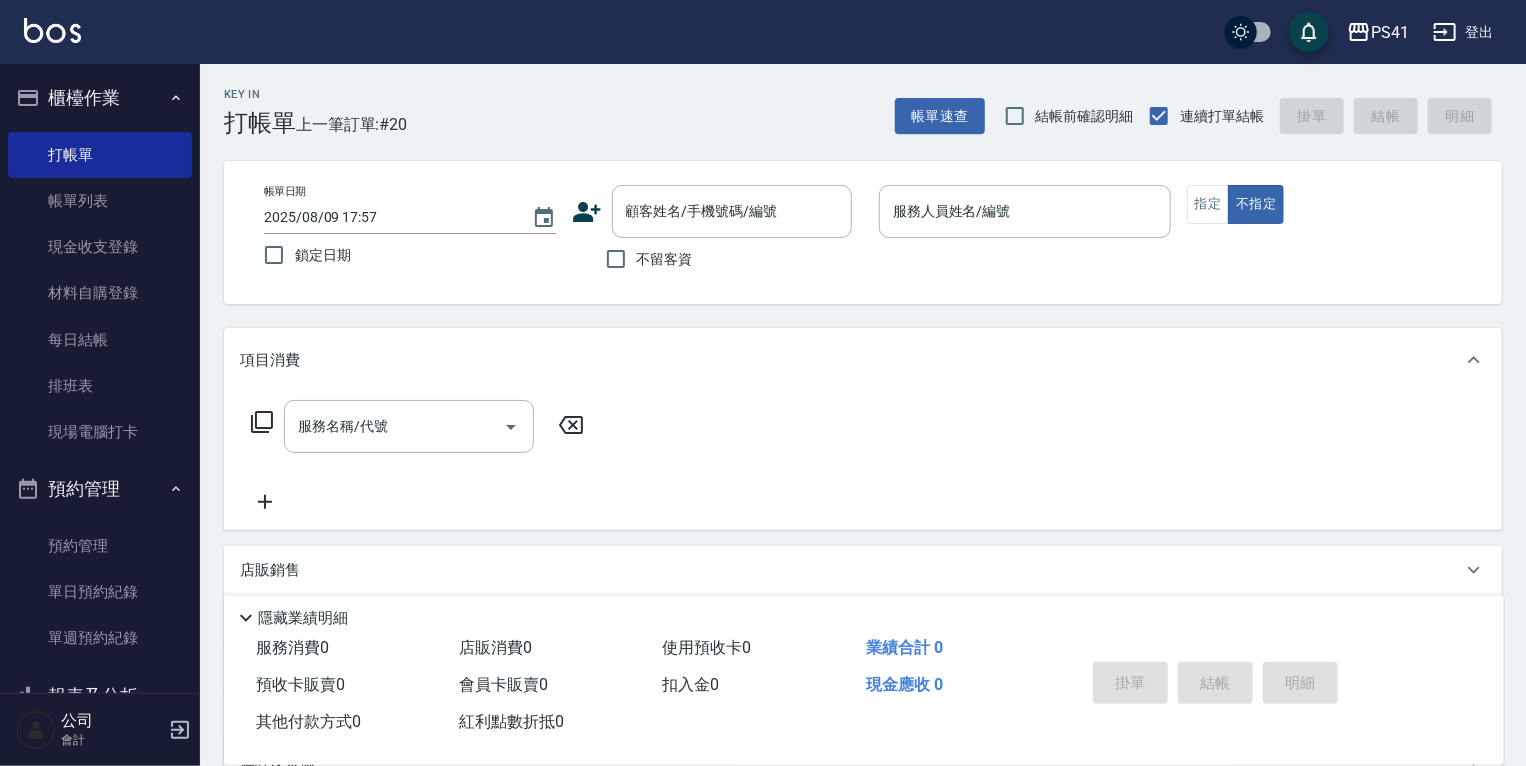 click 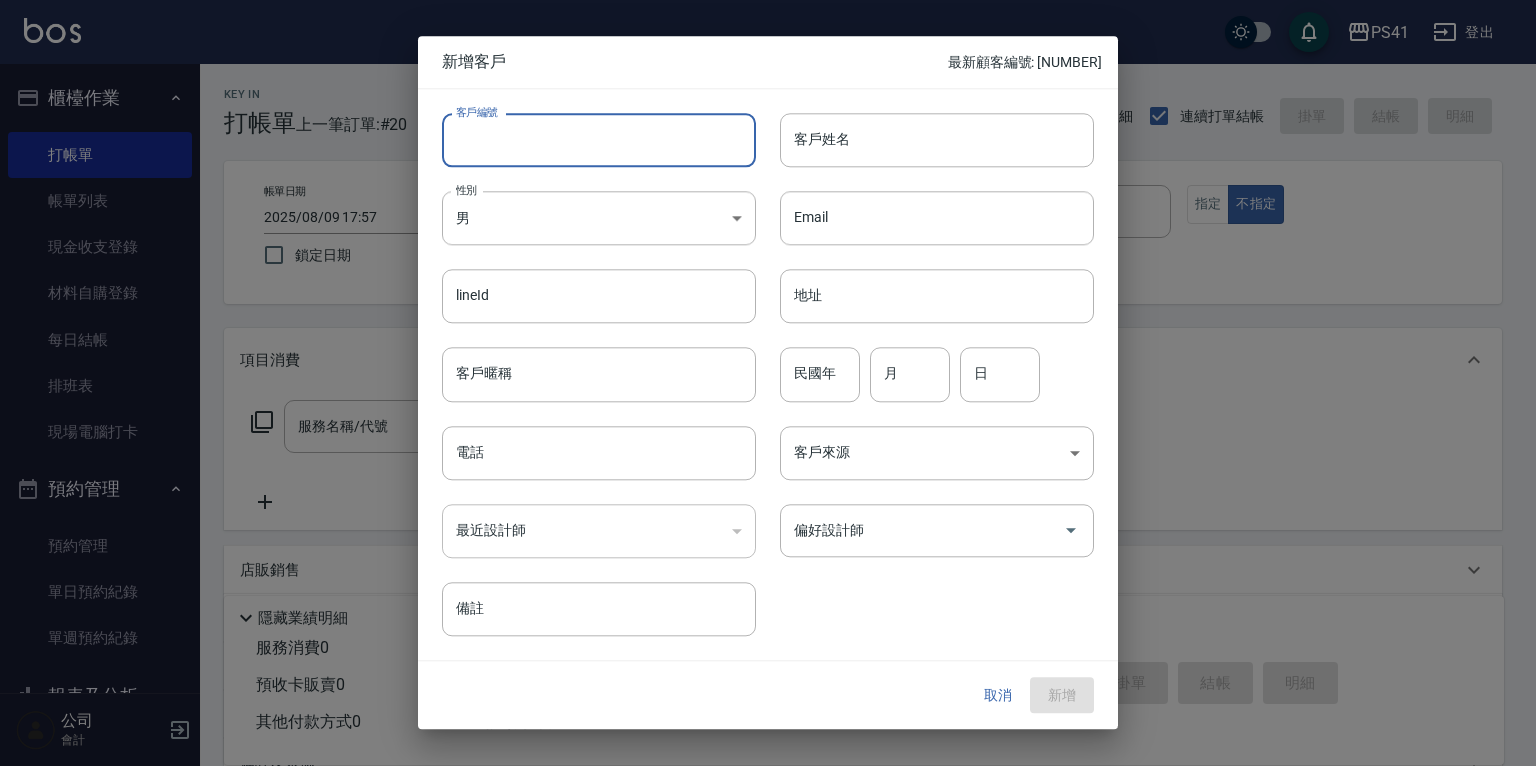 click on "客戶編號" at bounding box center [599, 140] 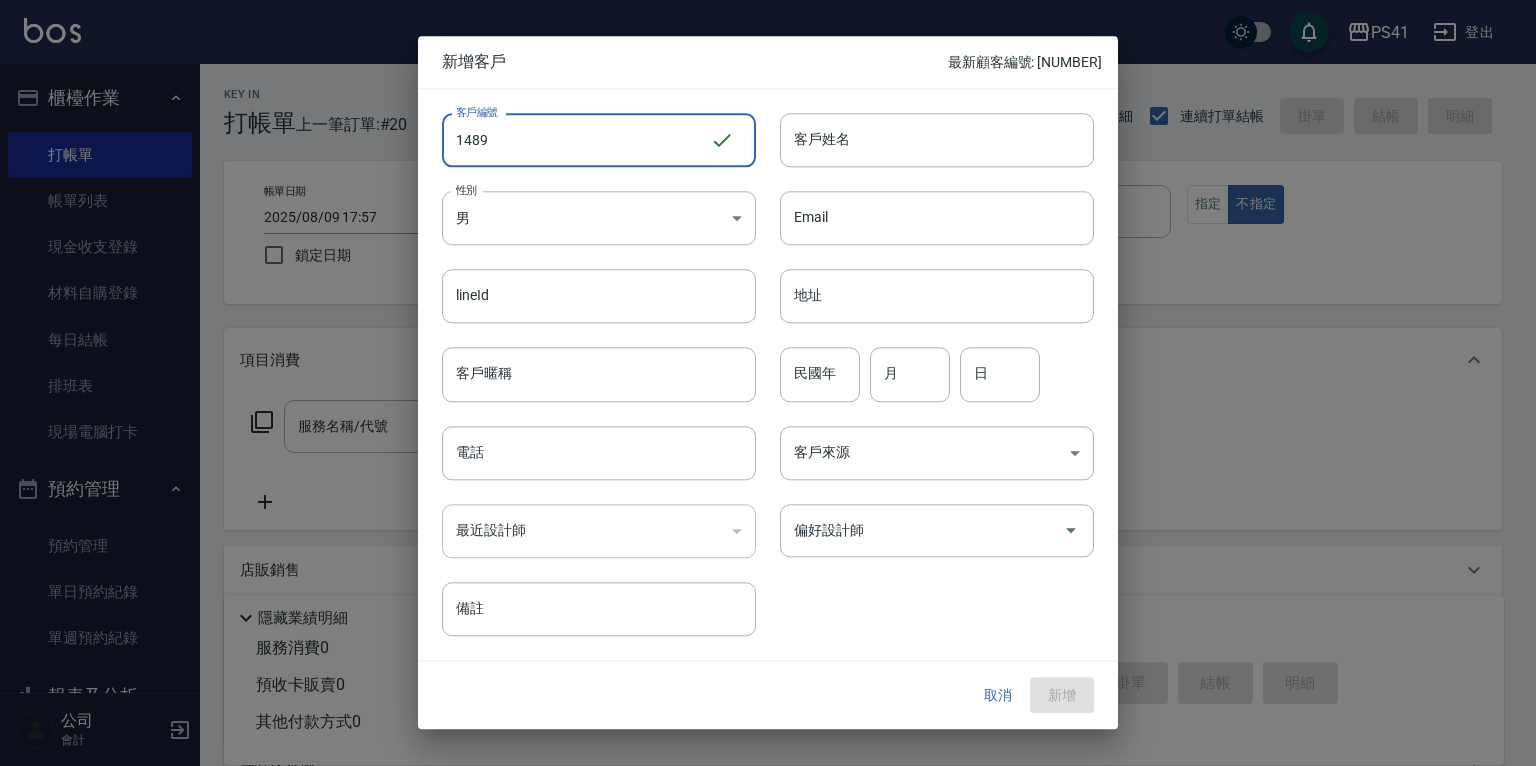 type on "1489" 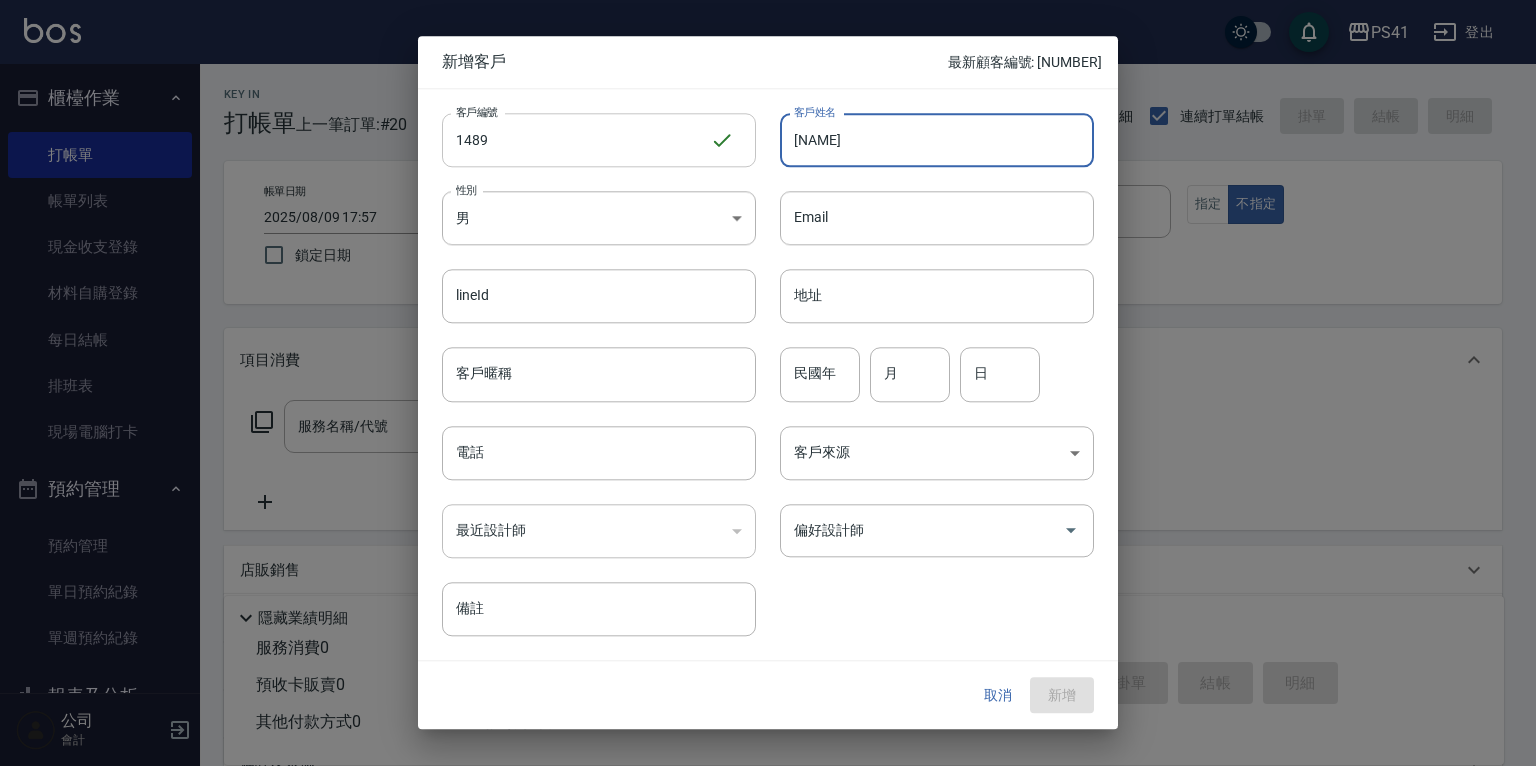 type on "[NAME]" 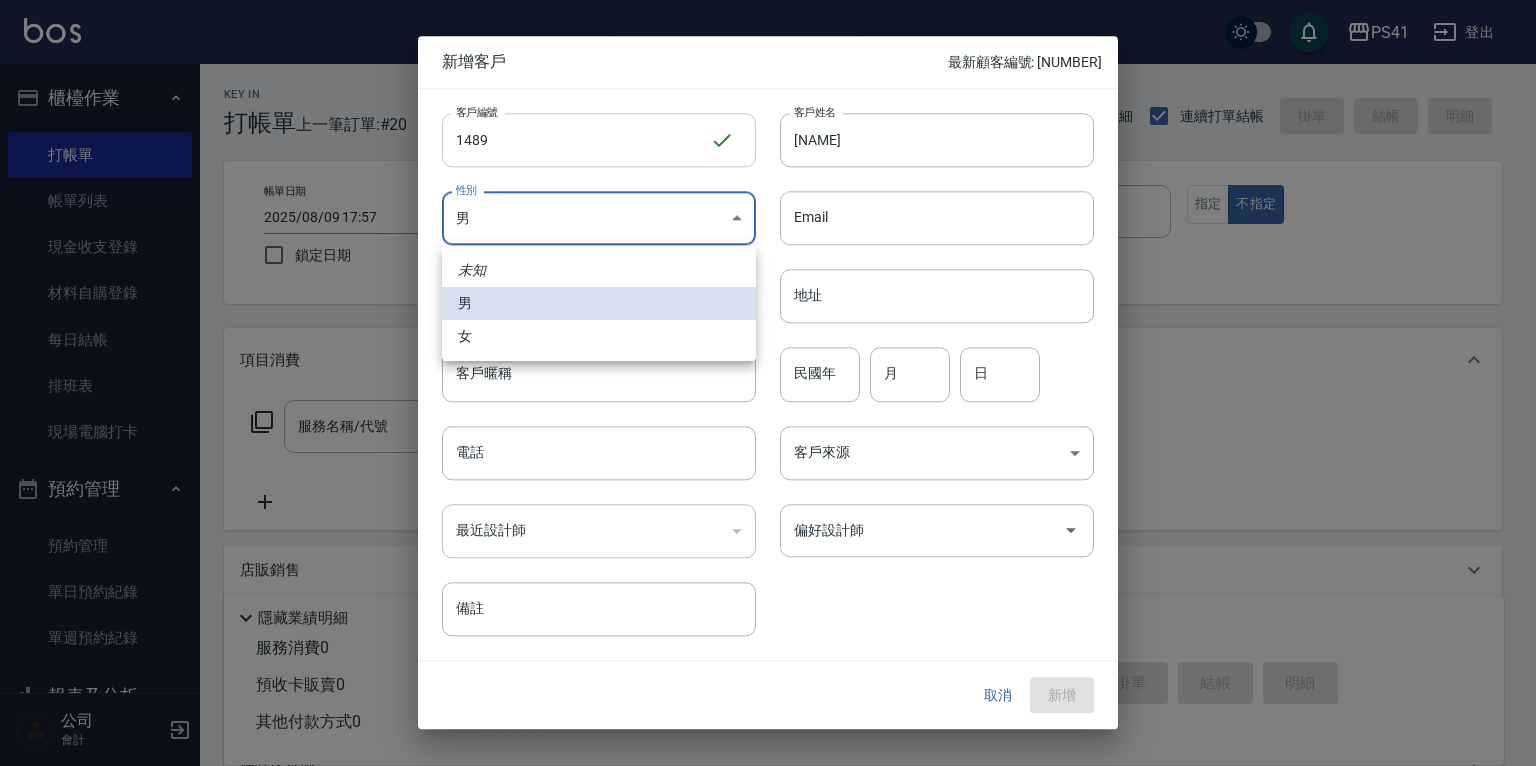 type 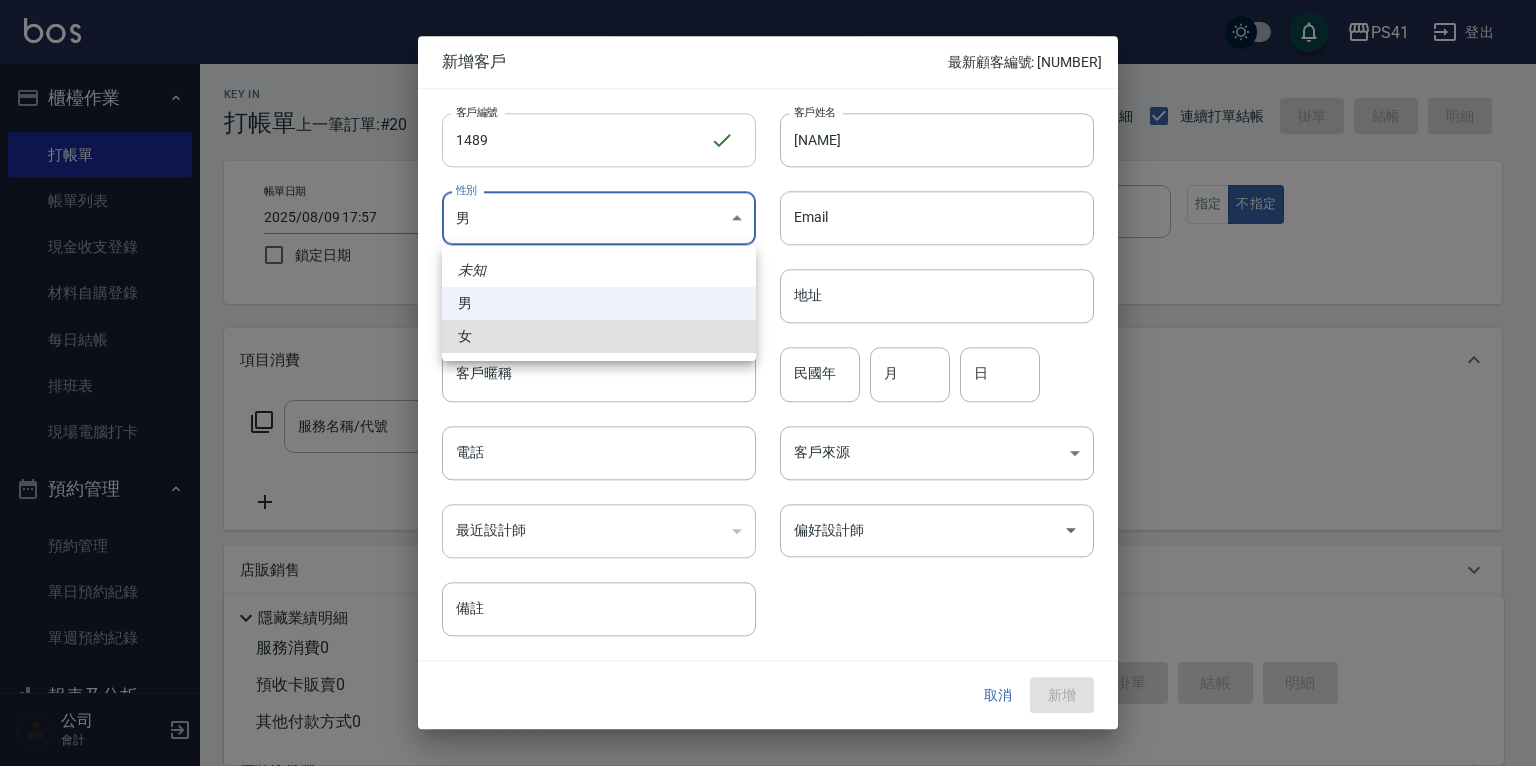 type on "FEMALE" 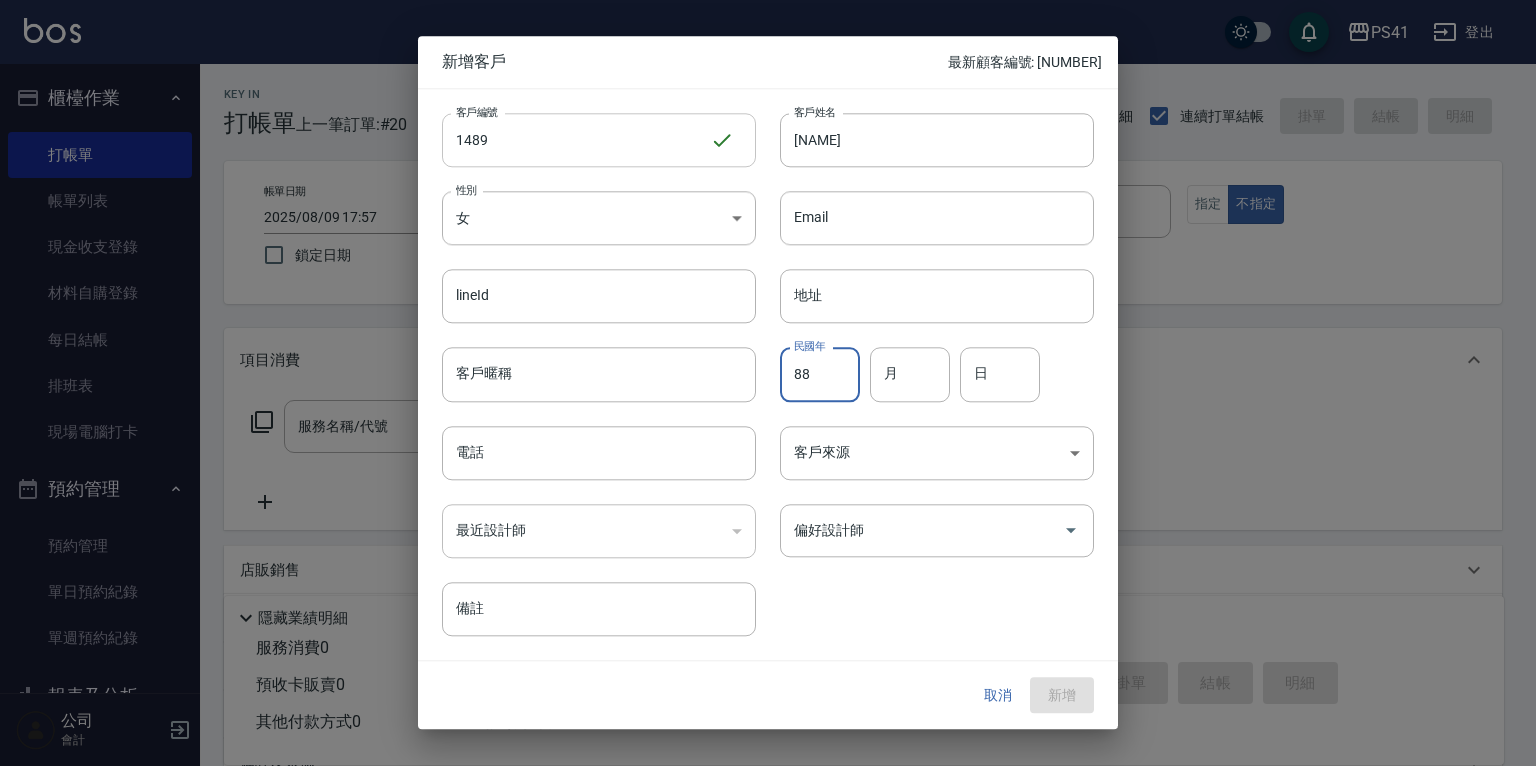 type on "88" 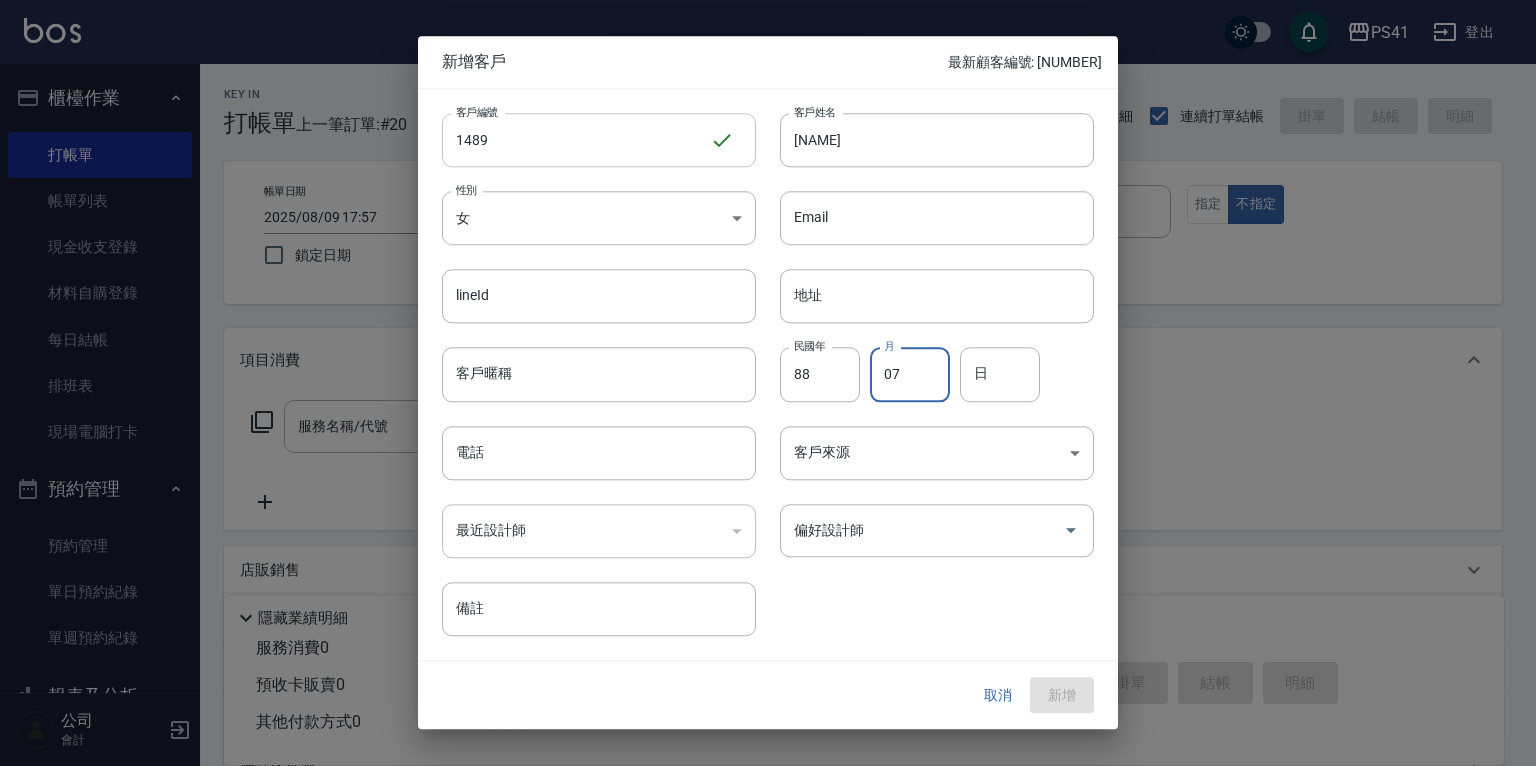 type on "07" 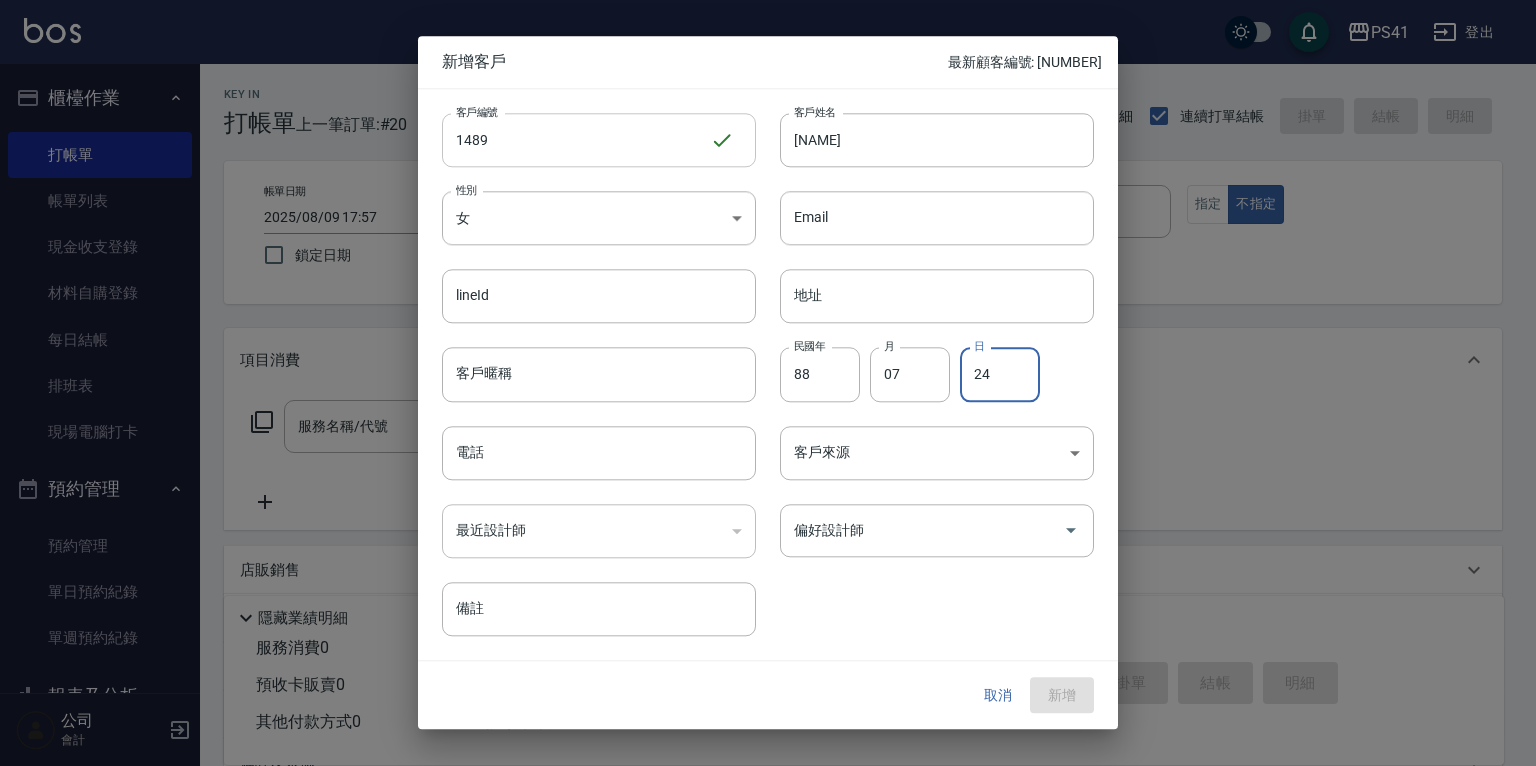 type on "24" 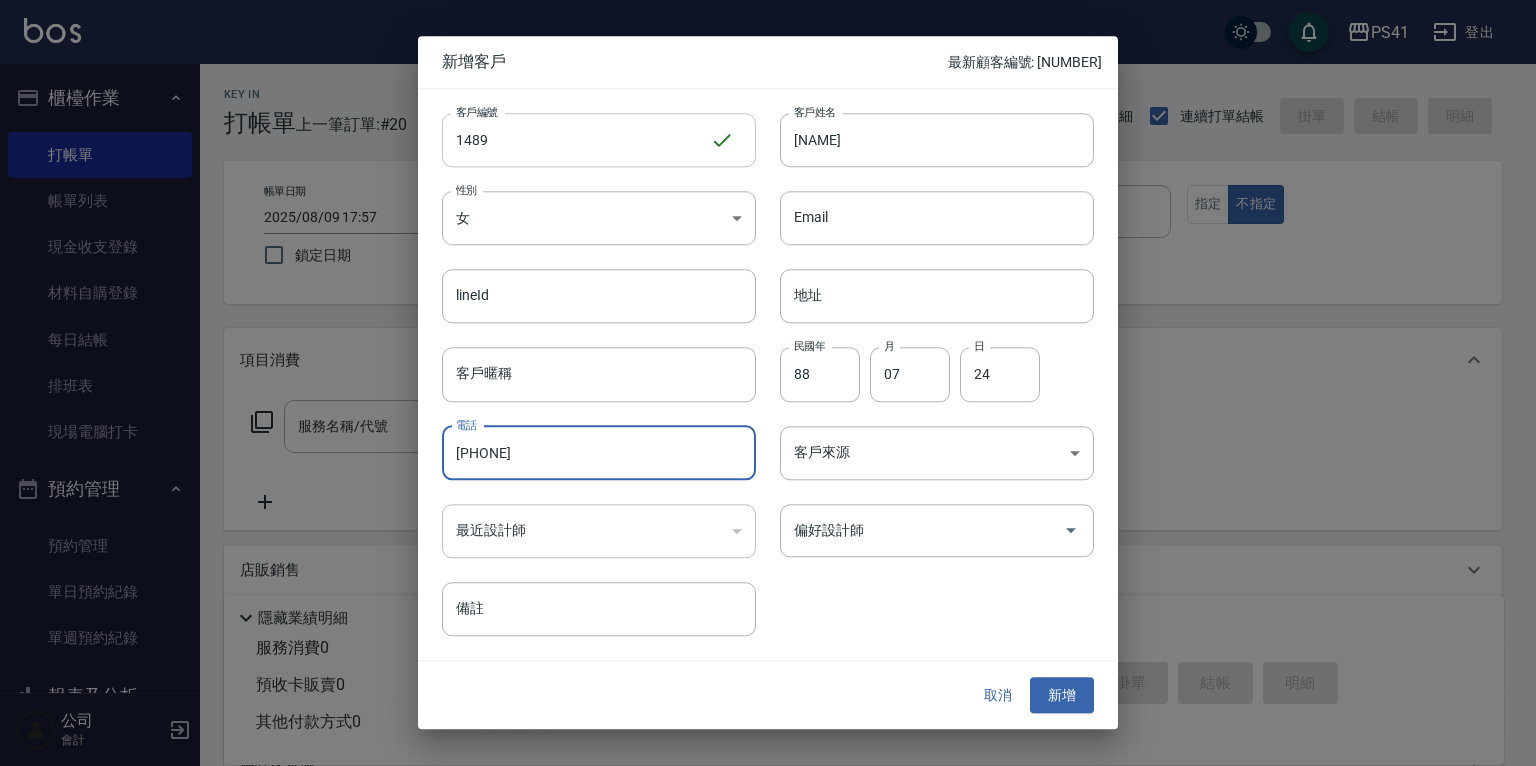 type on "[PHONE]" 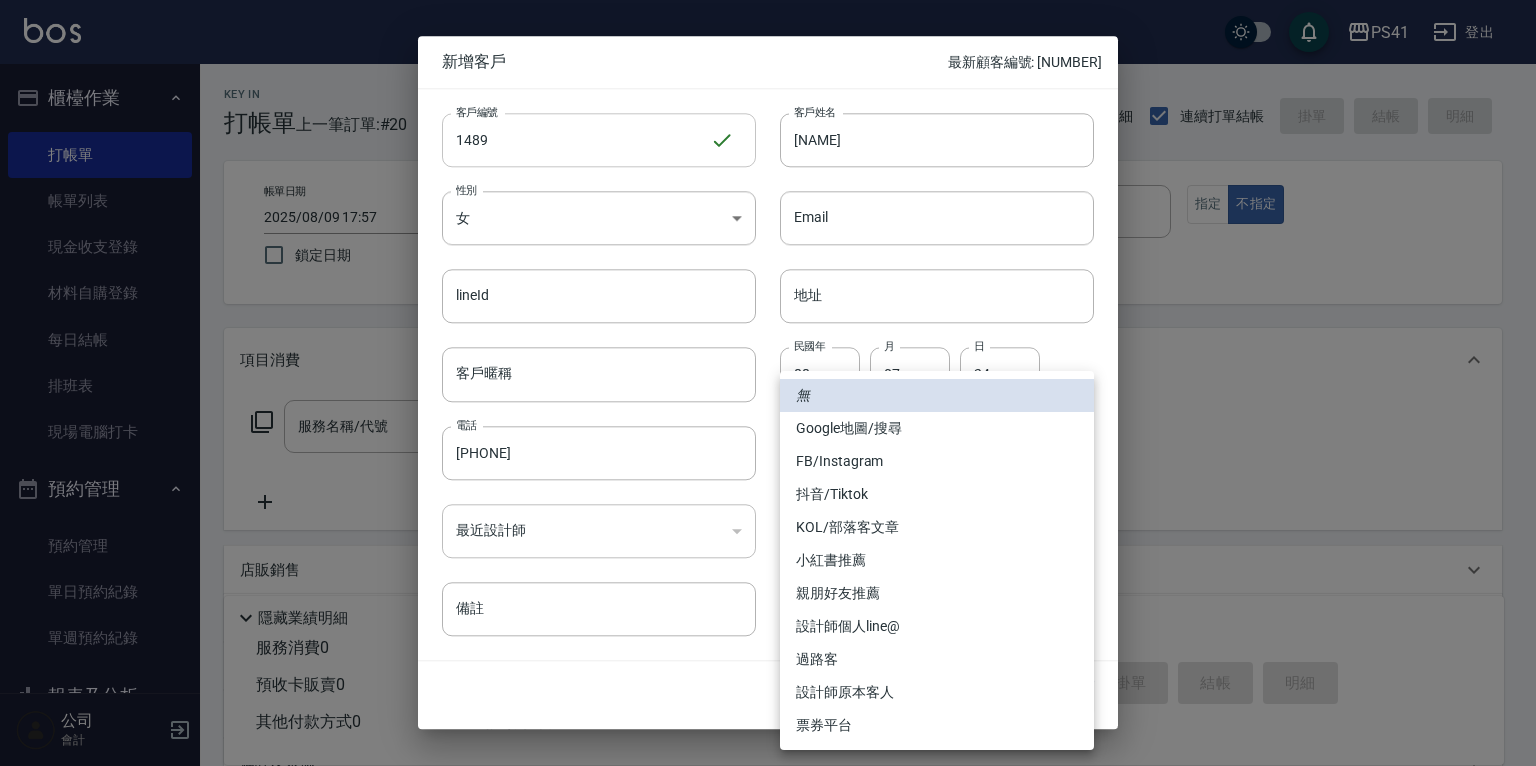 type 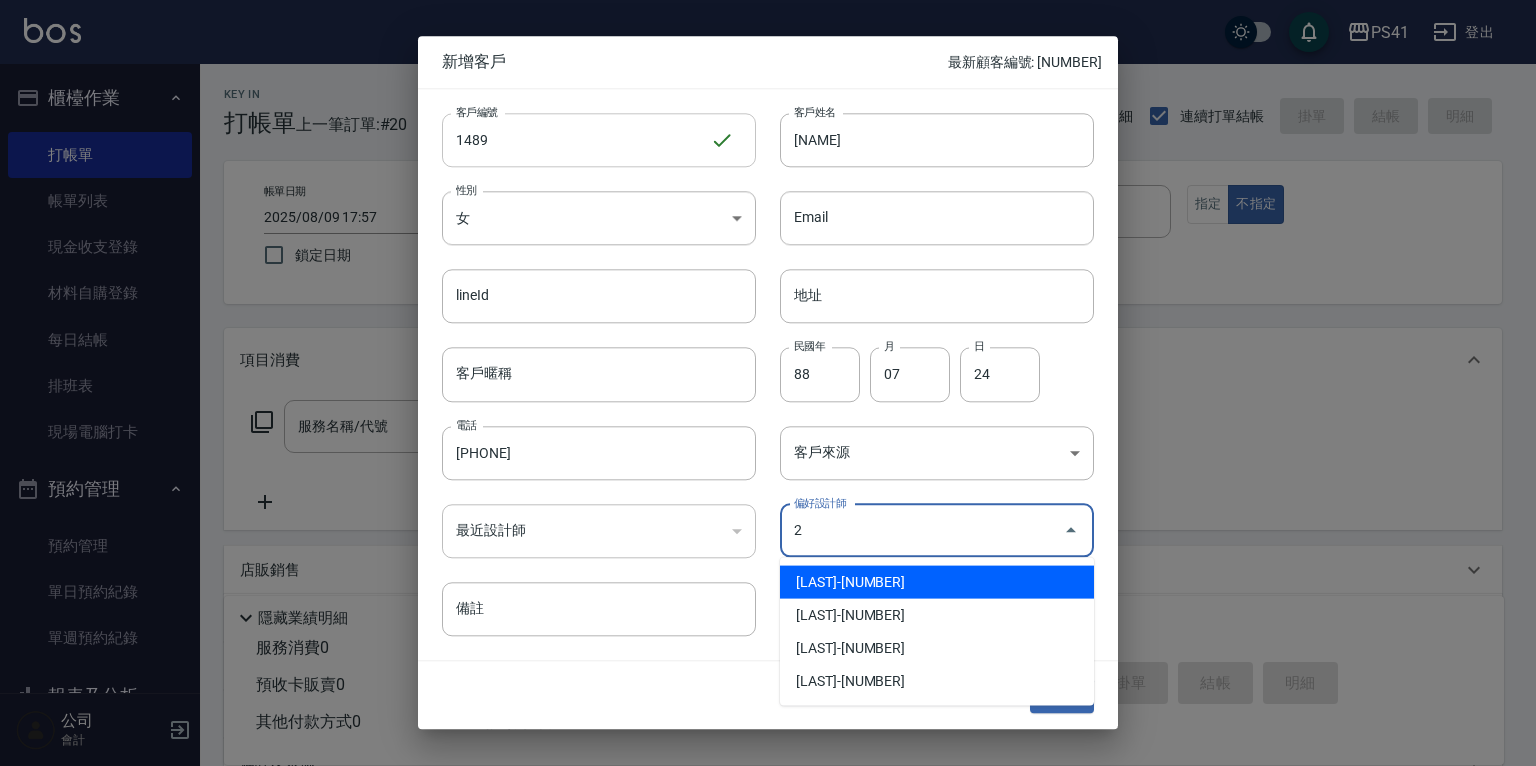 type on "[NAME]" 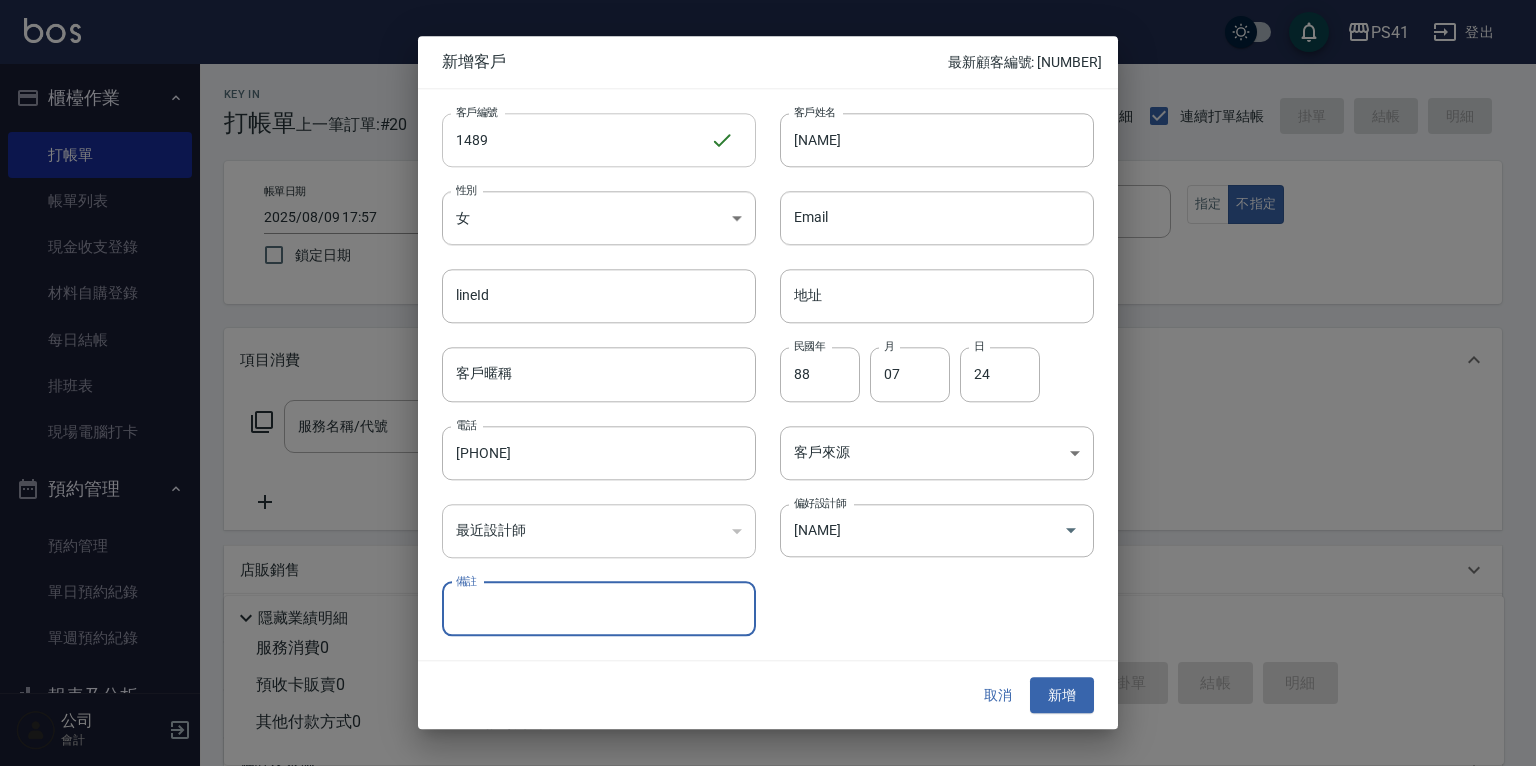type 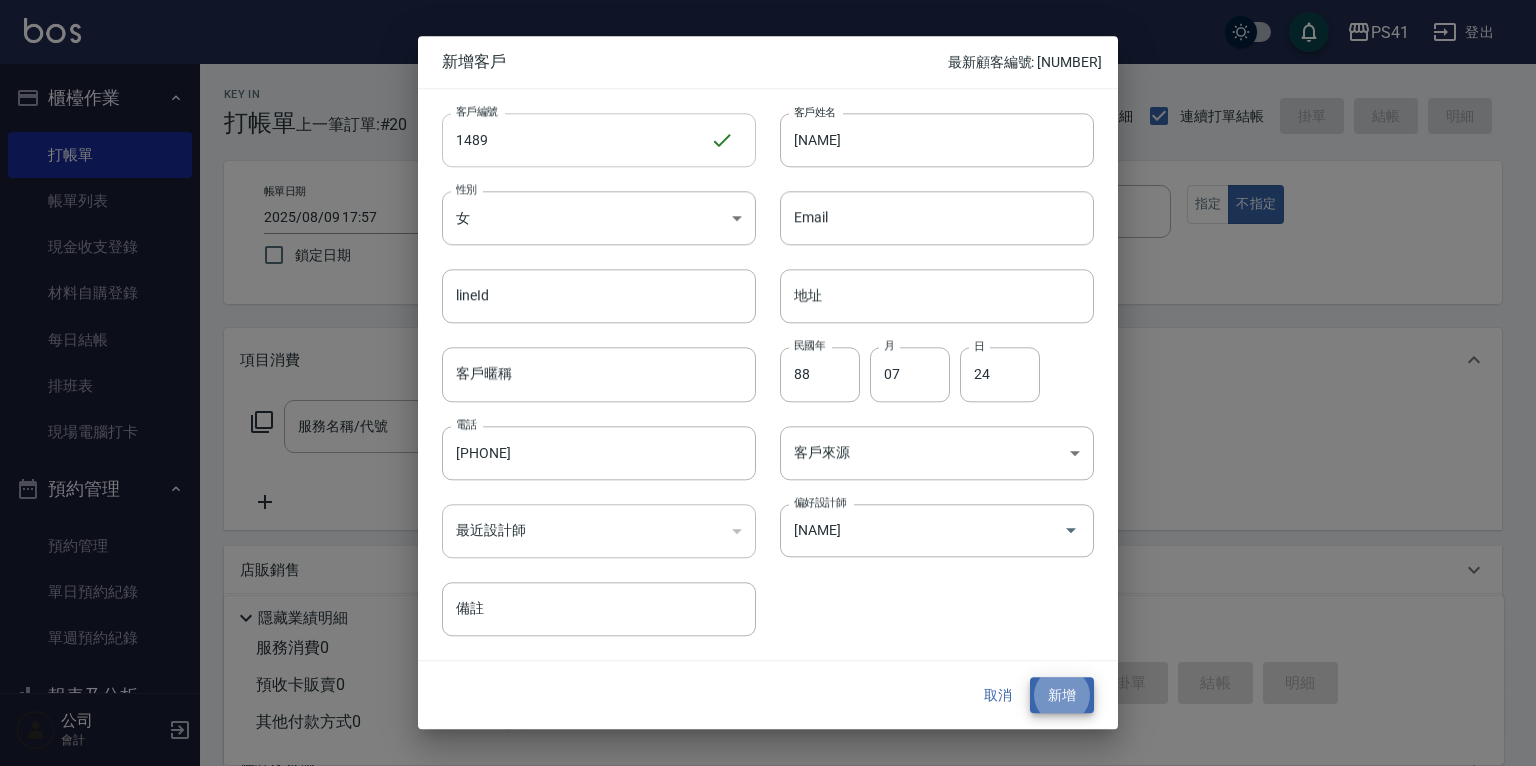 click on "新增" at bounding box center [1062, 695] 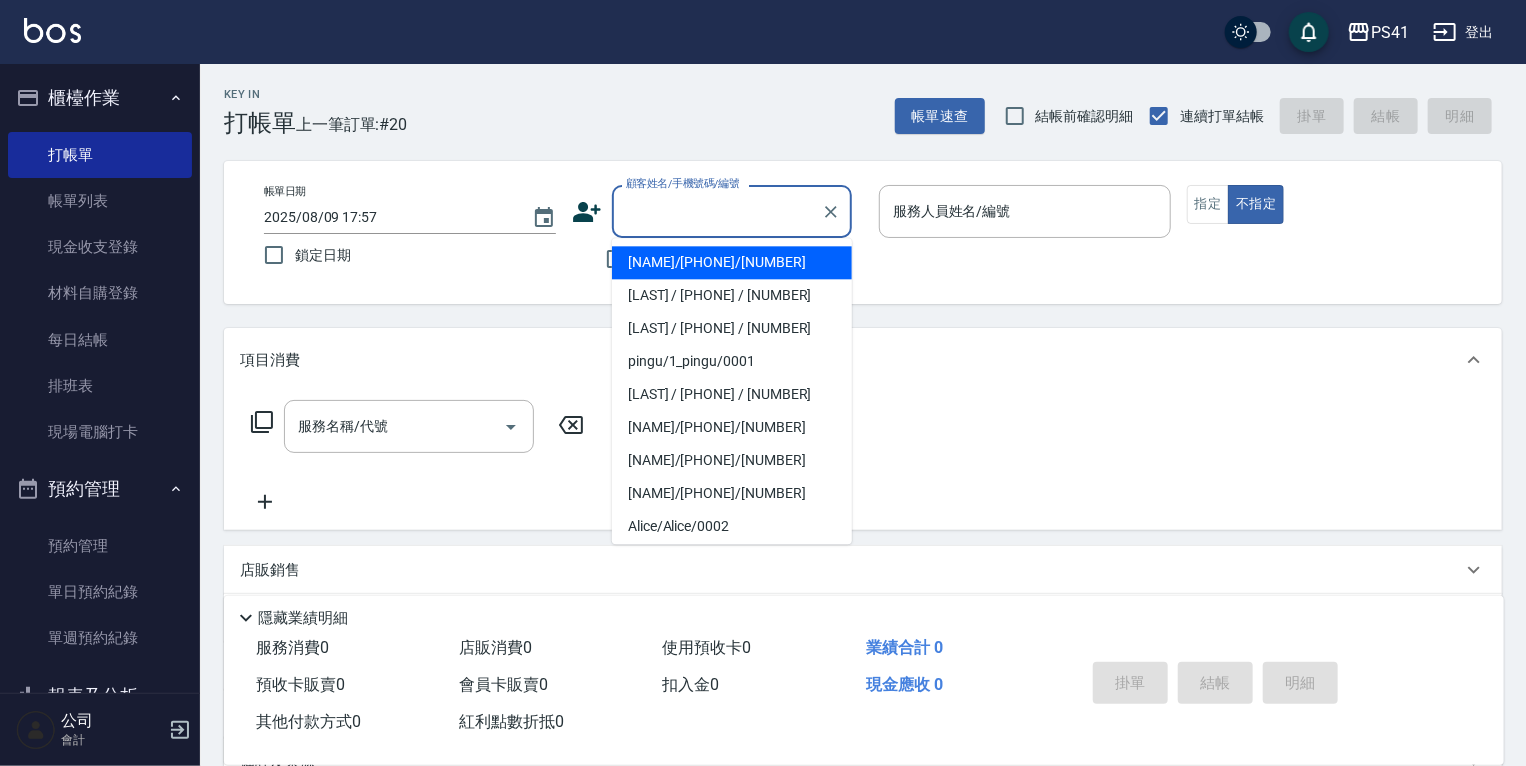 click on "顧客姓名/手機號碼/編號" at bounding box center (717, 211) 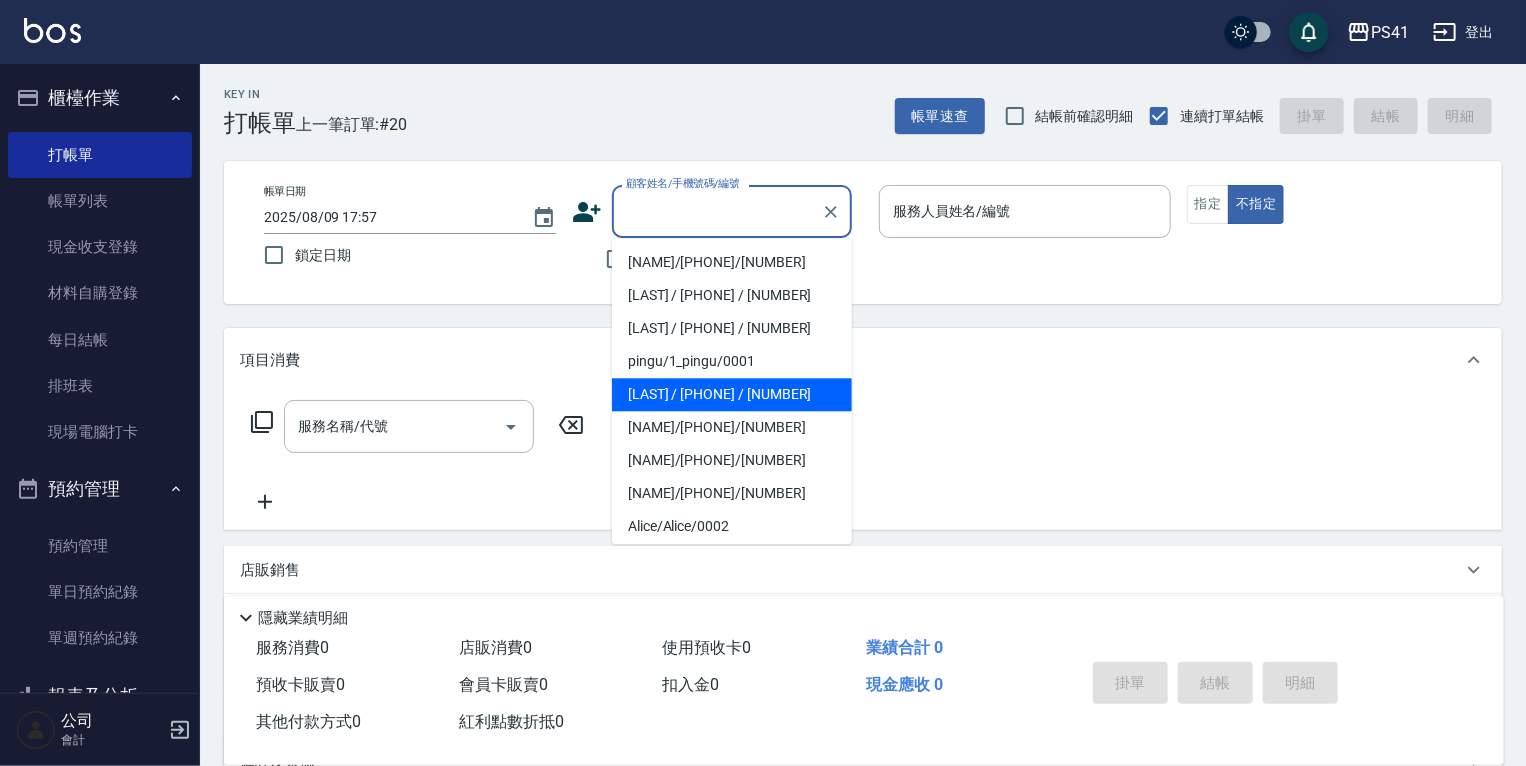 click on "項目消費" at bounding box center [863, 360] 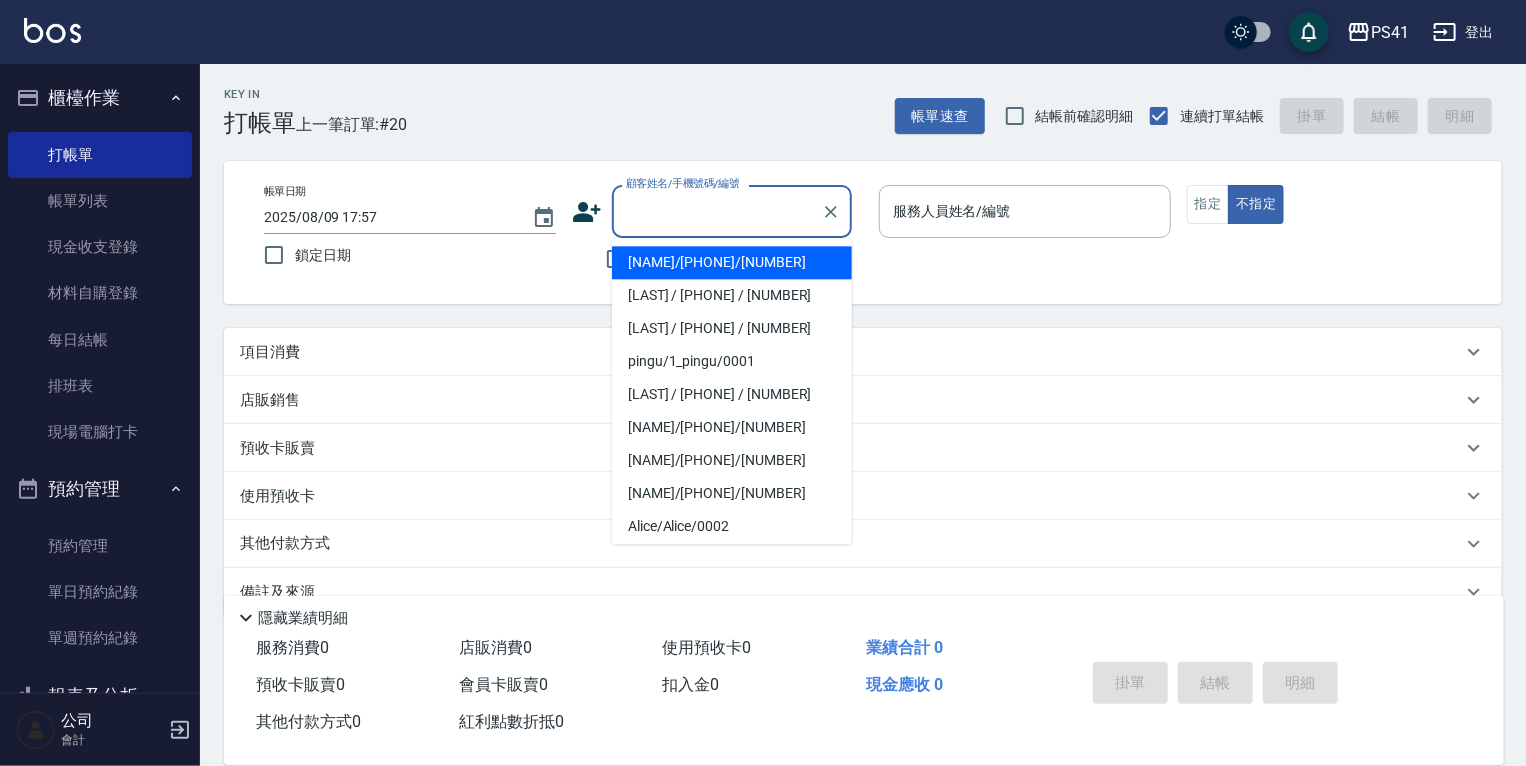 click on "顧客姓名/手機號碼/編號" at bounding box center (717, 211) 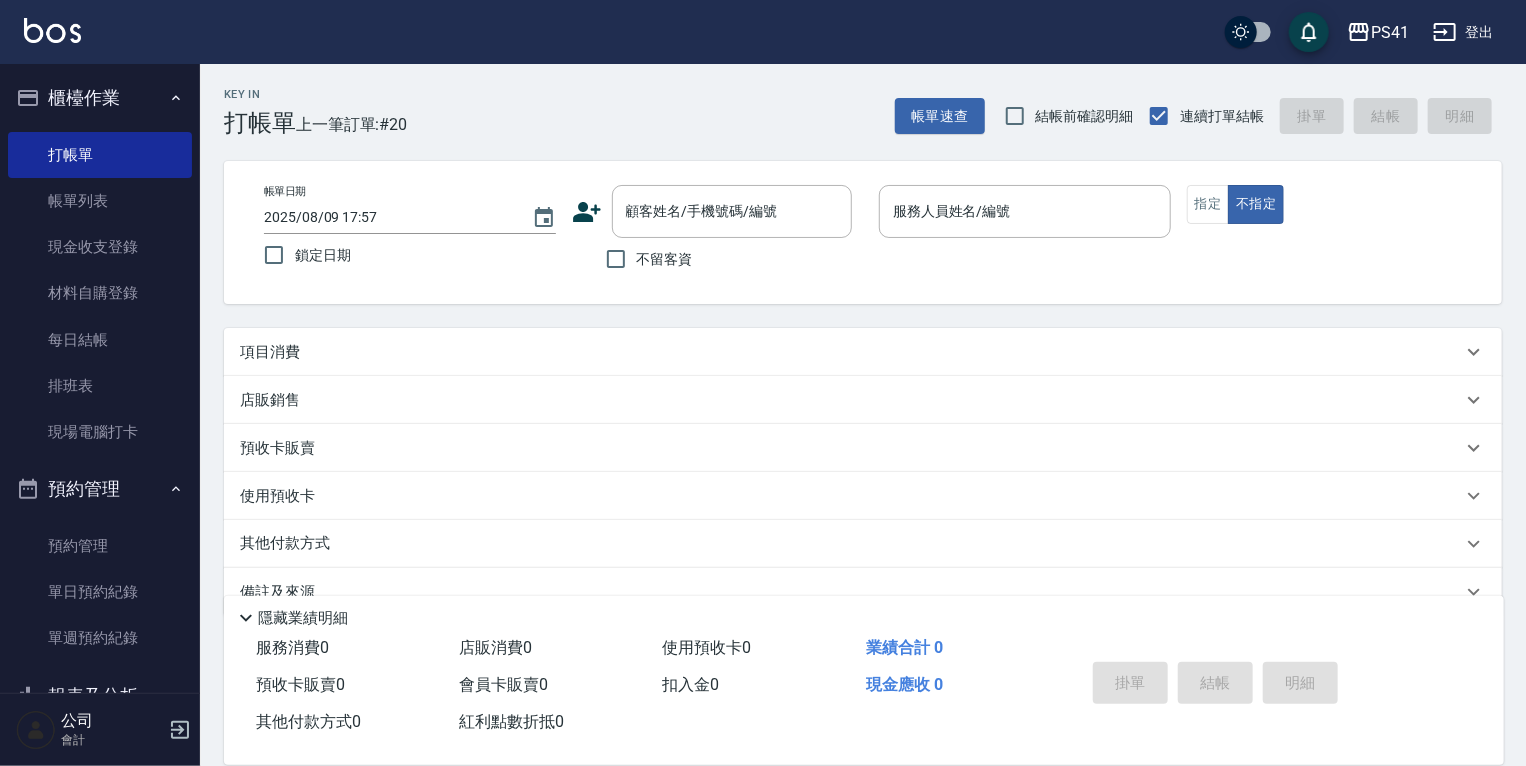 click on "帳單日期 2025/08/09 17:57 鎖定日期 顧客姓名/手機號碼/編號 顧客姓名/手機號碼/編號 不留客資 服務人員姓名/編號 服務人員姓名/編號 指定 不指定" at bounding box center (863, 232) 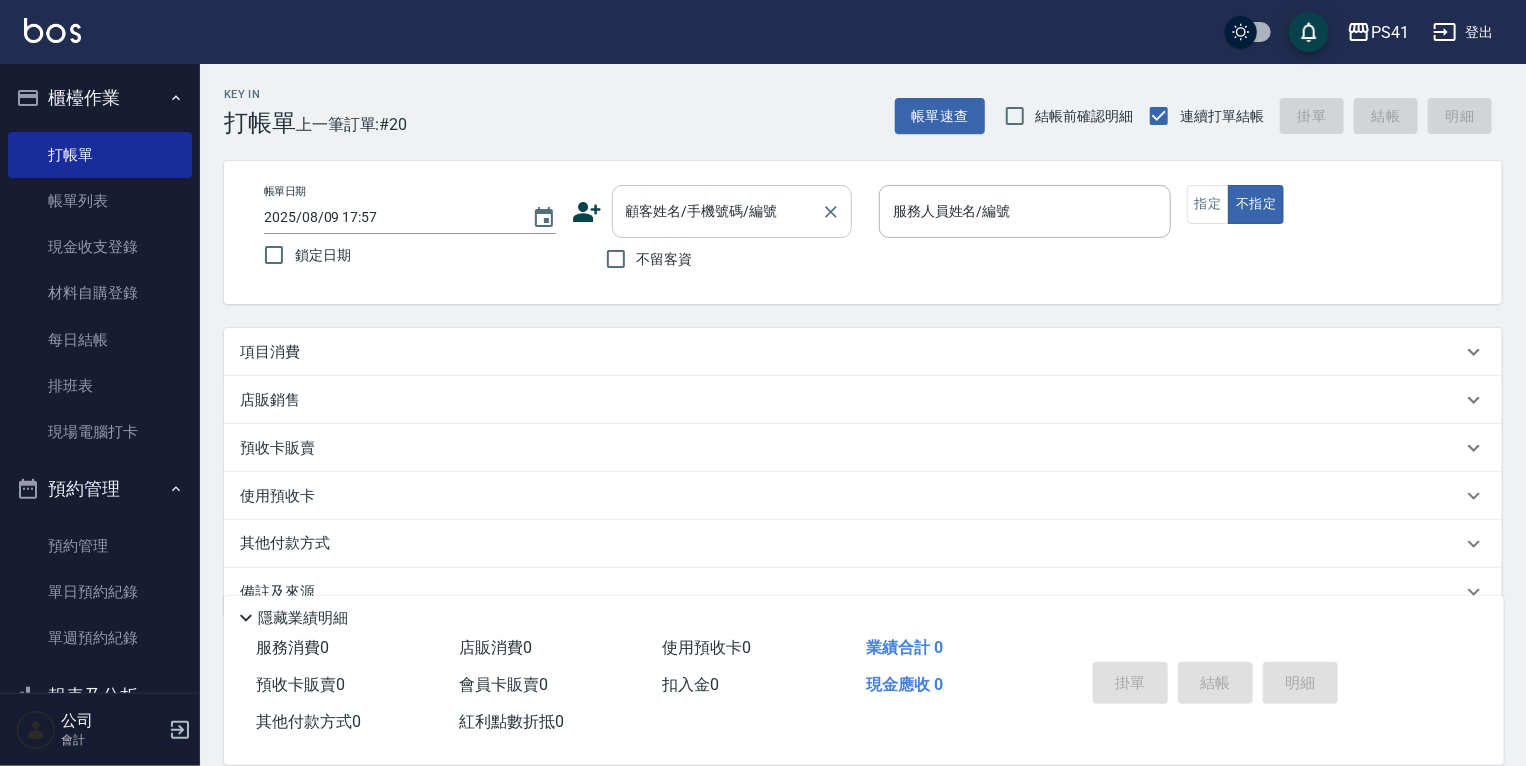 click on "顧客姓名/手機號碼/編號" at bounding box center [732, 211] 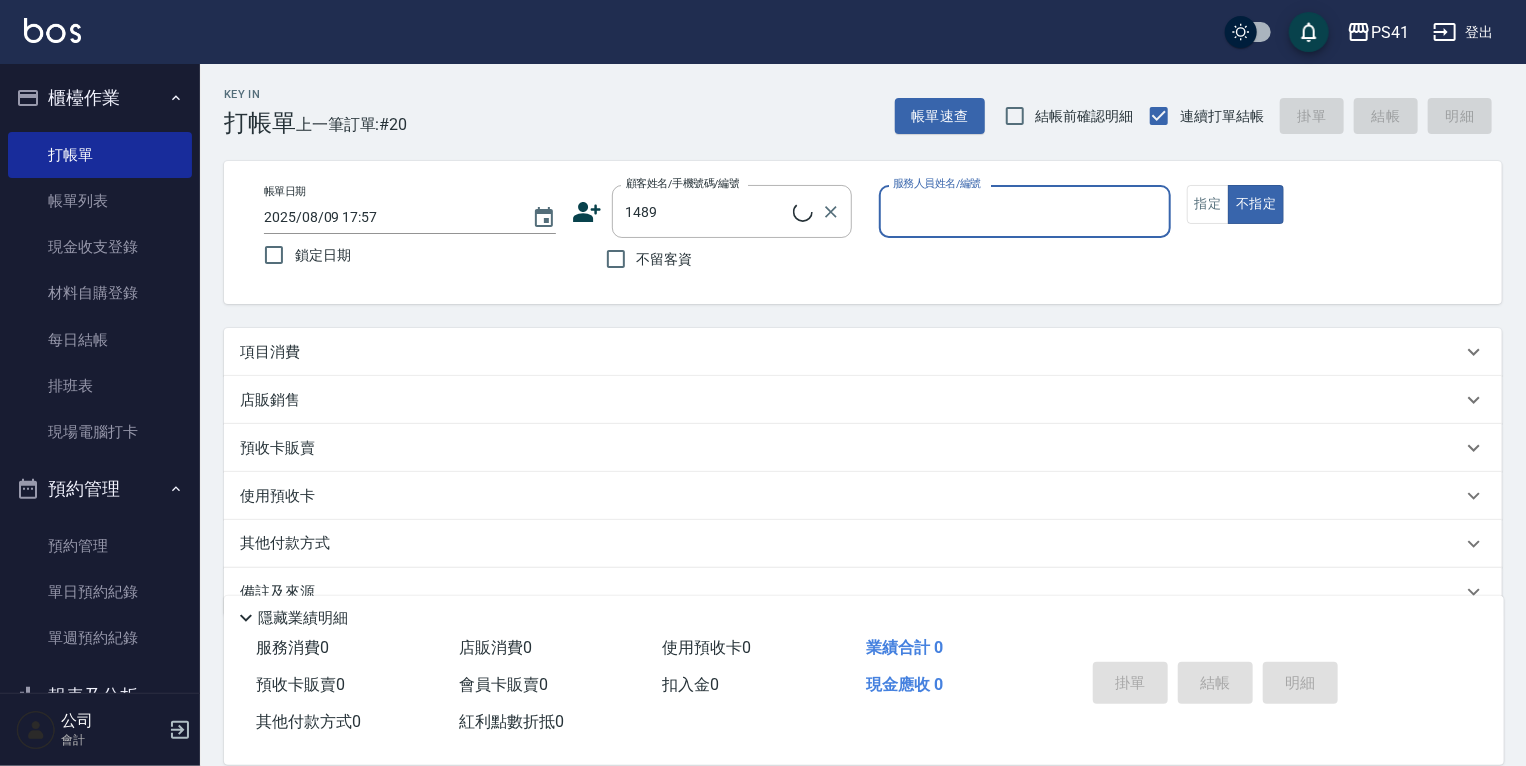 type on "[LAST] / [PHONE] / [NUMBER]" 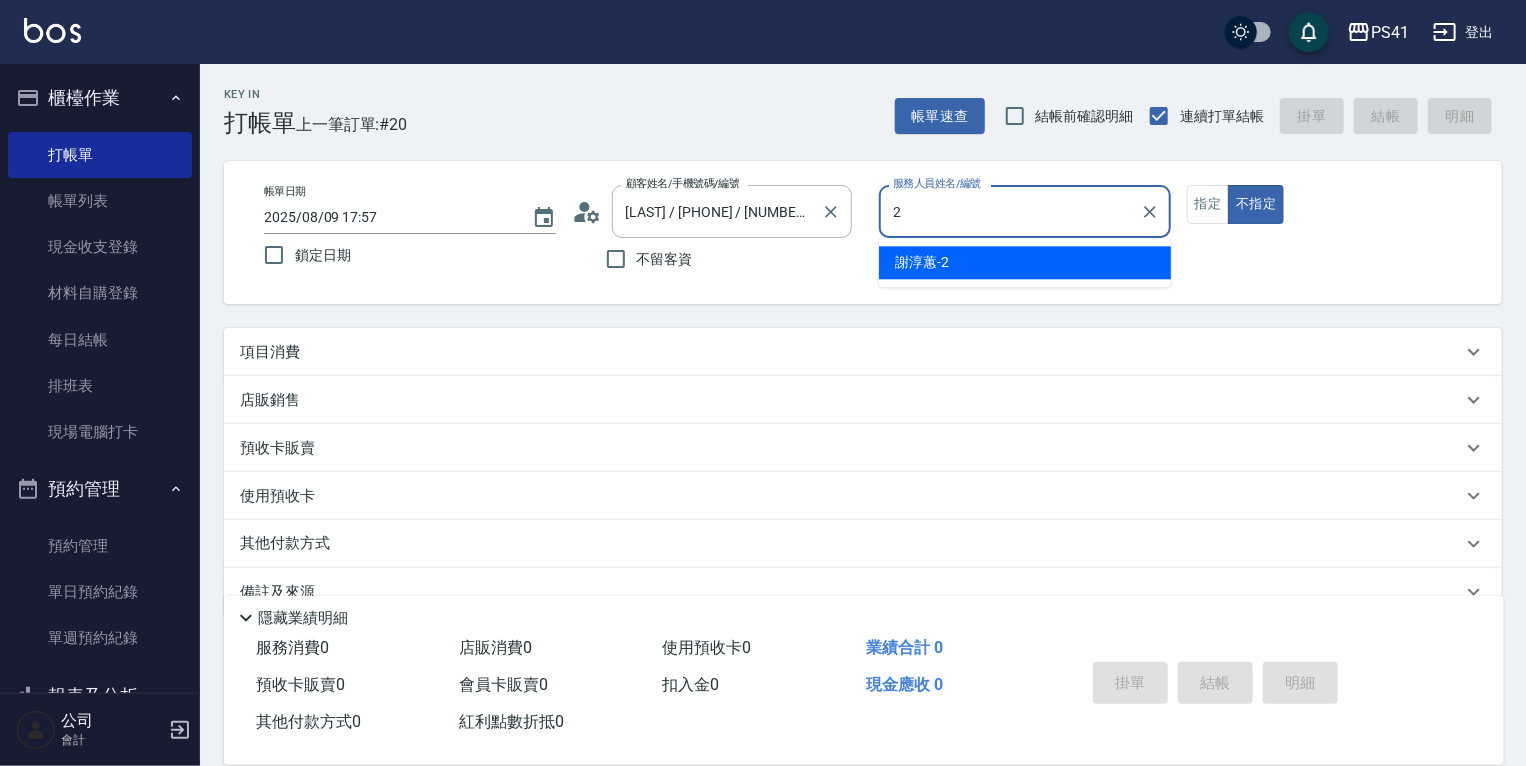 type on "[LAST]-[NUMBER]" 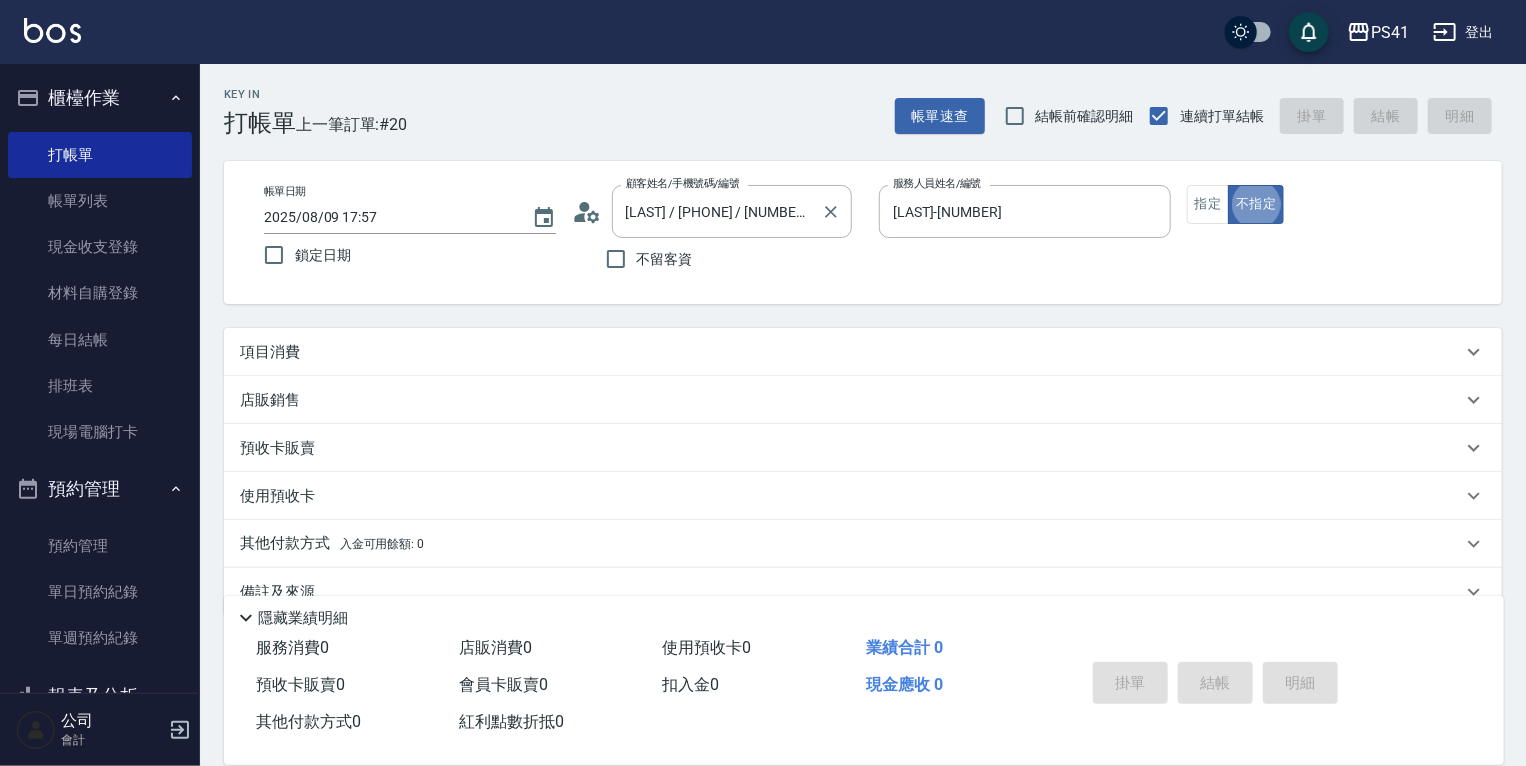 type on "false" 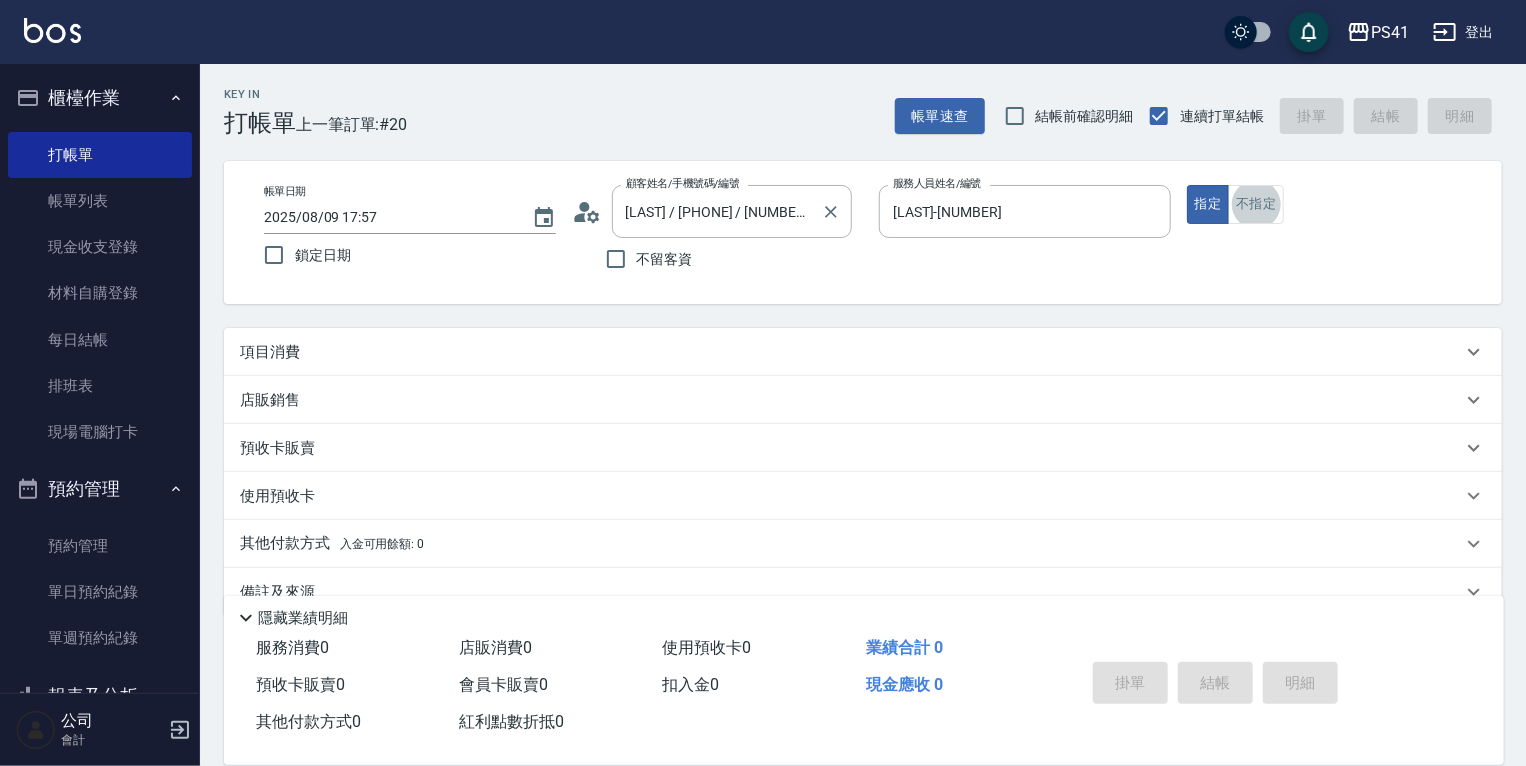 click on "不指定" at bounding box center [1256, 204] 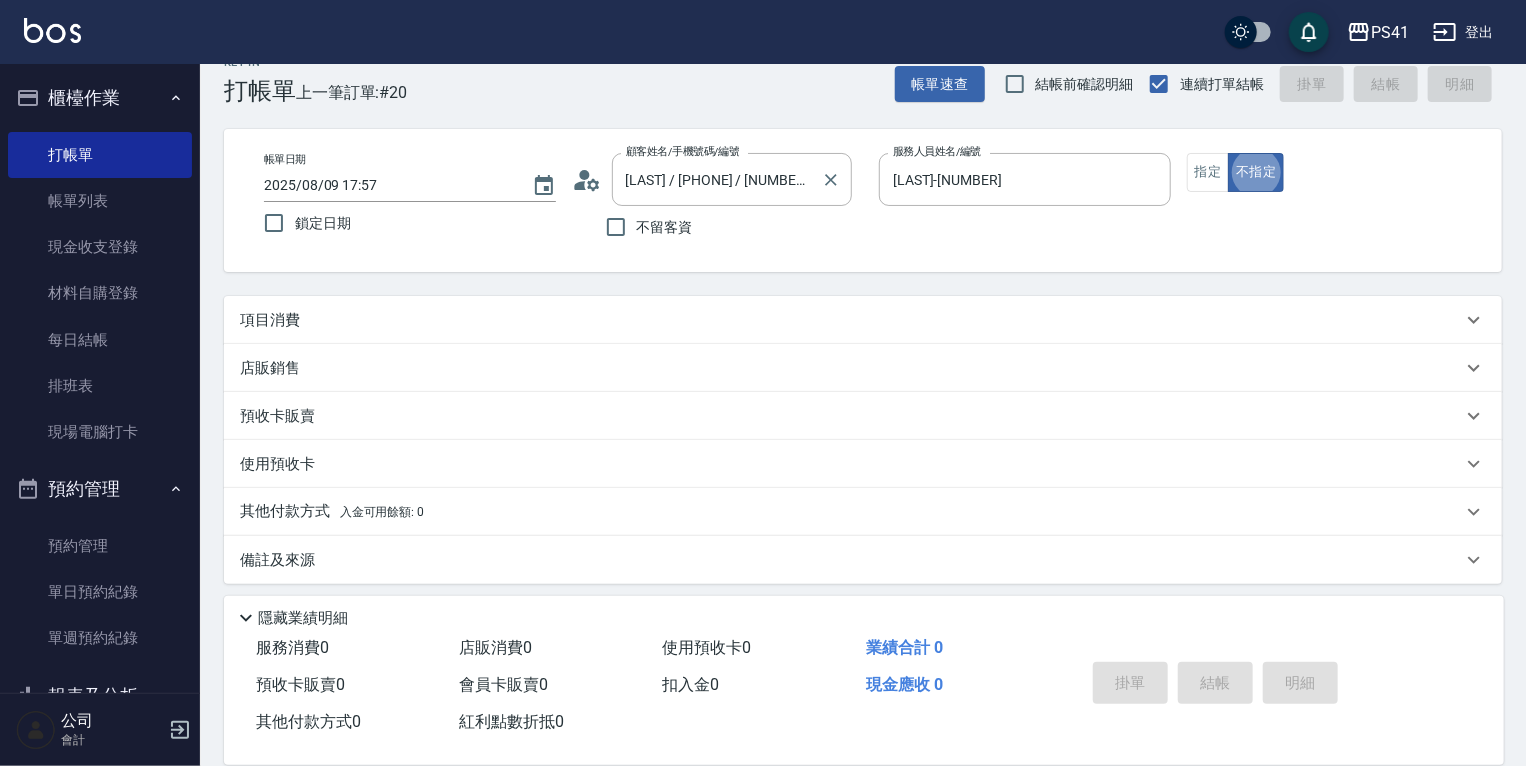 scroll, scrollTop: 40, scrollLeft: 0, axis: vertical 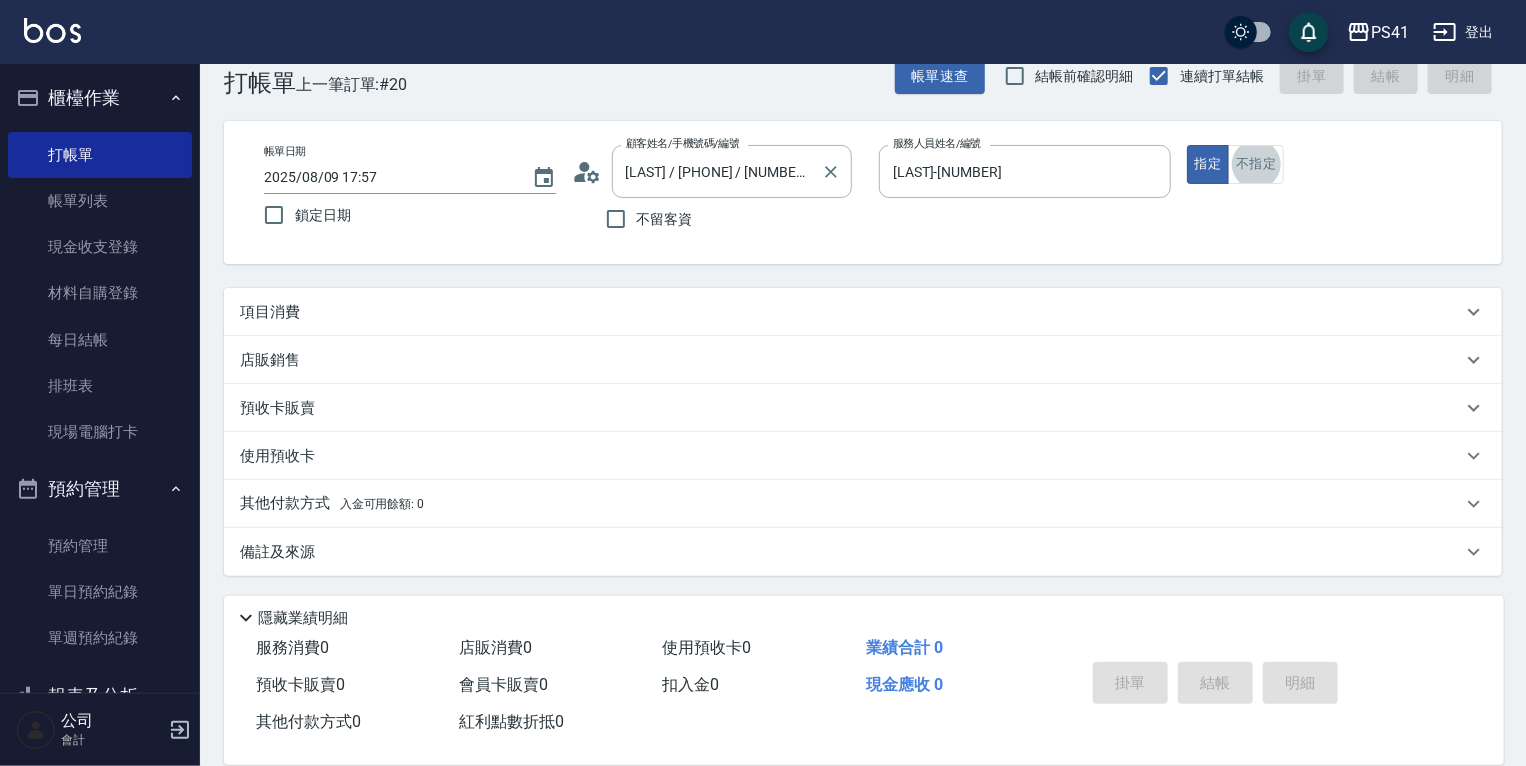 click on "不指定" at bounding box center (1256, 164) 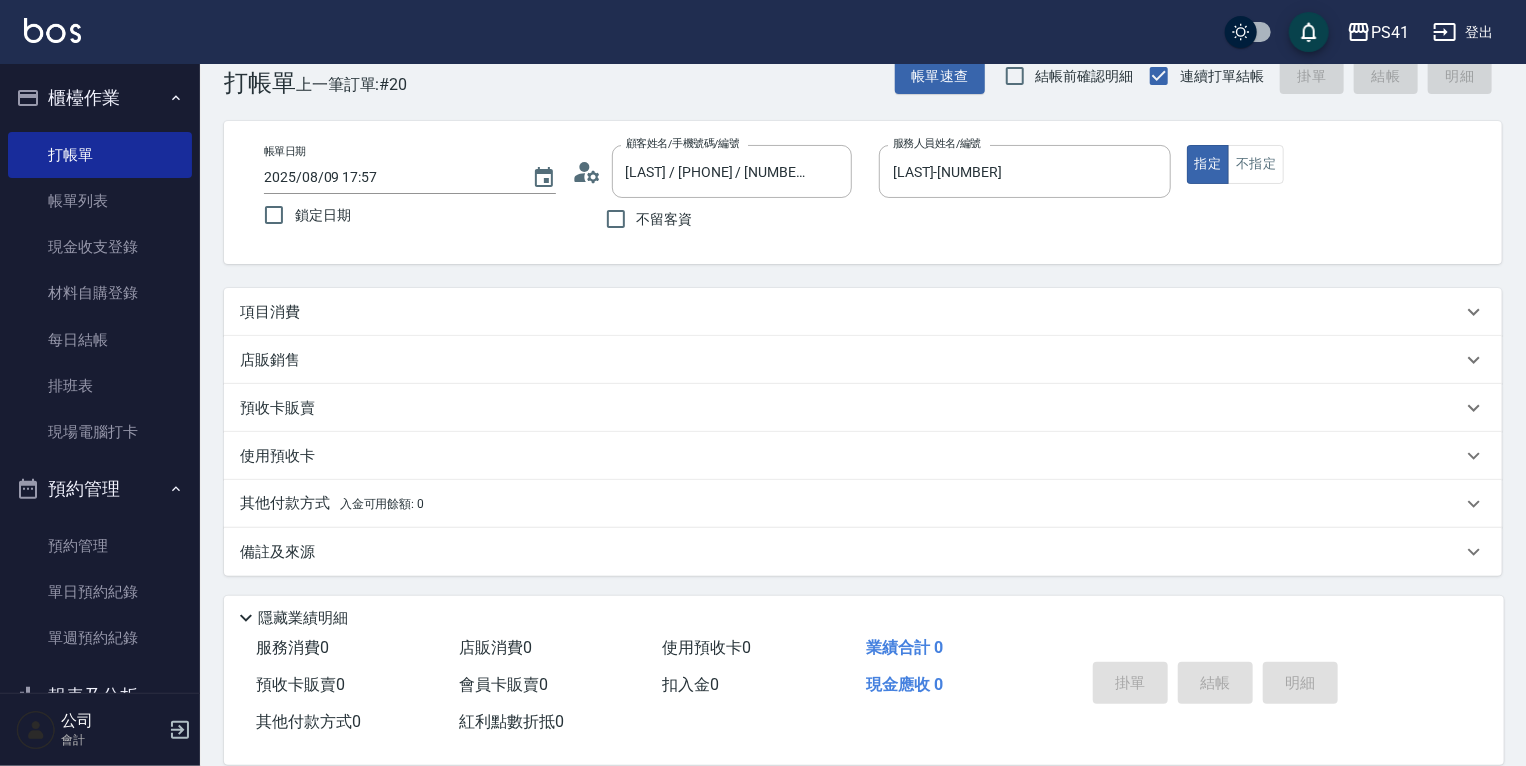 click on "項目消費" at bounding box center [863, 312] 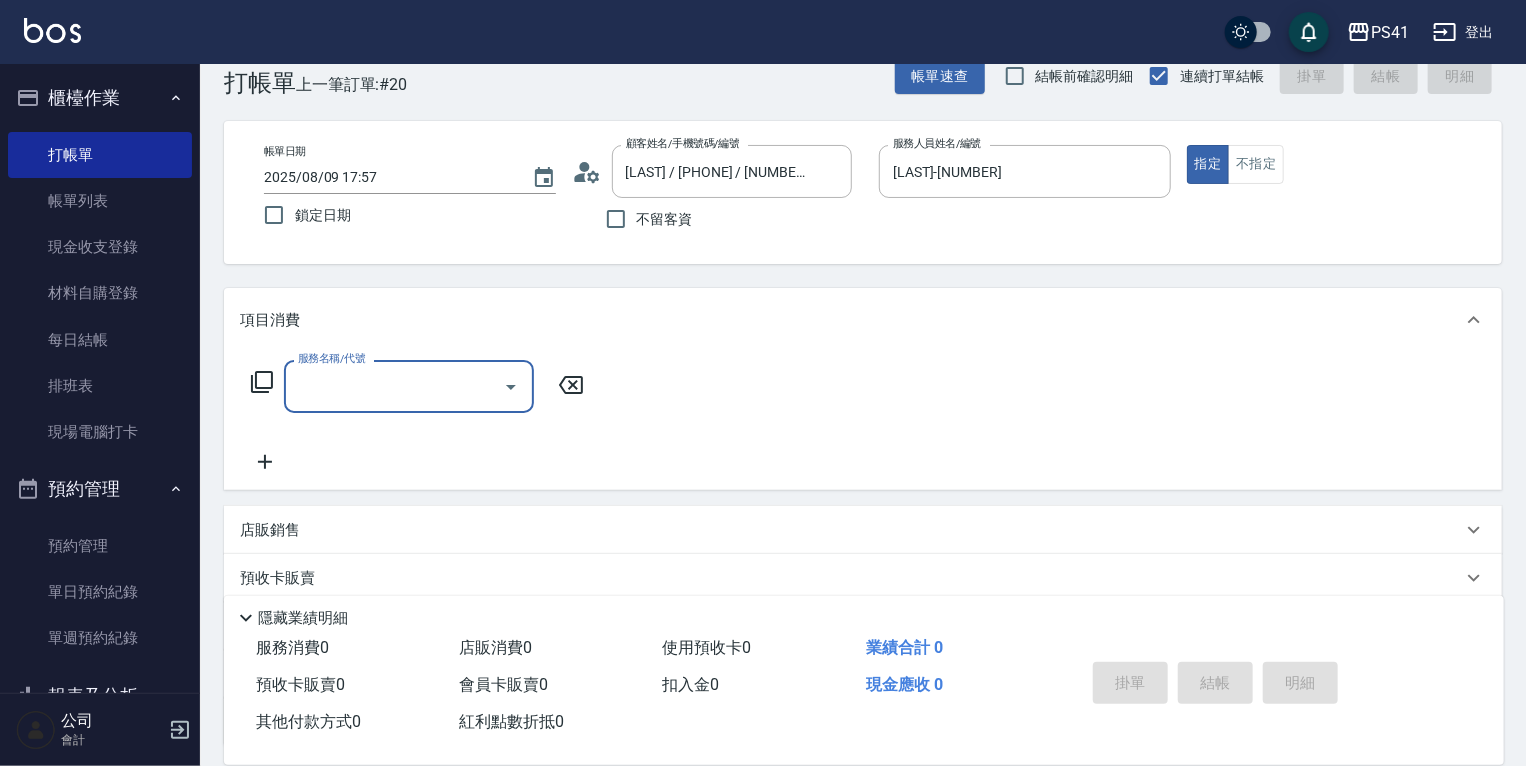 scroll, scrollTop: 0, scrollLeft: 0, axis: both 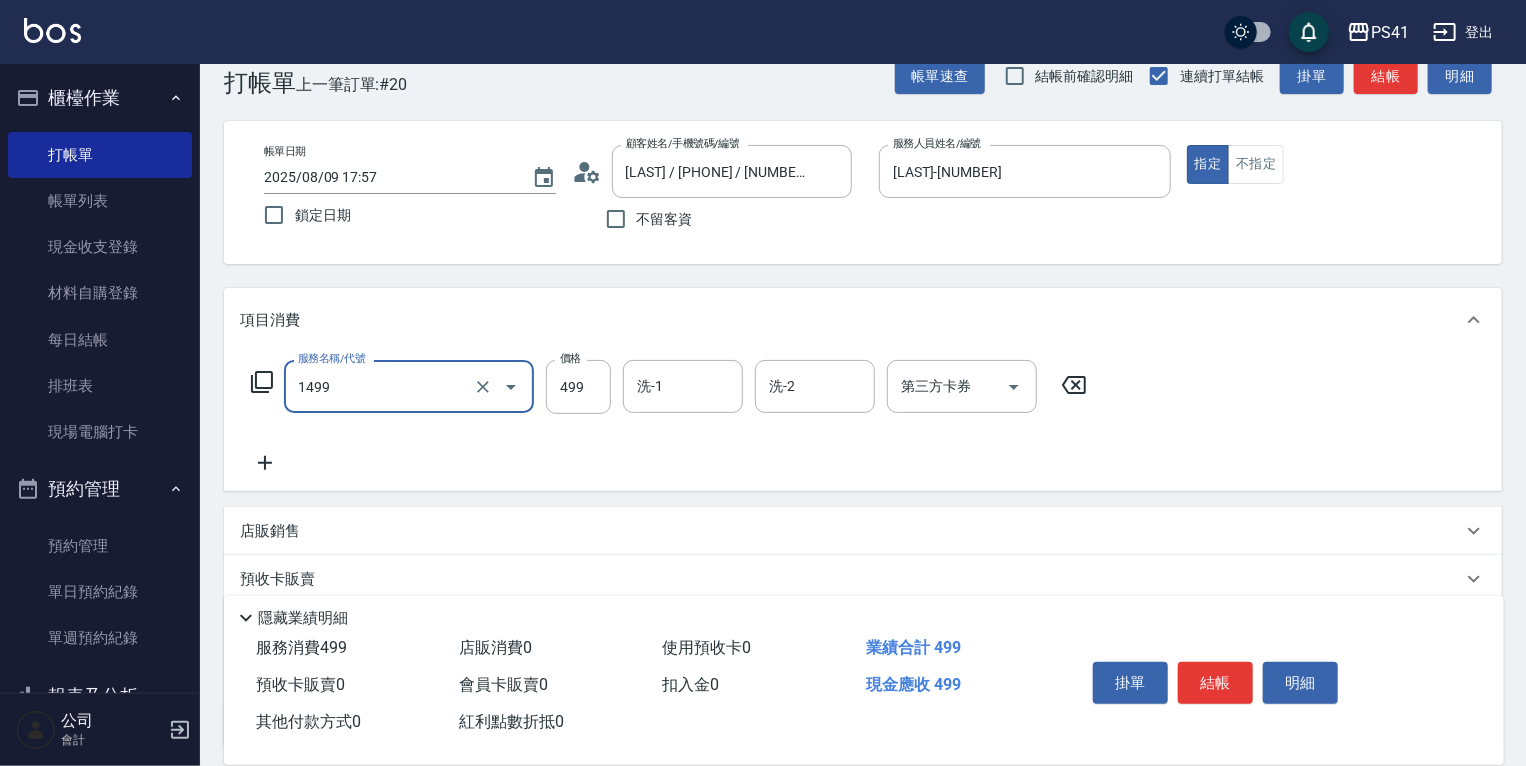 type on "活氧毛囊淨化髮浴(1499)" 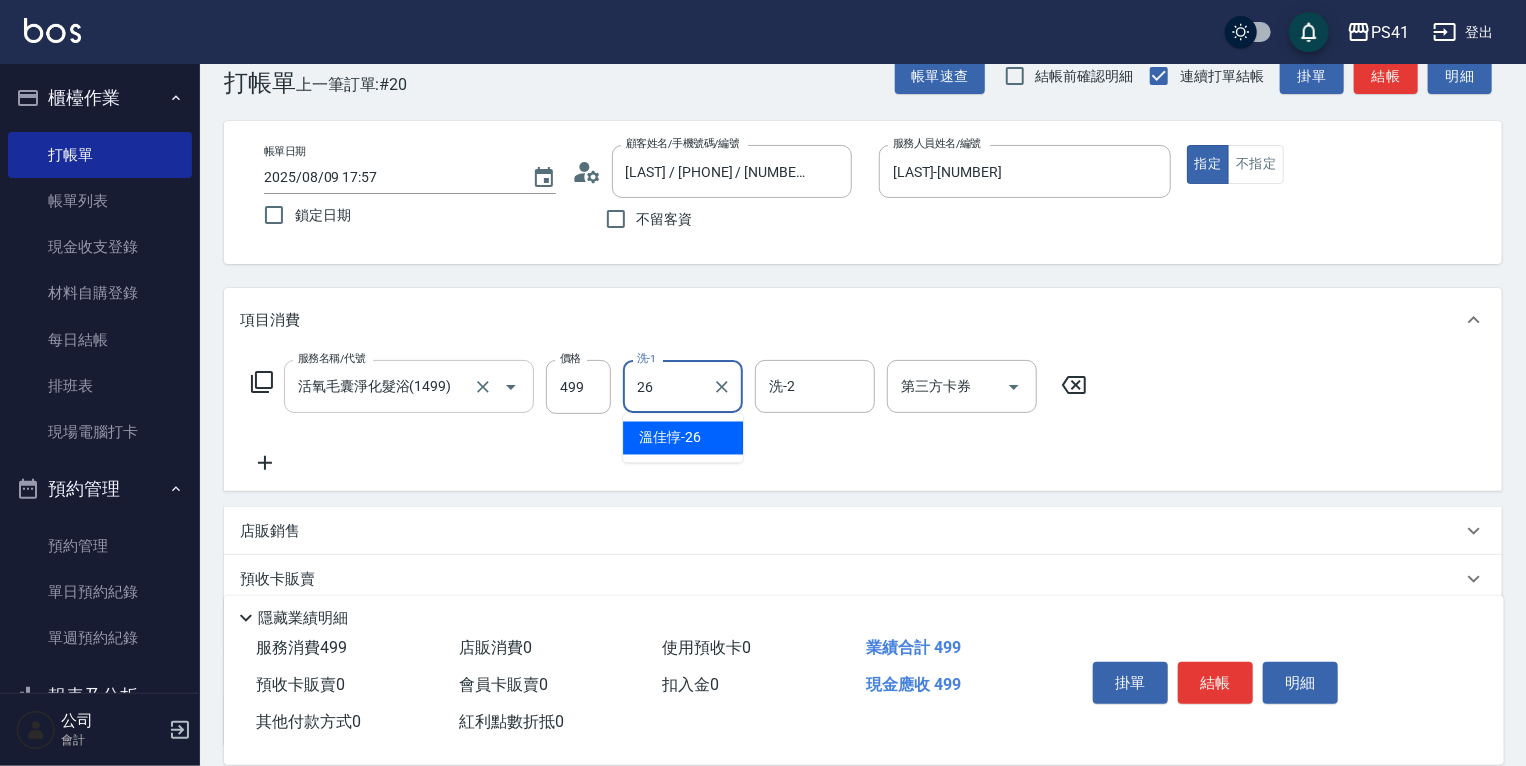 type on "[LAST]-[NUMBER]" 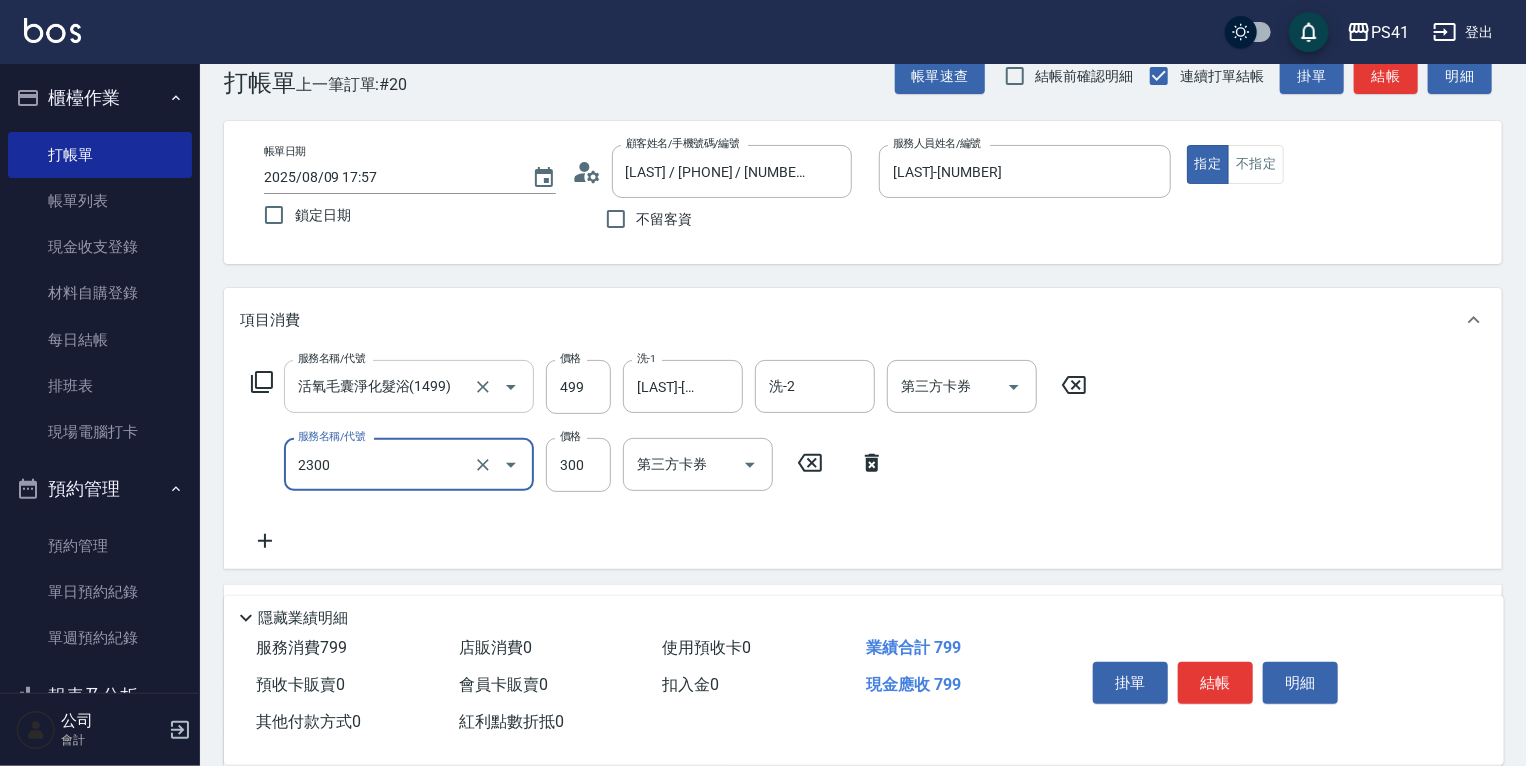 type on "剪髮(2300)" 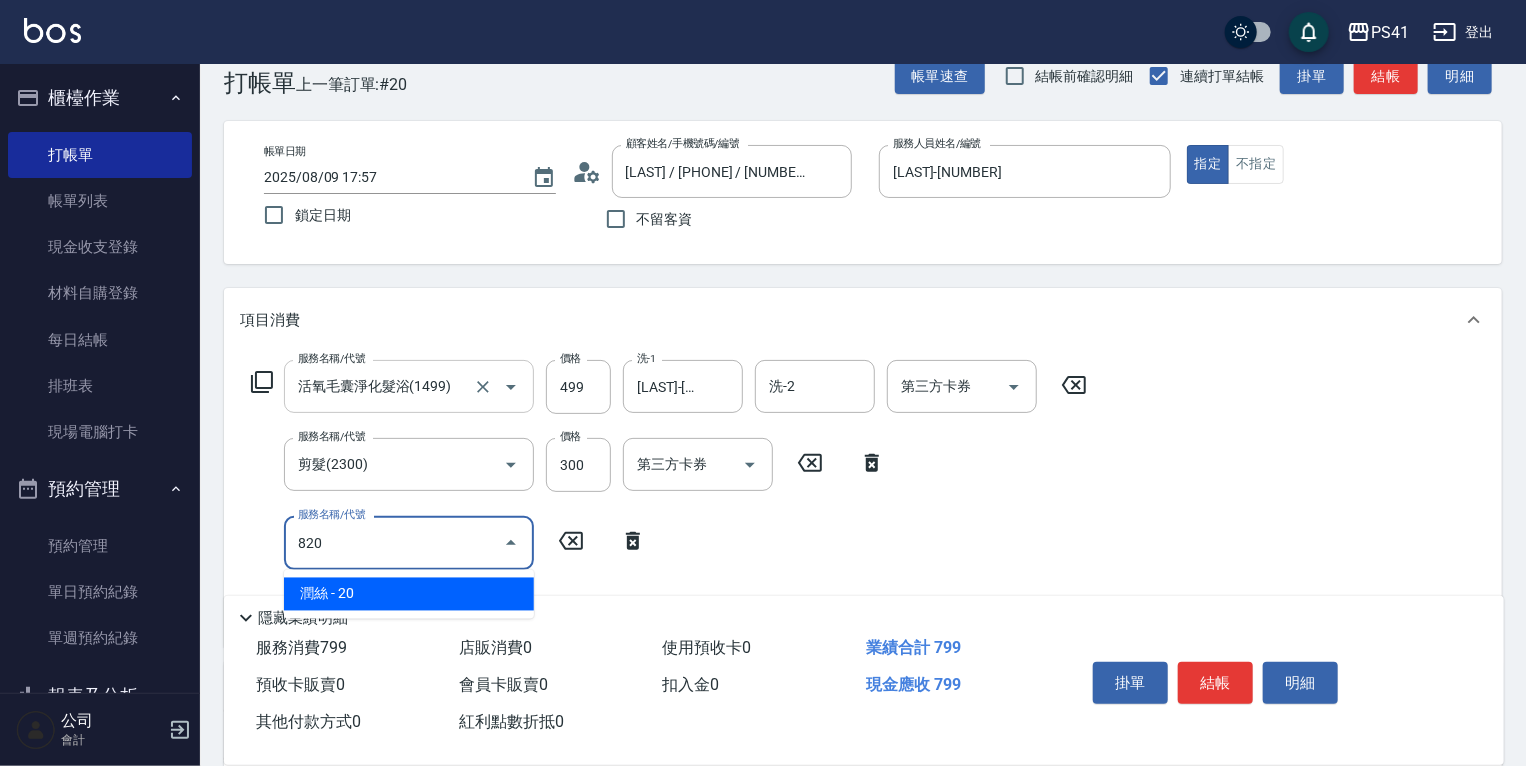 type on "潤絲(820)" 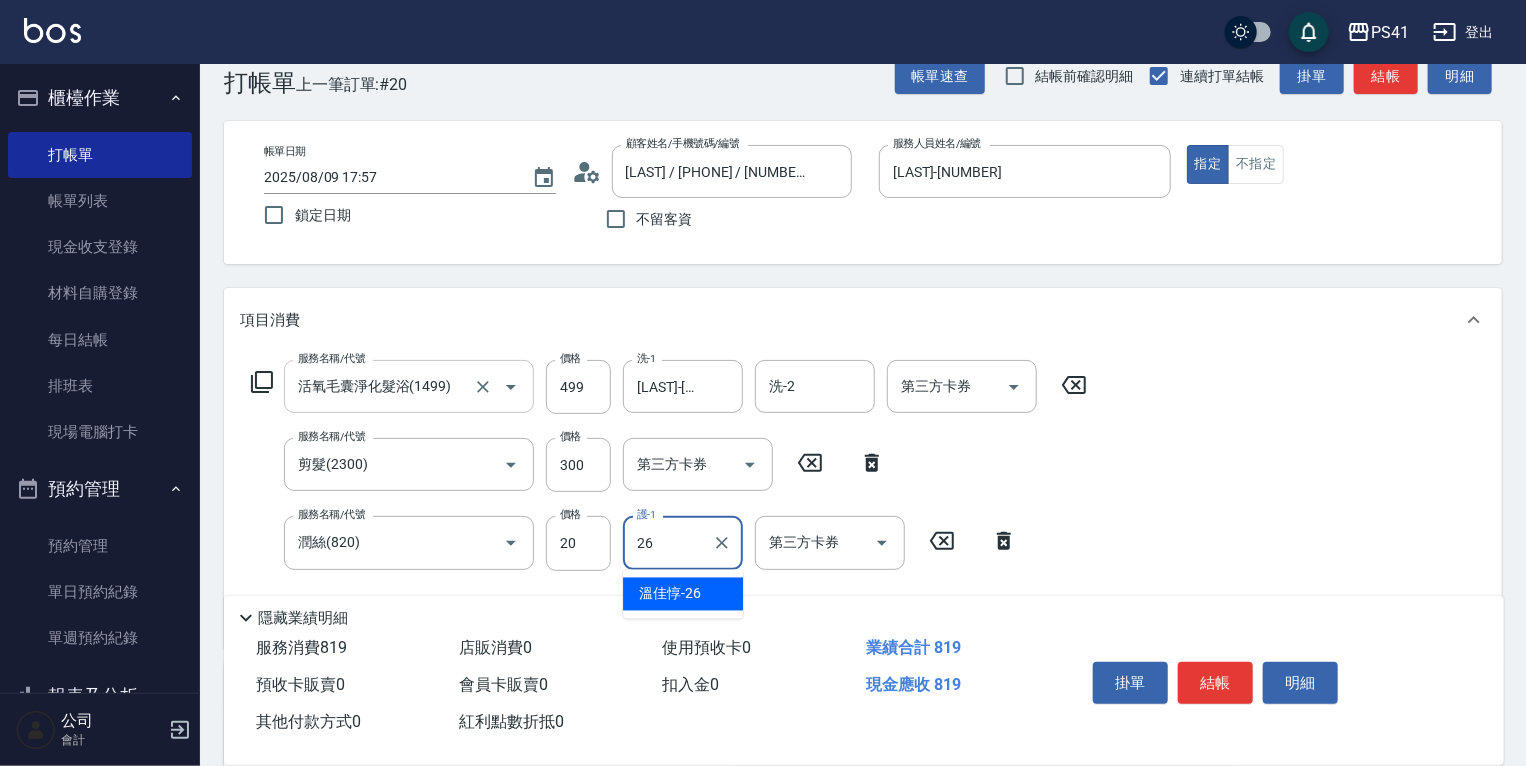 type on "[LAST]-[NUMBER]" 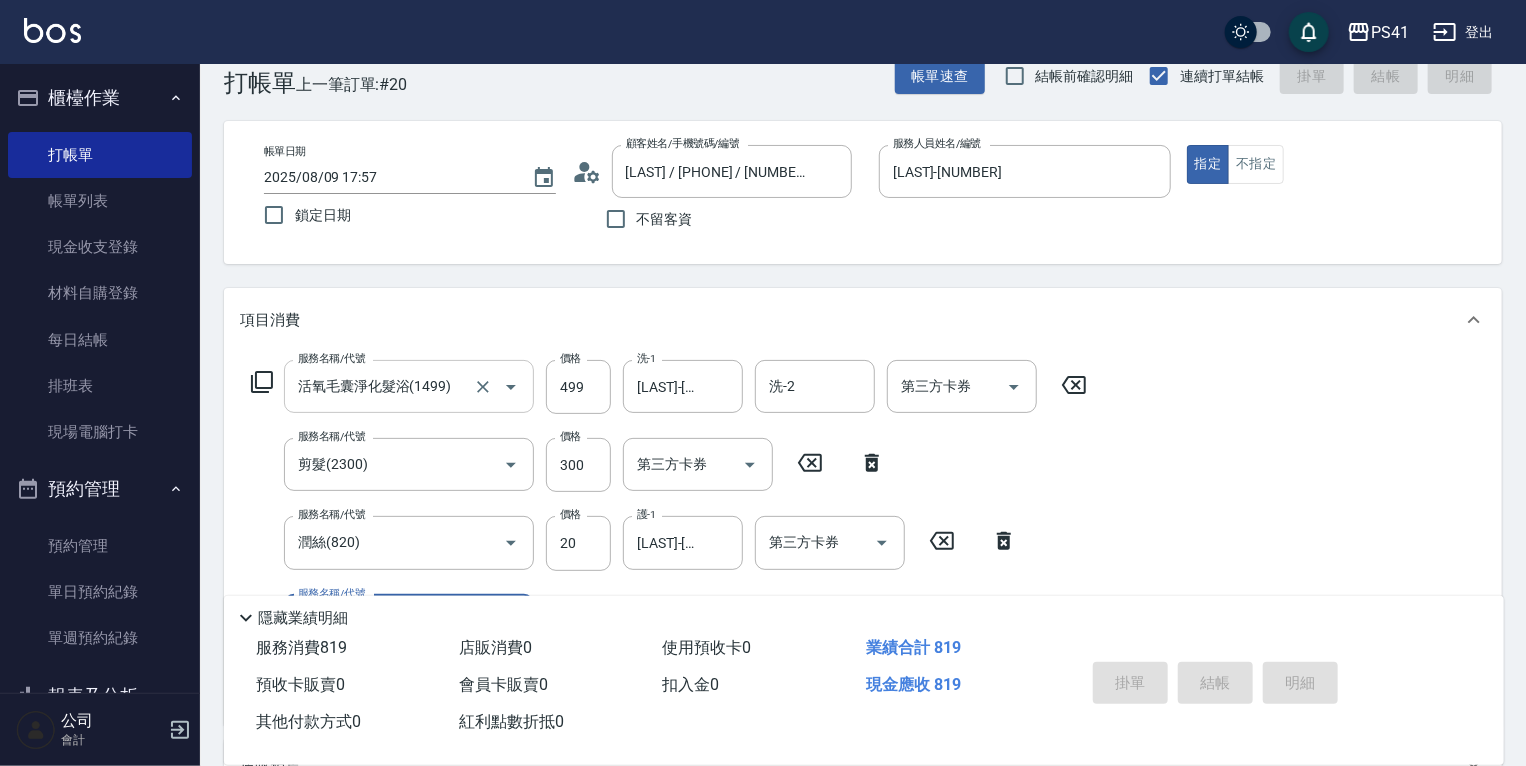 type on "[DATE] [TIME]" 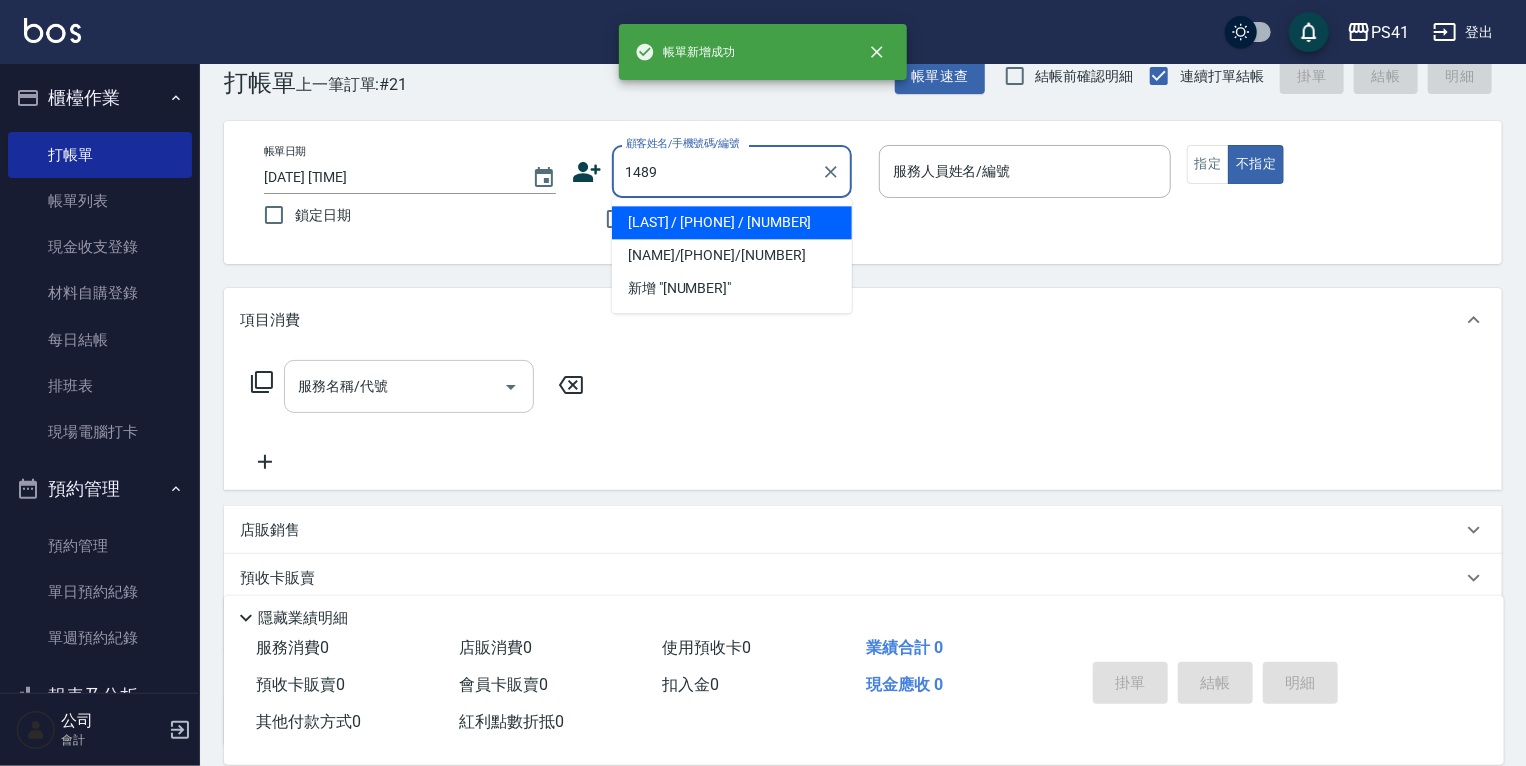 type on "[LAST] / [PHONE] / [NUMBER]" 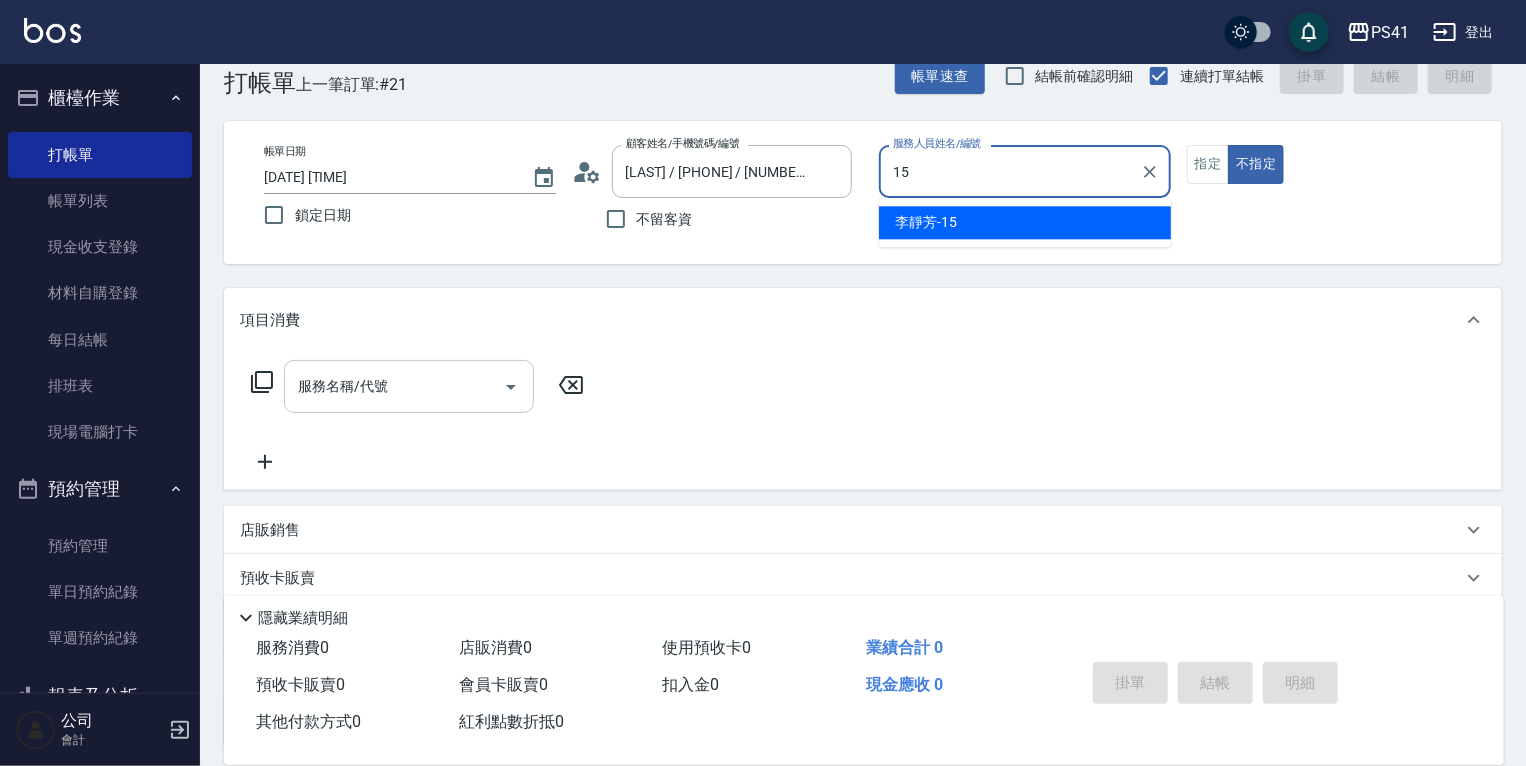 type on "[NAME]-[NUMBER]" 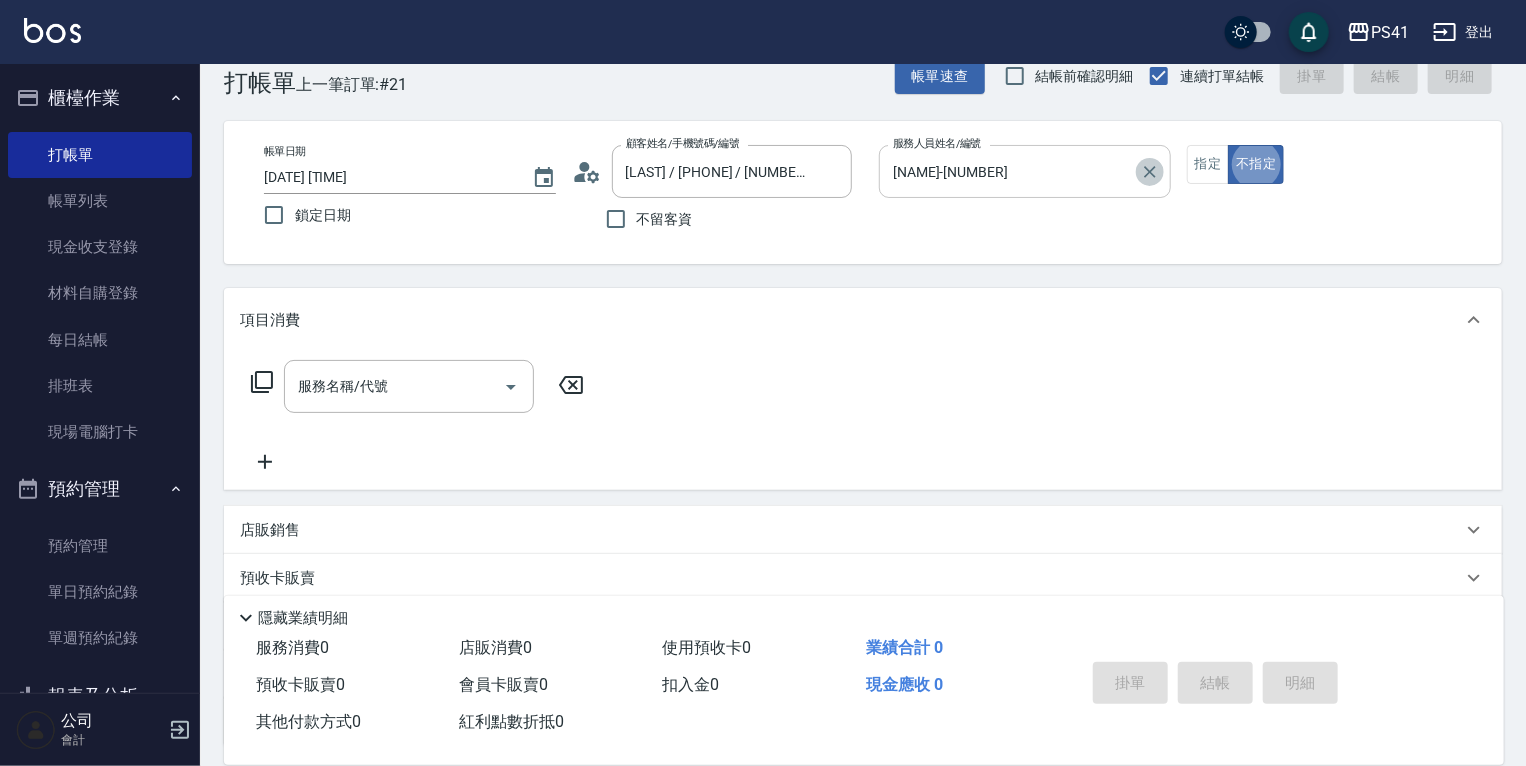 click 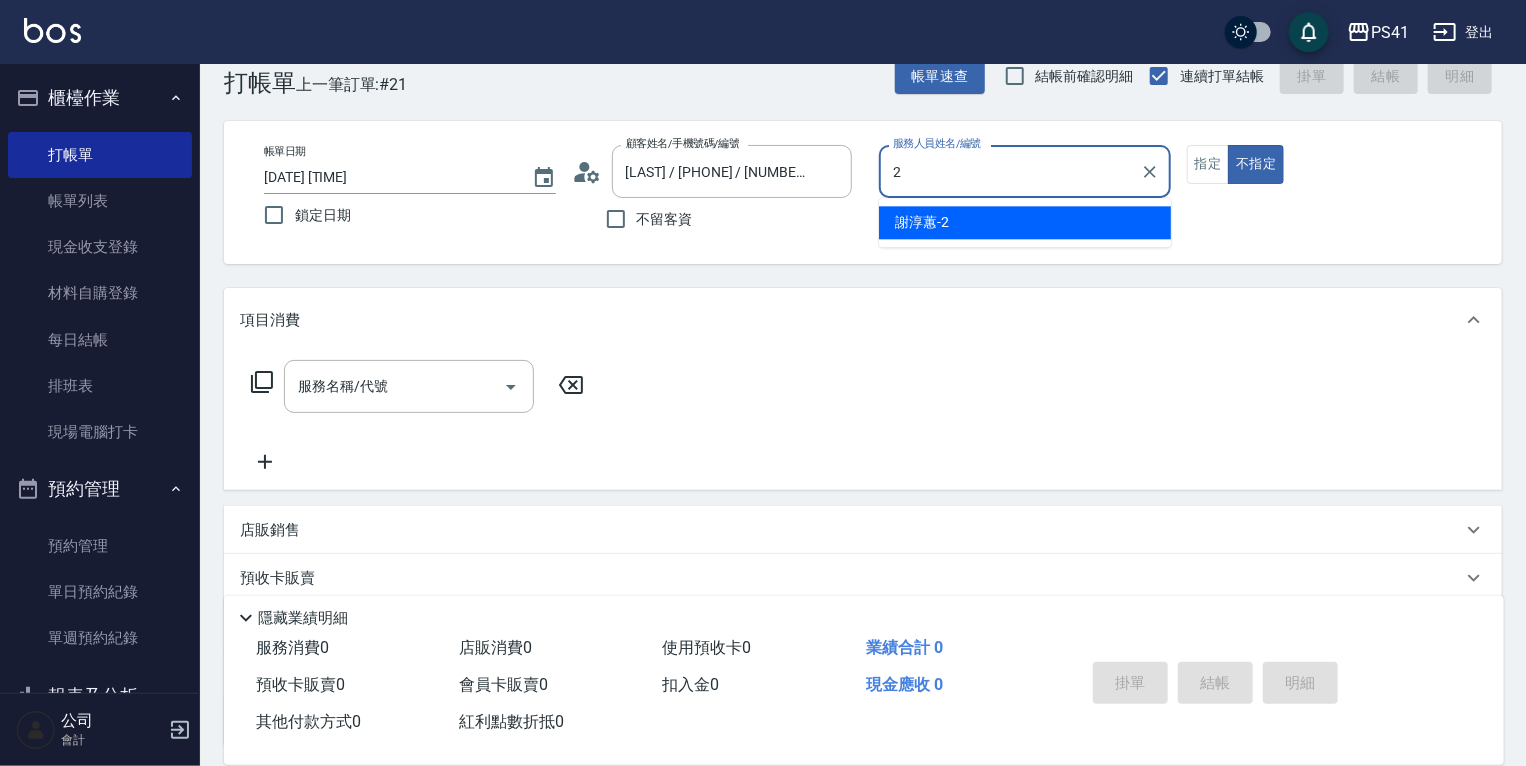 type on "[LAST]-[NUMBER]" 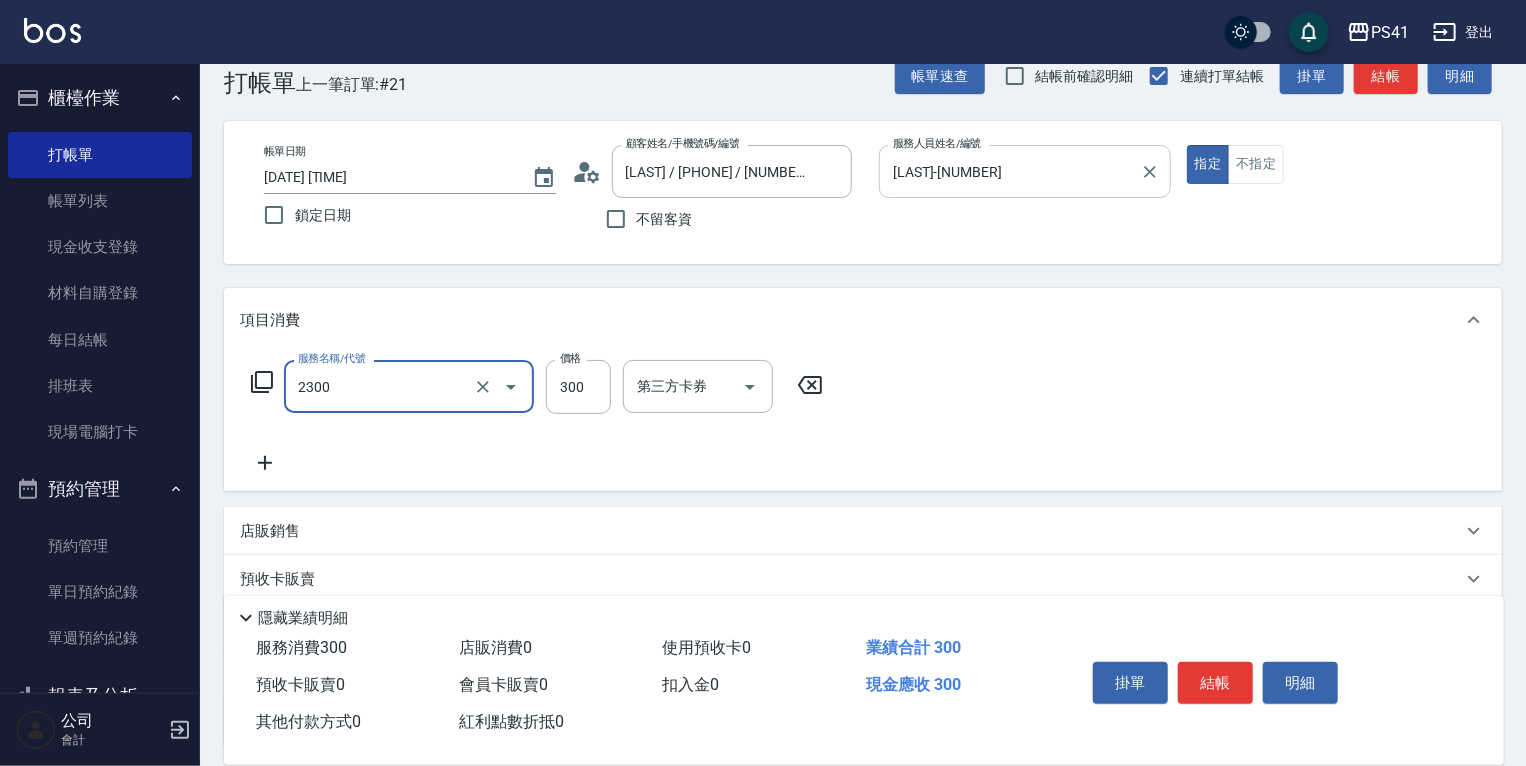 type on "剪髮(2300)" 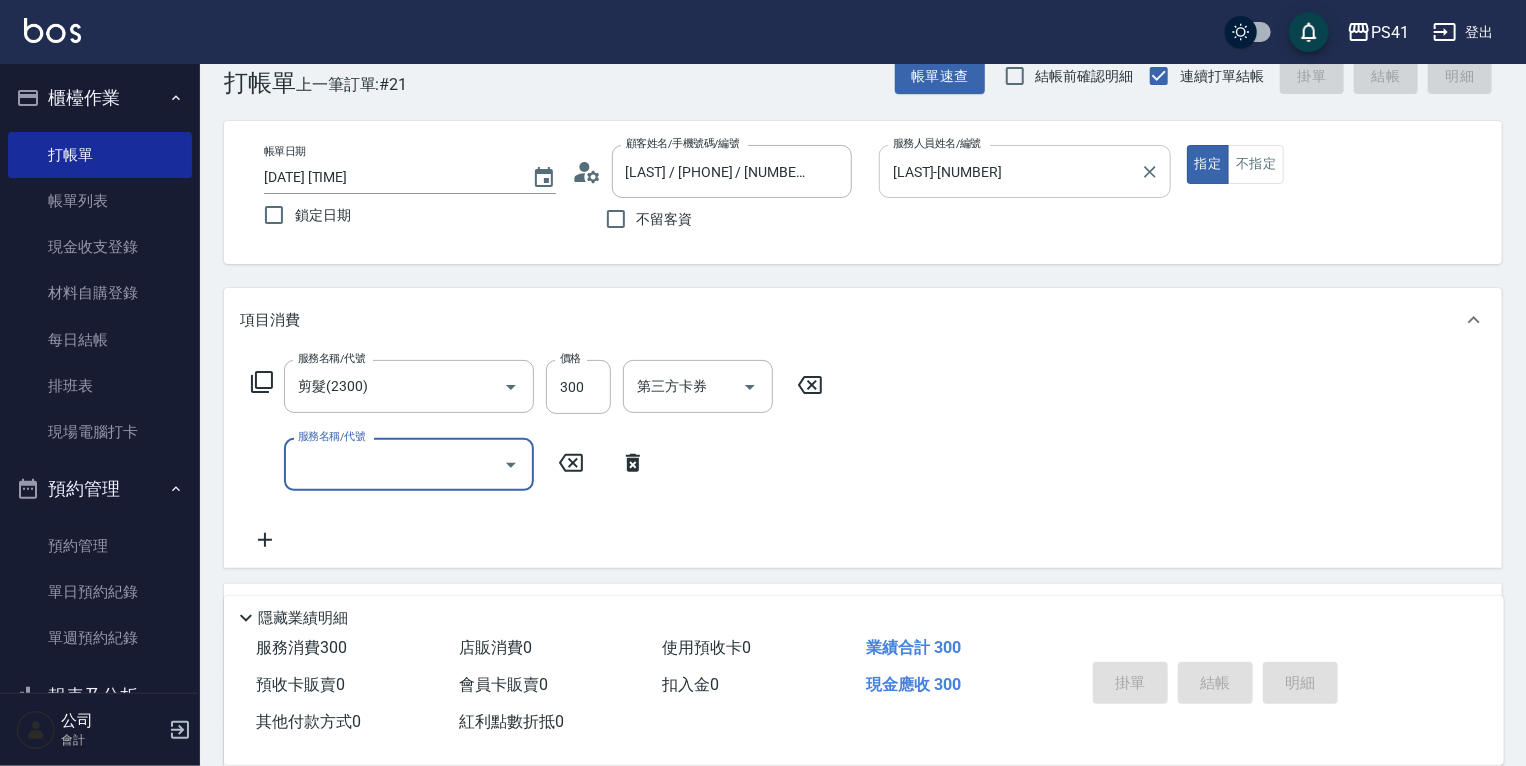type 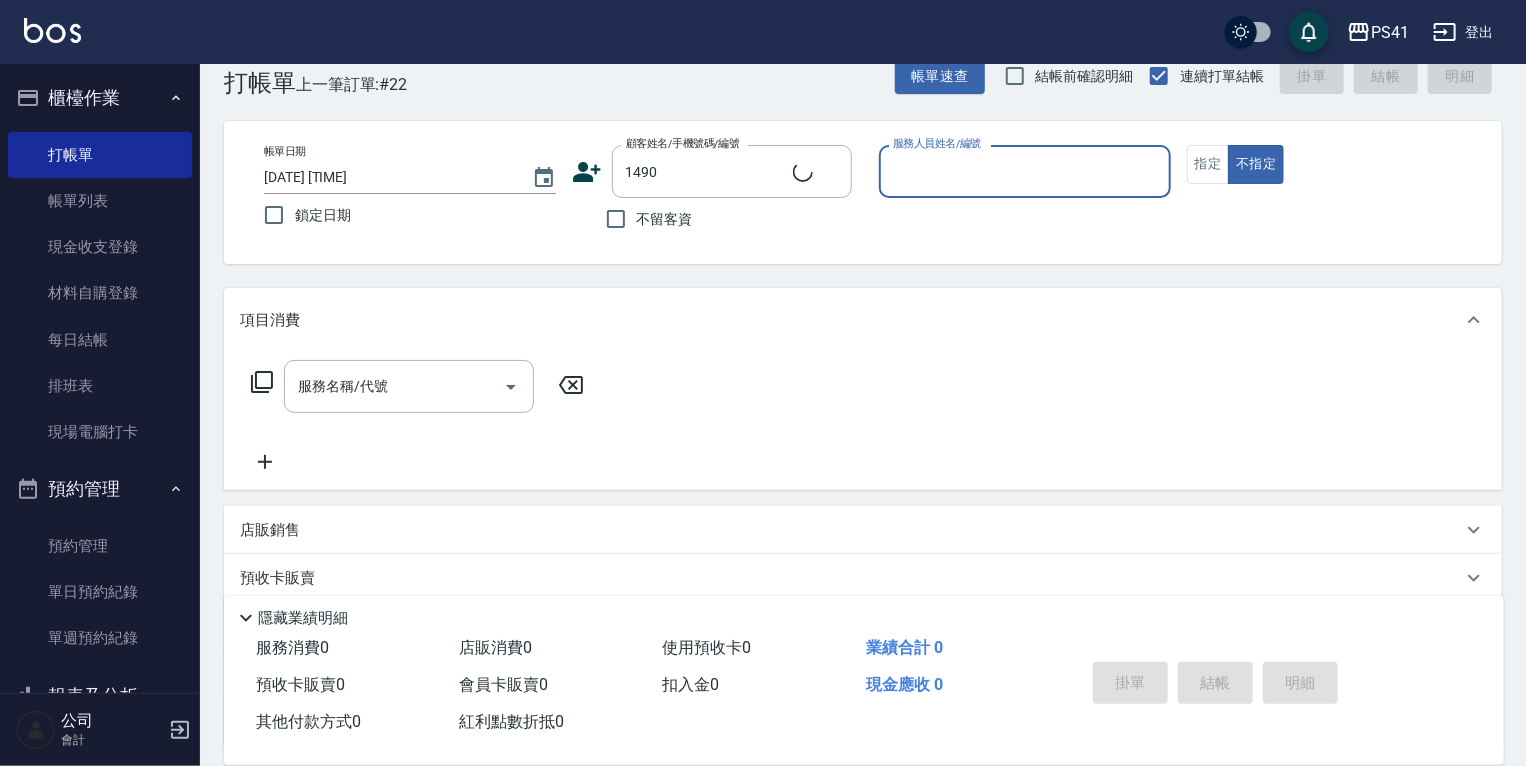 type on "[NAME]/[PHONE]/[NUMBER]" 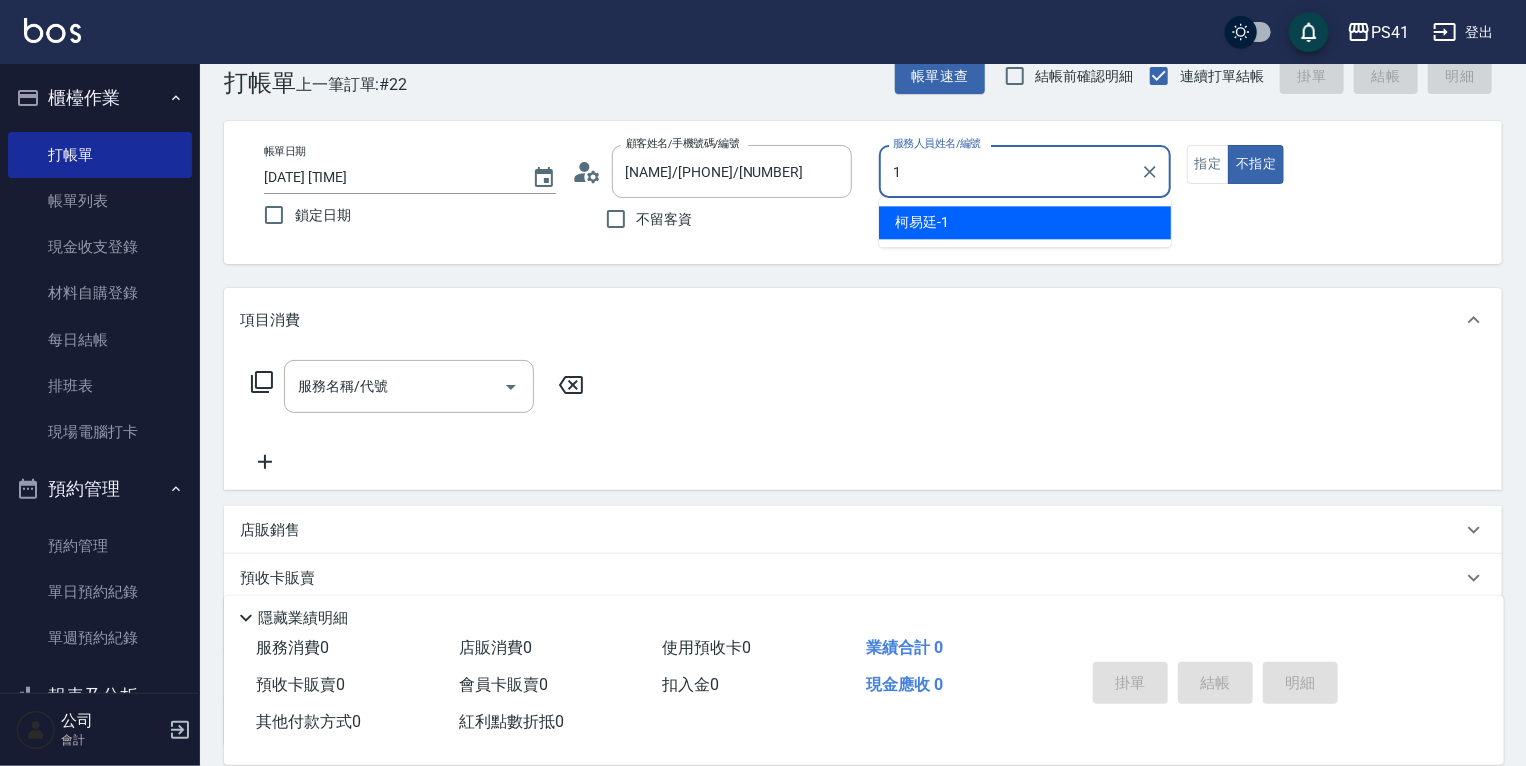 type on "[LAST]-[NUMBER]" 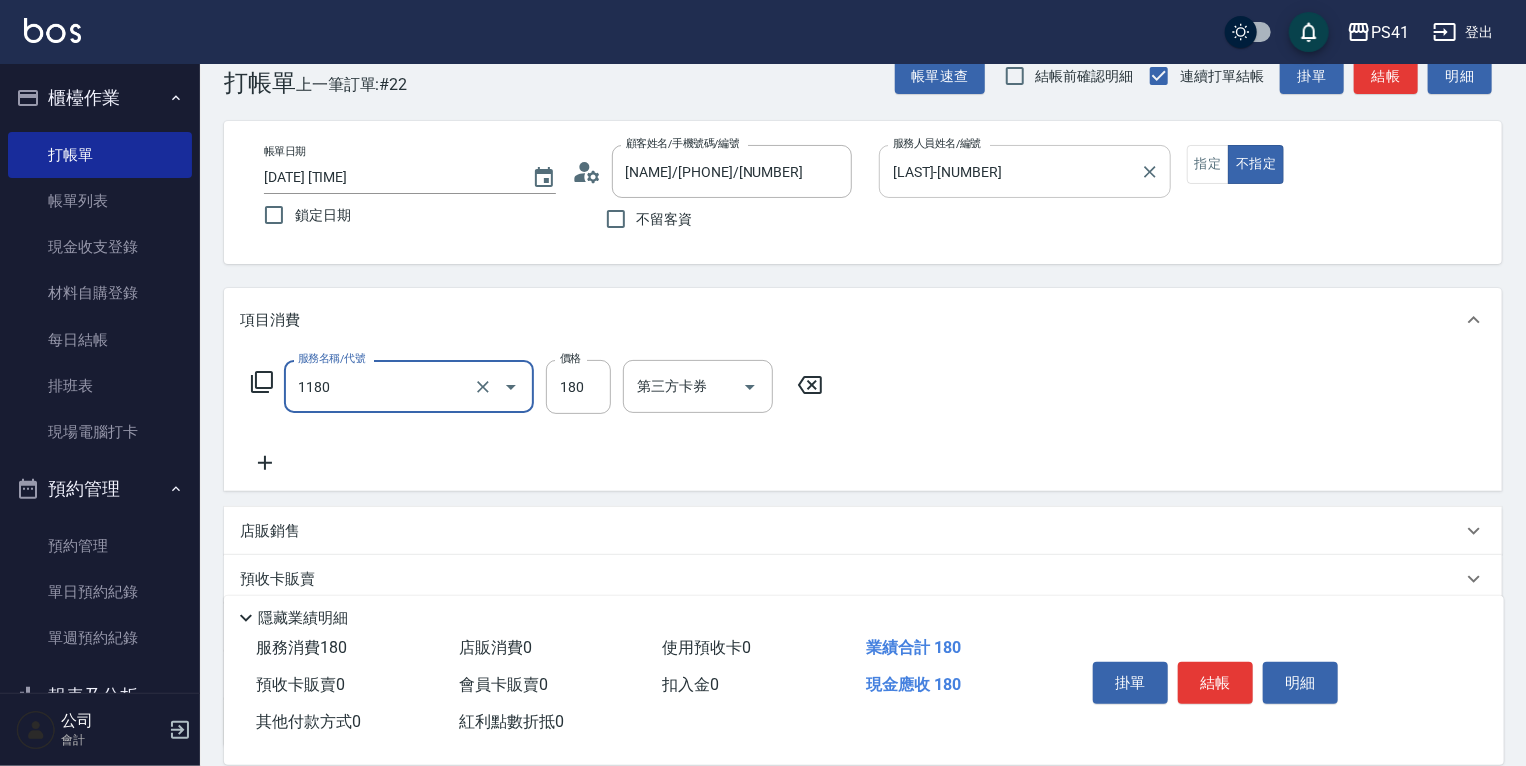 type on "洗髮(洗+剪不指定活動)(1180)" 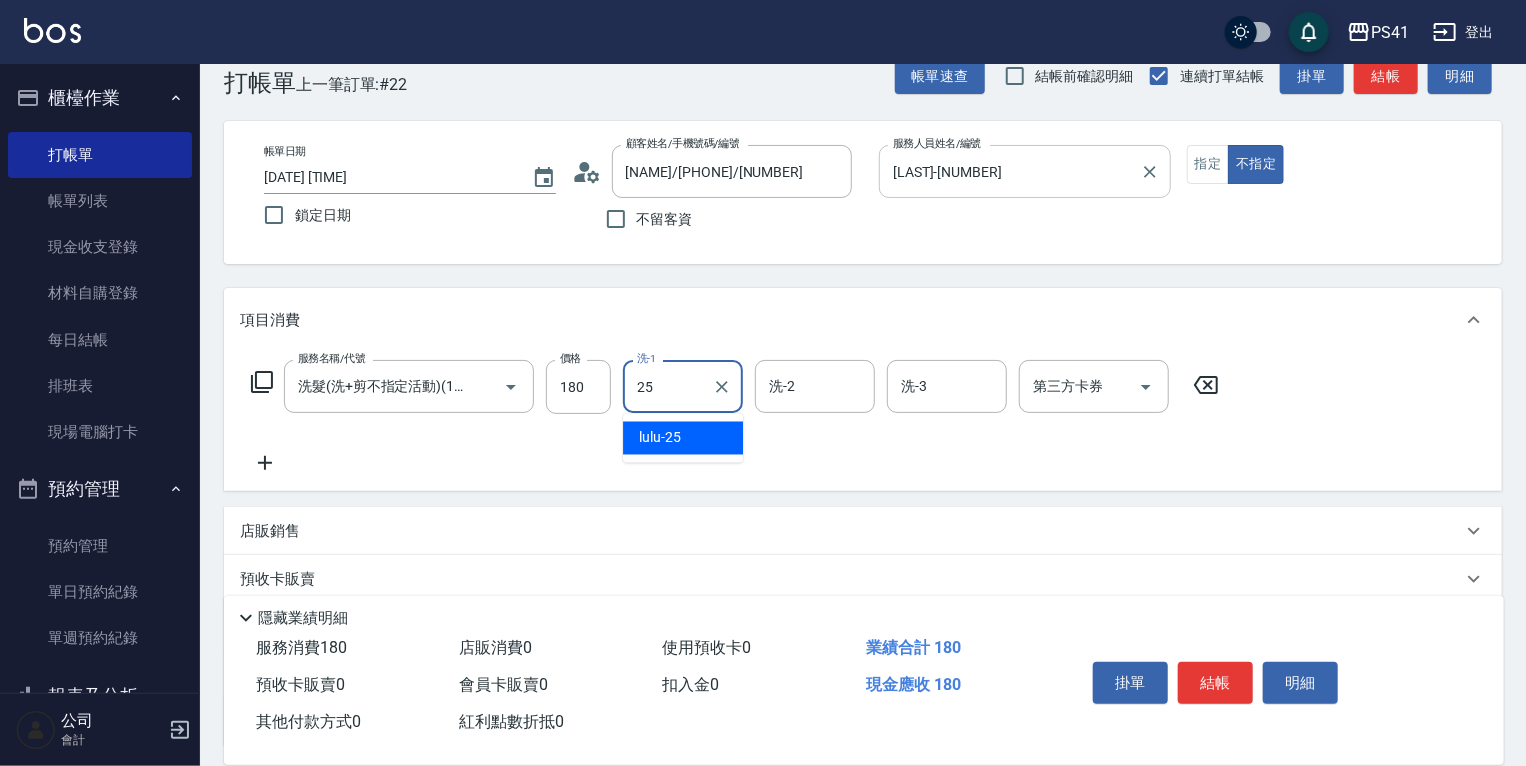 type on "lulu-25" 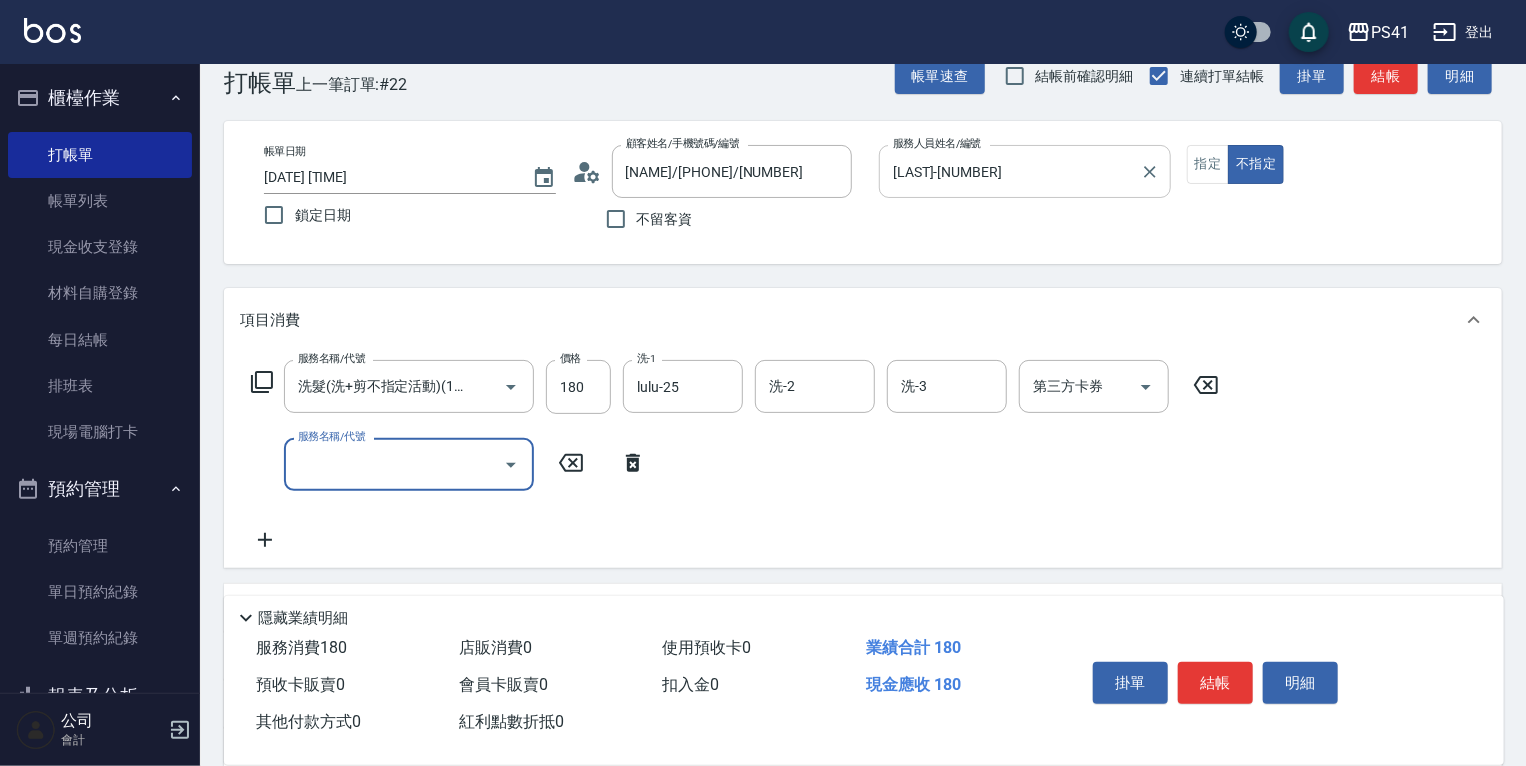 scroll, scrollTop: 0, scrollLeft: 0, axis: both 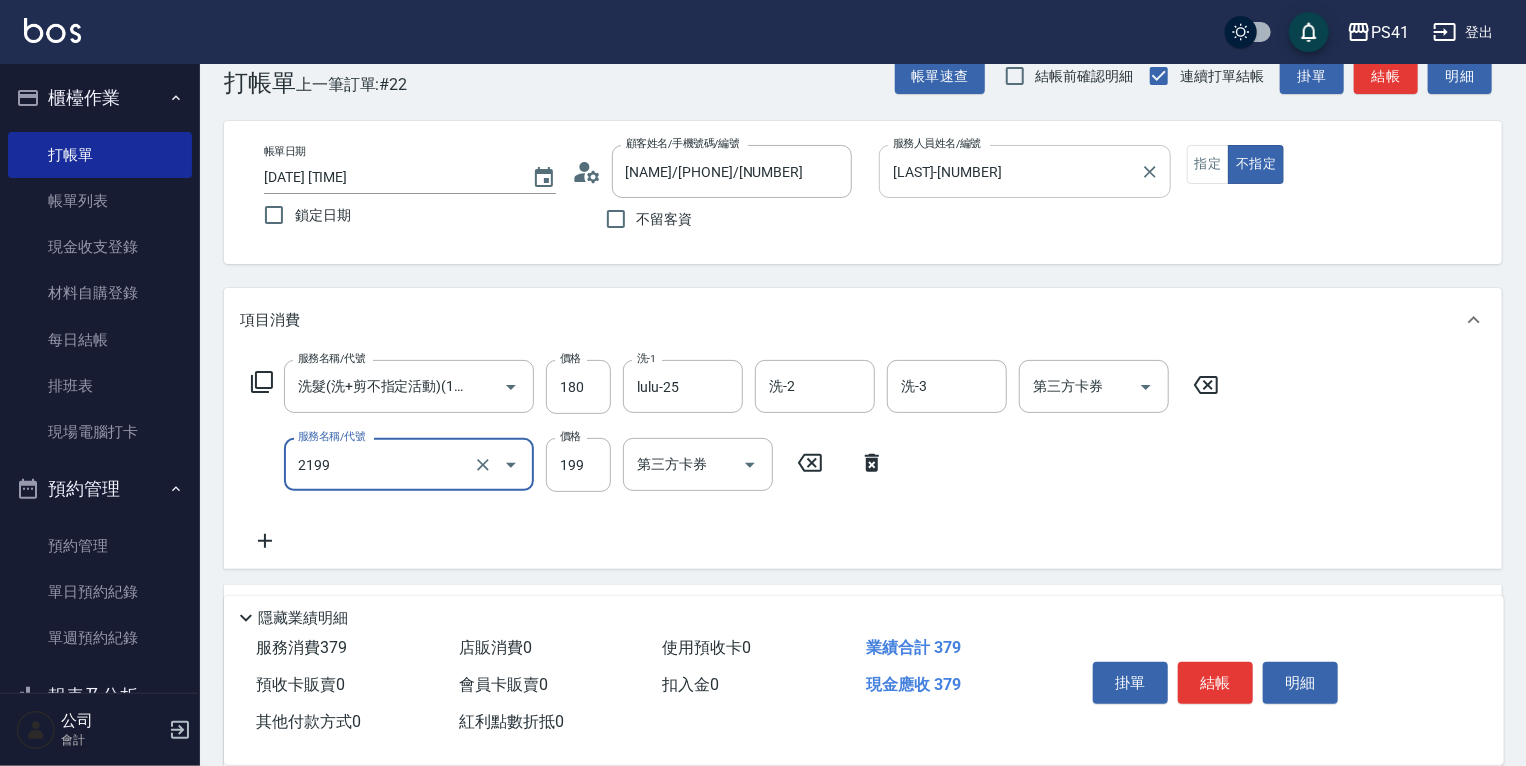 type on "不指定剪髮活動(2199)" 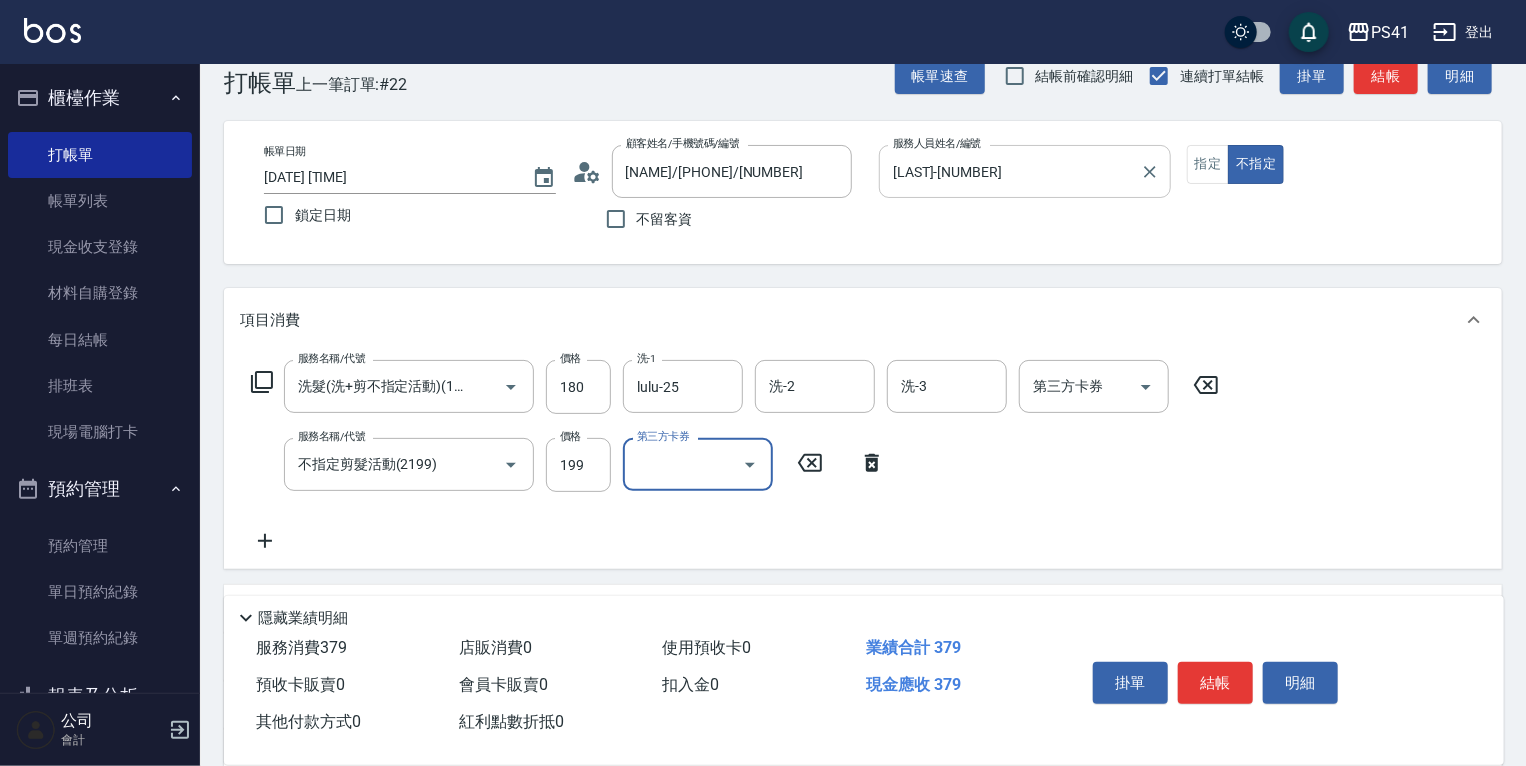 scroll, scrollTop: 0, scrollLeft: 0, axis: both 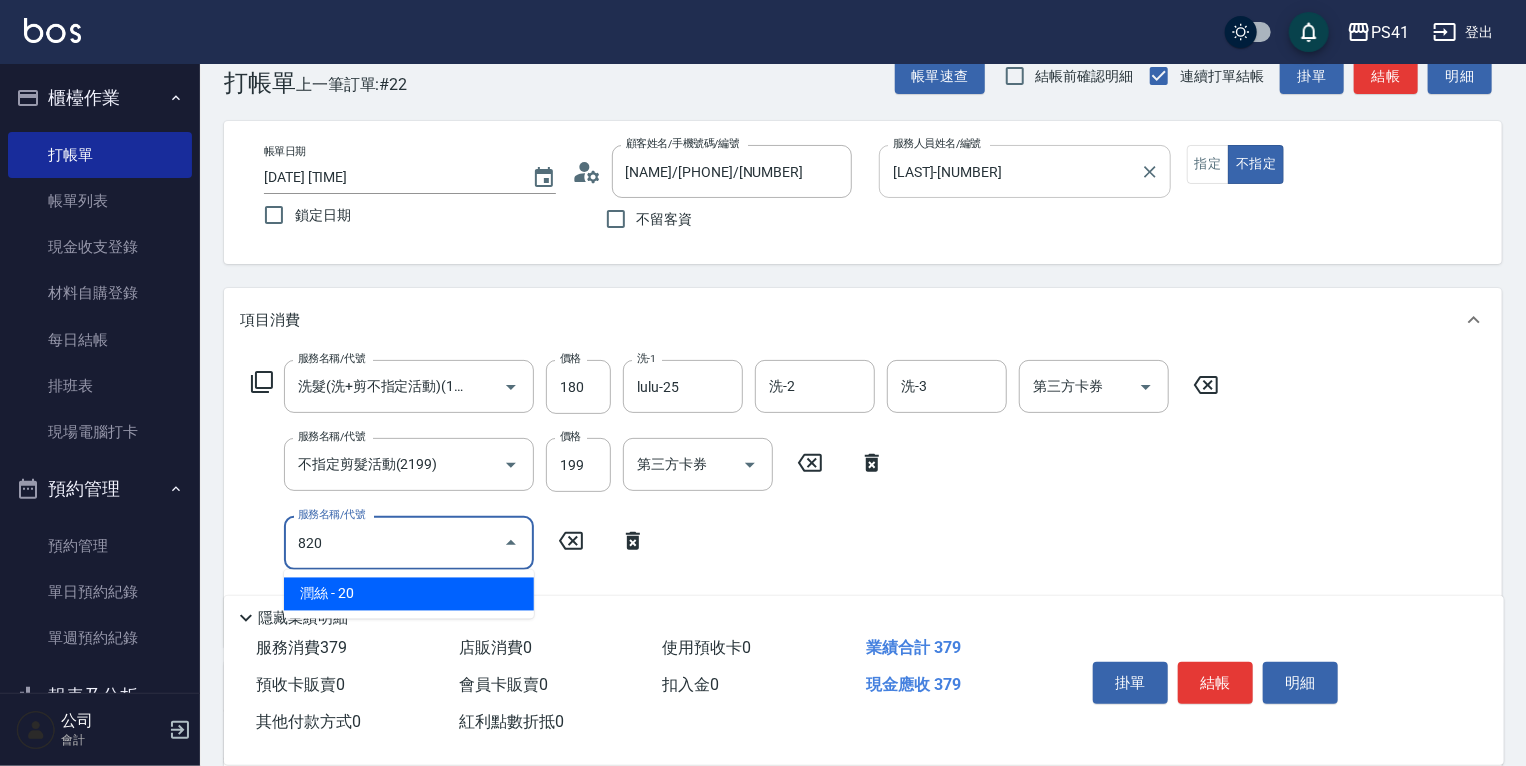 type on "潤絲(820)" 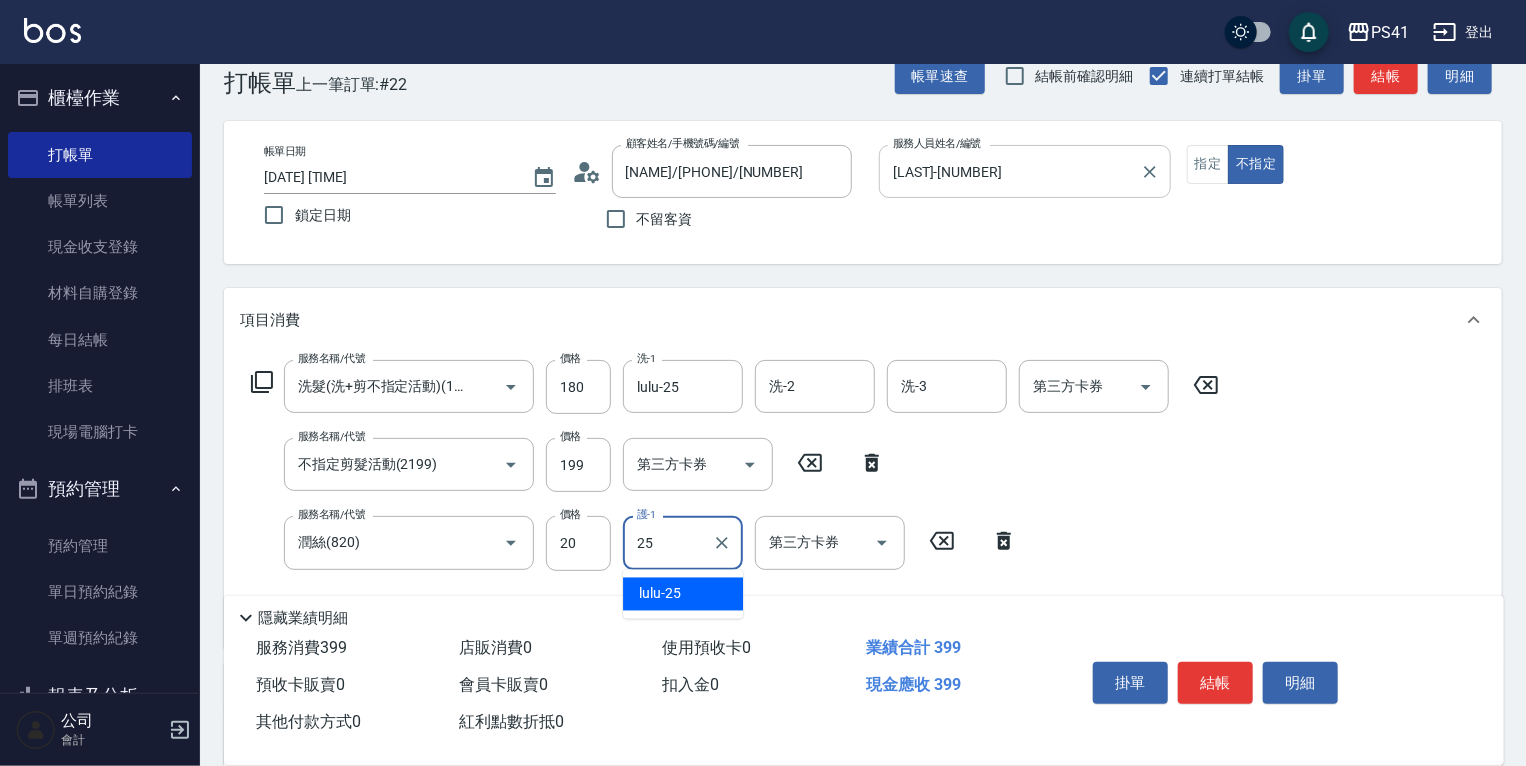 type on "lulu-25" 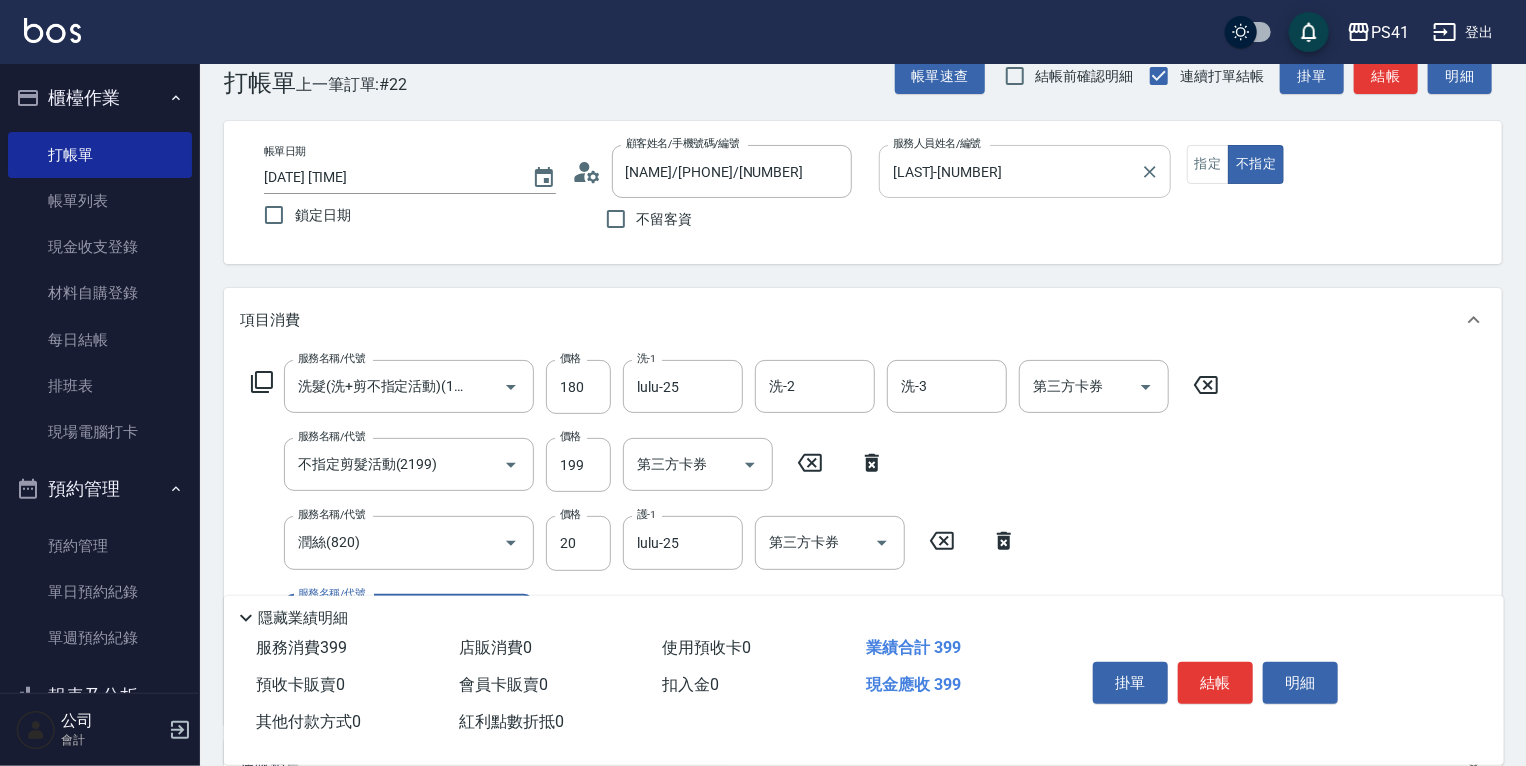 scroll, scrollTop: 0, scrollLeft: 0, axis: both 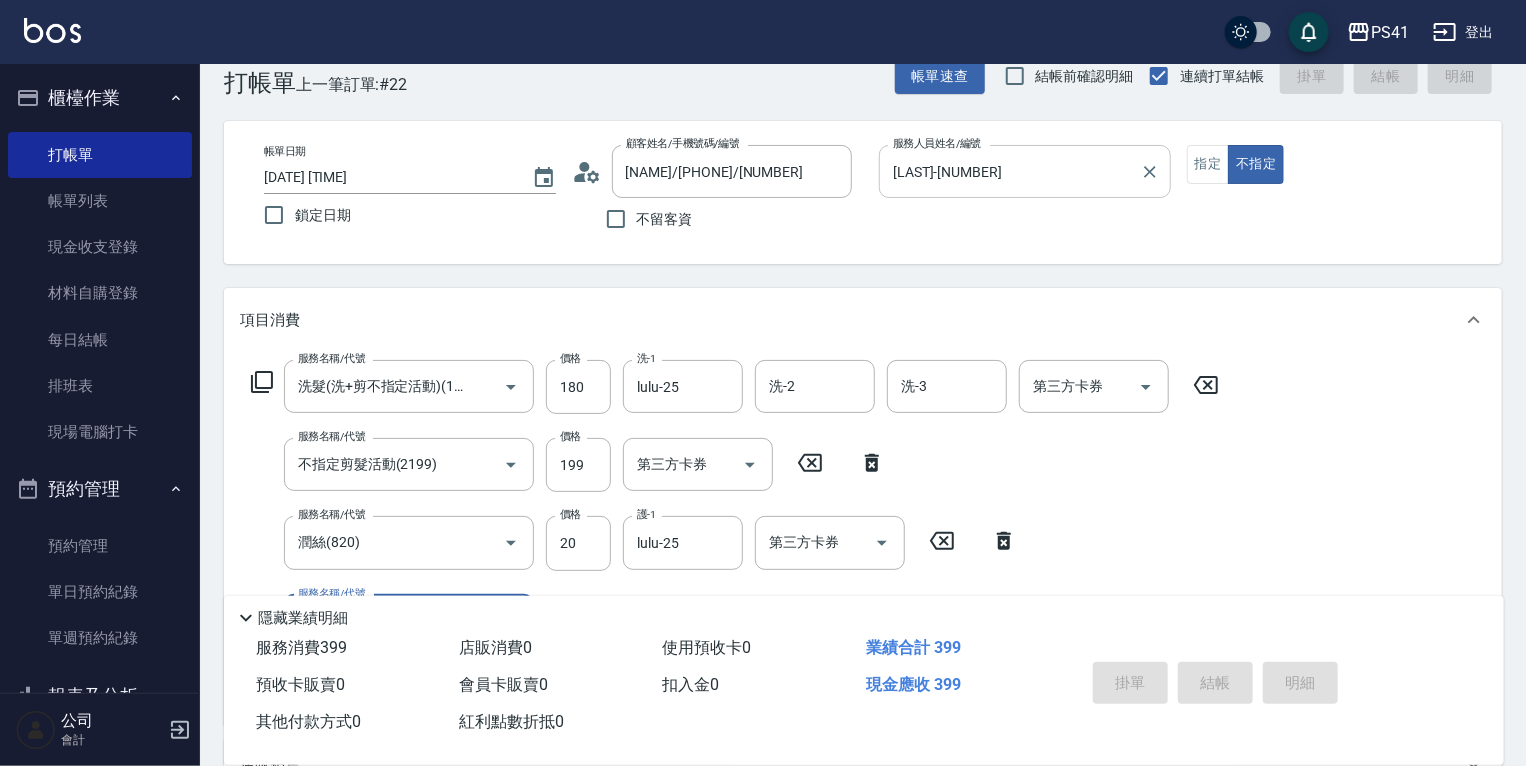 type 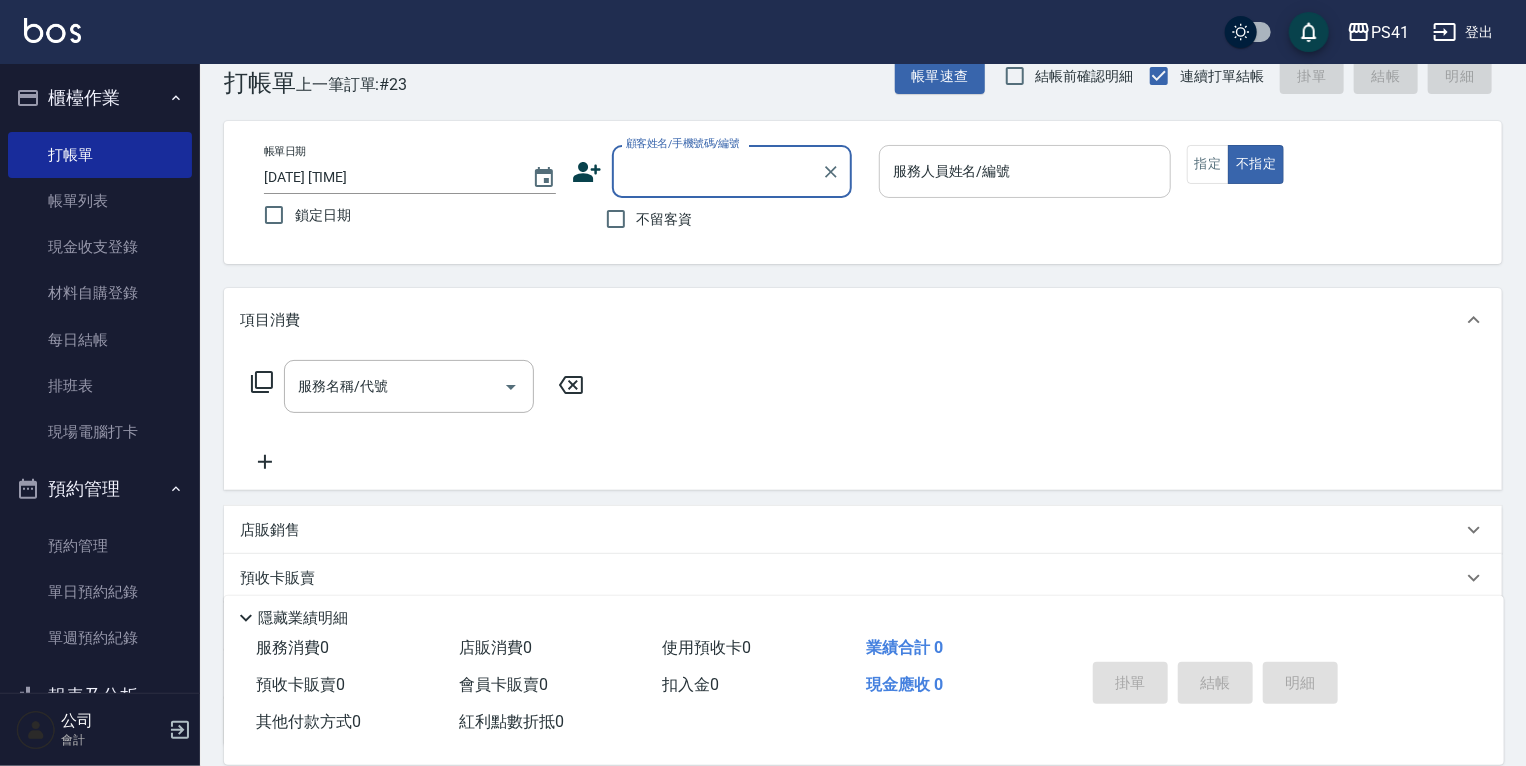 scroll, scrollTop: 0, scrollLeft: 0, axis: both 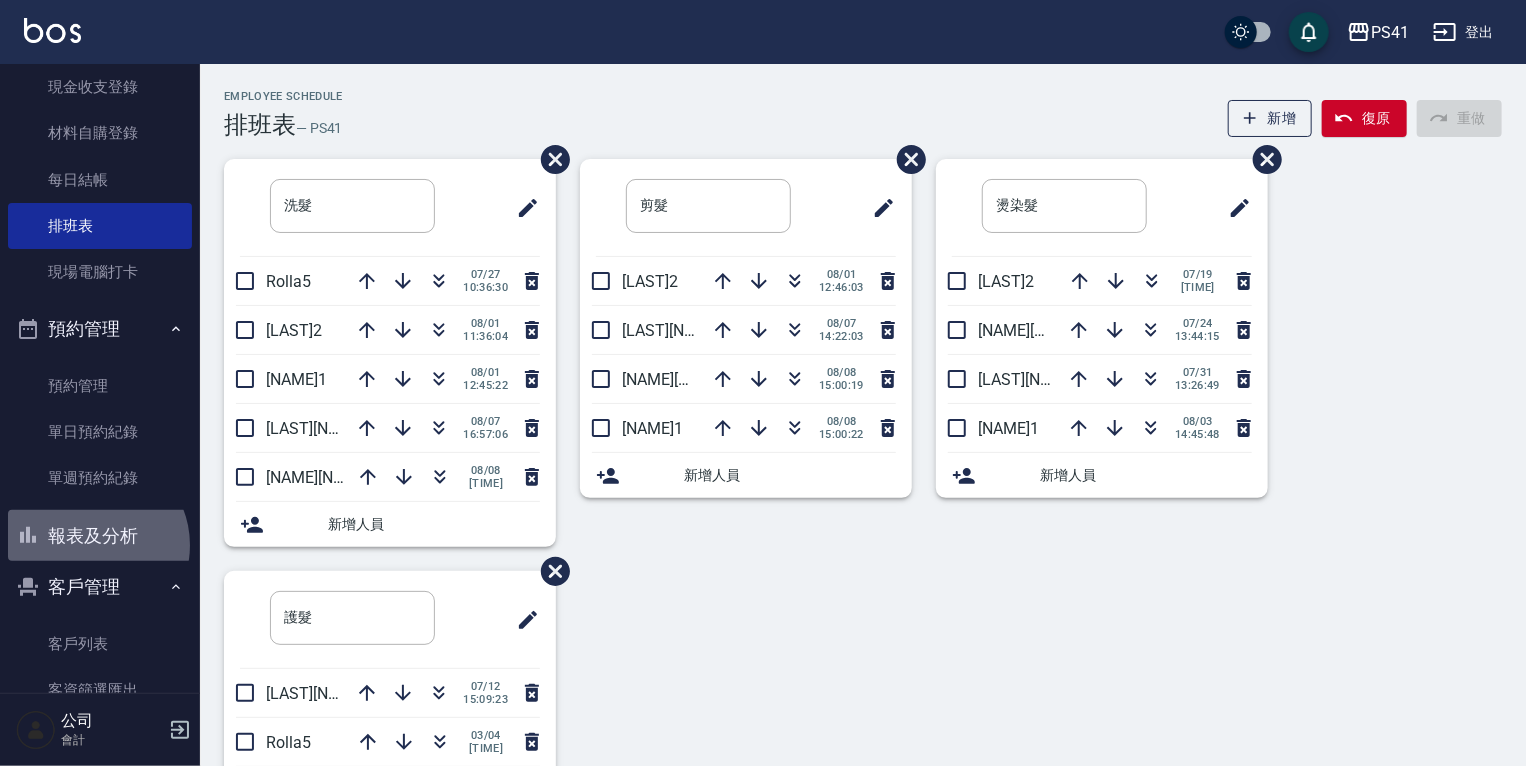 drag, startPoint x: 91, startPoint y: 545, endPoint x: 104, endPoint y: 532, distance: 18.384777 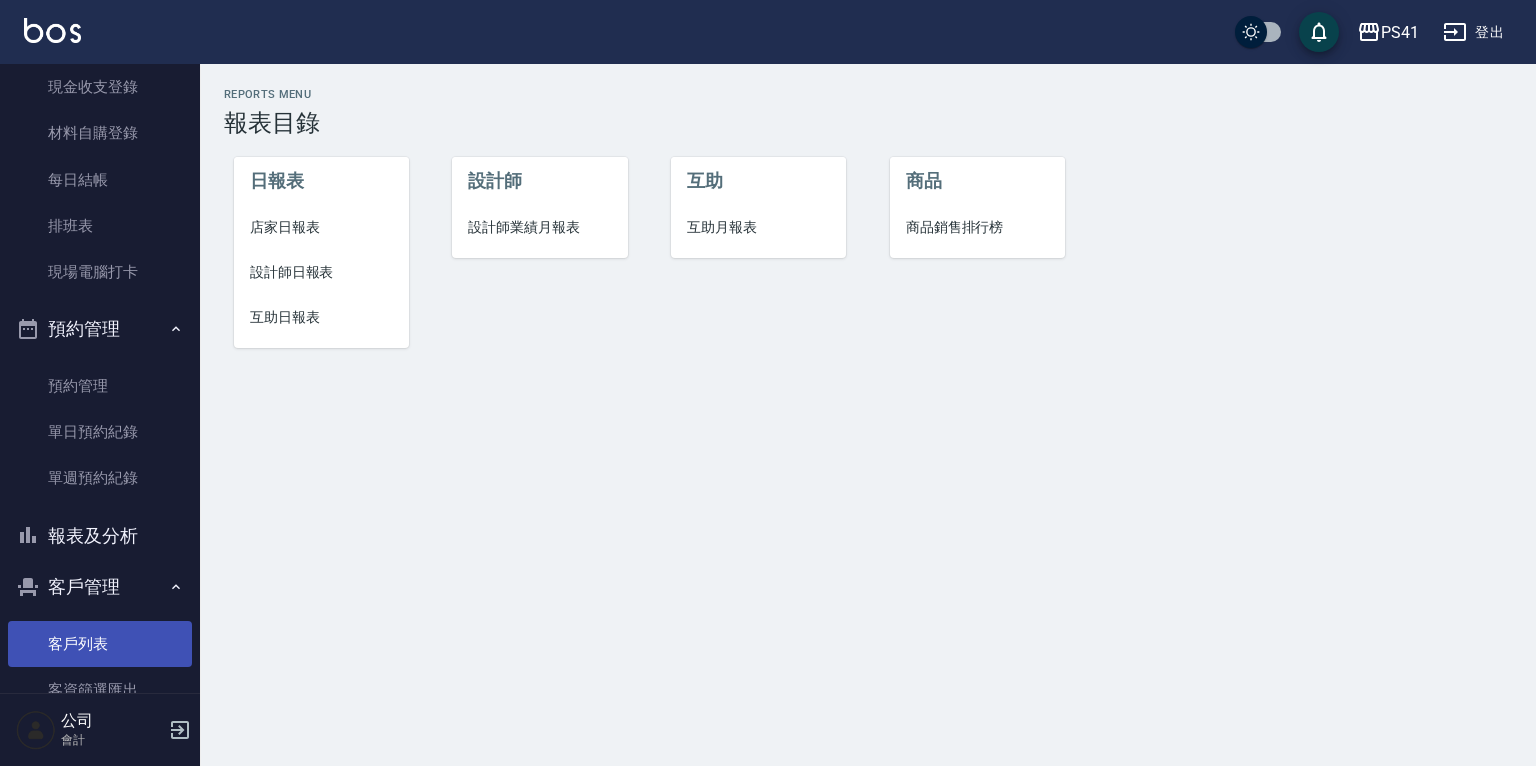 click on "客戶列表" at bounding box center [100, 644] 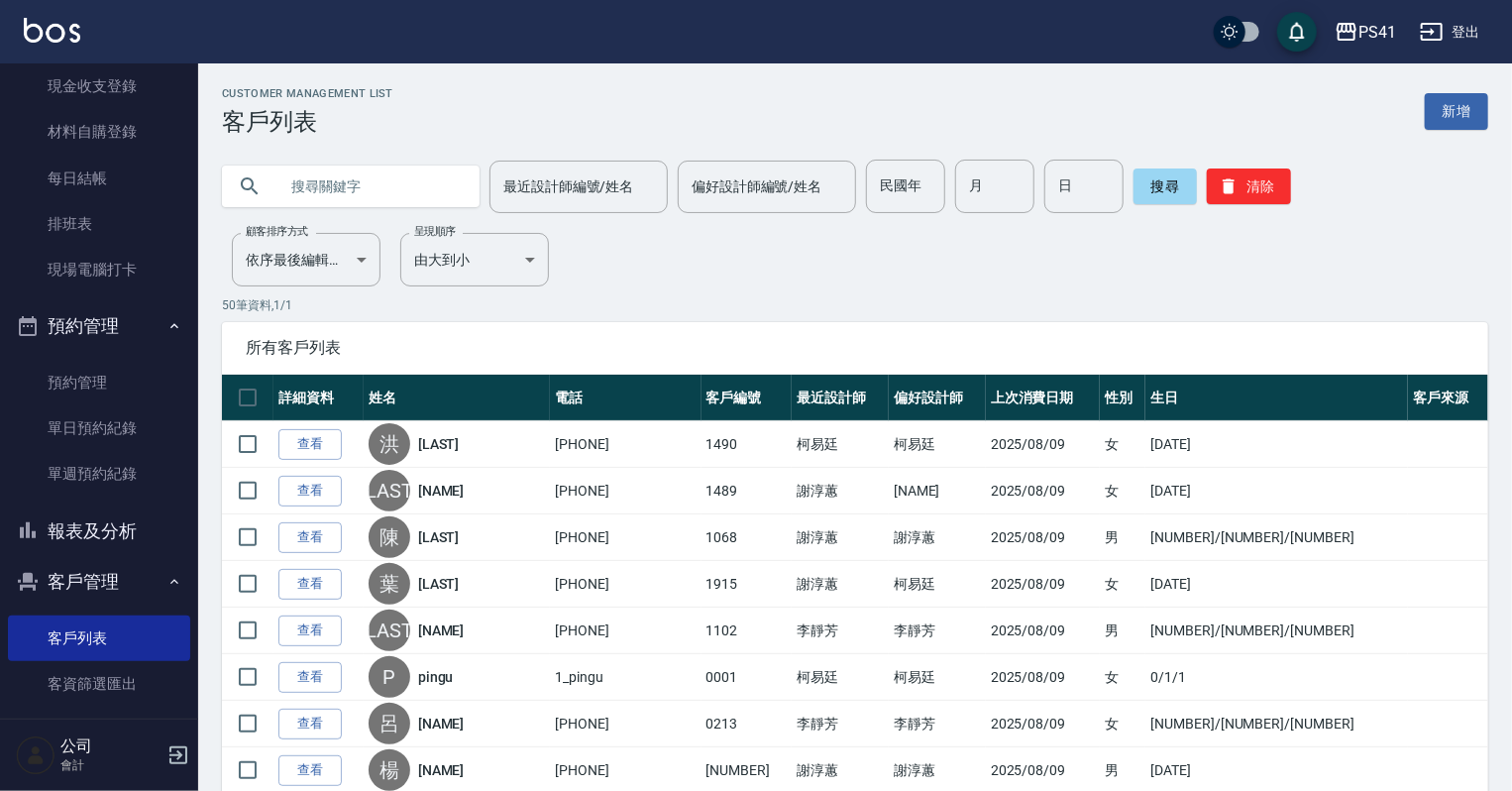 click at bounding box center (371, 186) 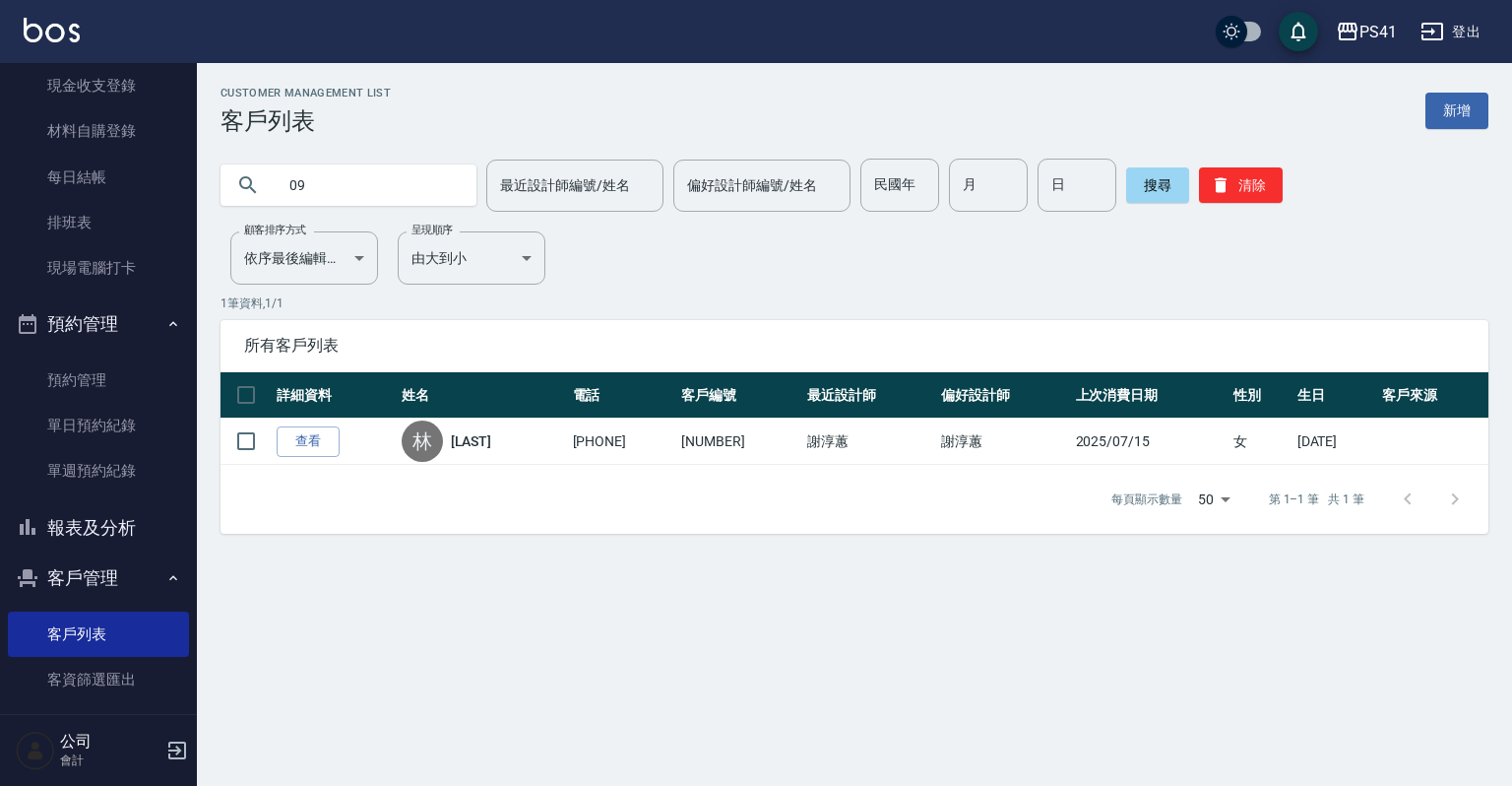 type on "0" 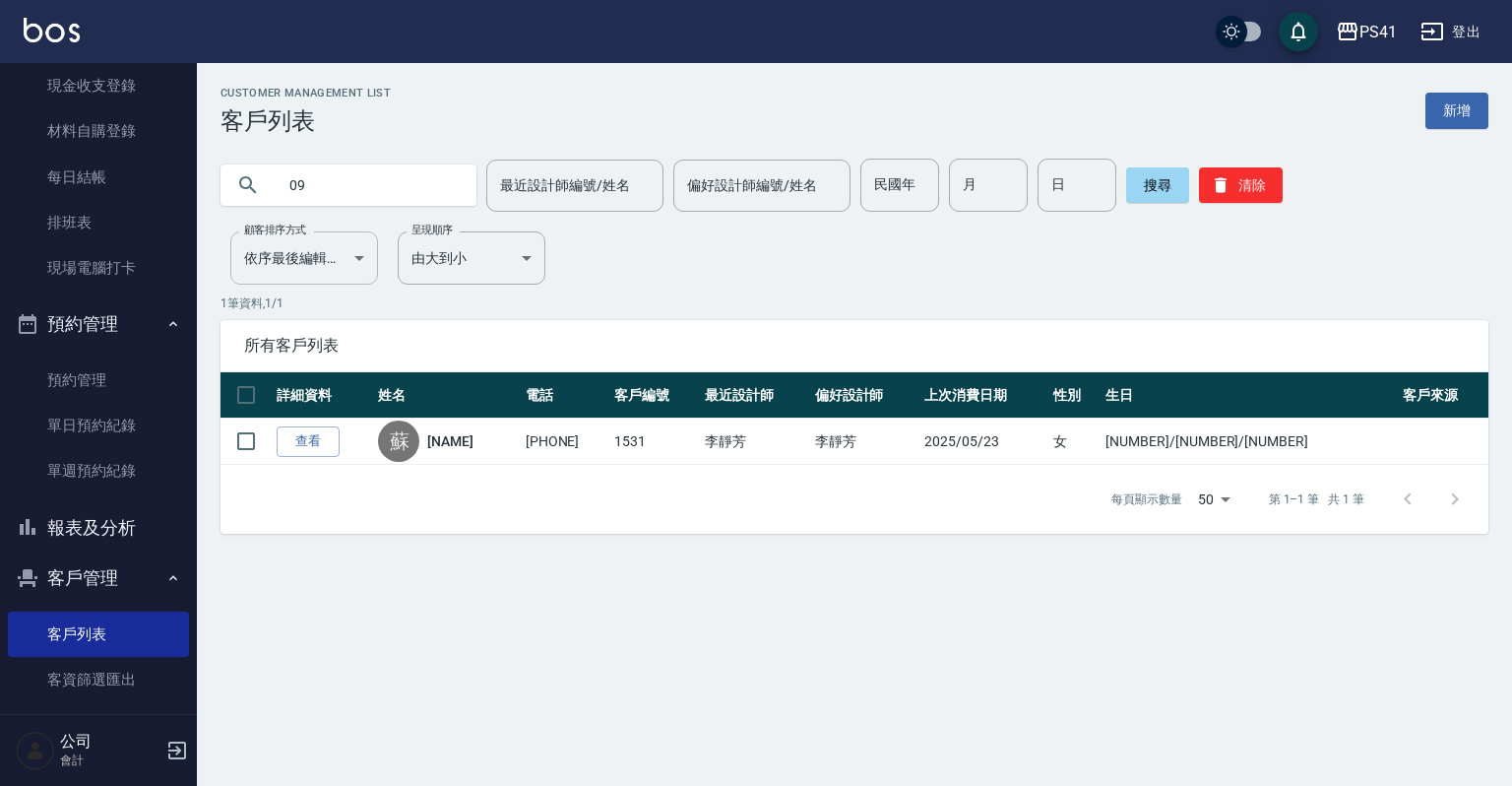 type on "0" 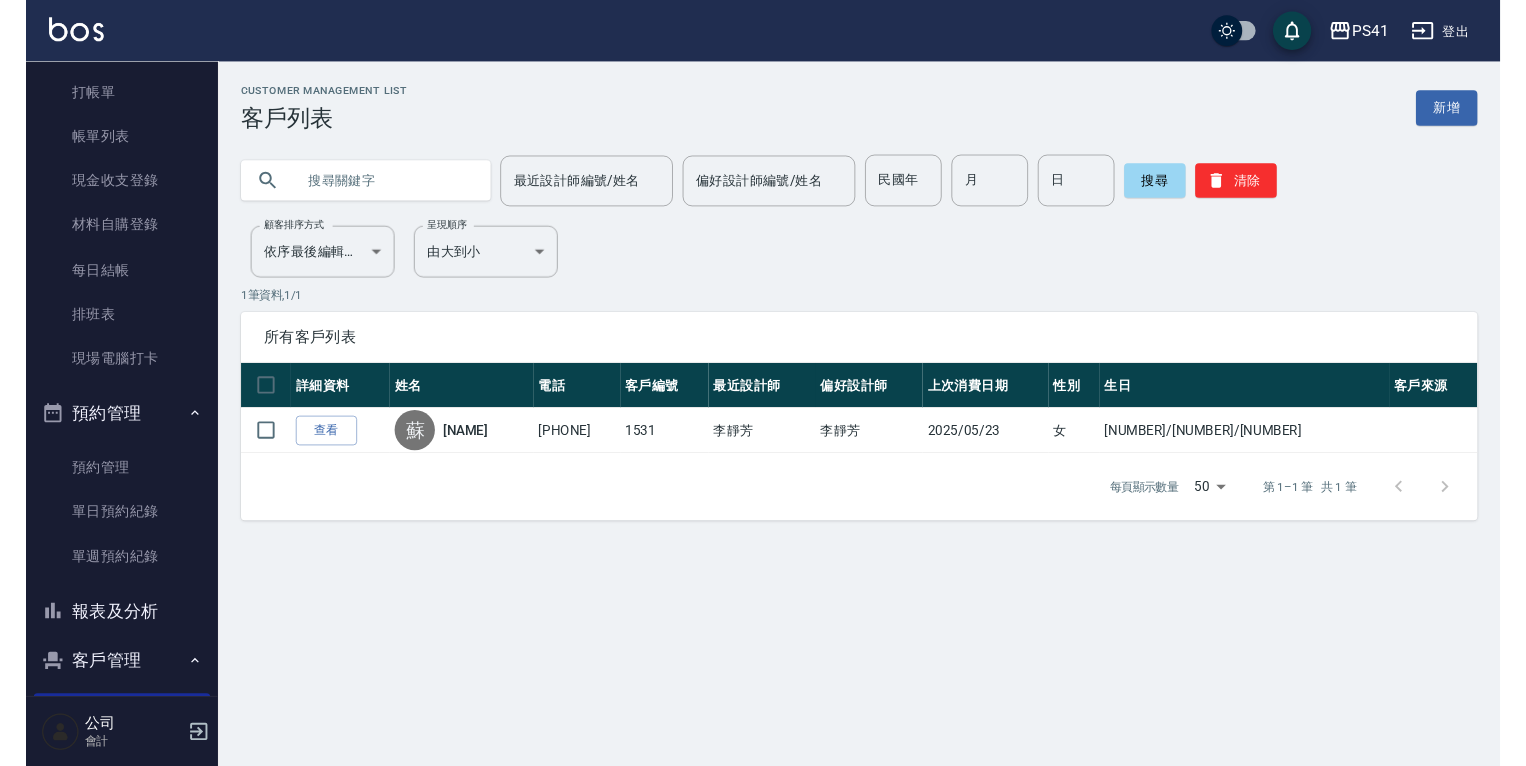 scroll, scrollTop: 0, scrollLeft: 0, axis: both 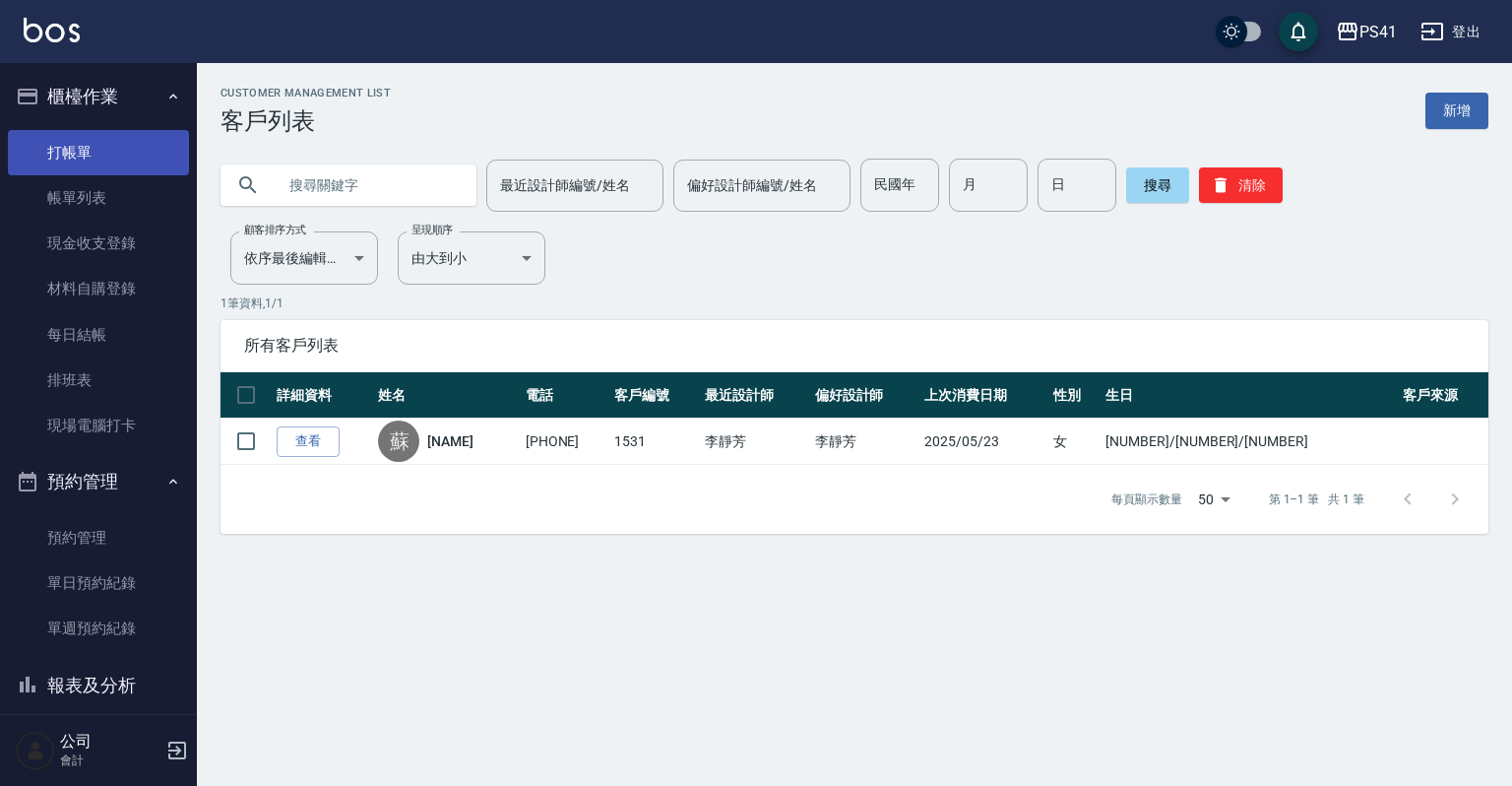type 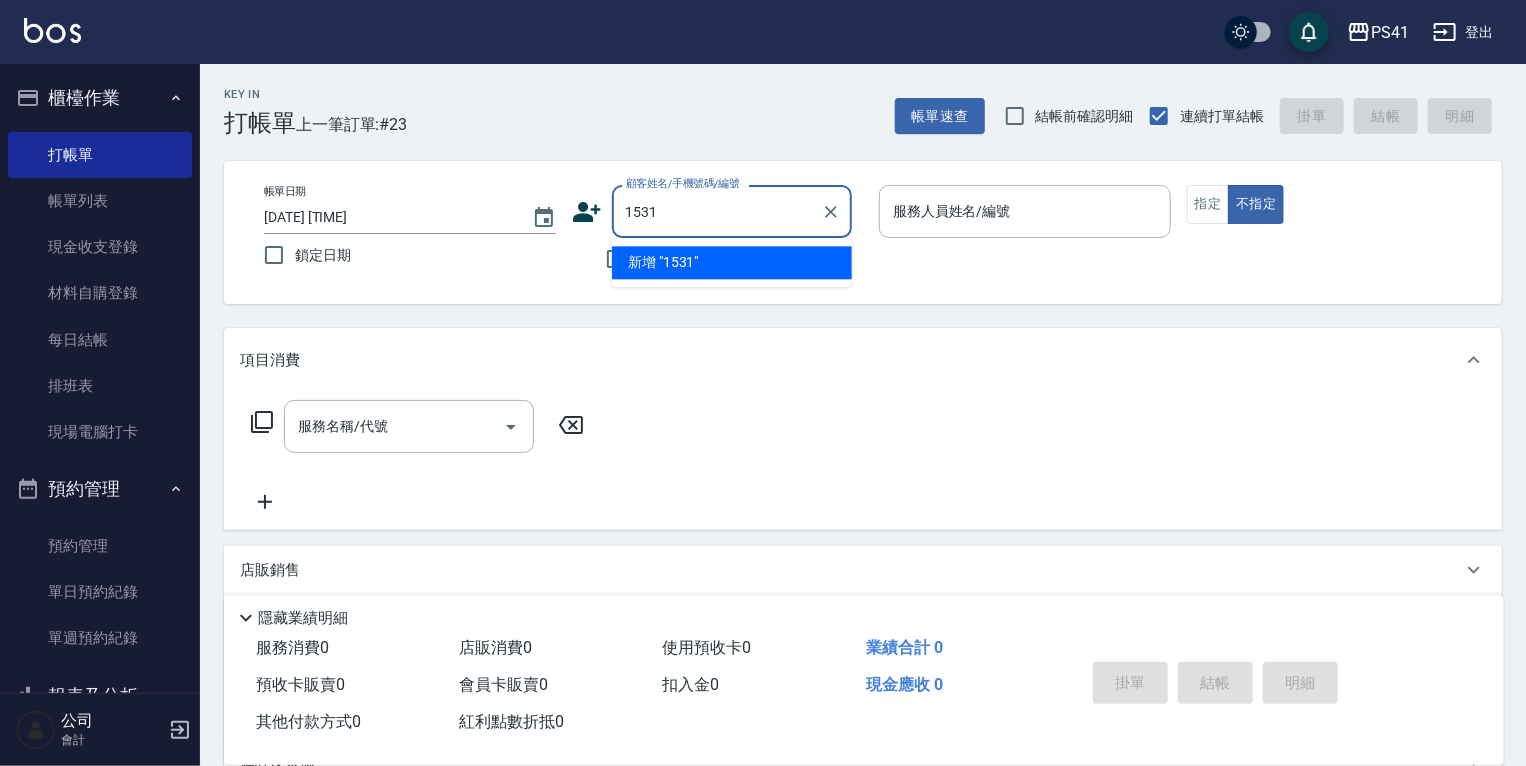 type on "1531" 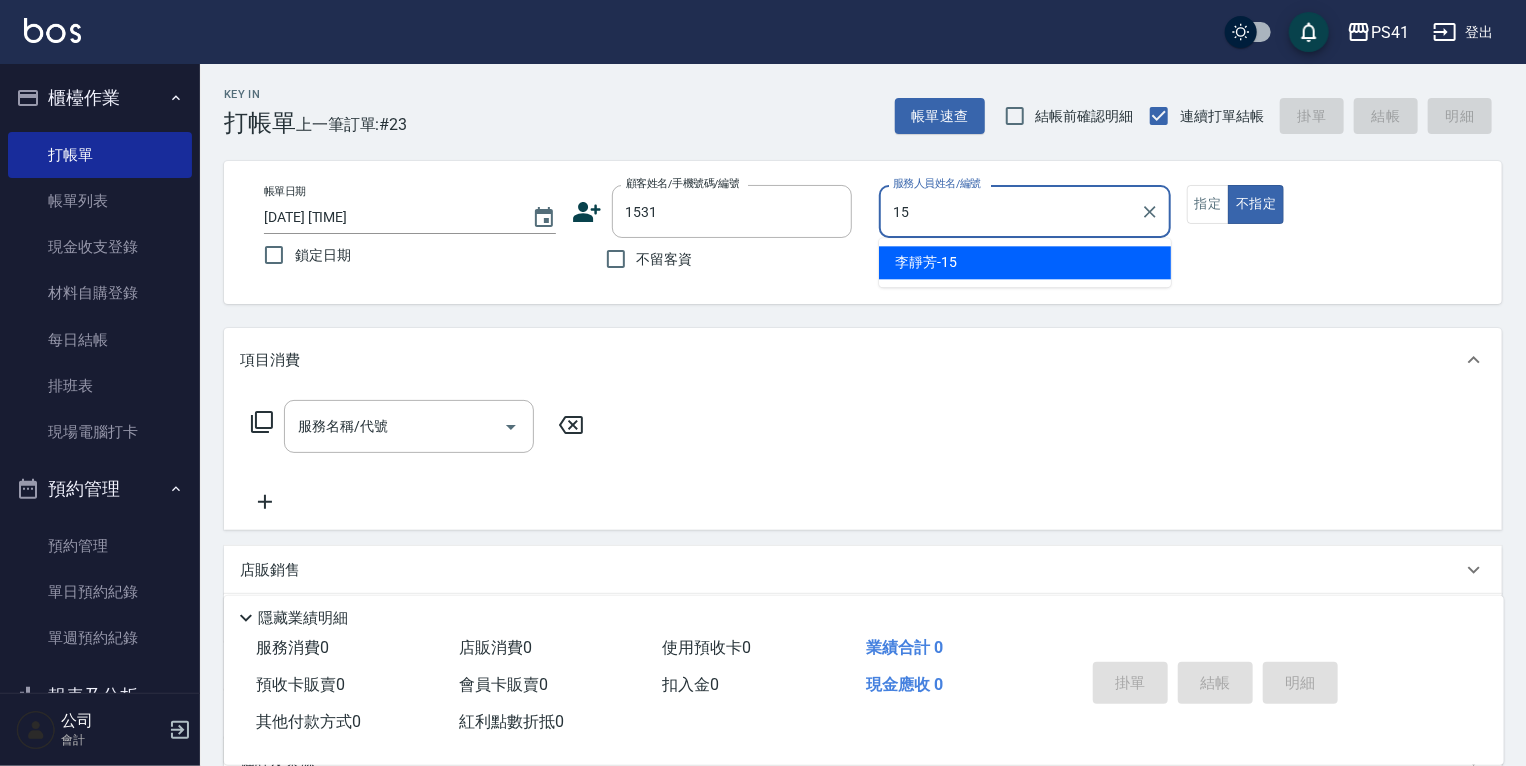 type on "[NAME]-[NUMBER]" 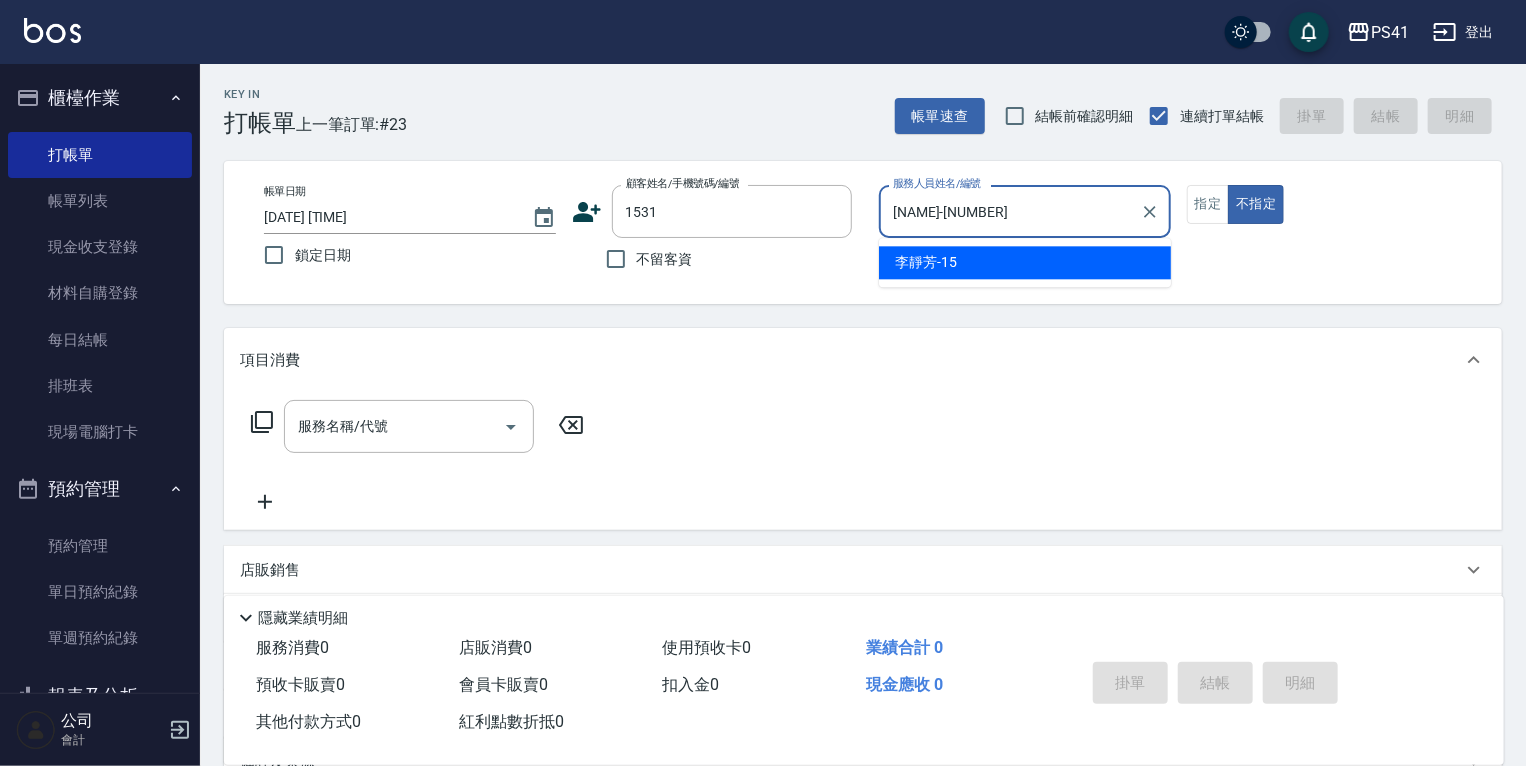 type on "false" 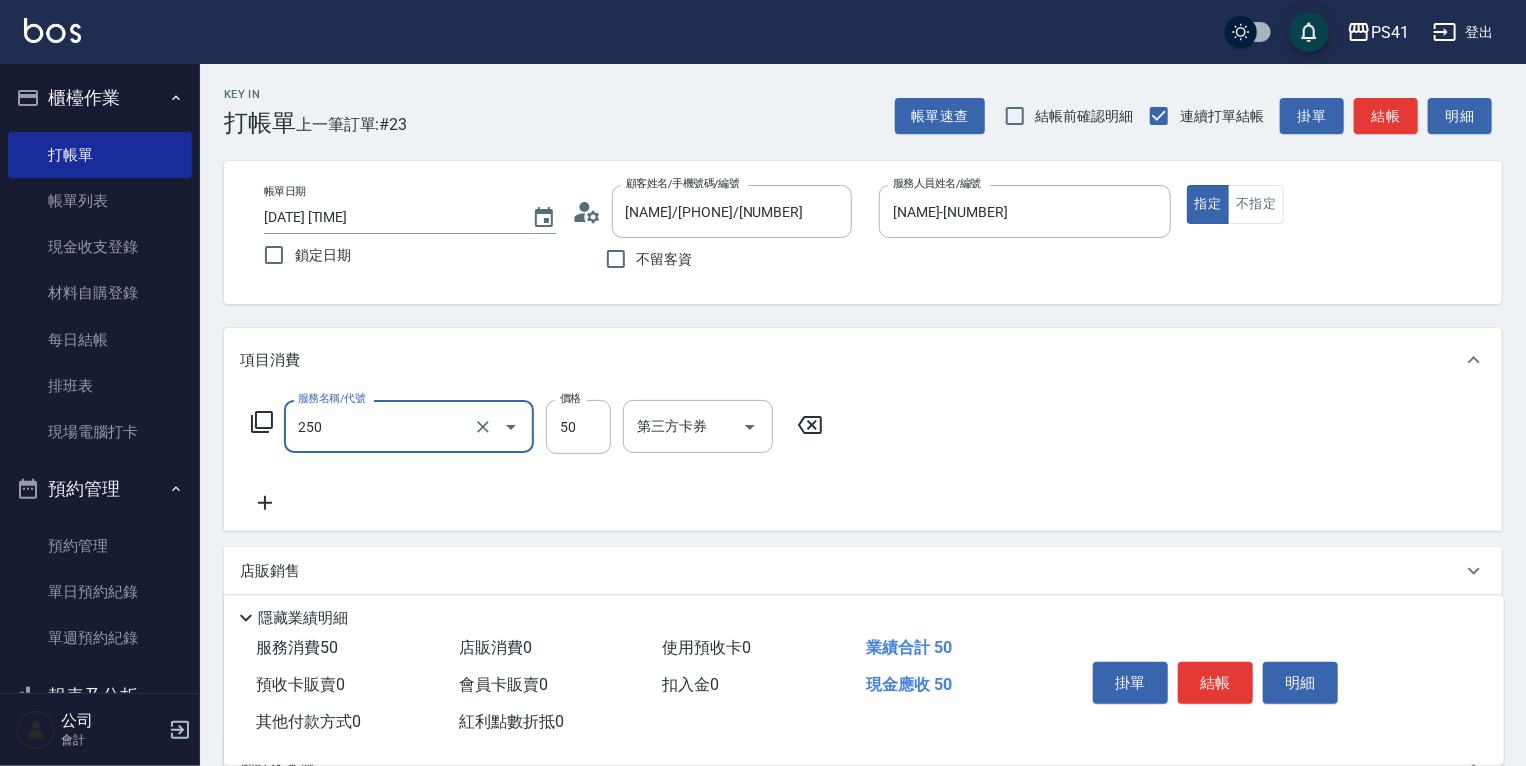 type on "剪瀏海(250)" 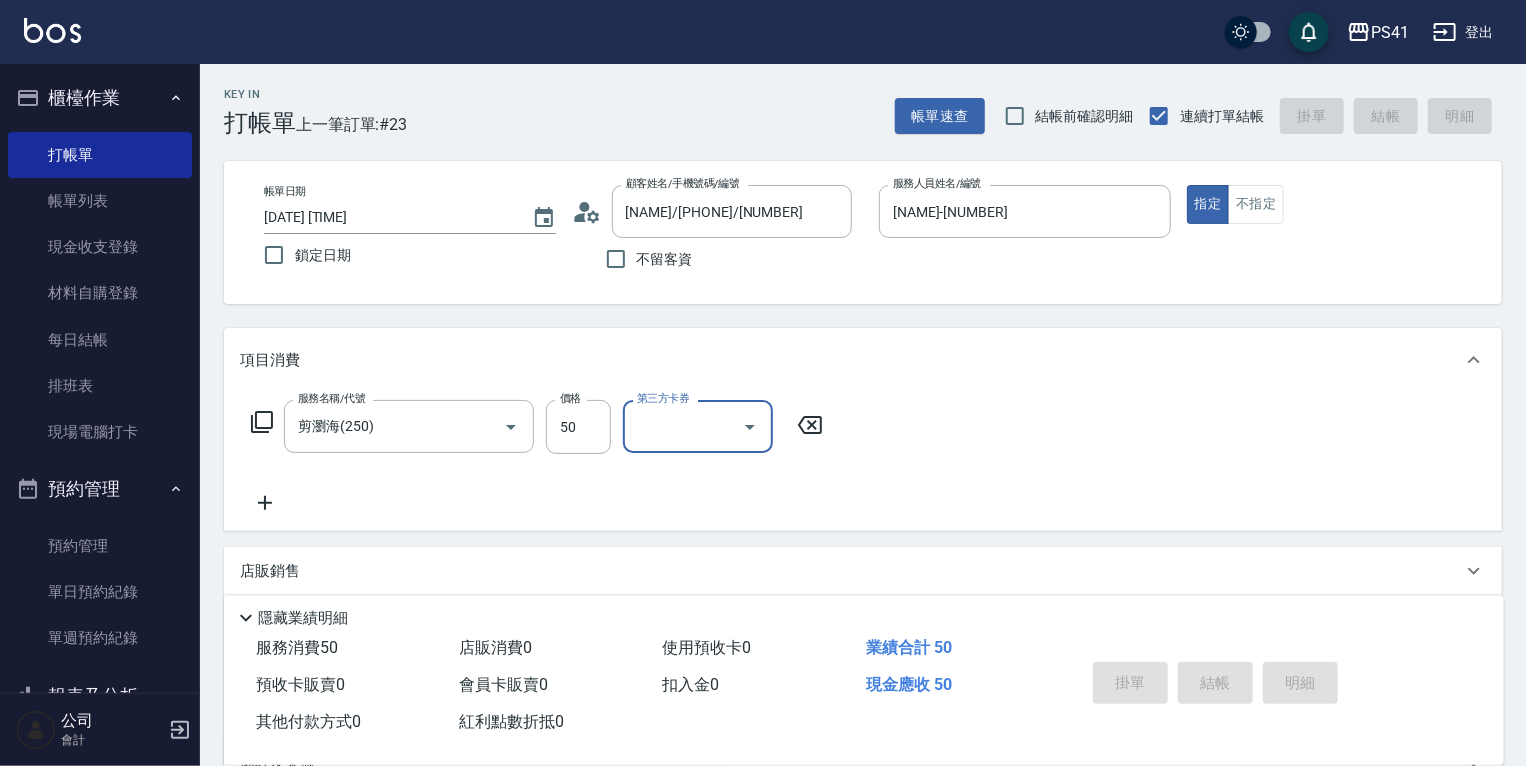 type 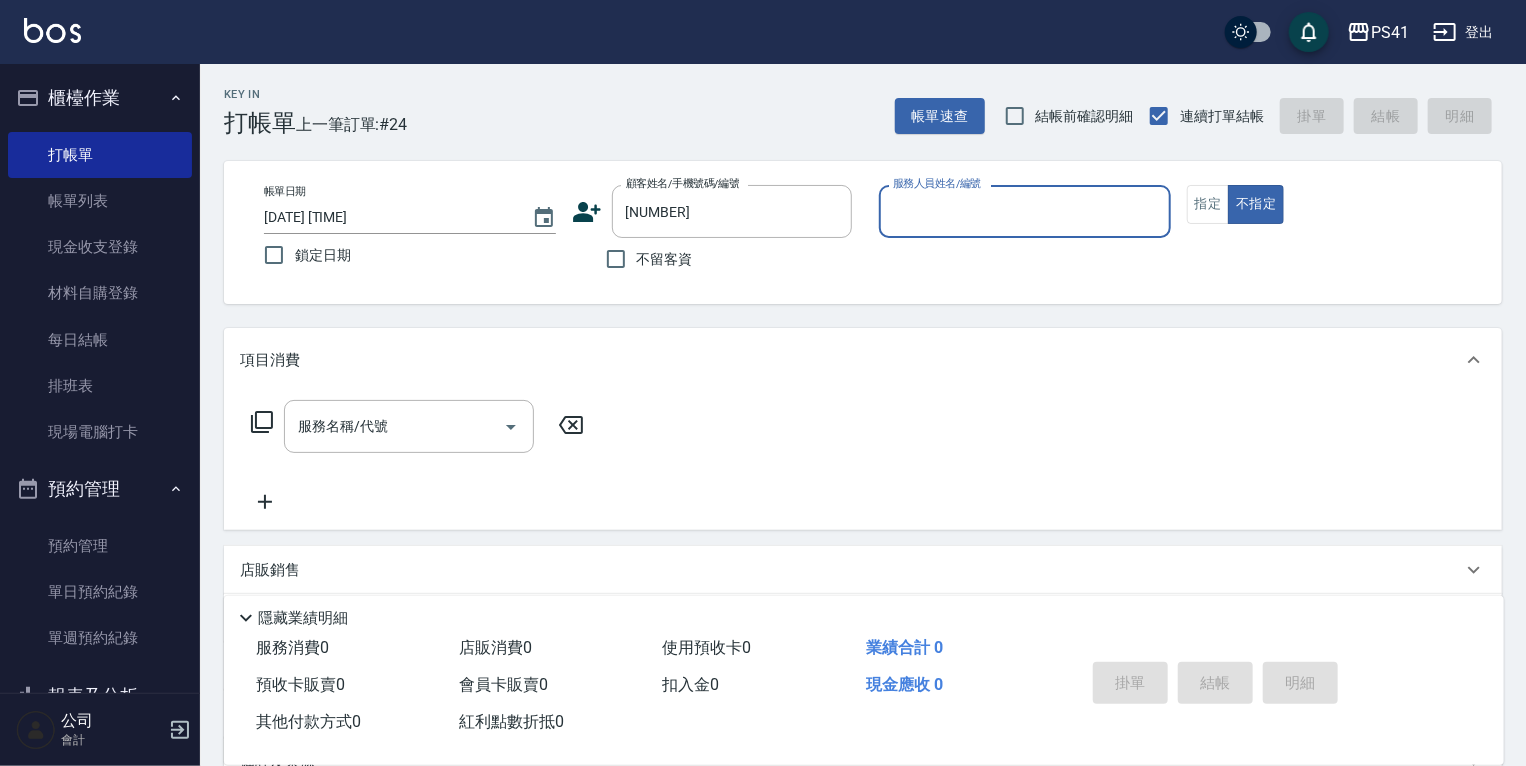 type on "[LAST] / [PHONE] / [NUMBER]" 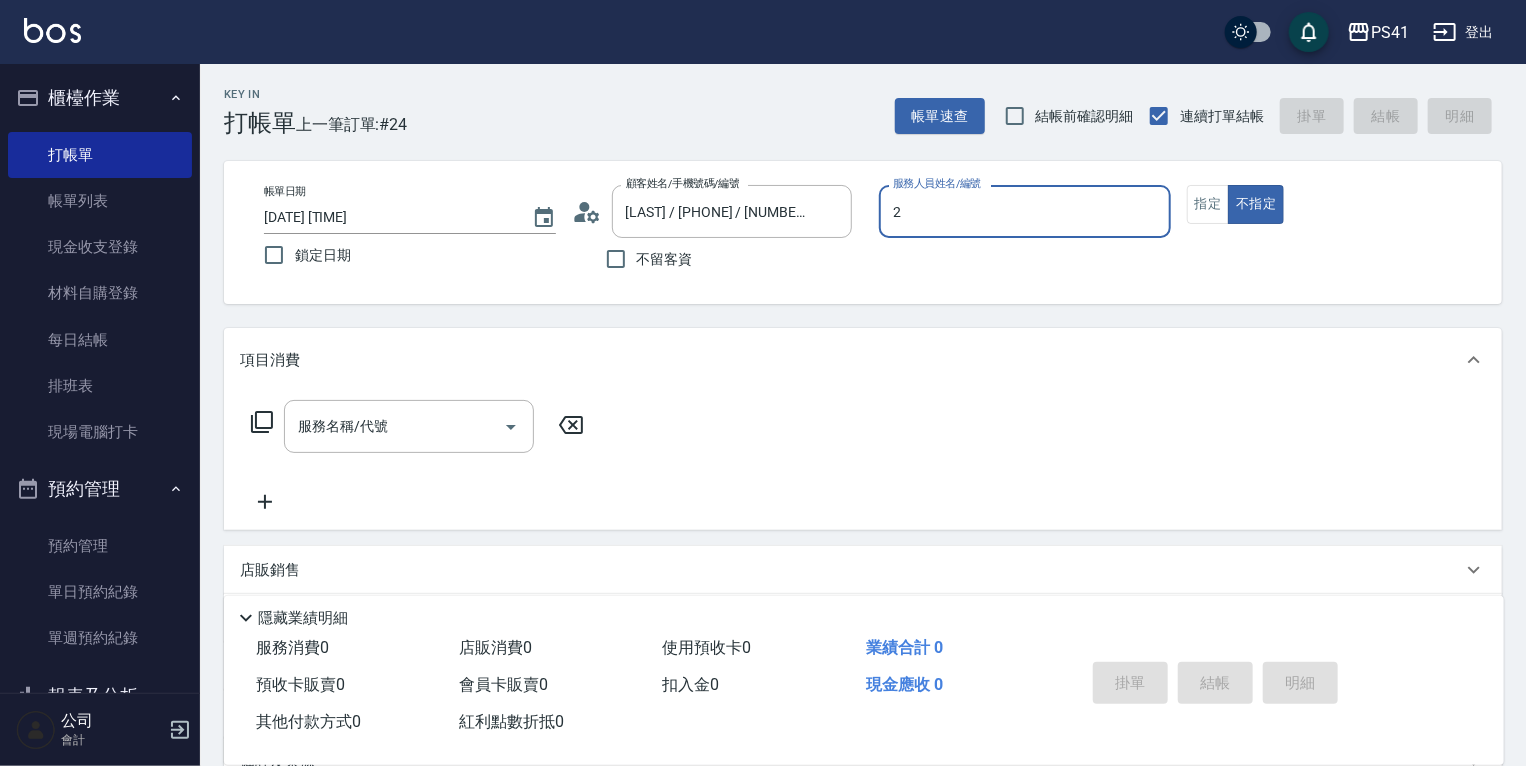 type on "[LAST]-[NUMBER]" 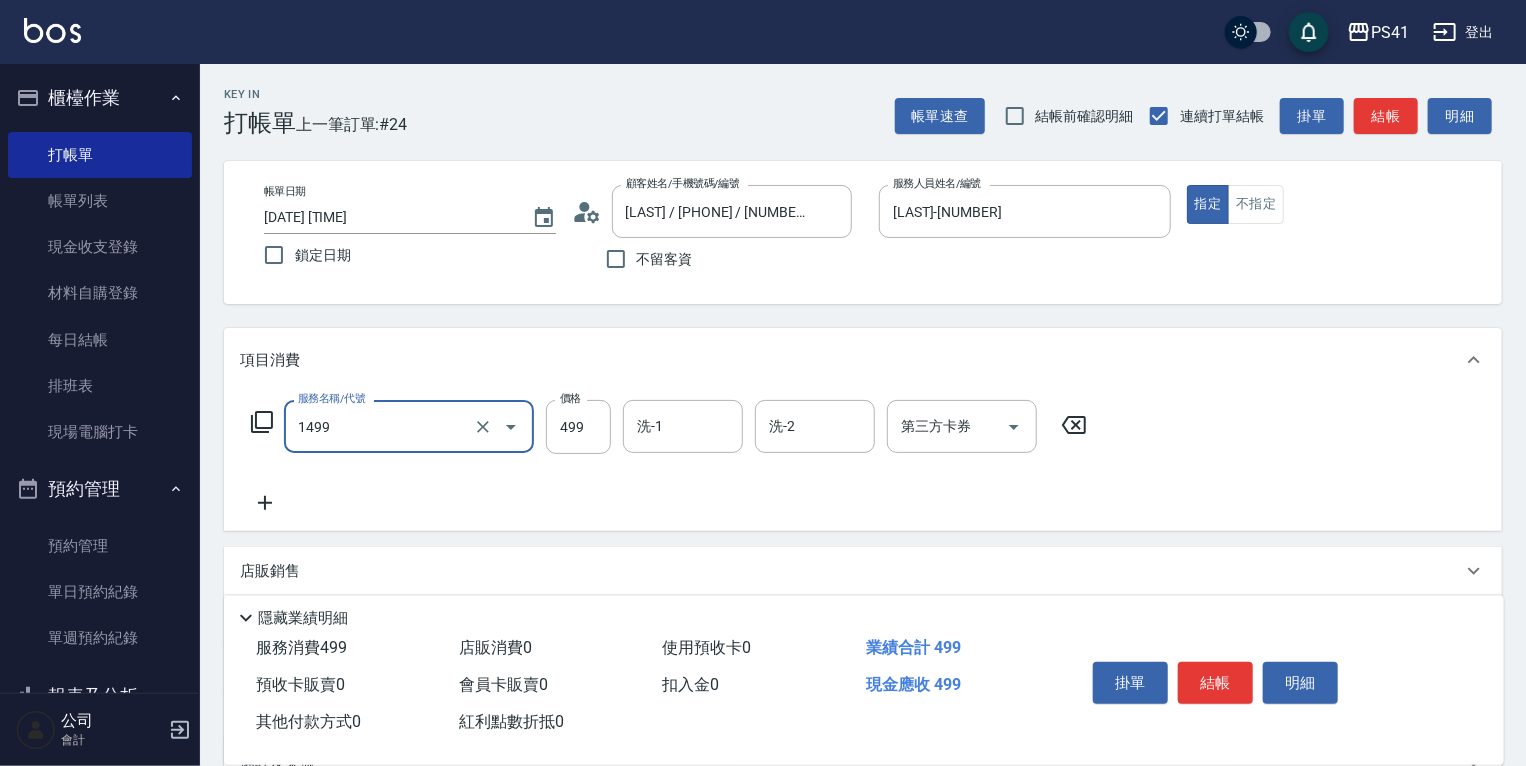 type on "活氧毛囊淨化髮浴(1499)" 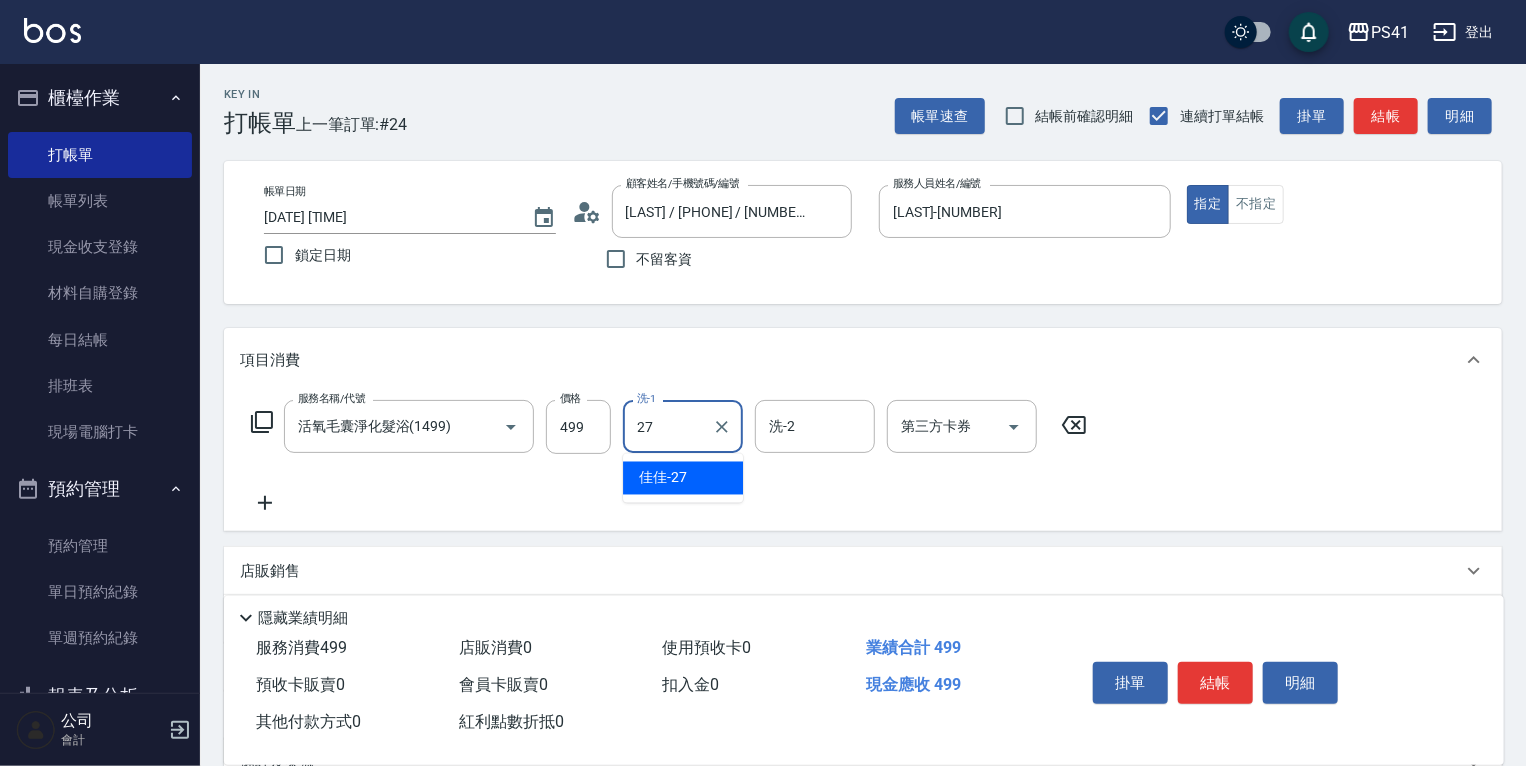 type on "佳佳-27" 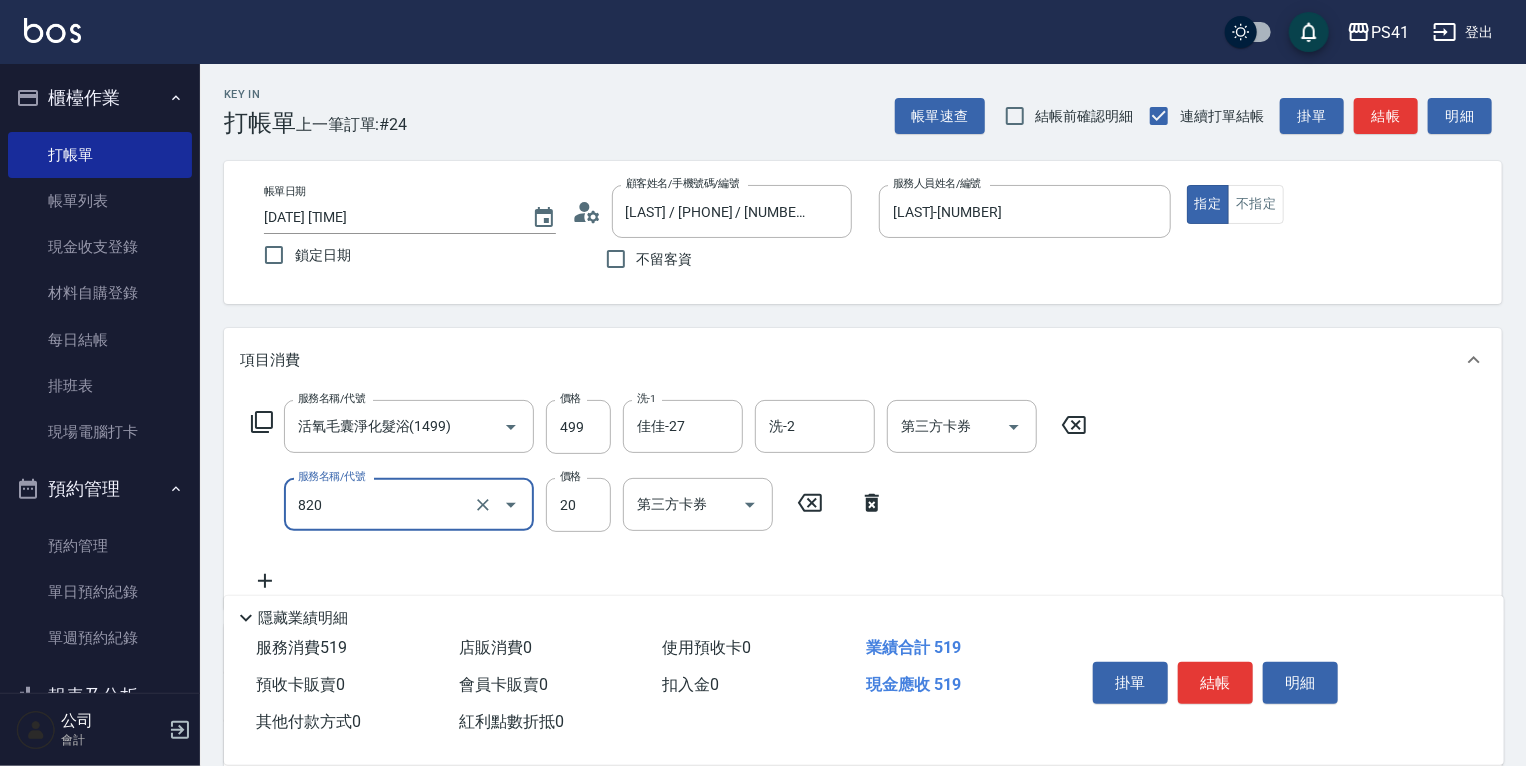 type on "潤絲(820)" 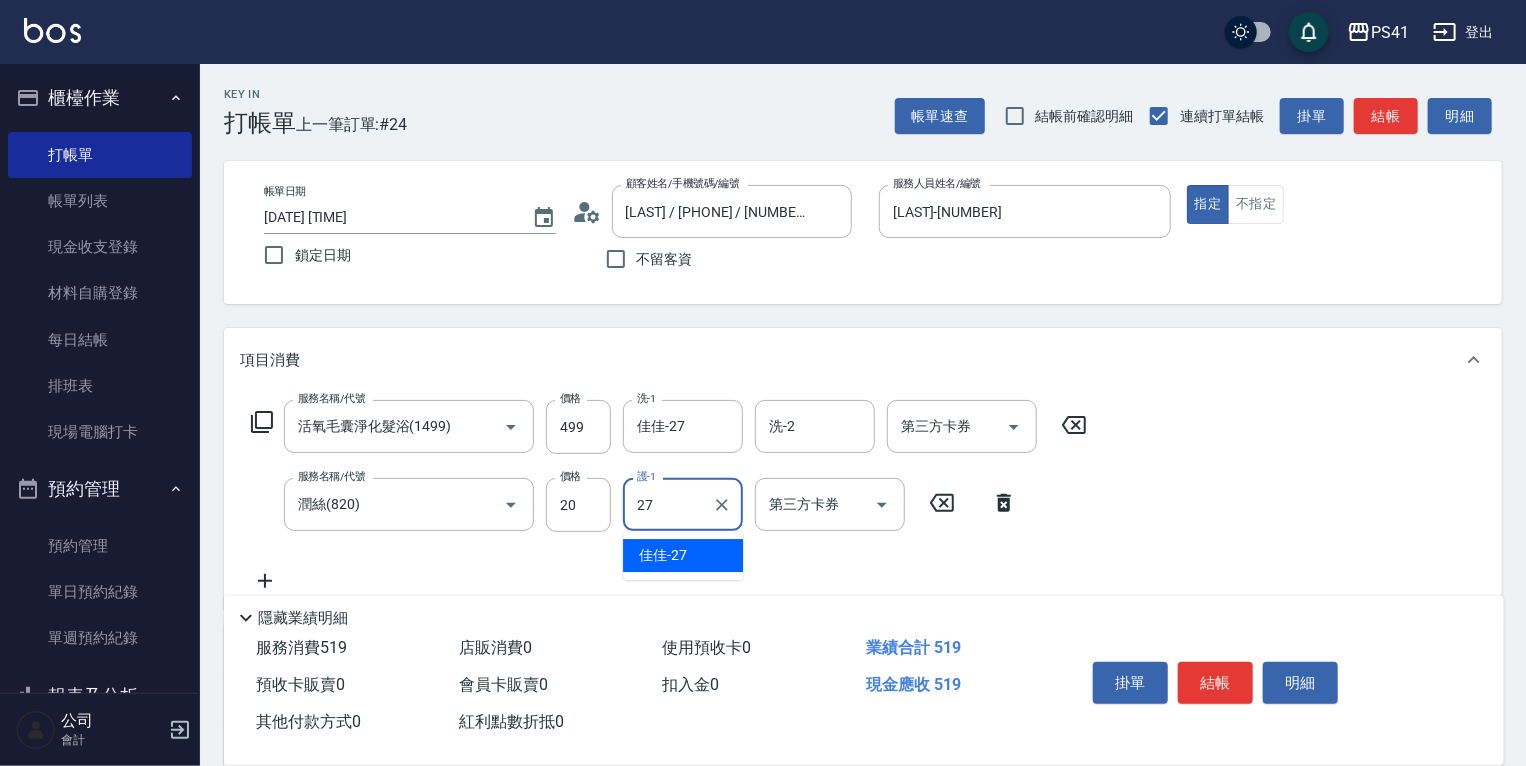 type on "佳佳-27" 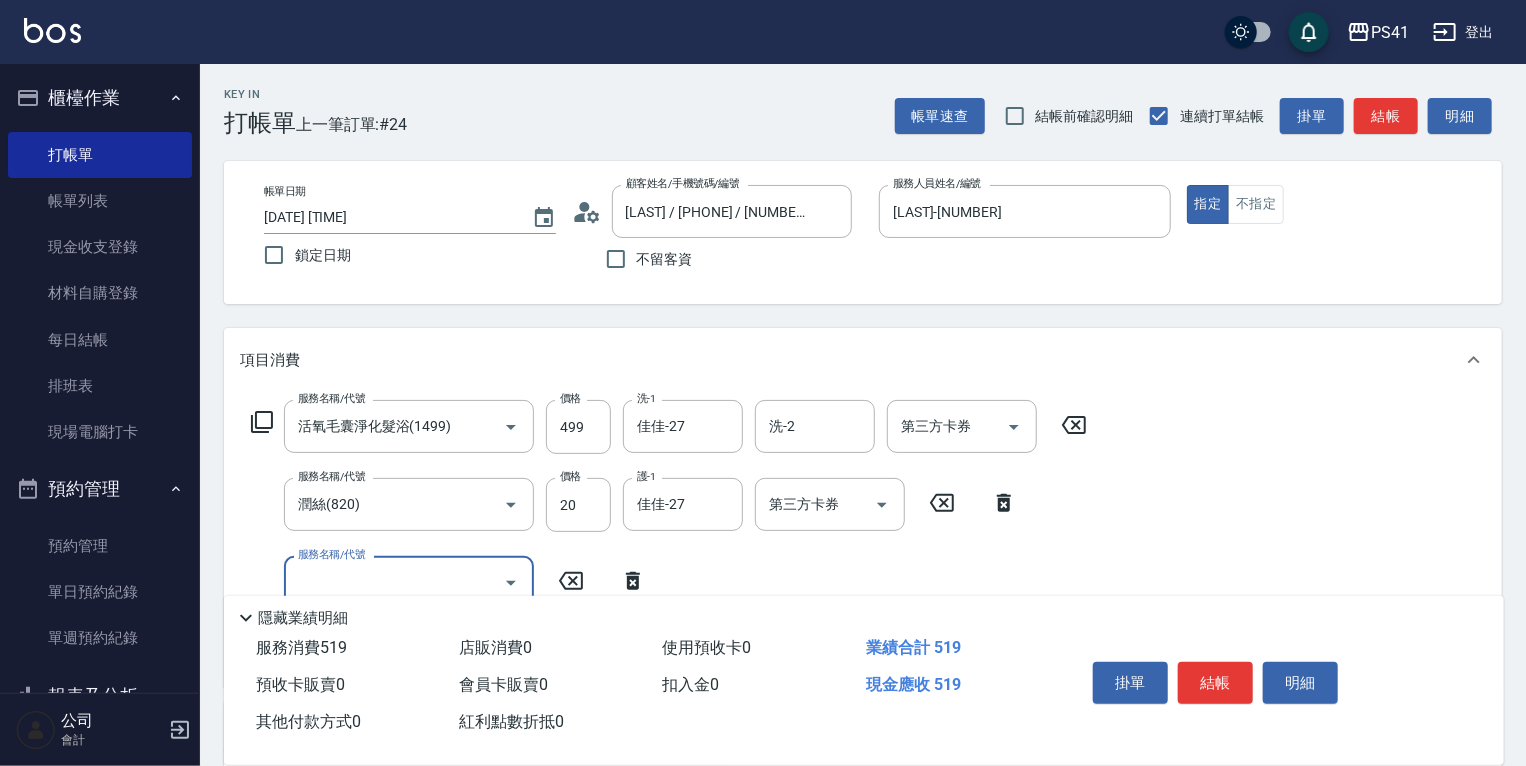 scroll, scrollTop: 160, scrollLeft: 0, axis: vertical 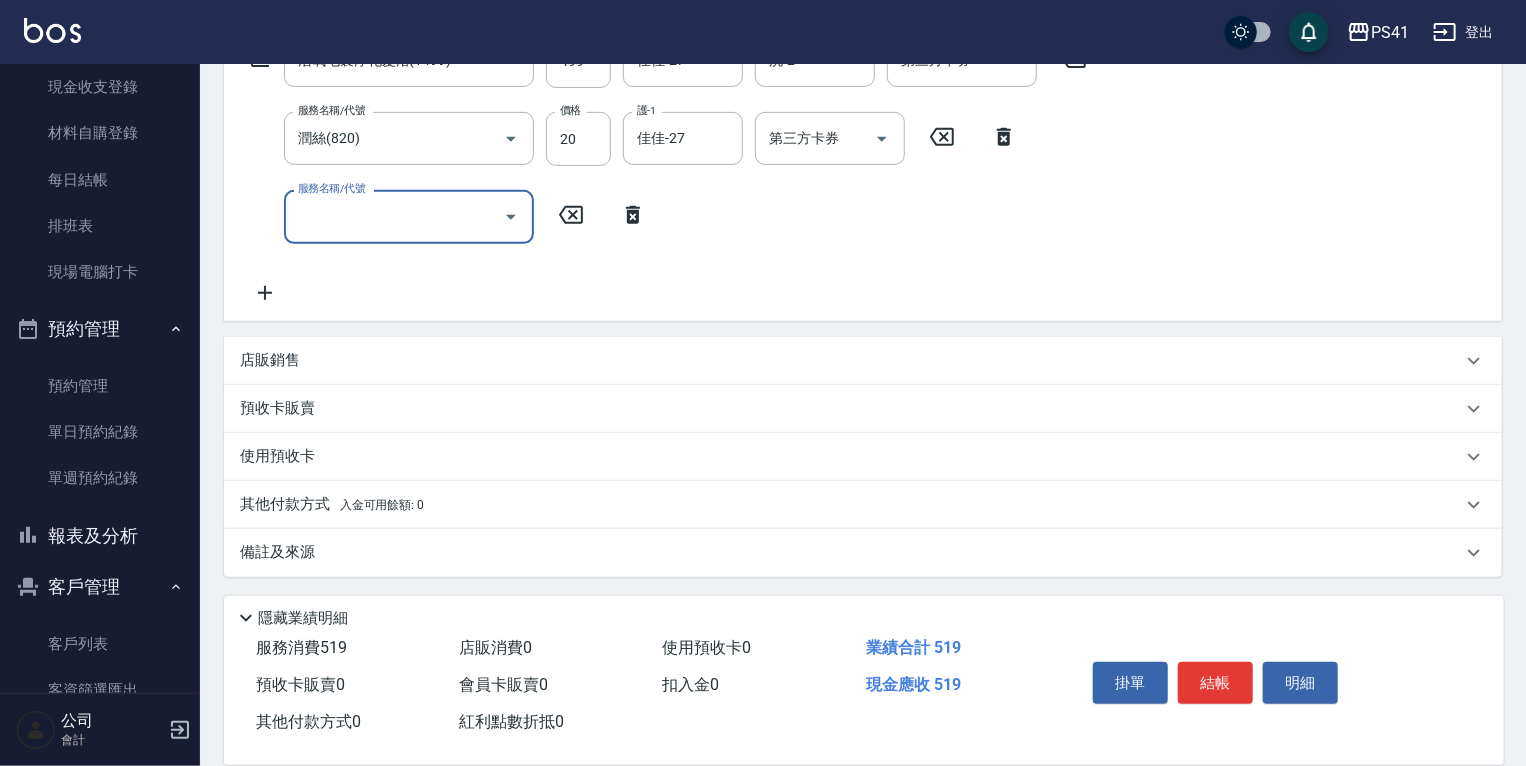 click on "店販銷售" at bounding box center (863, 361) 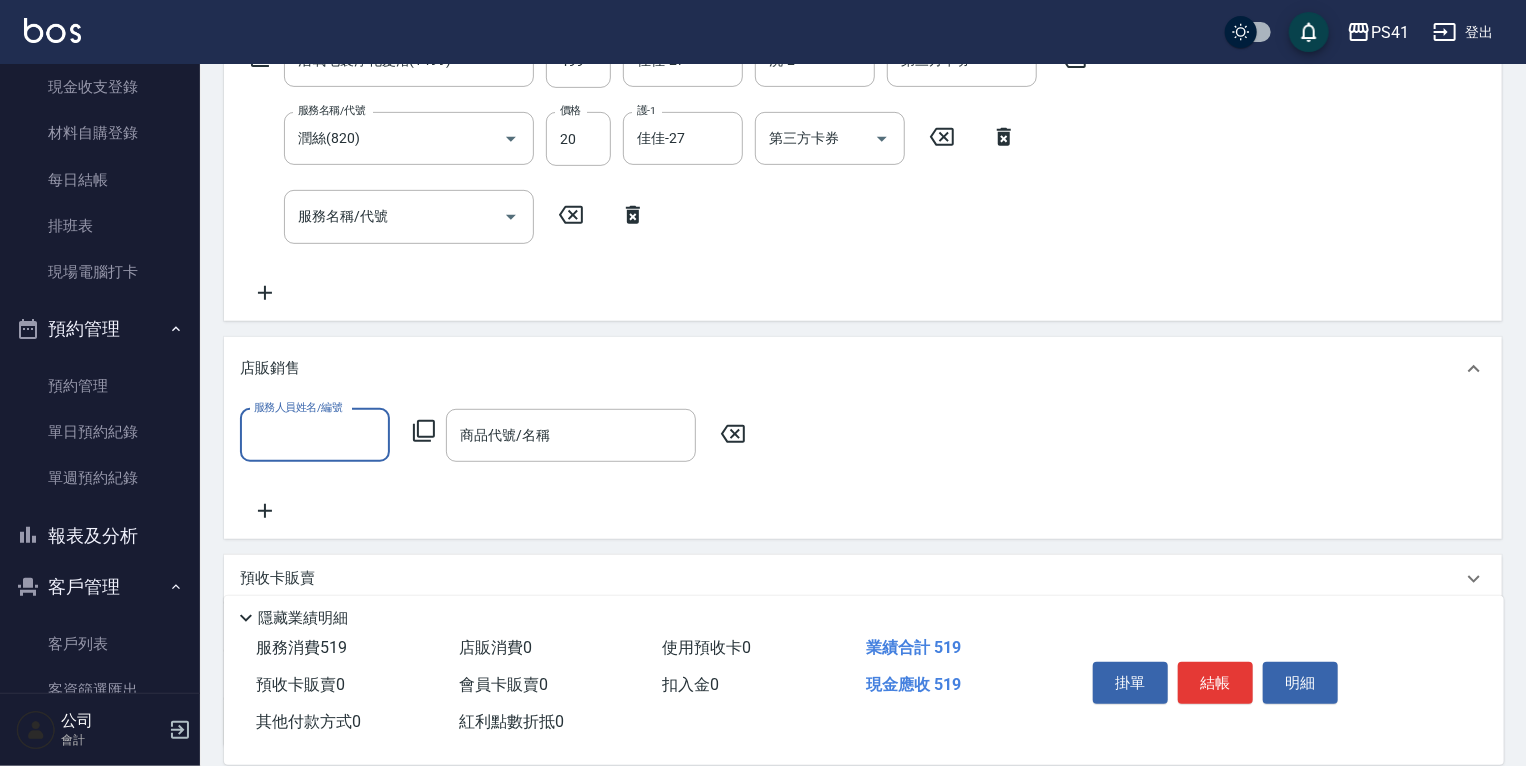 scroll, scrollTop: 0, scrollLeft: 0, axis: both 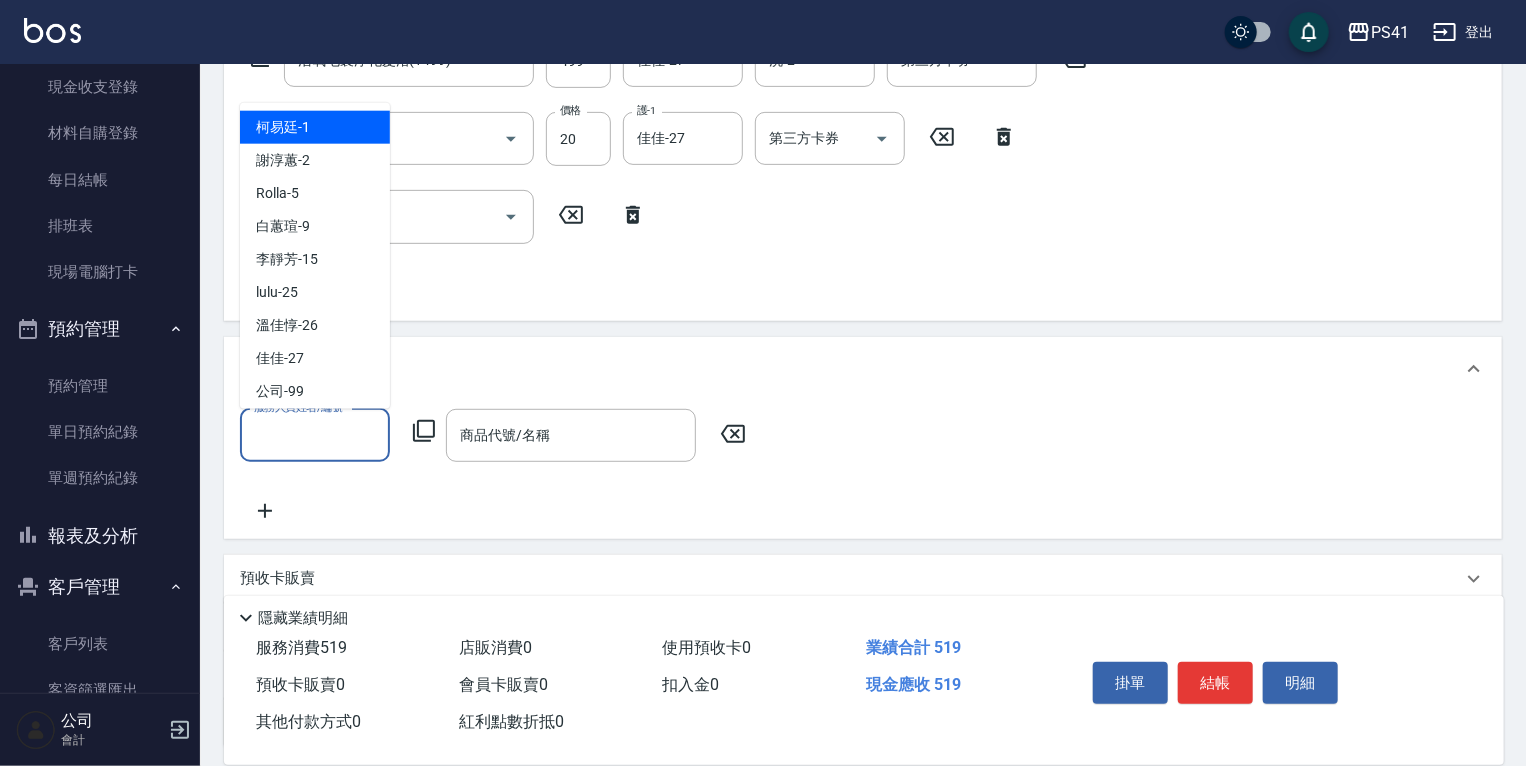 click on "服務人員姓名/編號" at bounding box center (315, 435) 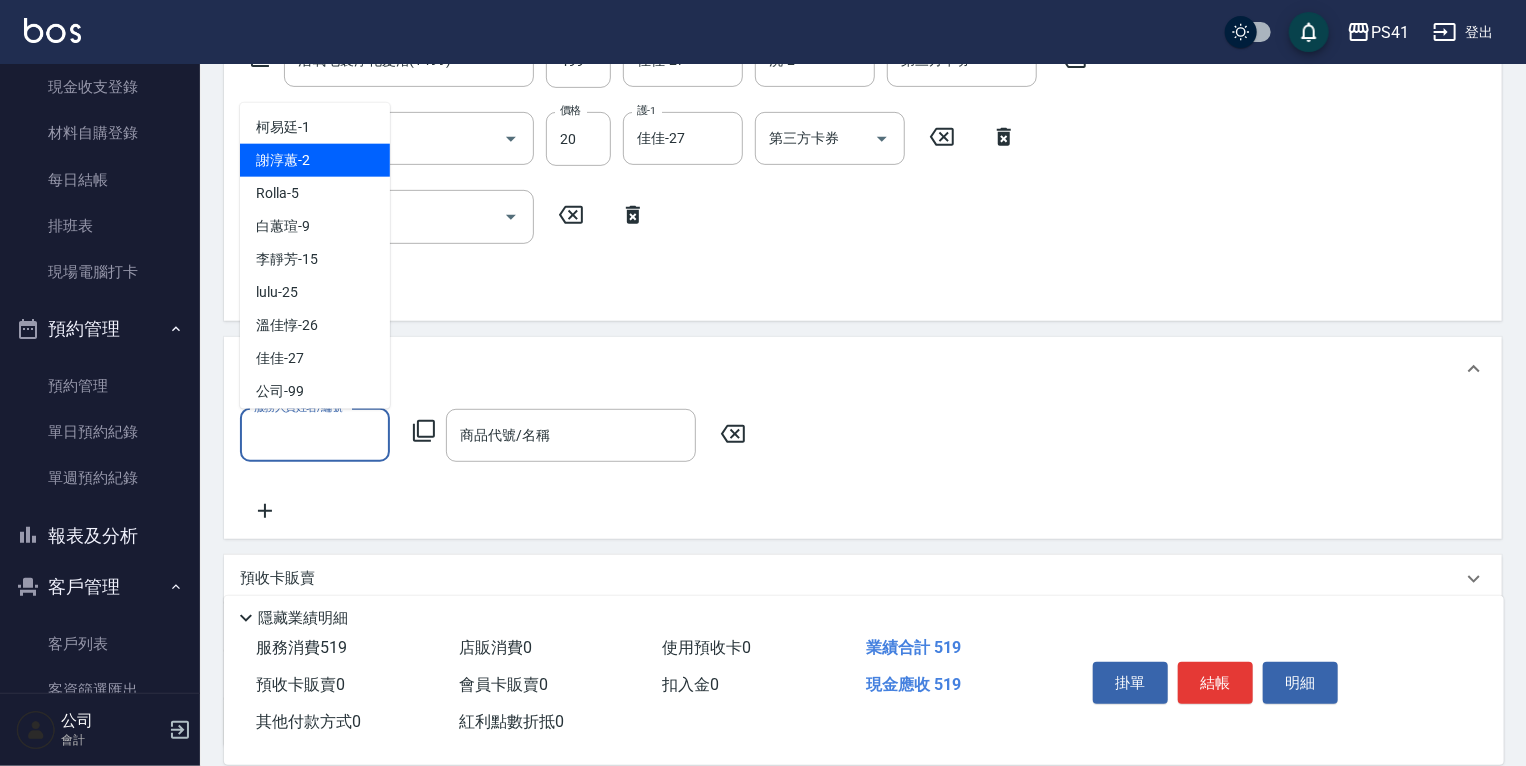 click on "[LAST] -2" at bounding box center (283, 159) 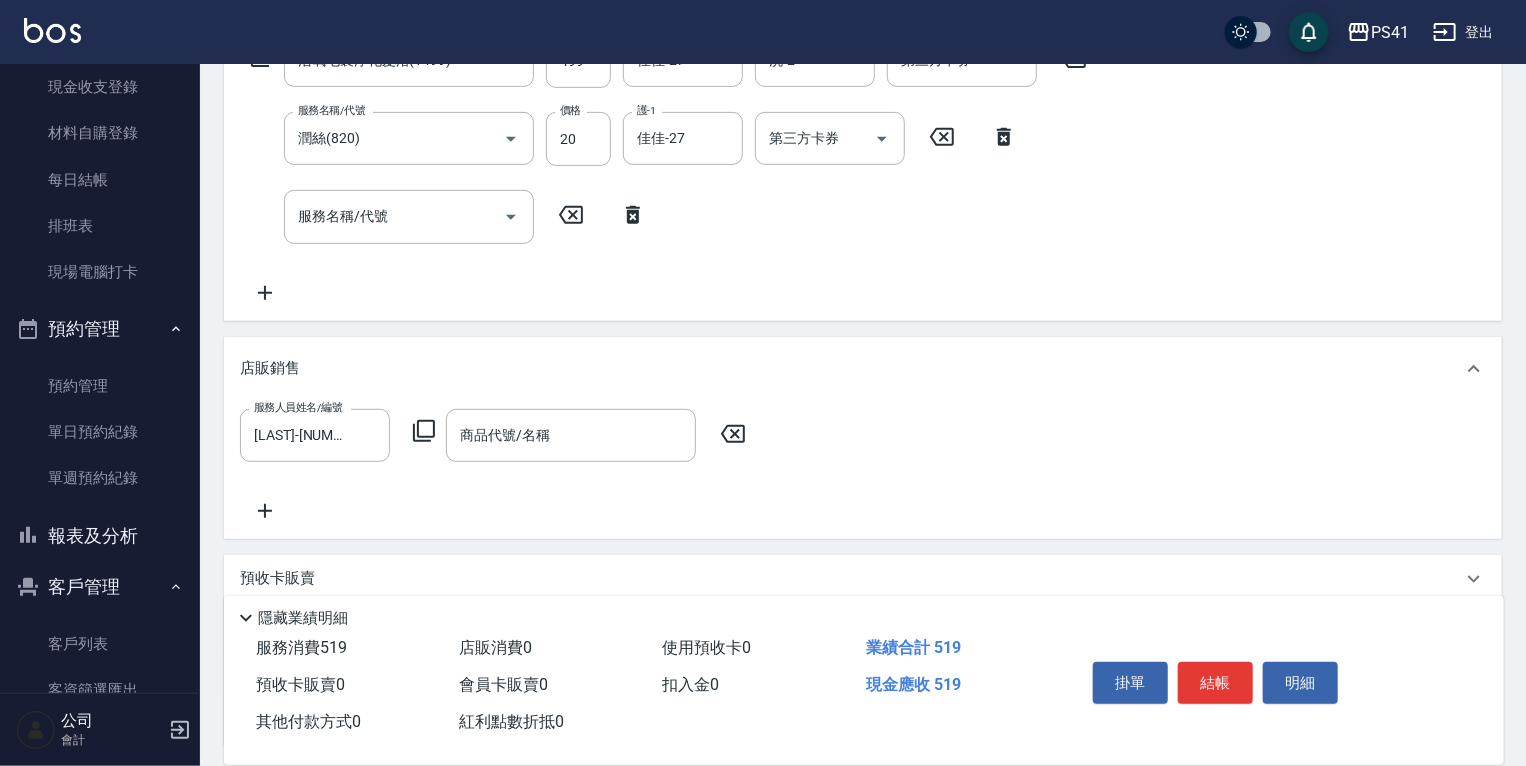 click 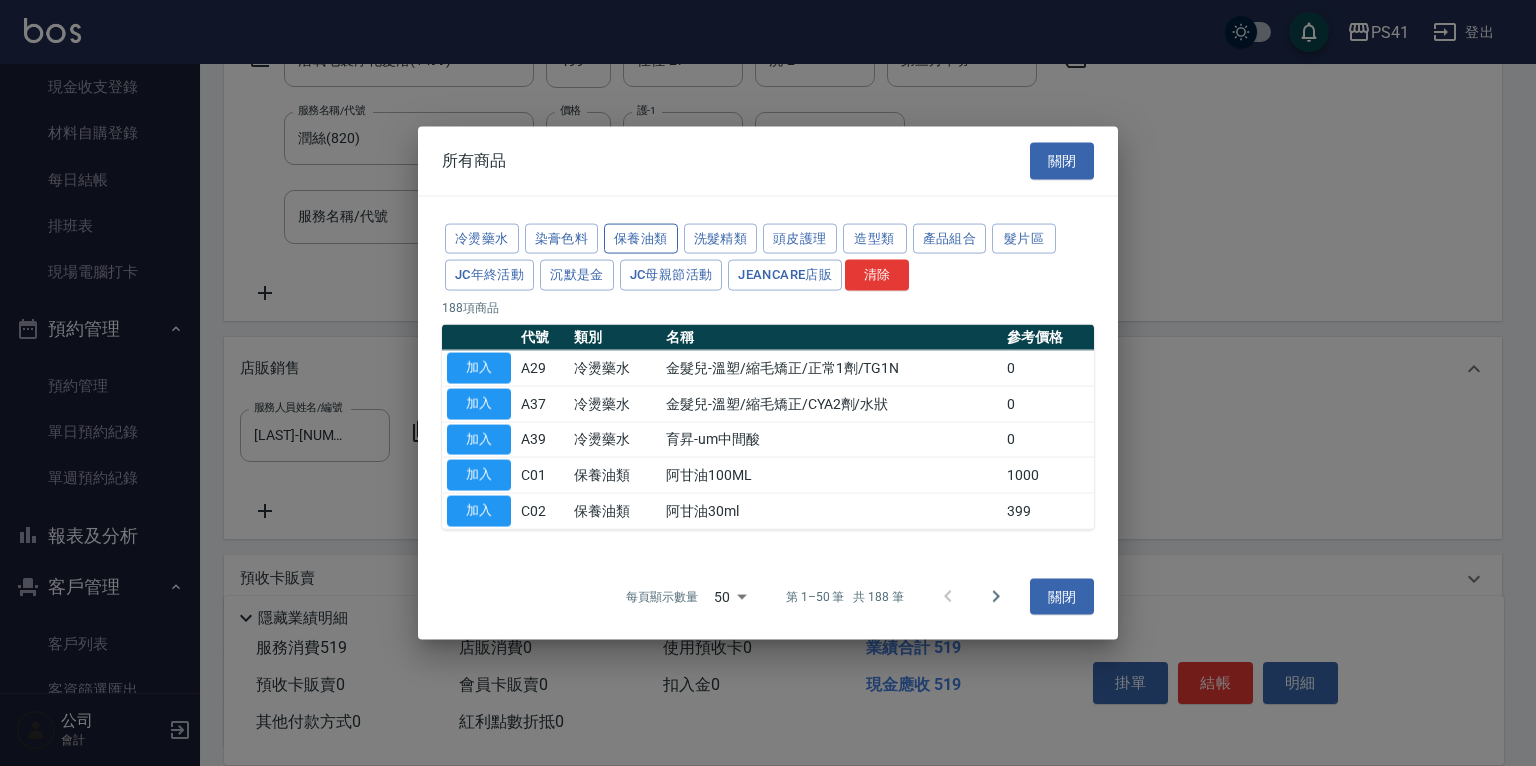 click on "保養油類" at bounding box center (641, 238) 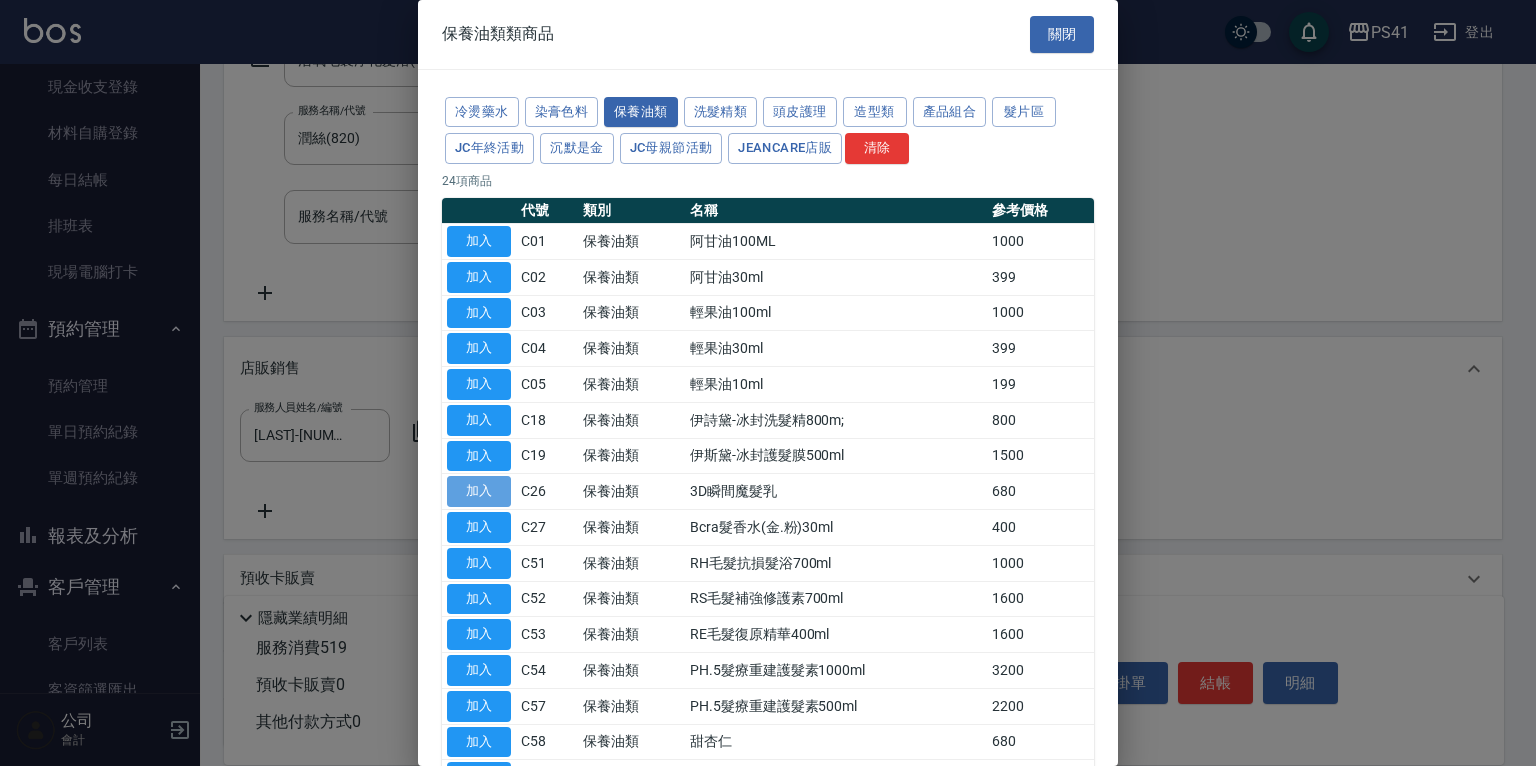 click on "加入" at bounding box center [479, 491] 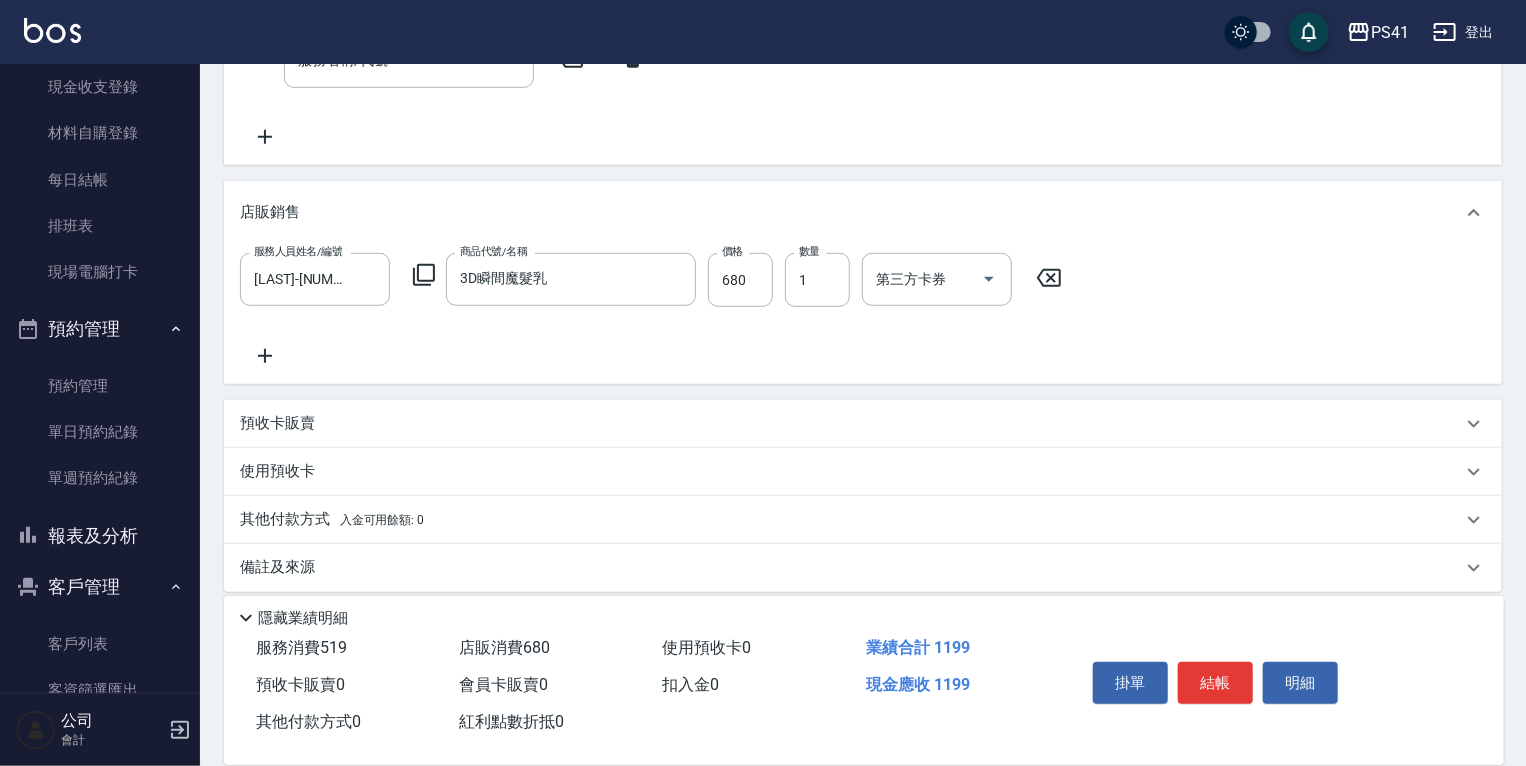 scroll, scrollTop: 537, scrollLeft: 0, axis: vertical 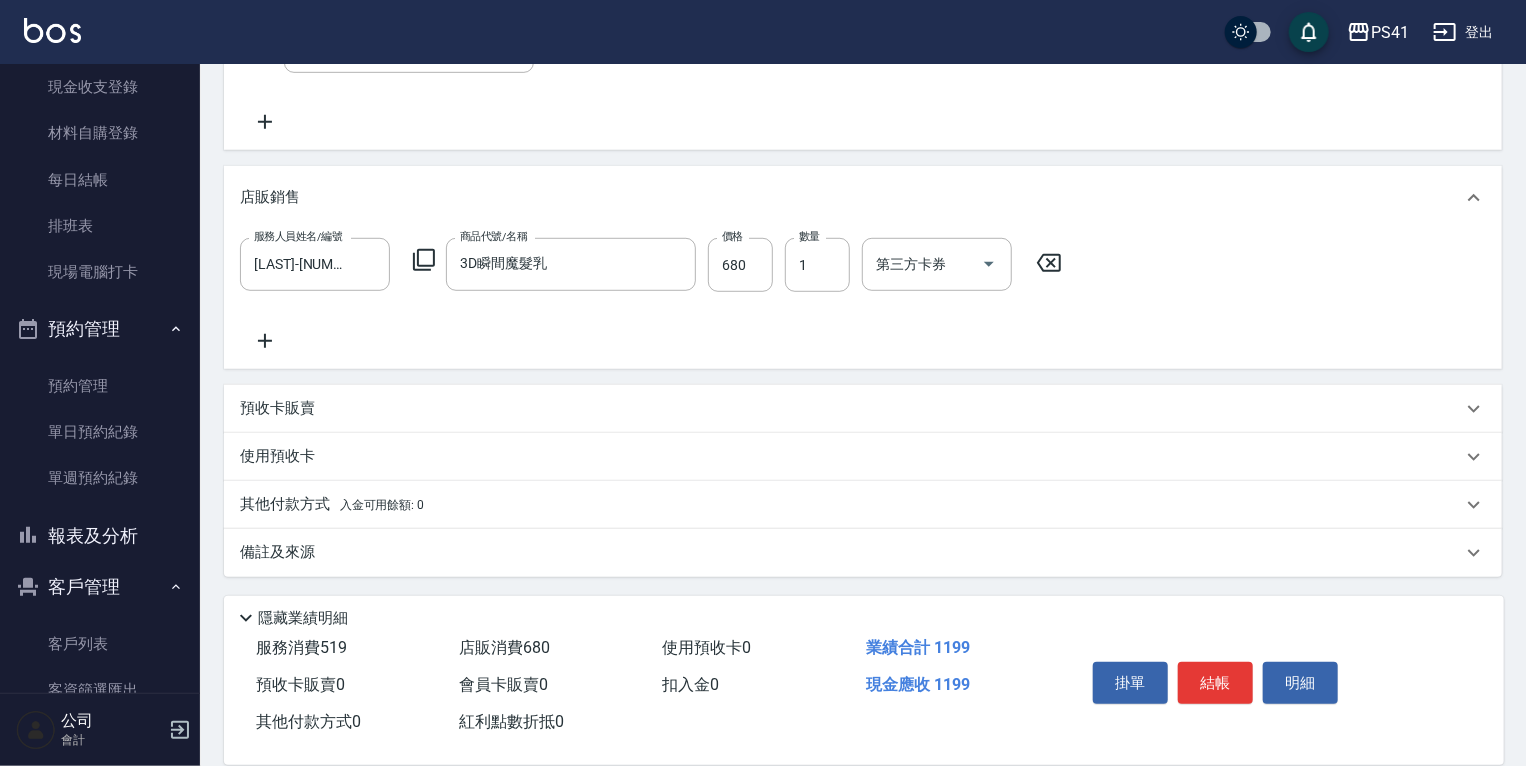 click on "其他付款方式 入金可用餘額: 0" at bounding box center (332, 505) 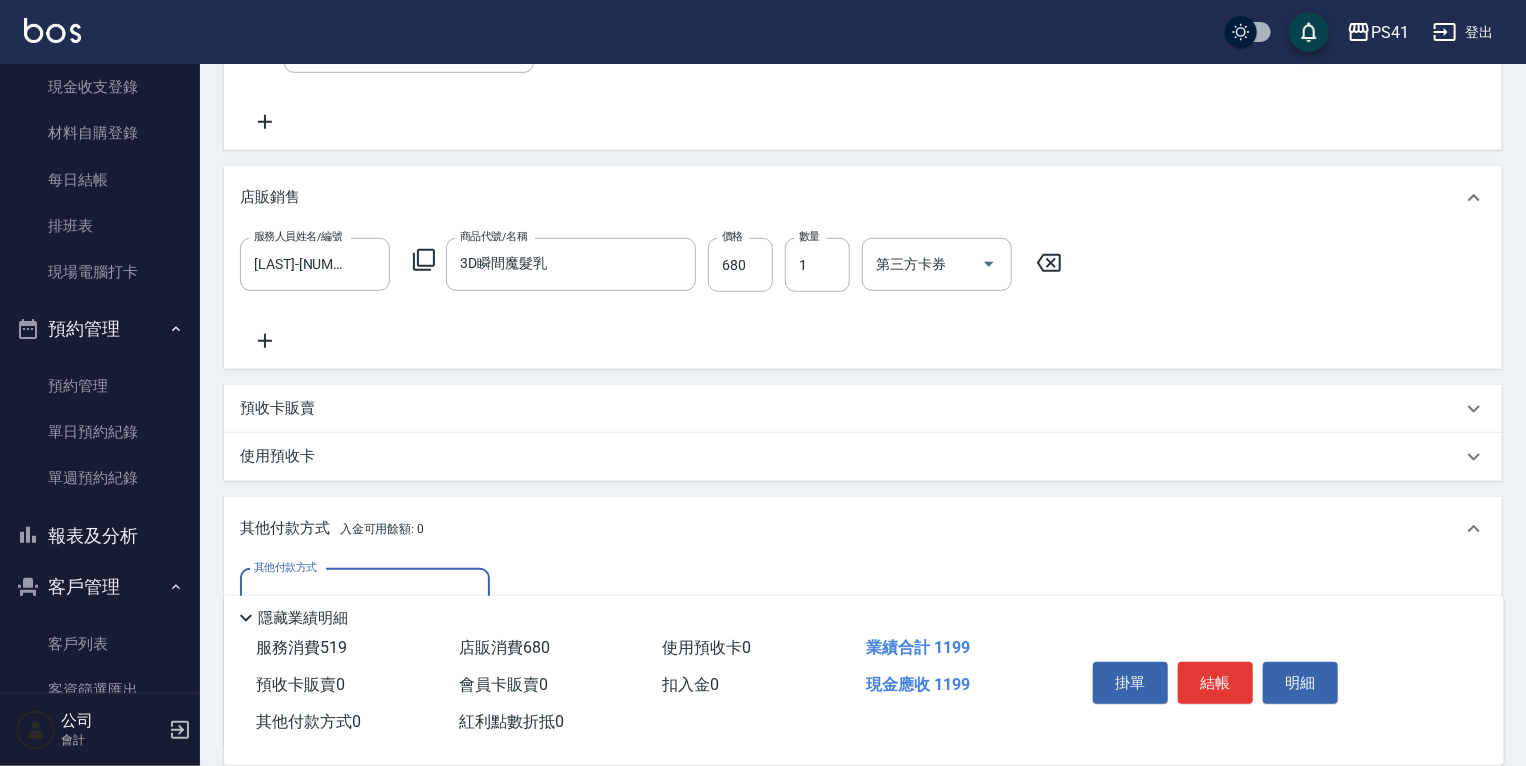 scroll, scrollTop: 0, scrollLeft: 0, axis: both 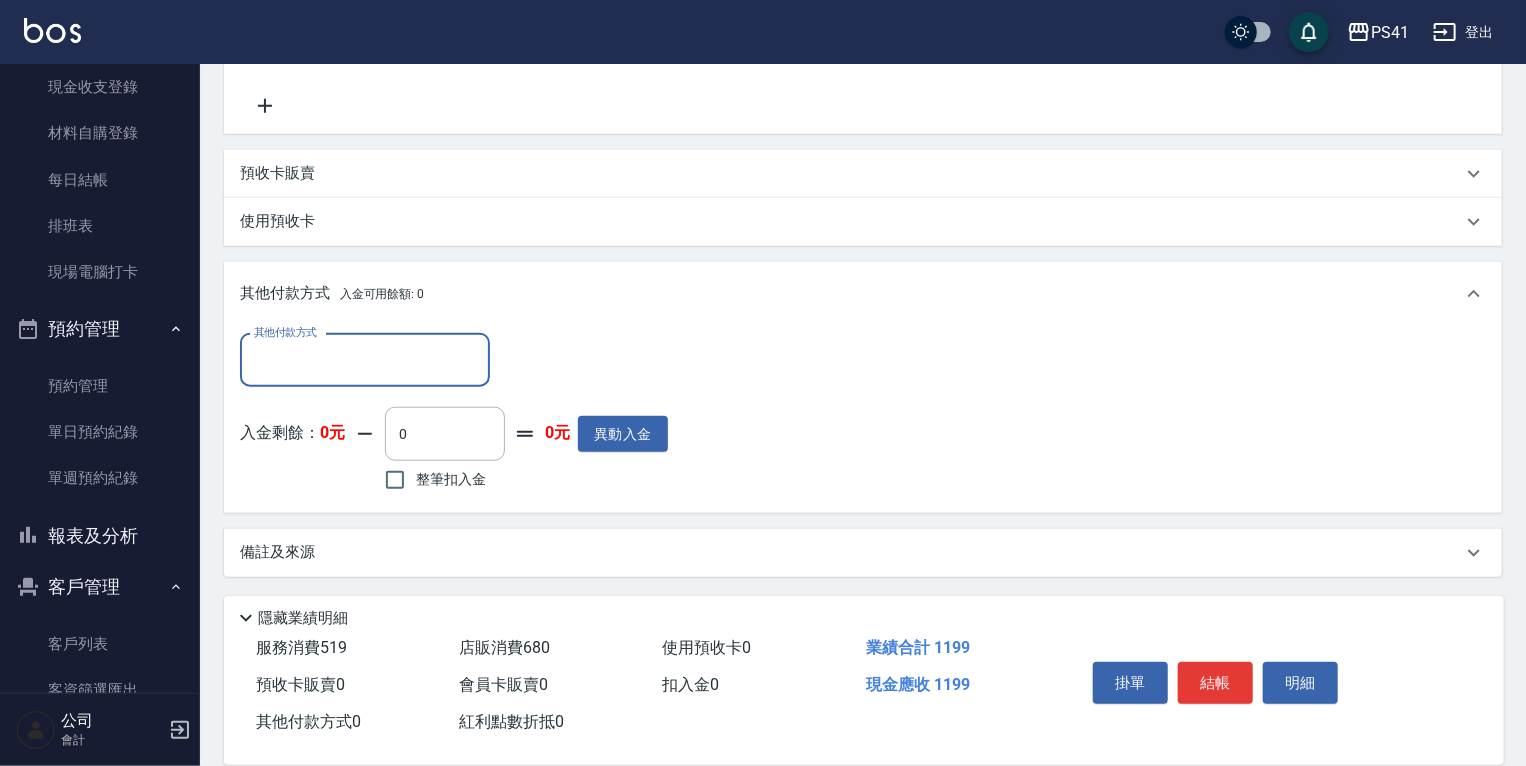 click on "其他付款方式" at bounding box center (365, 360) 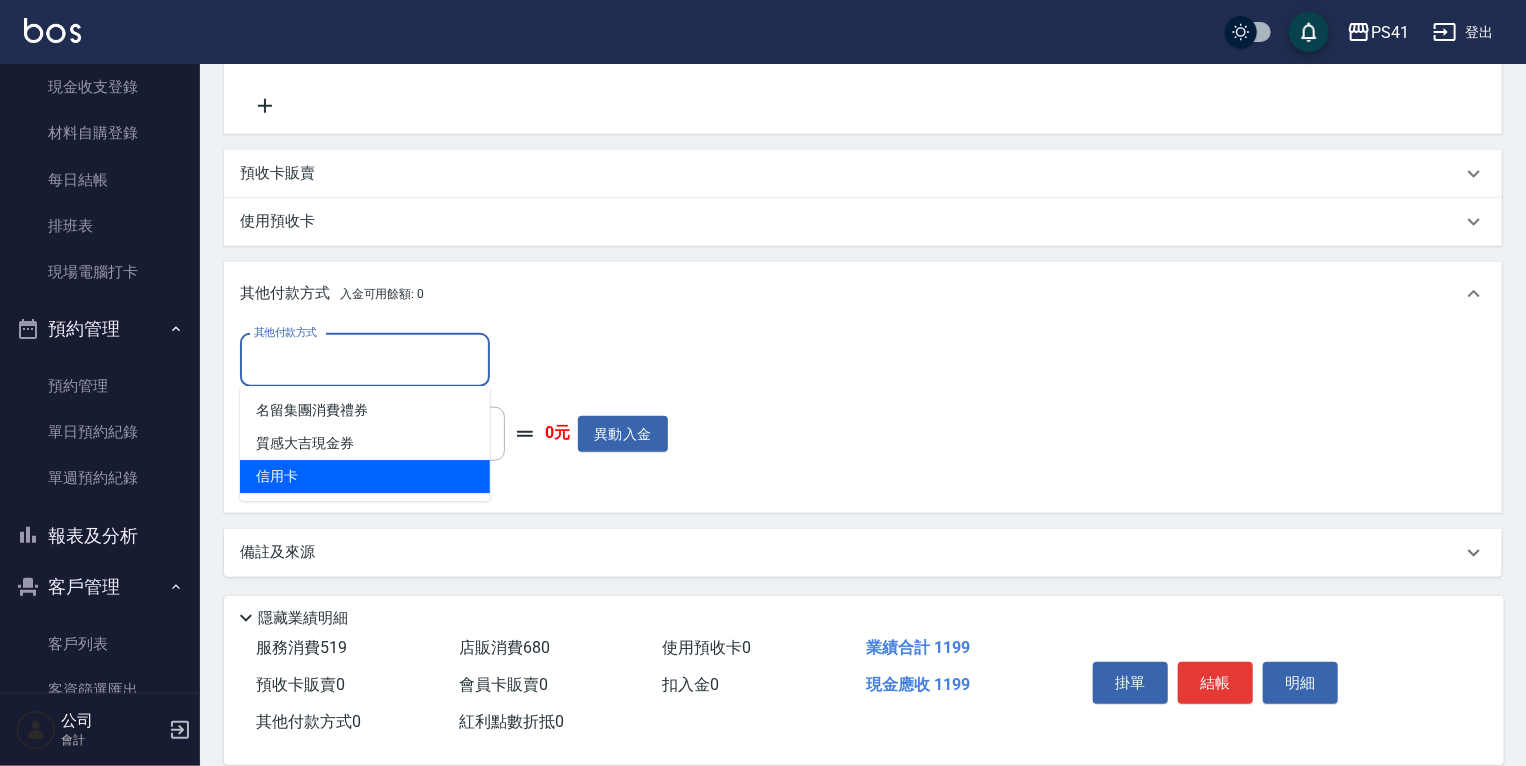 click on "信用卡" at bounding box center (365, 476) 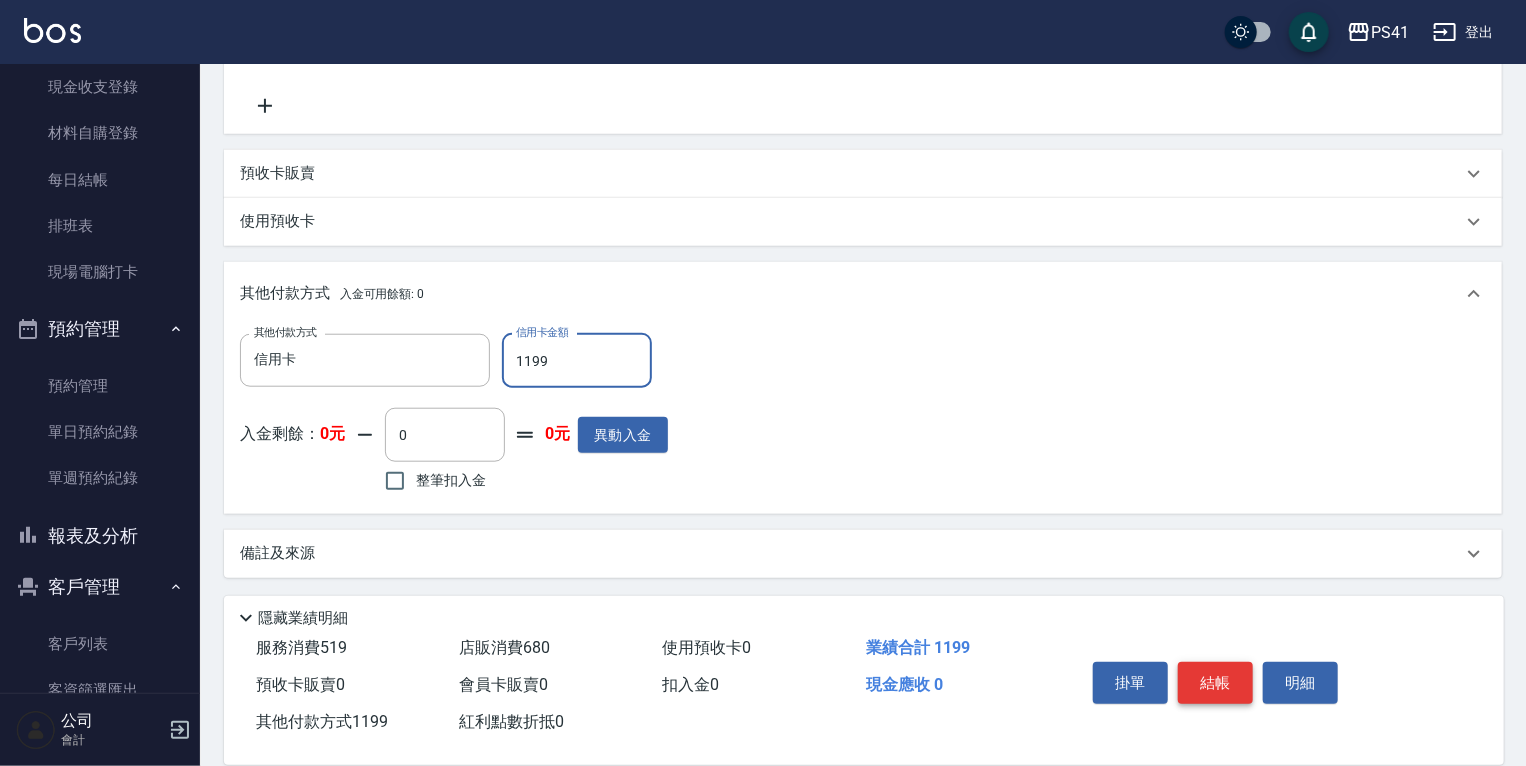 type on "1199" 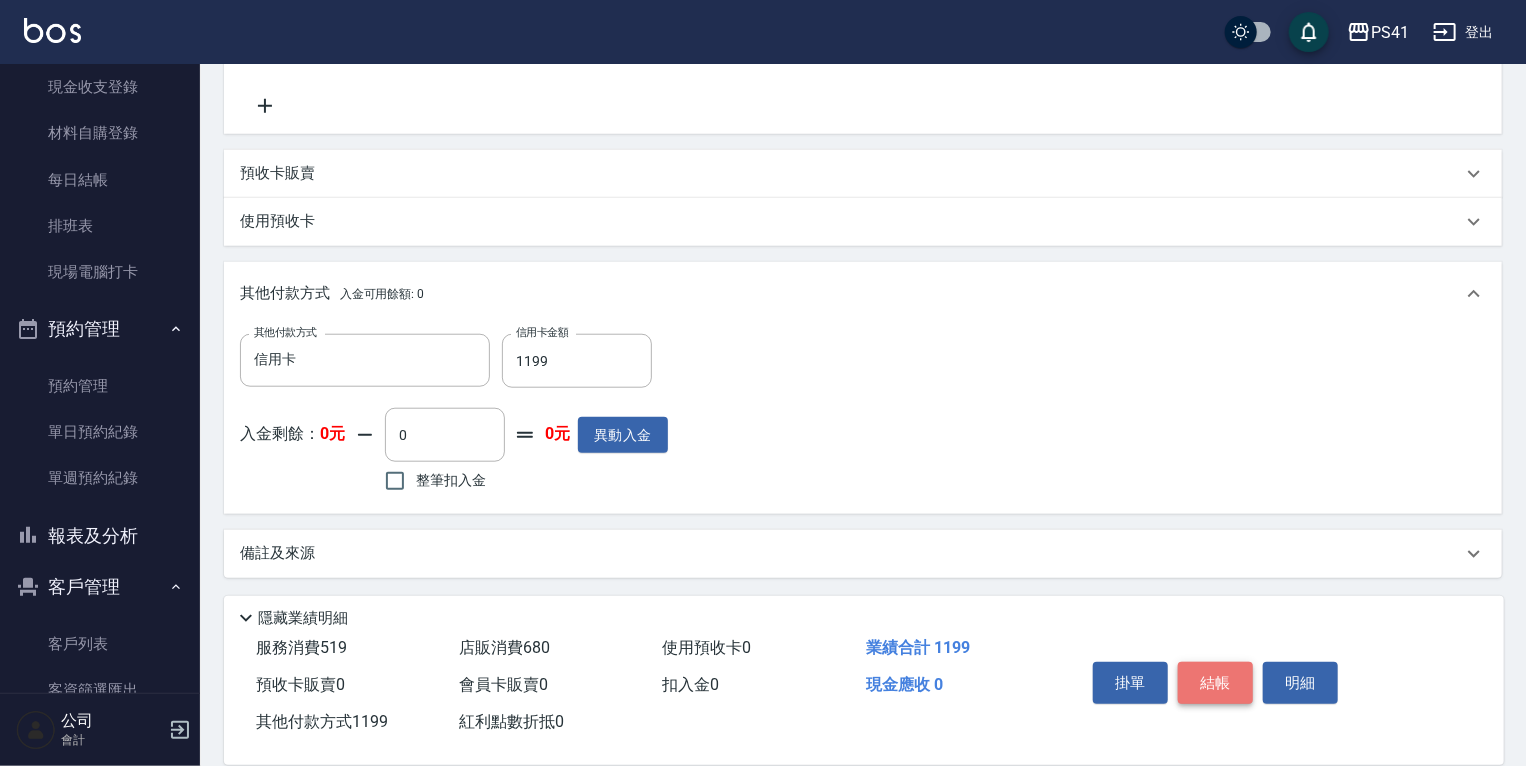 click on "結帳" at bounding box center [1215, 683] 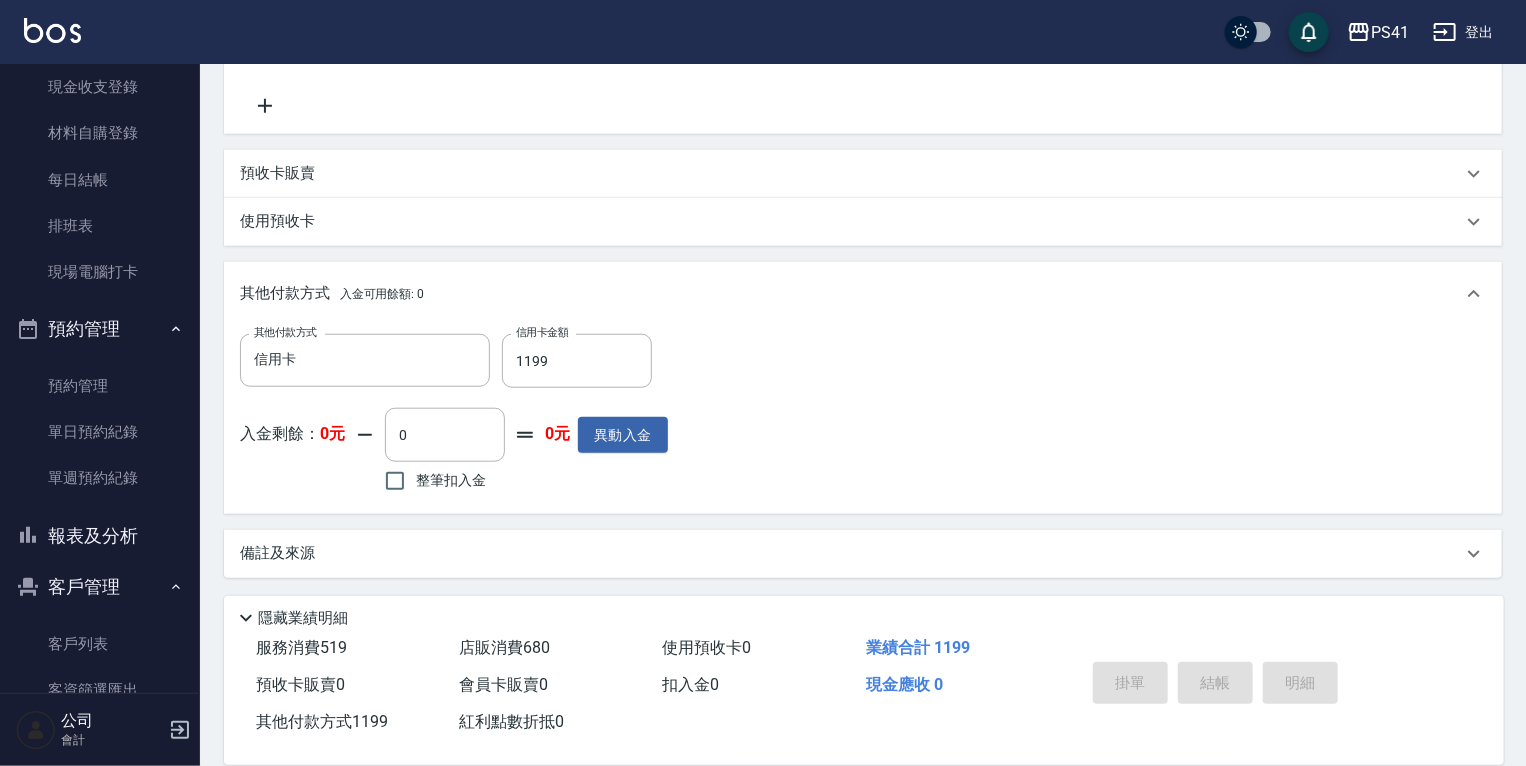 type on "[DATE] [TIME]" 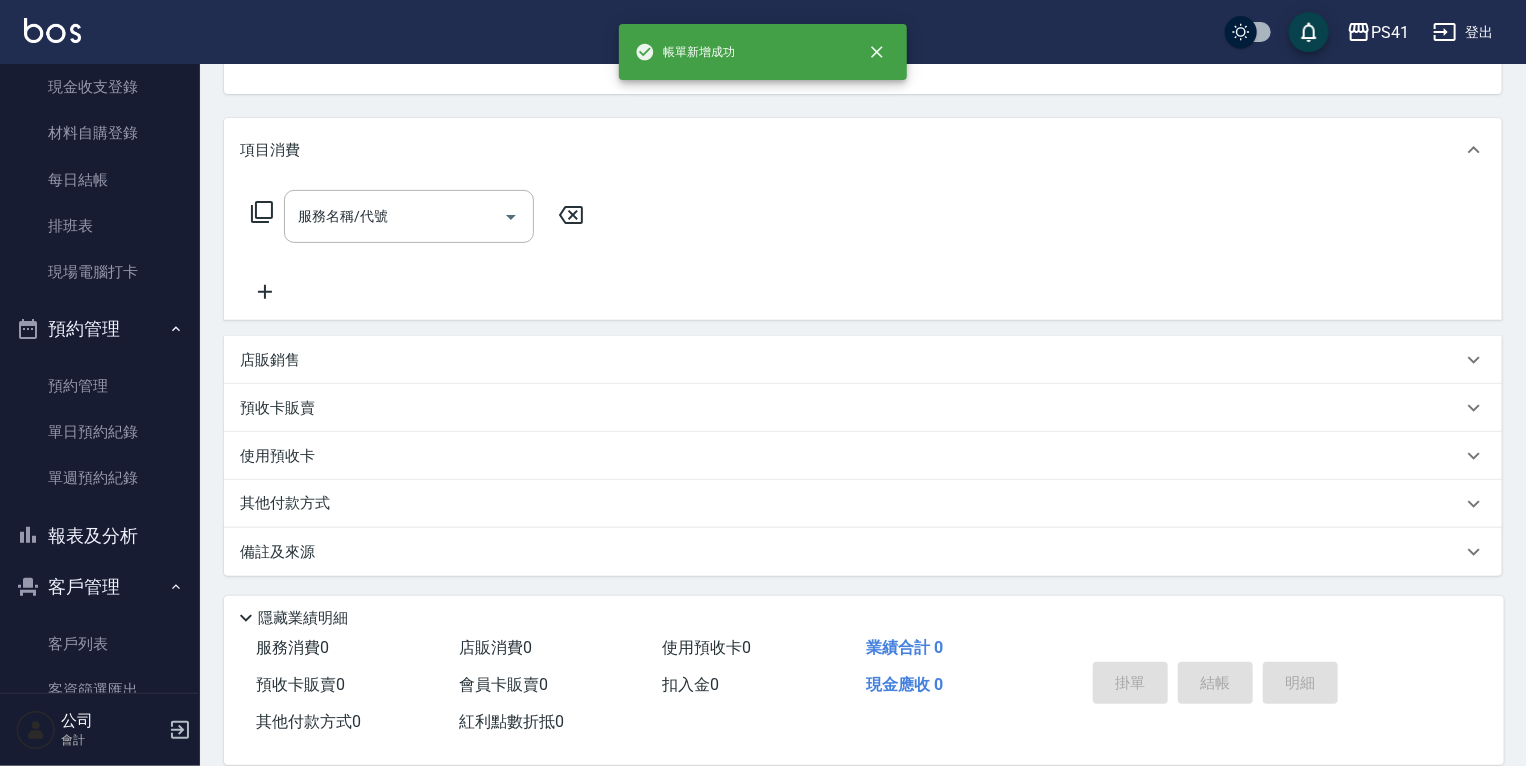 scroll, scrollTop: 0, scrollLeft: 0, axis: both 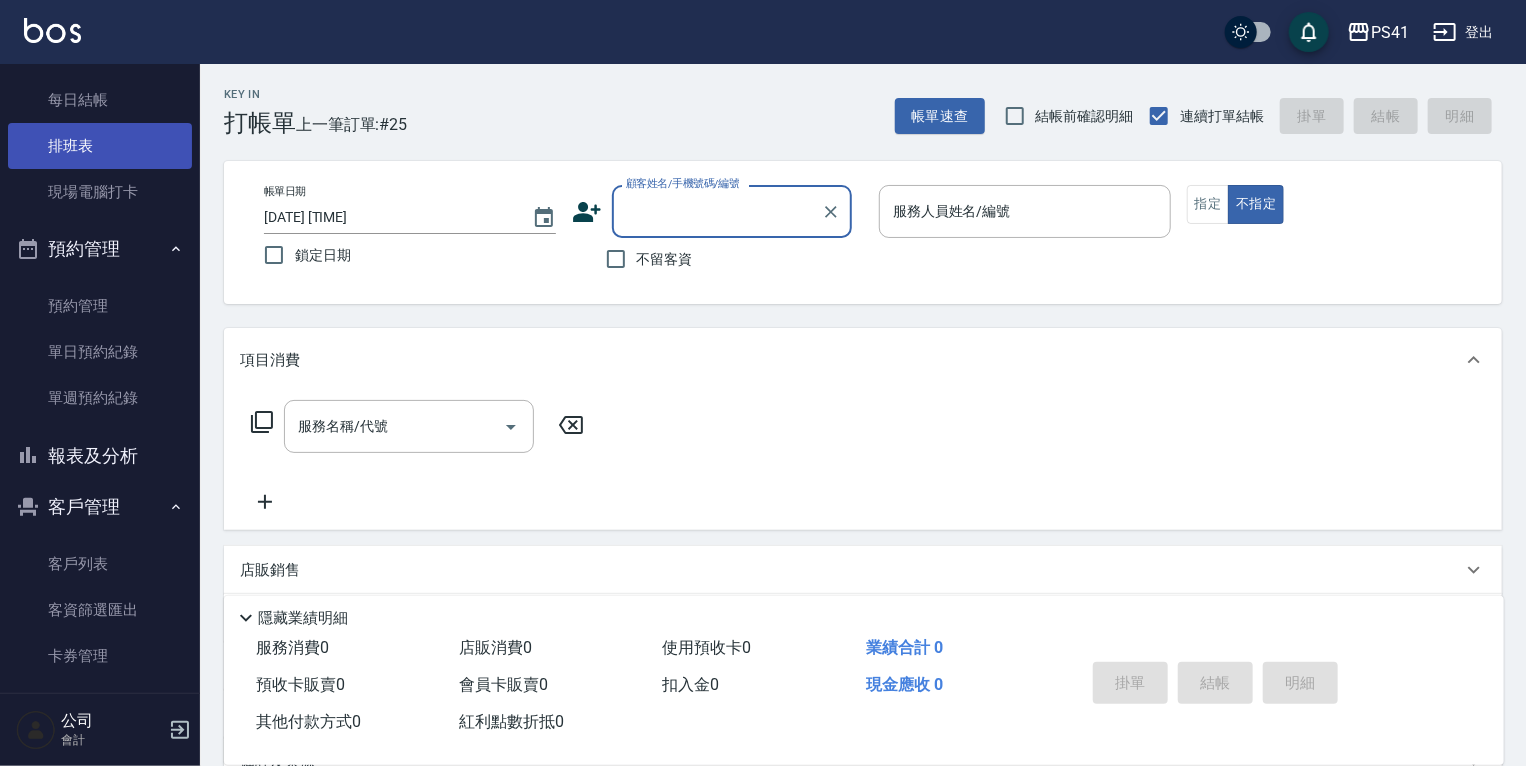 click on "排班表" at bounding box center (100, 146) 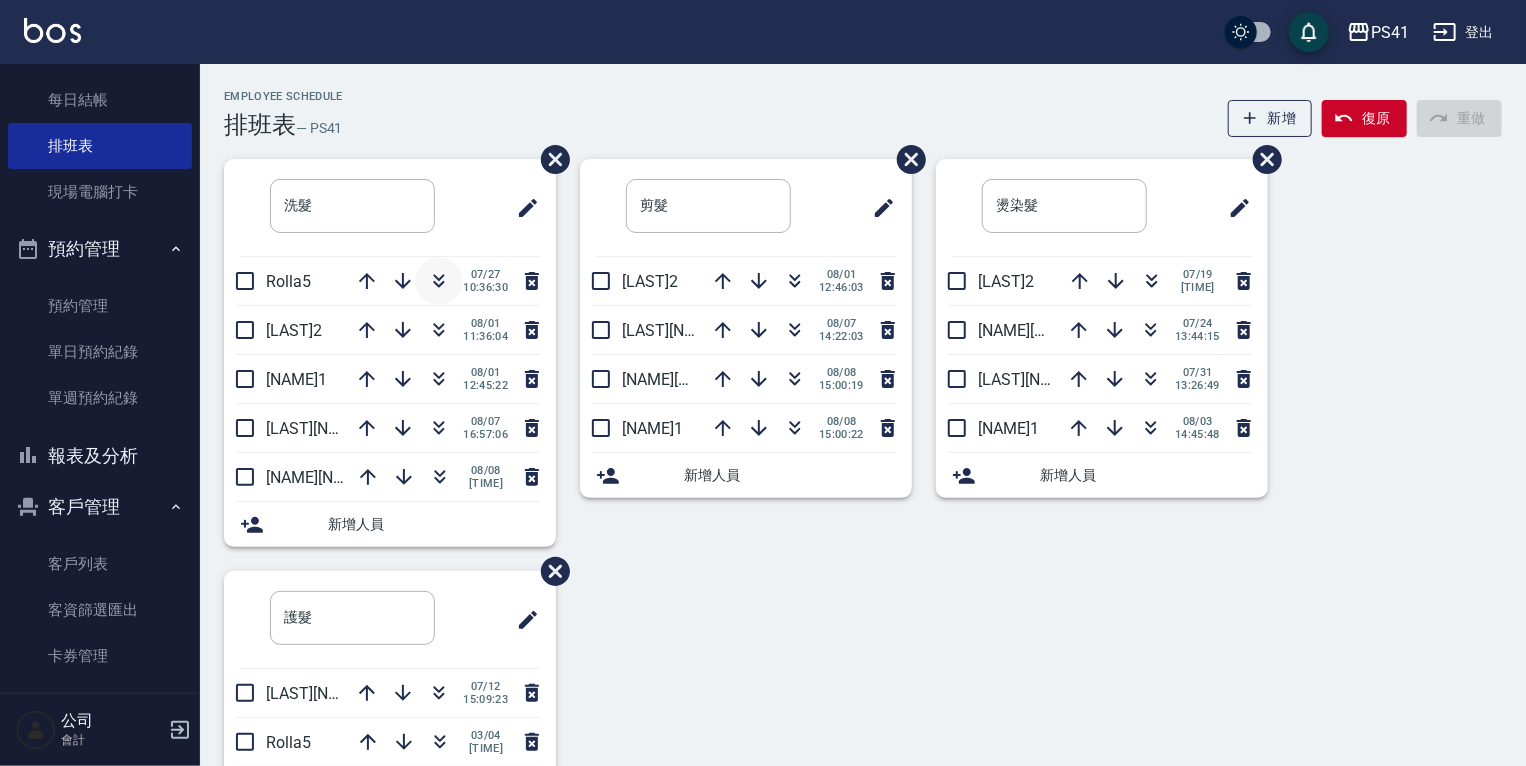 click 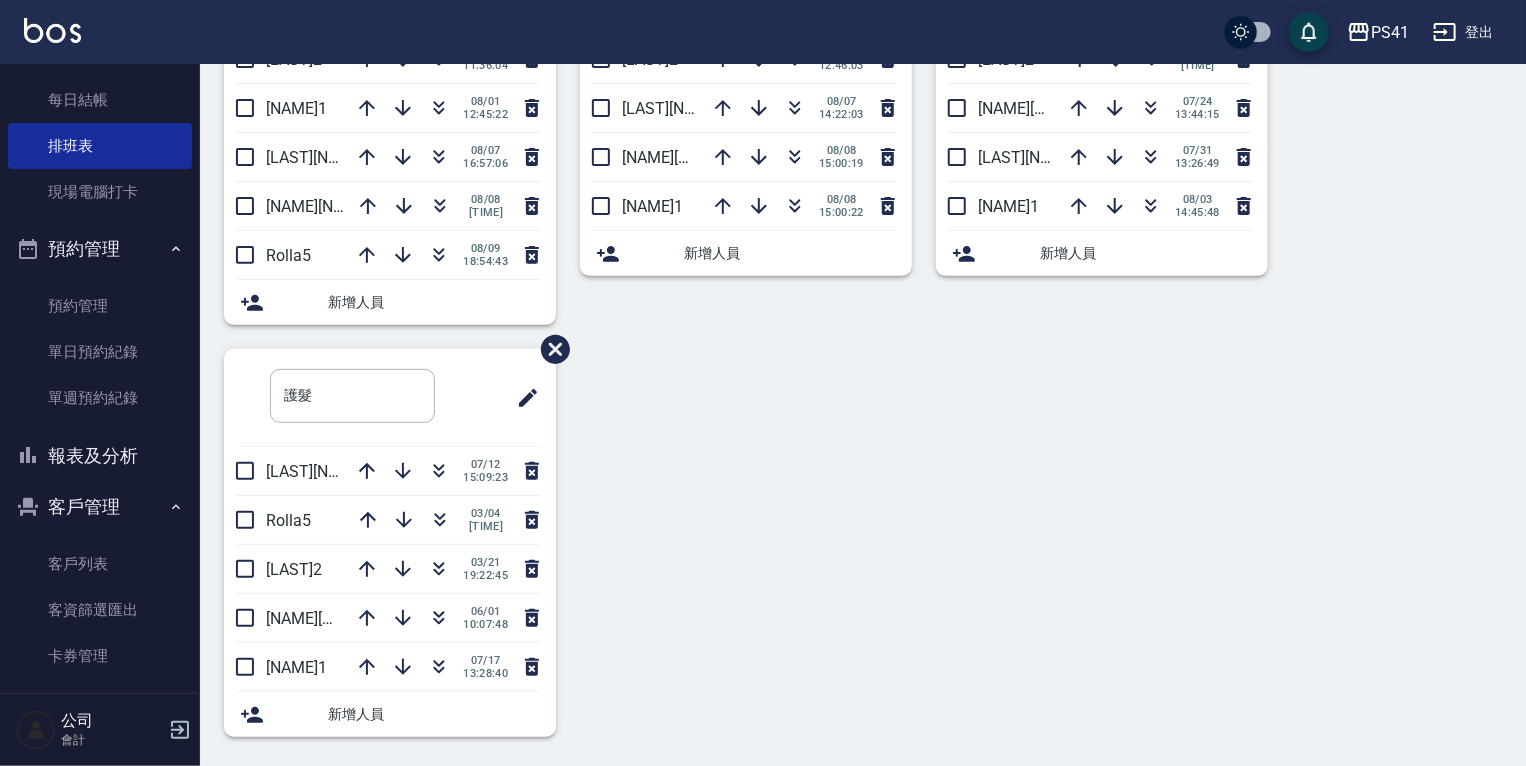 scroll, scrollTop: 0, scrollLeft: 0, axis: both 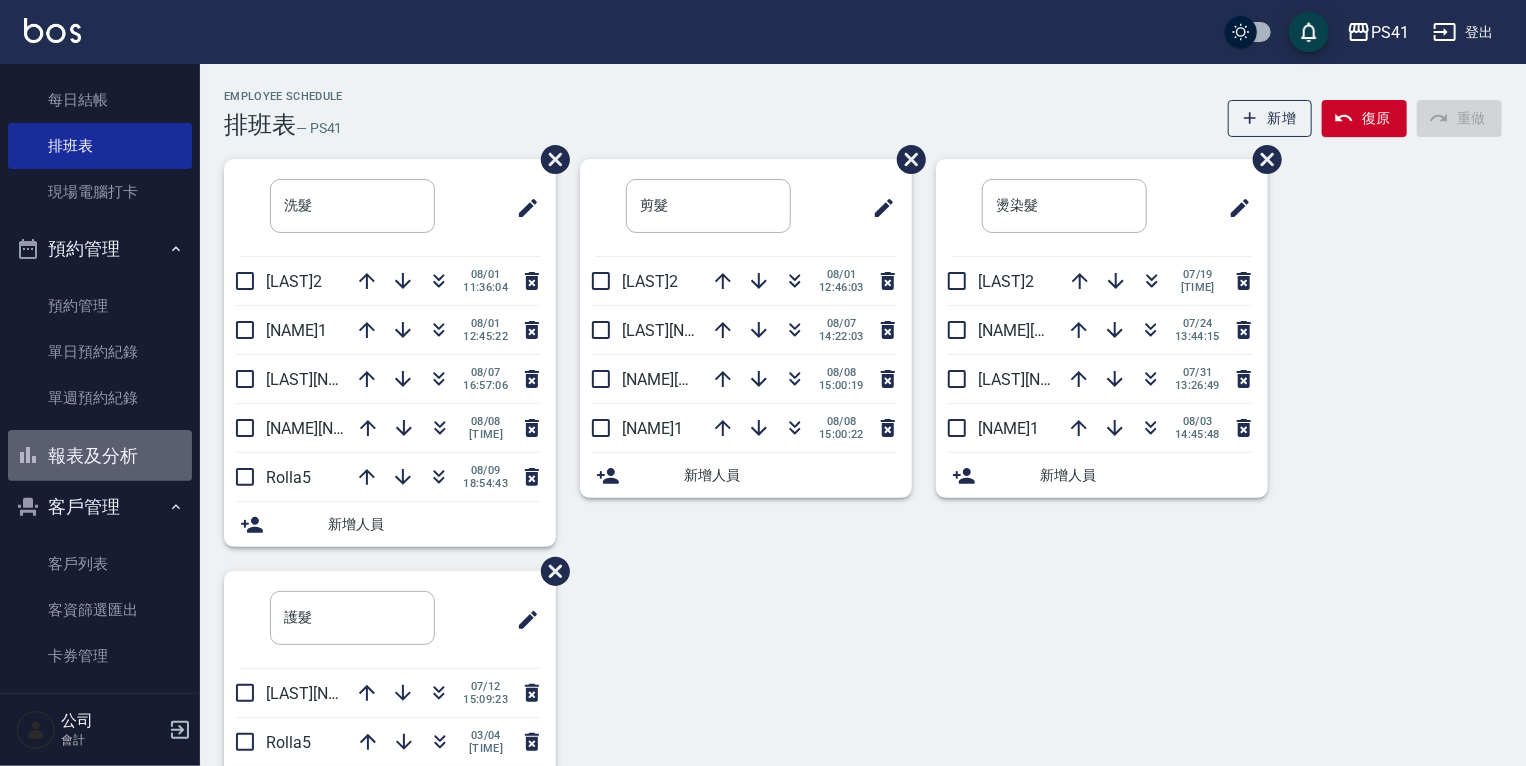 click on "報表及分析" at bounding box center (100, 456) 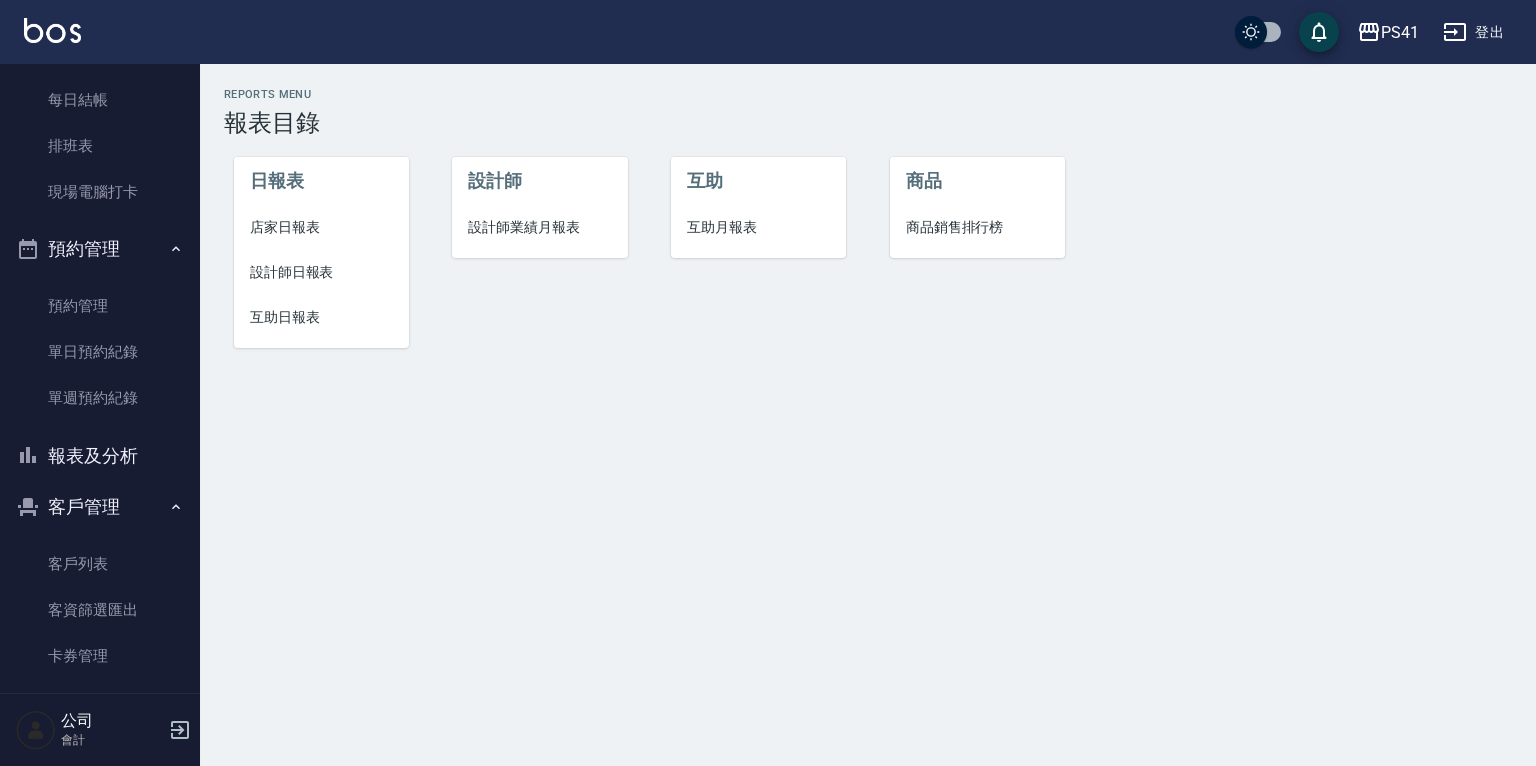 click on "設計師日報表" at bounding box center (321, 272) 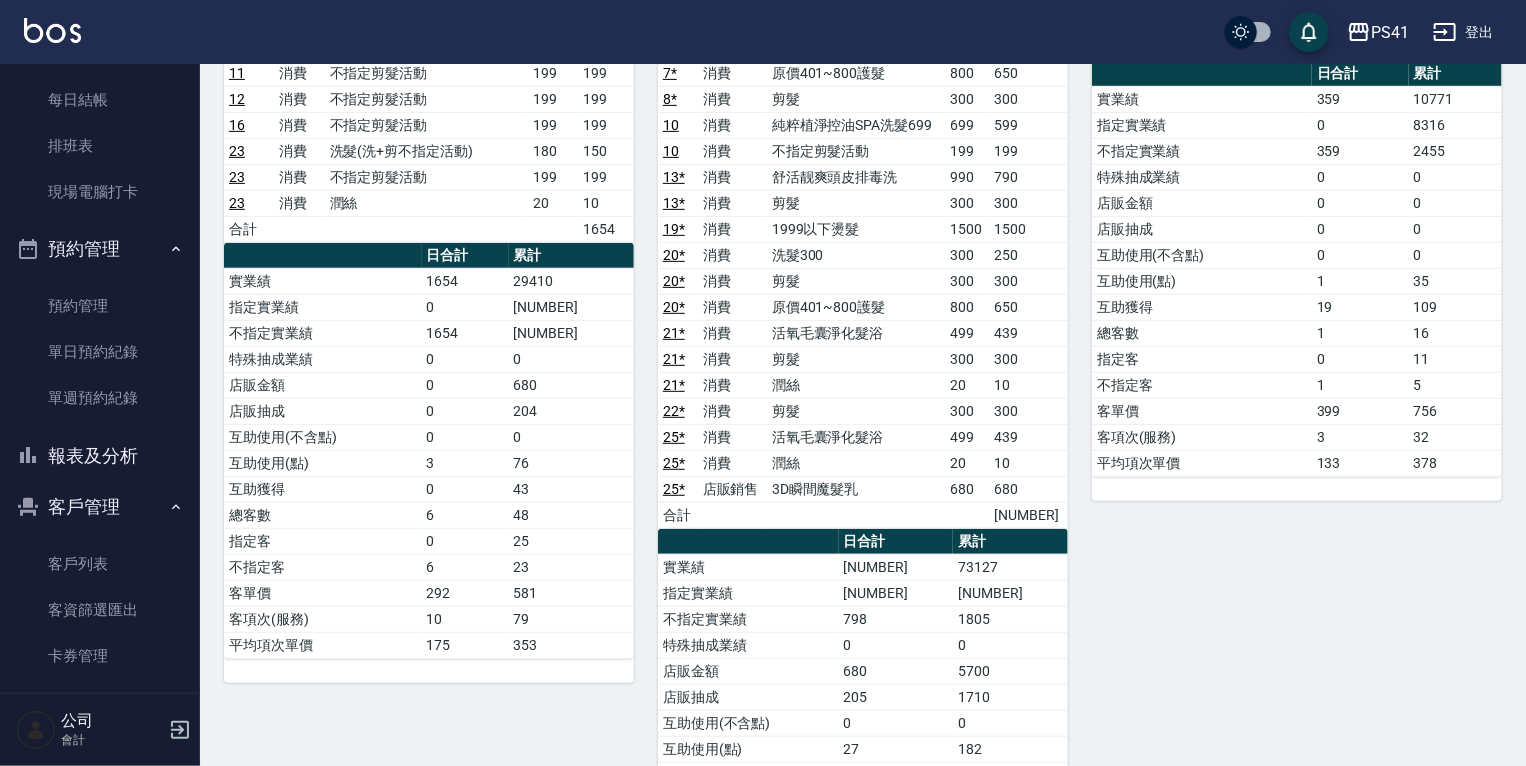 scroll, scrollTop: 128, scrollLeft: 0, axis: vertical 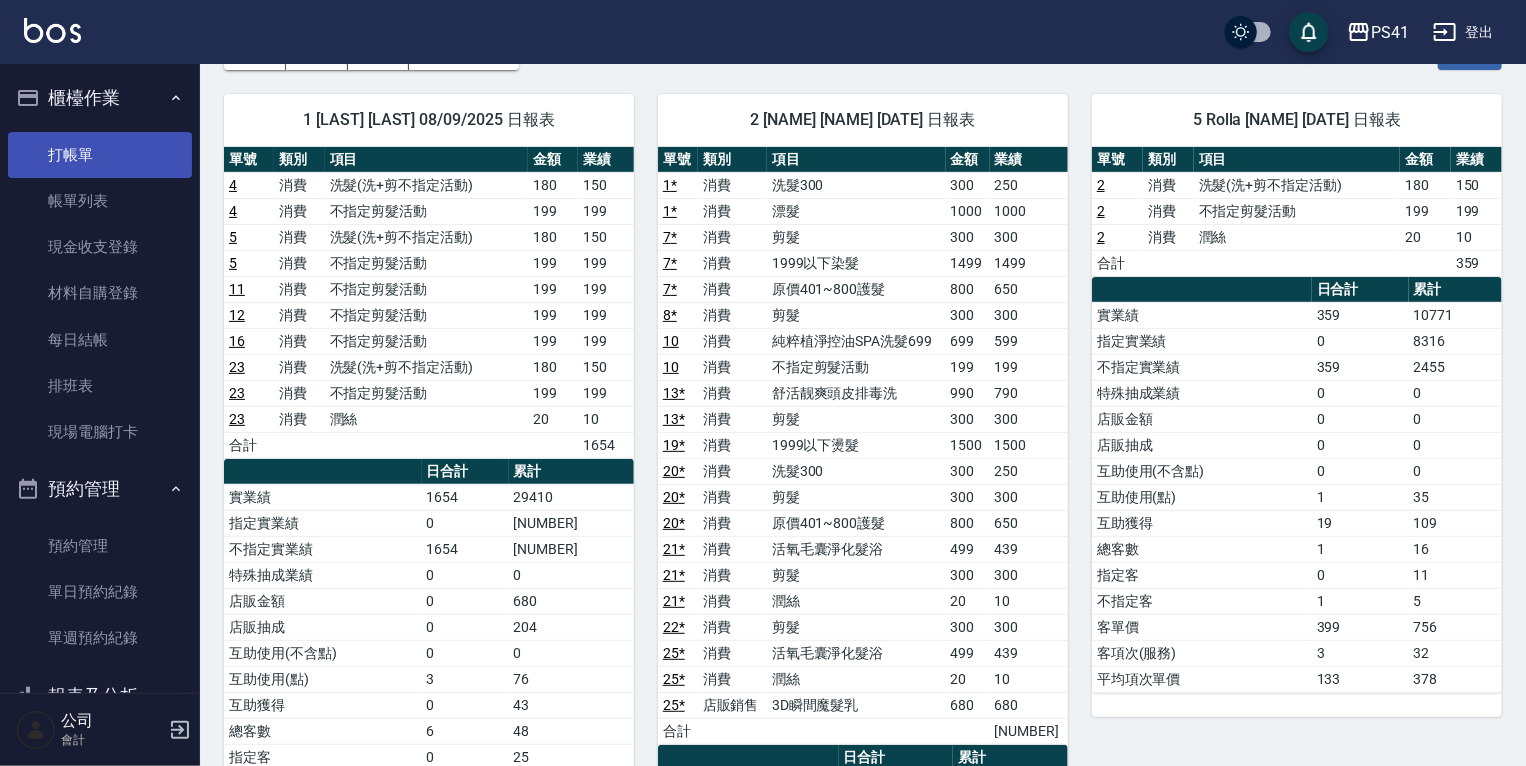 click on "打帳單" at bounding box center [100, 155] 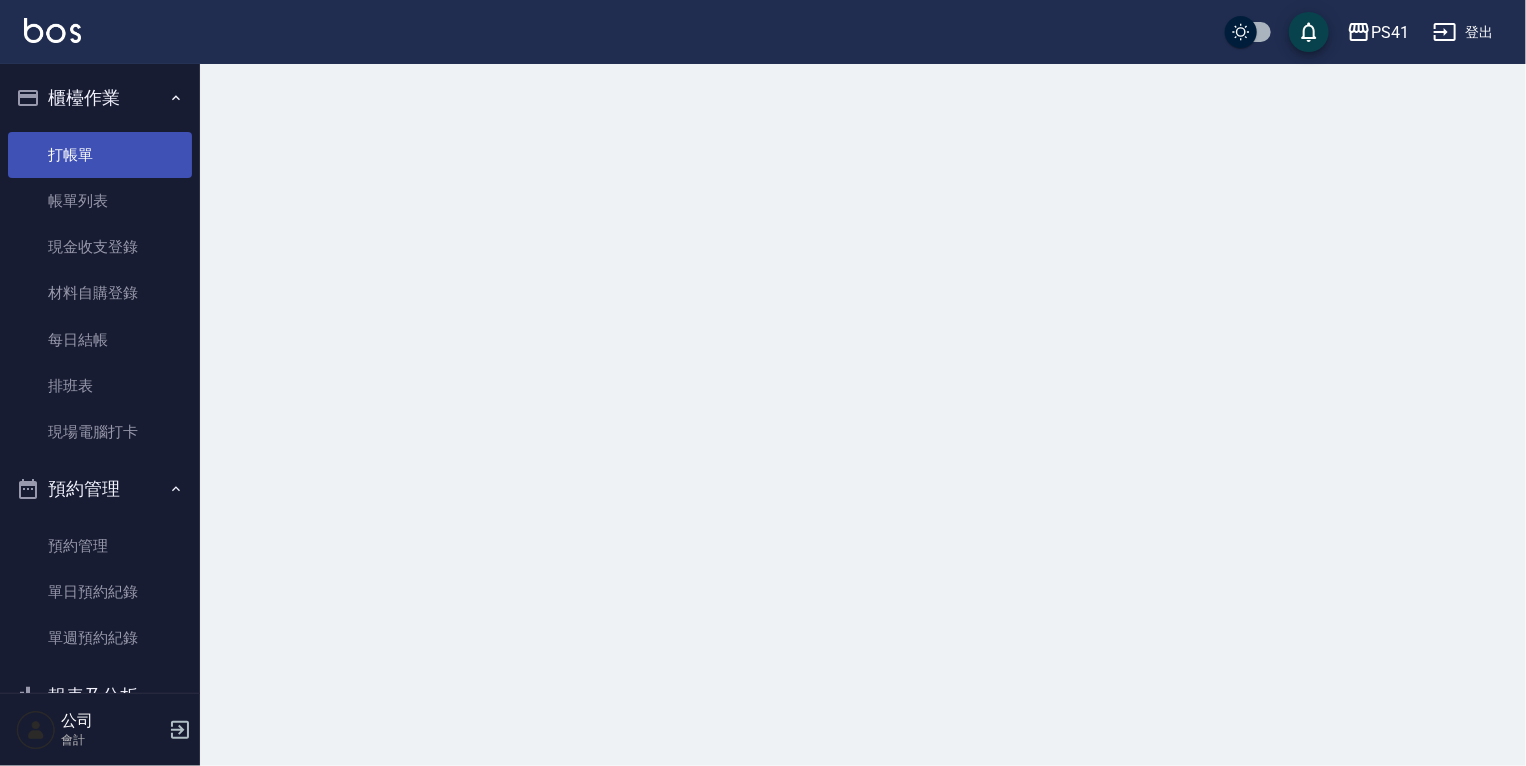 scroll, scrollTop: 0, scrollLeft: 0, axis: both 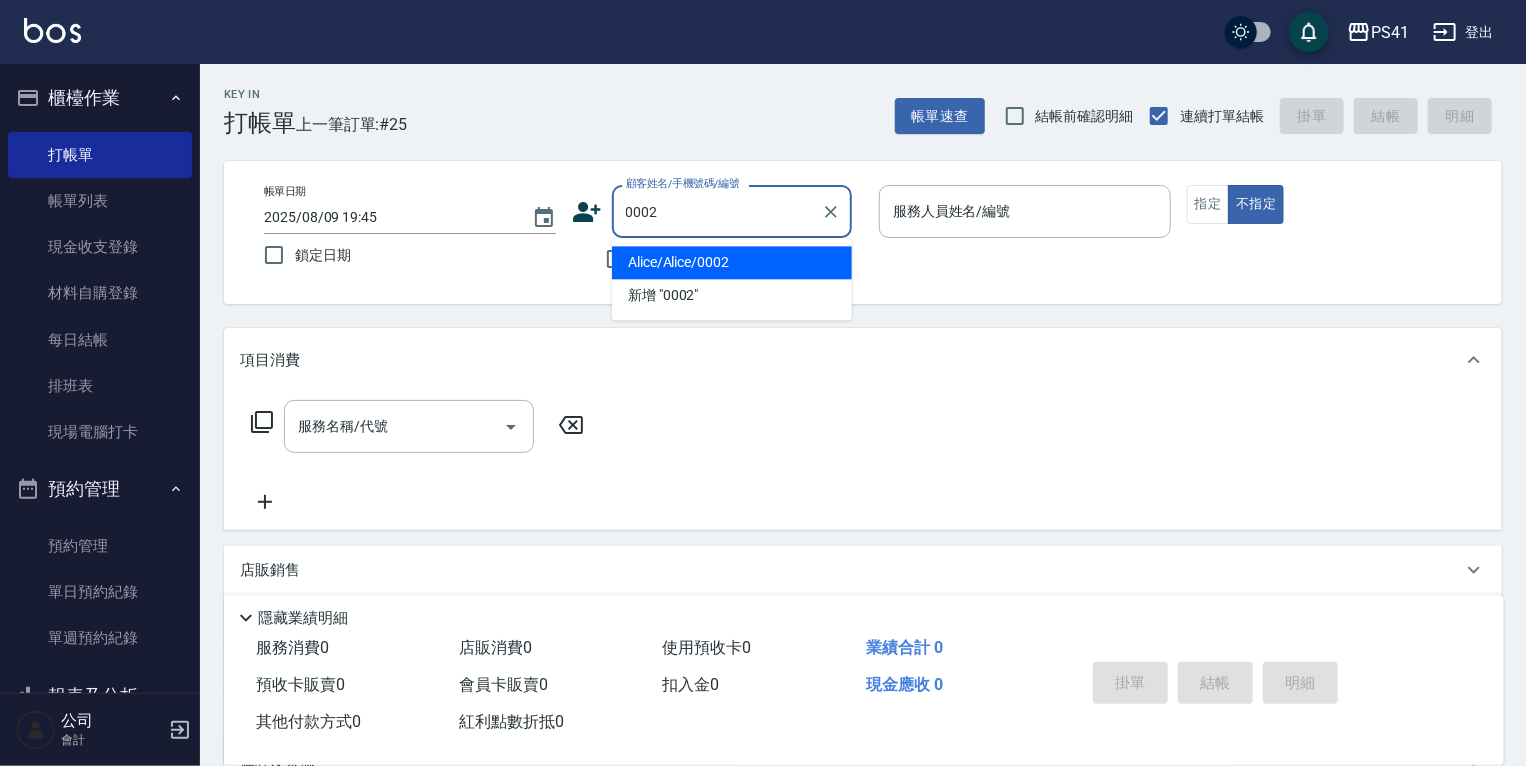 type on "Alice/Alice/0002" 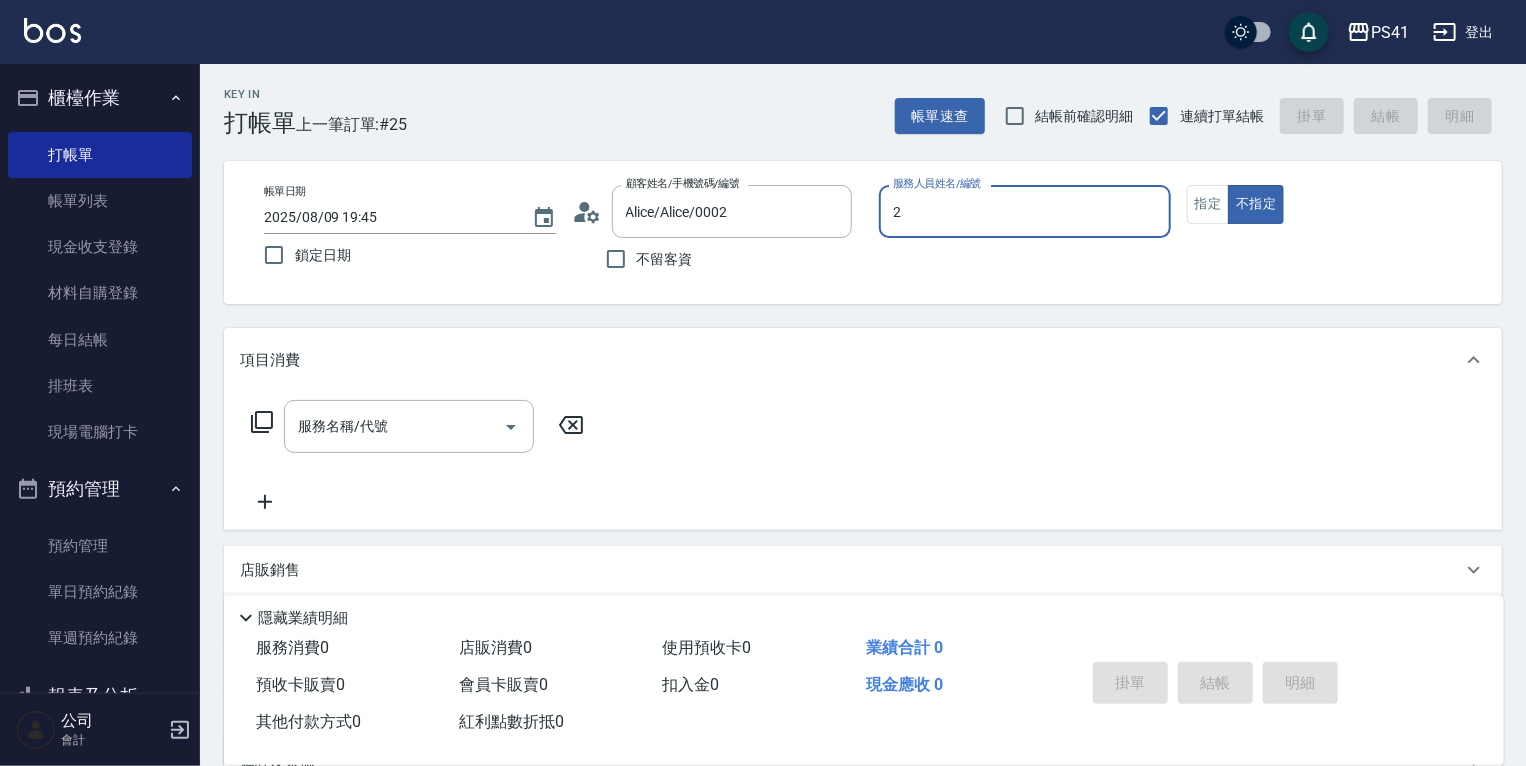 type on "[LAST]-[NUMBER]" 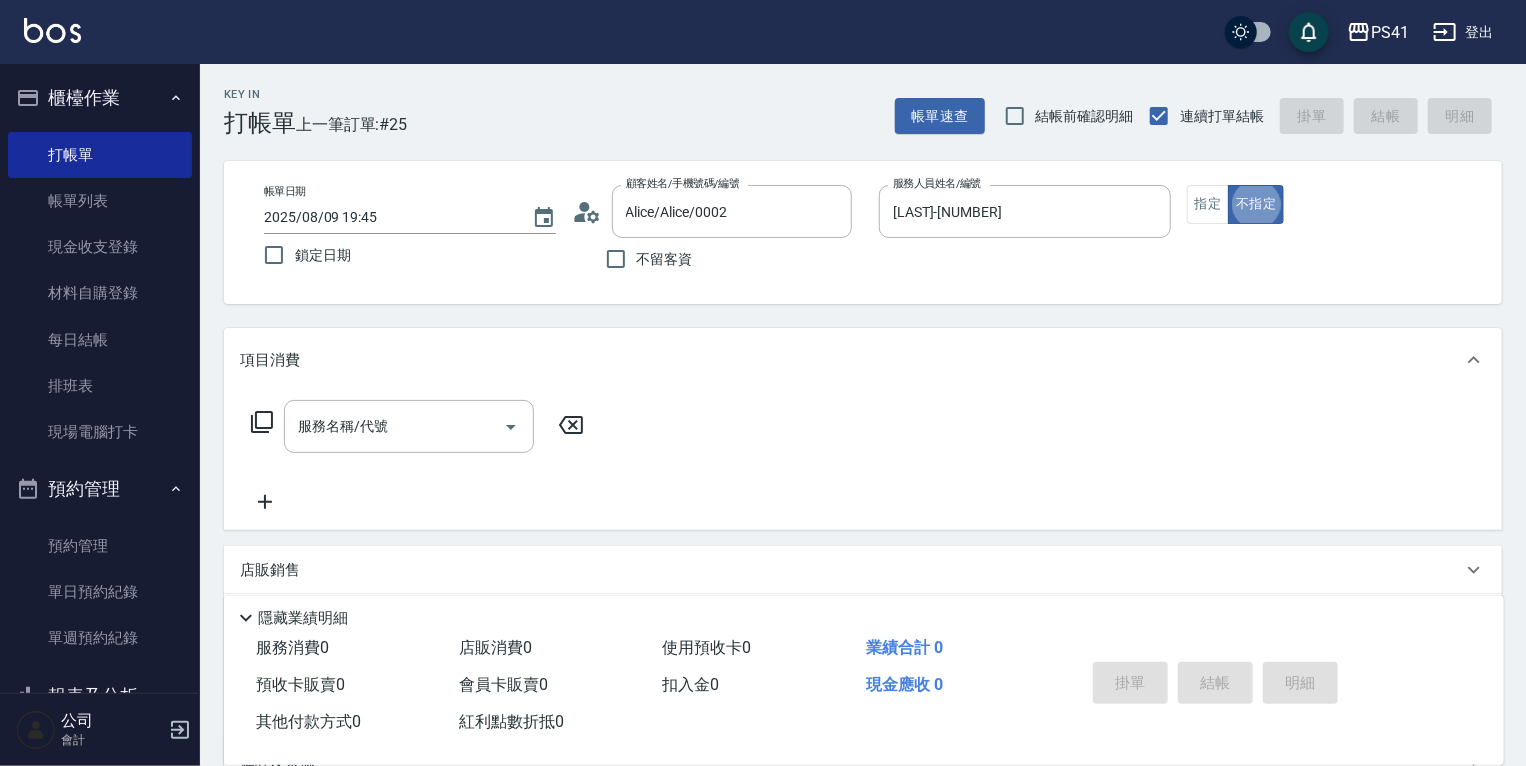 type on "false" 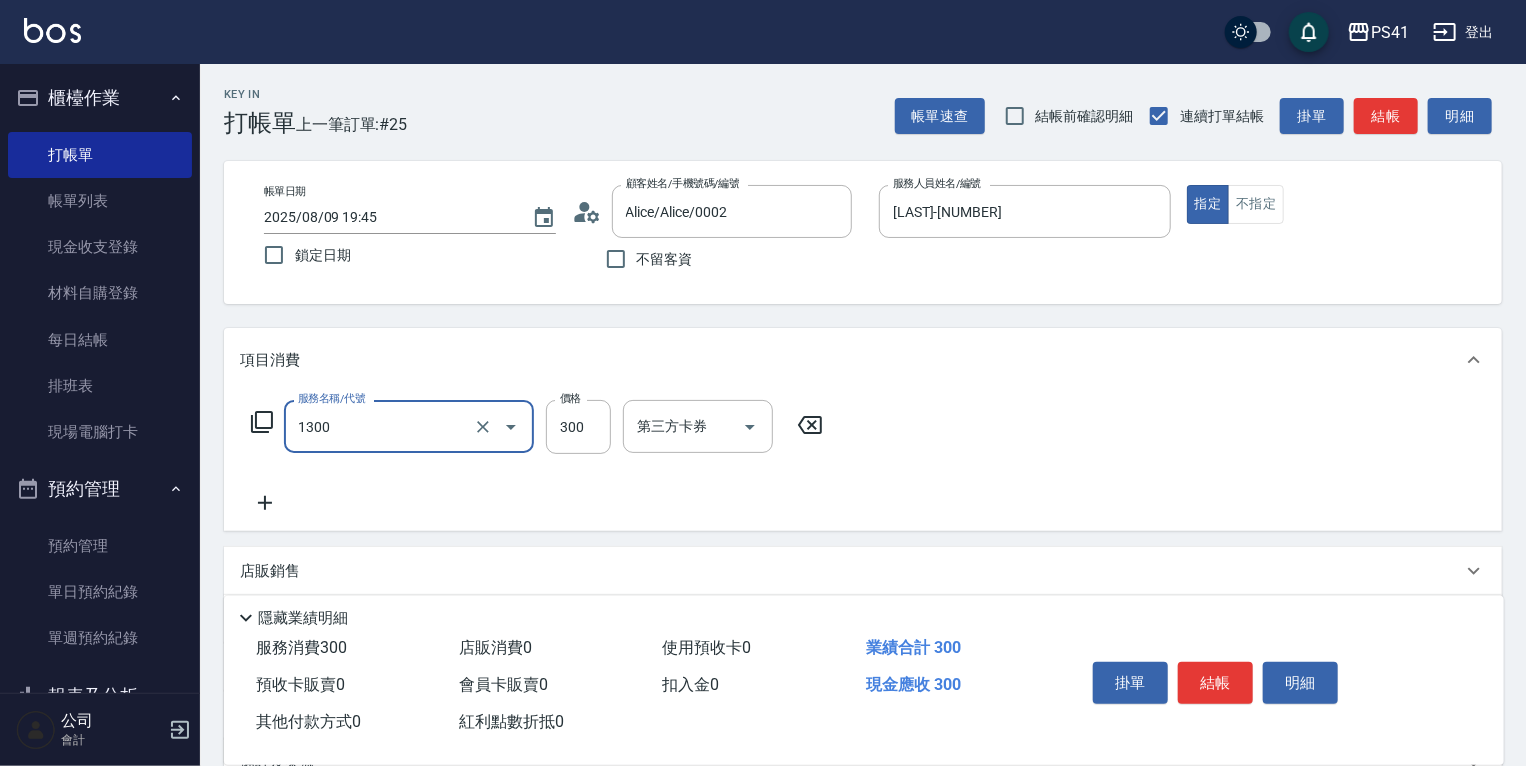 type on "洗髮300(1300)" 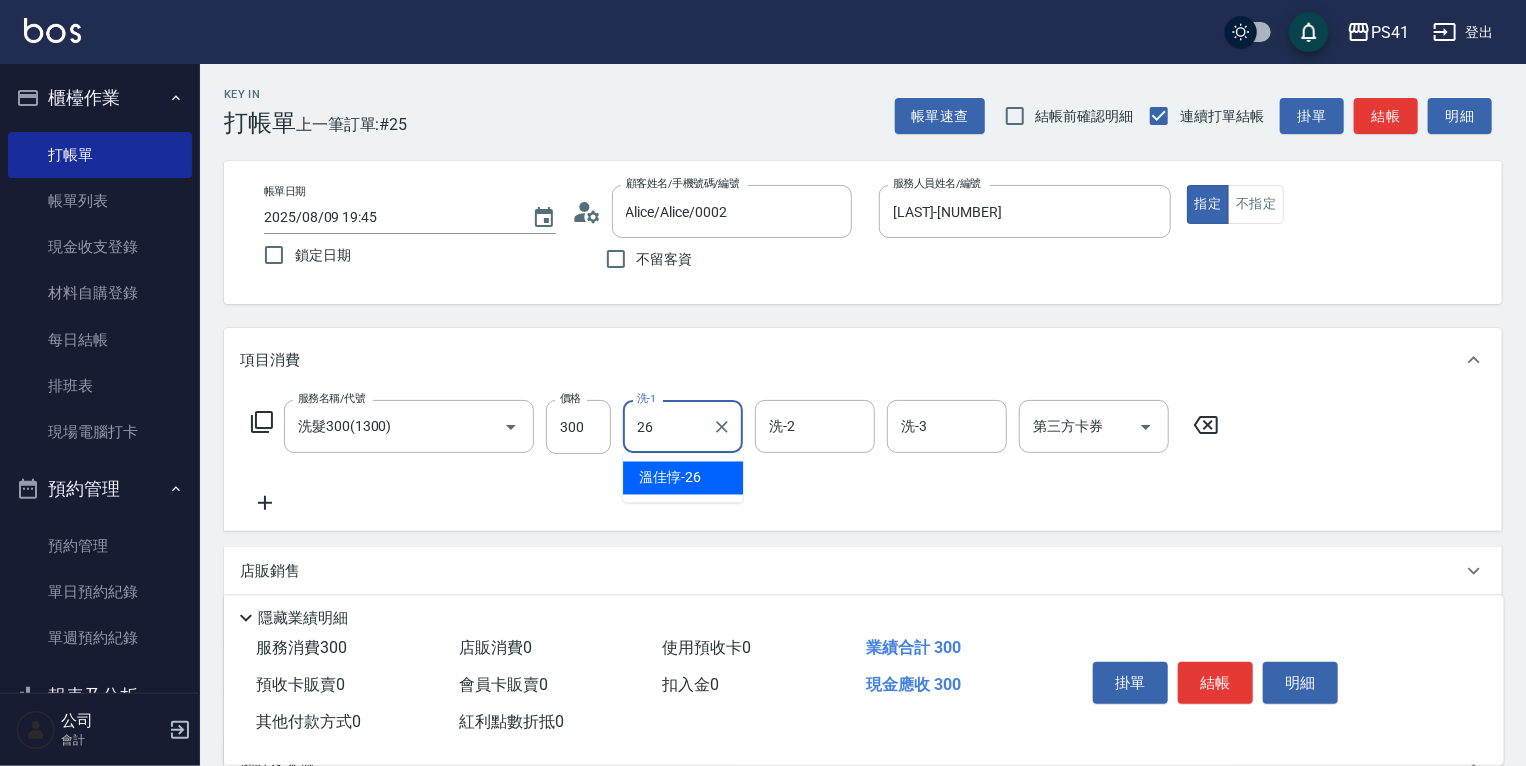 type on "[LAST]-[NUMBER]" 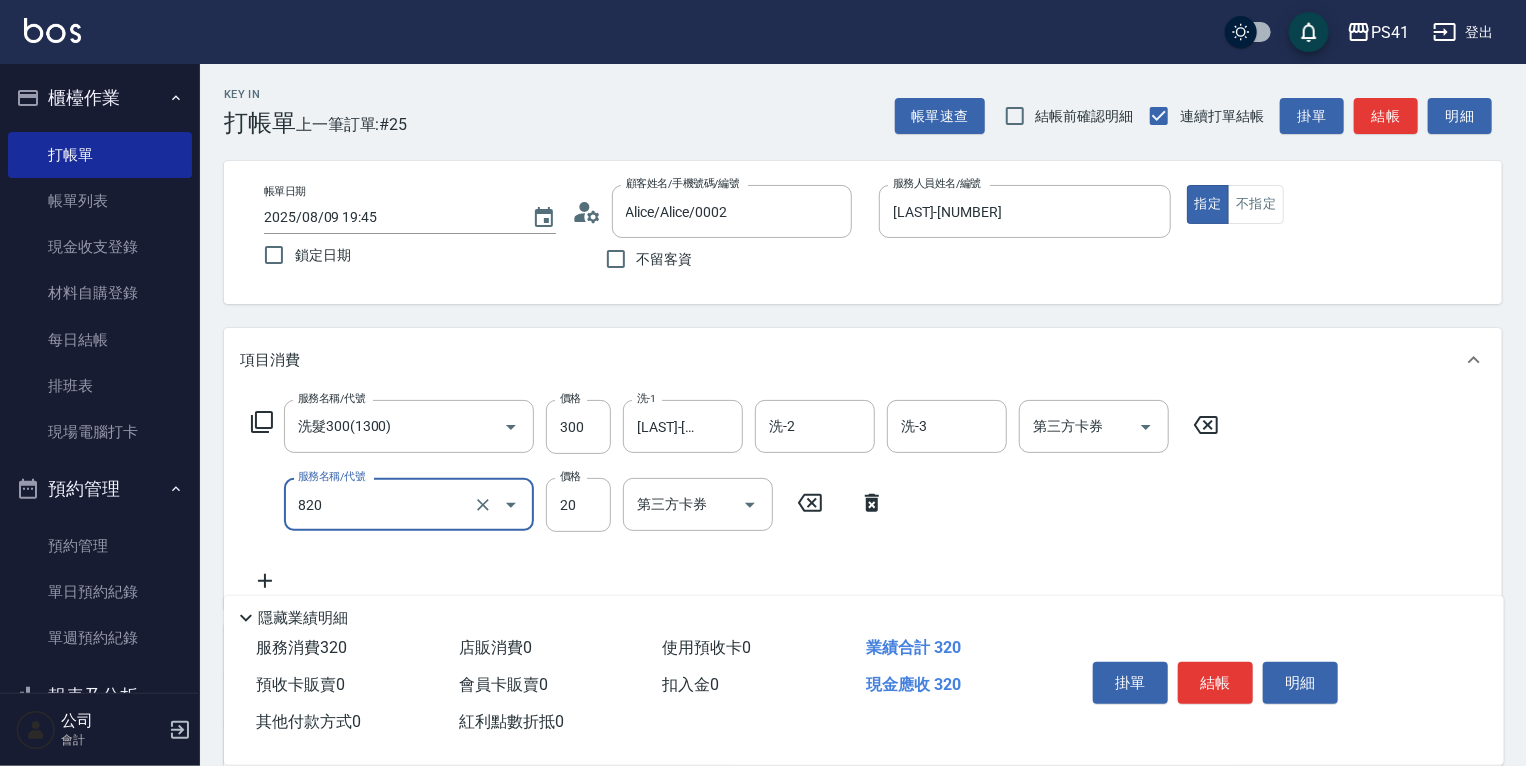 type on "潤絲(820)" 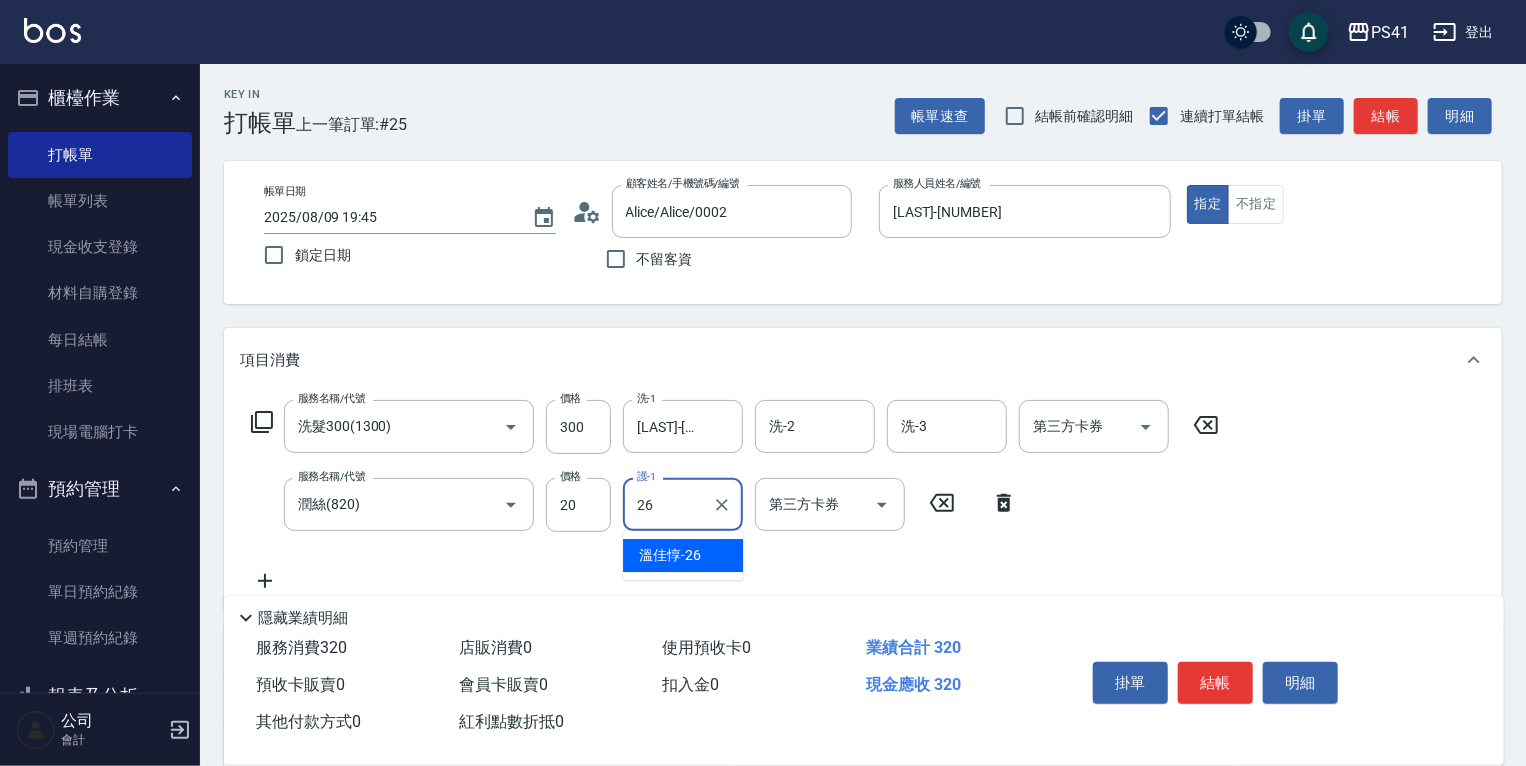 type on "[LAST]-[NUMBER]" 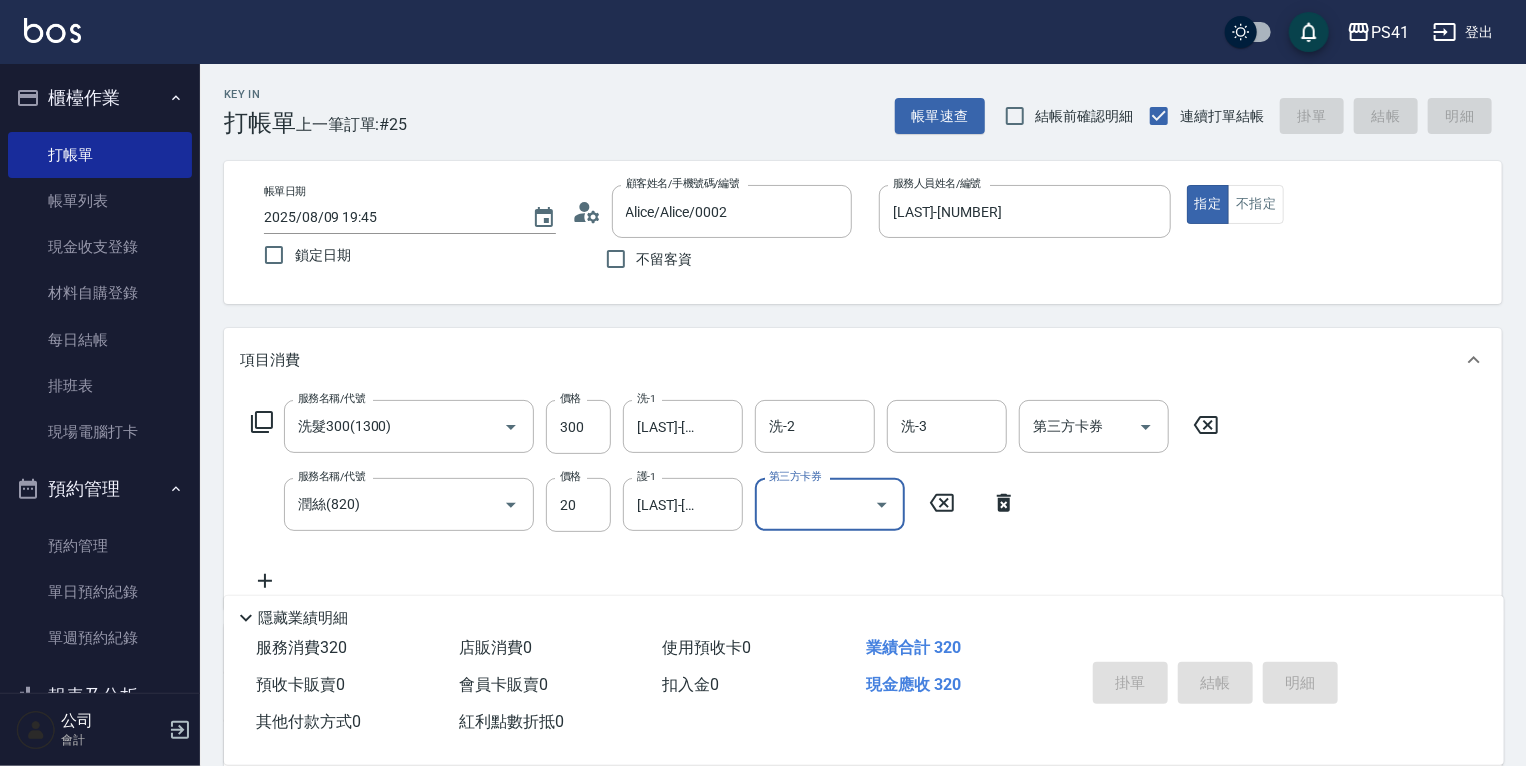 type 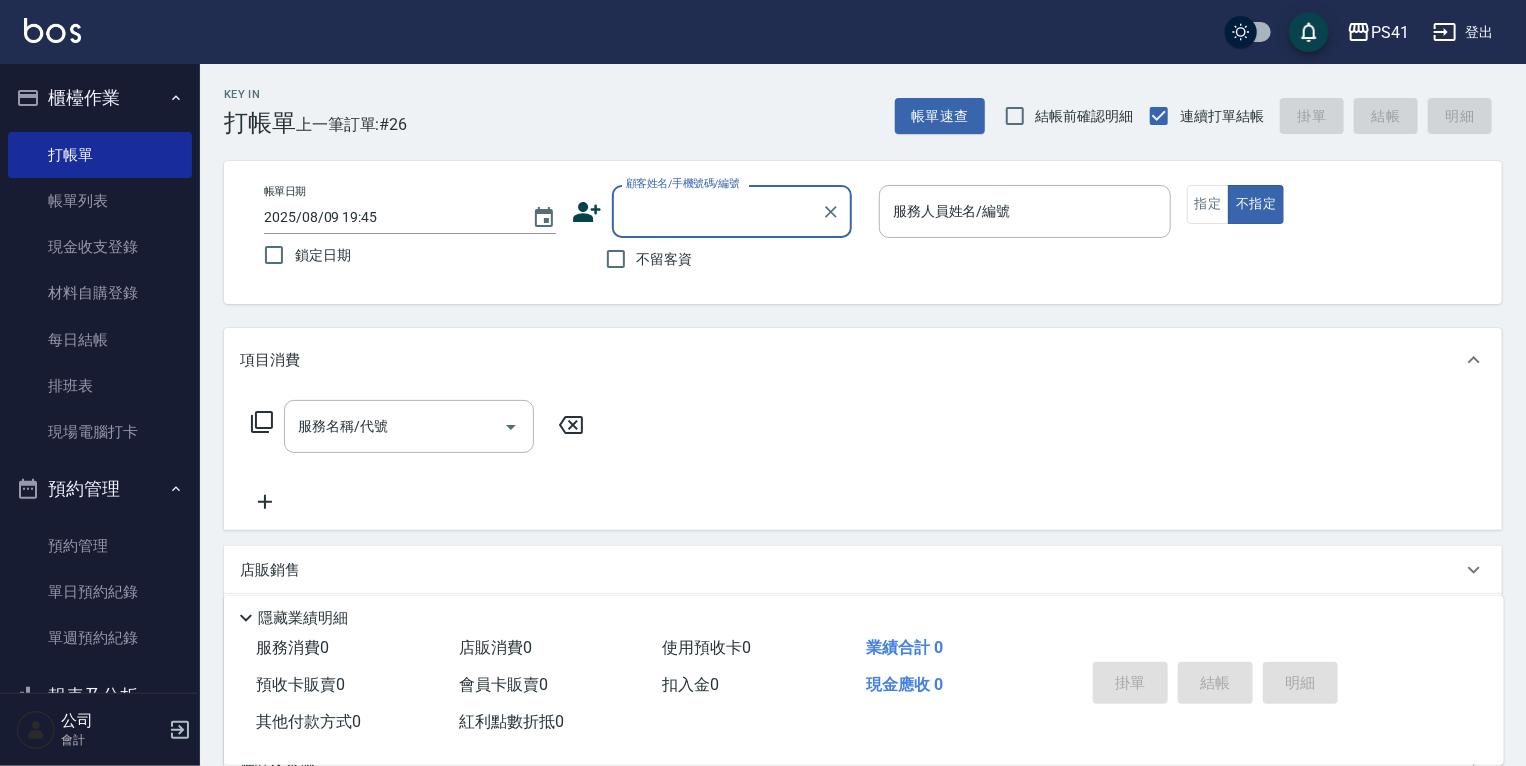 click 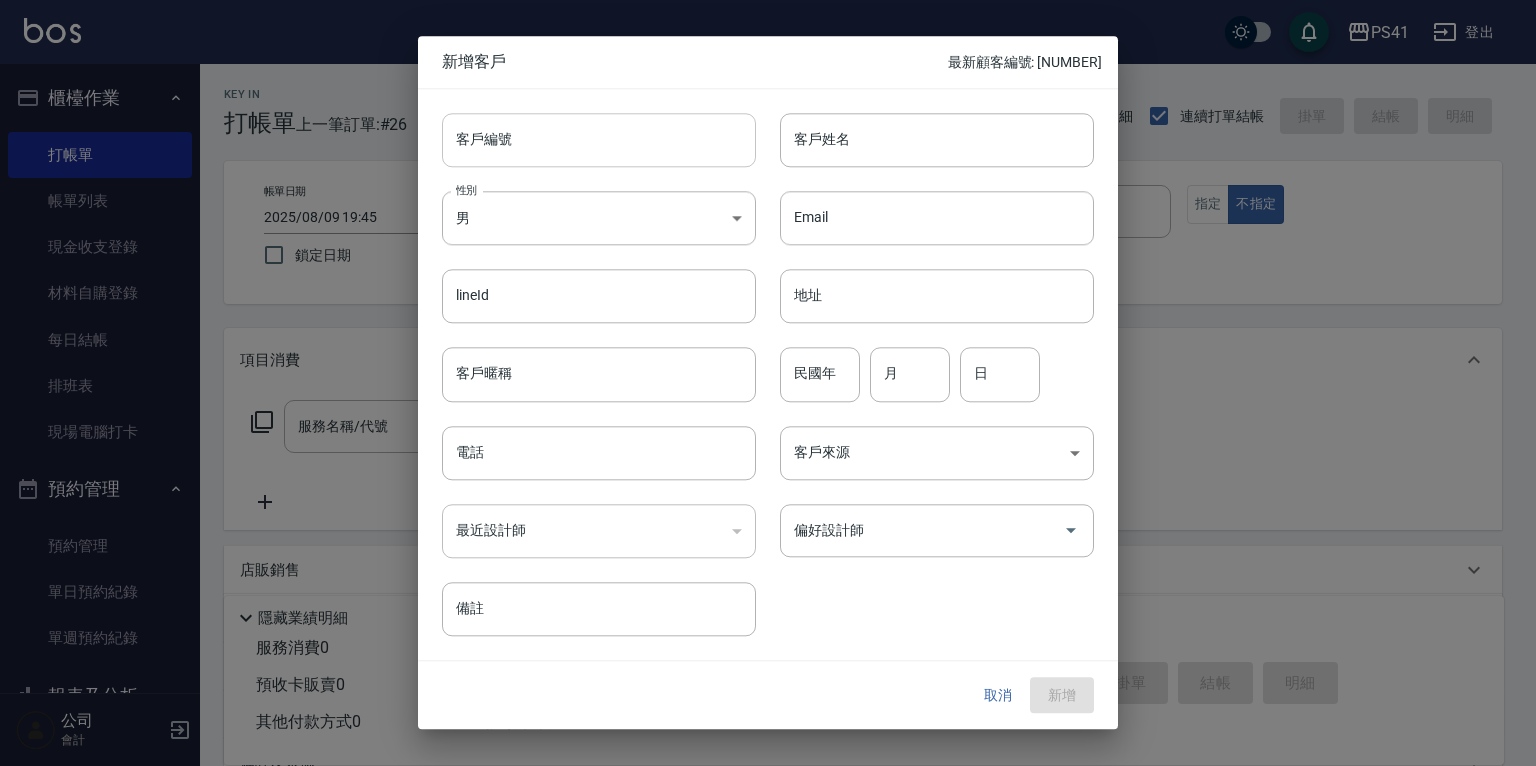 click on "客戶編號" at bounding box center [599, 140] 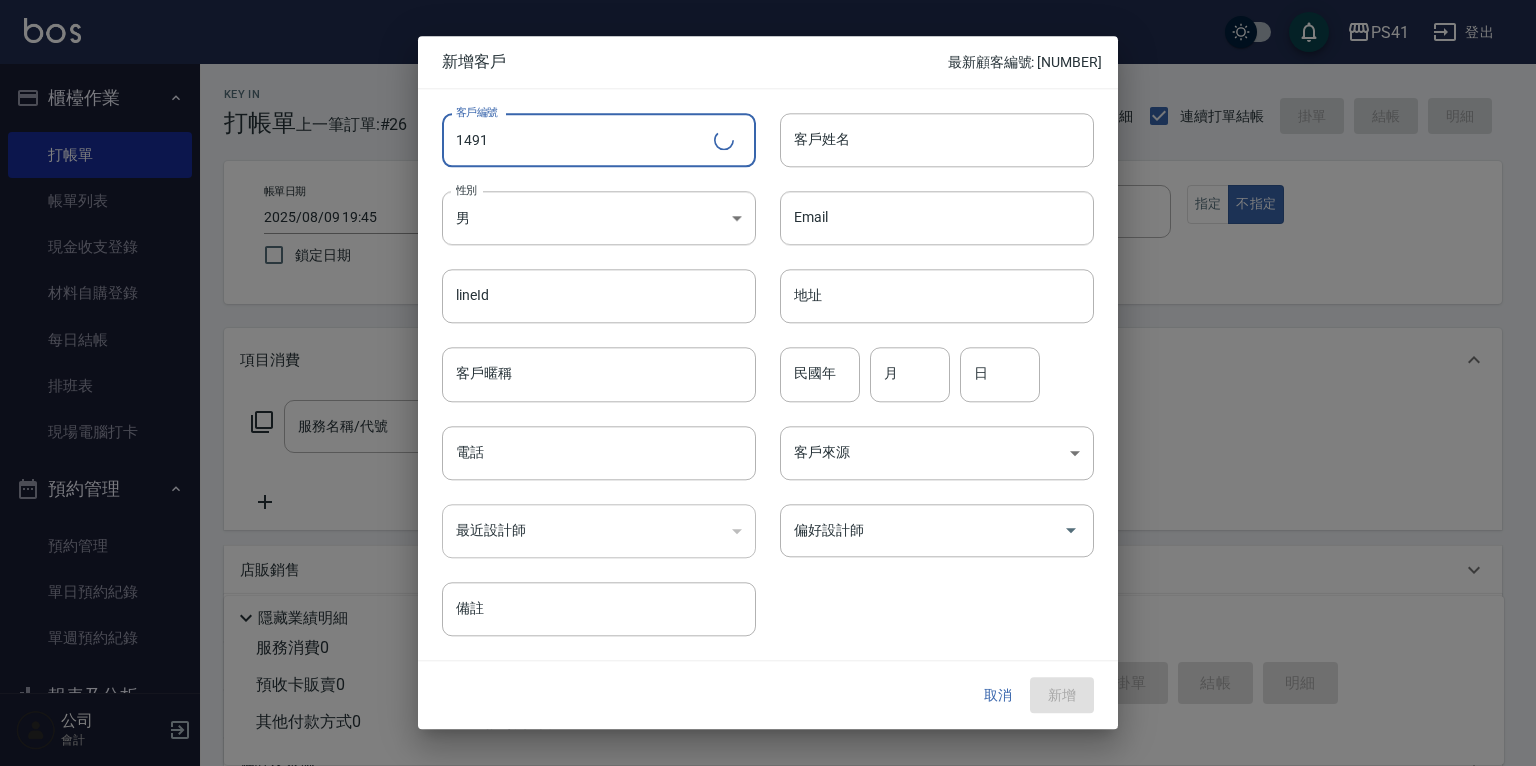 type on "1491" 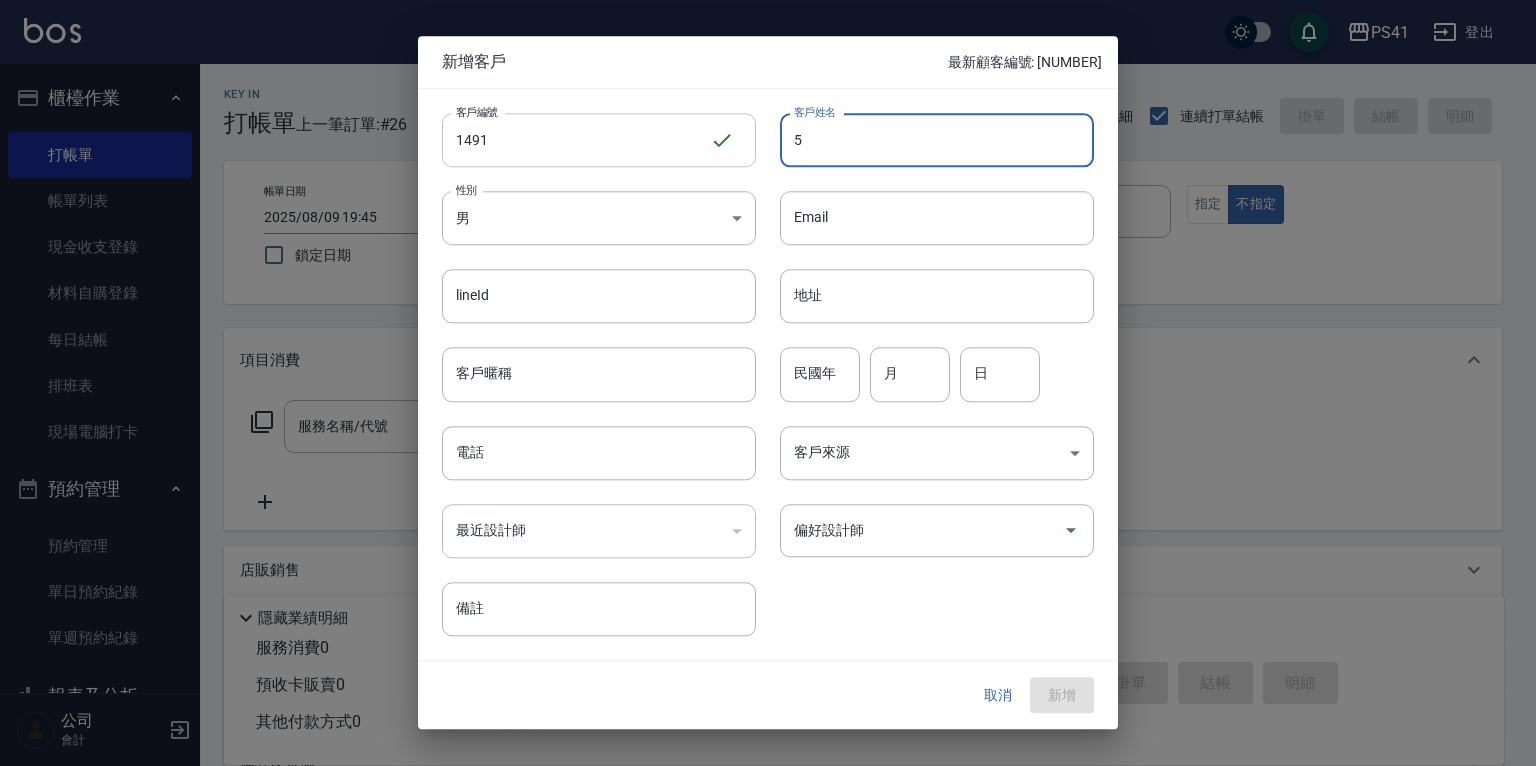type on "5" 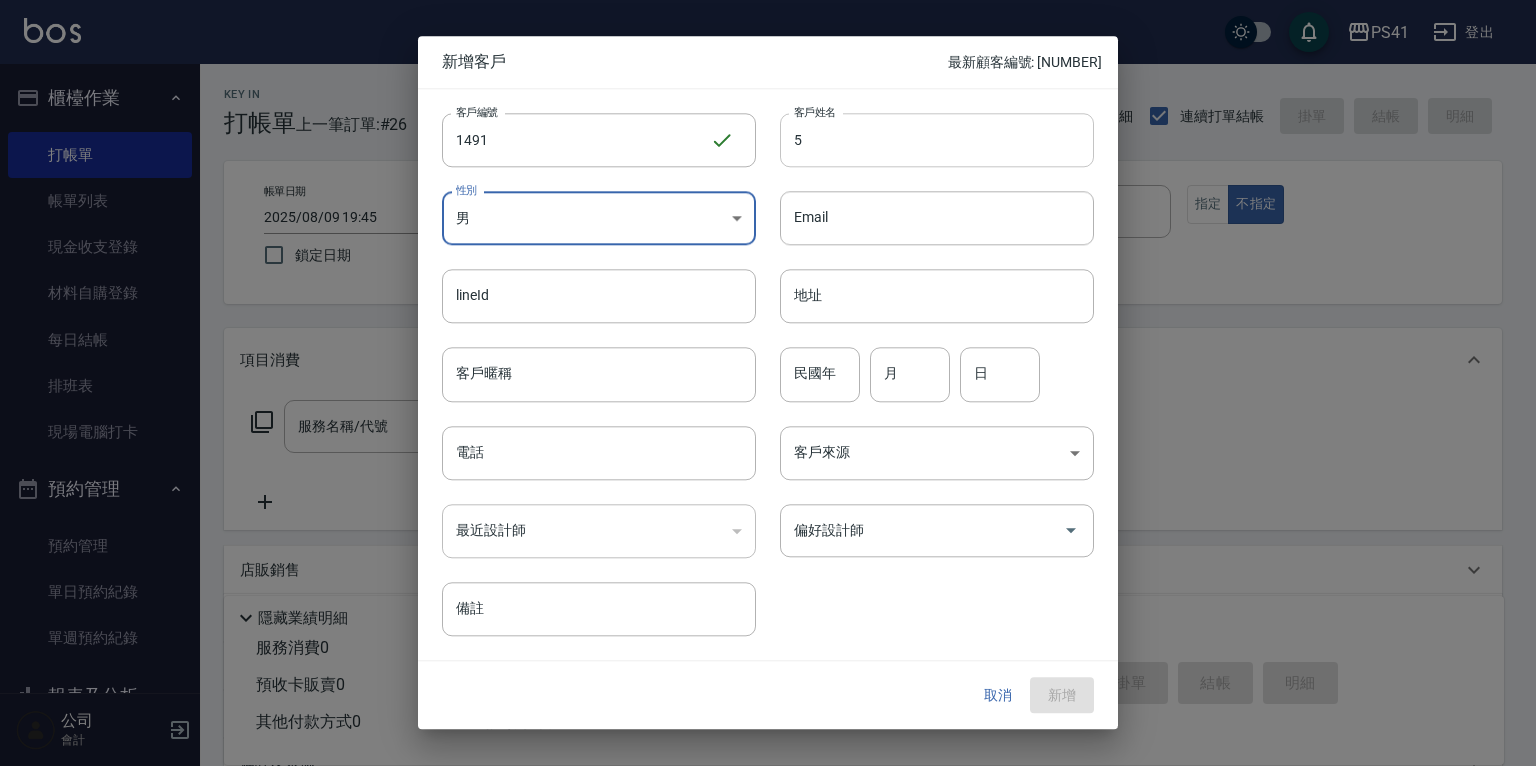 click on "5" at bounding box center [937, 140] 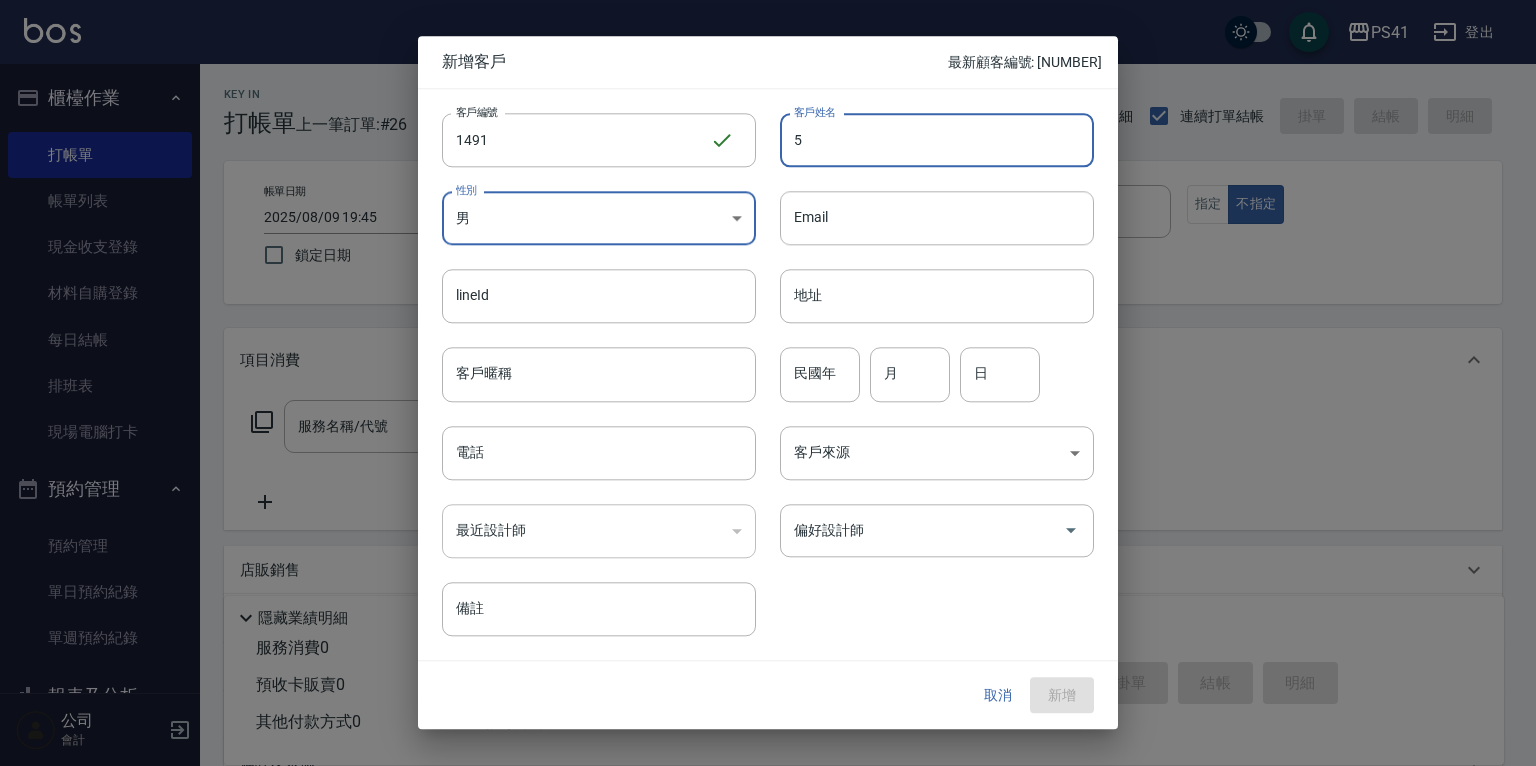 click on "5" at bounding box center [937, 140] 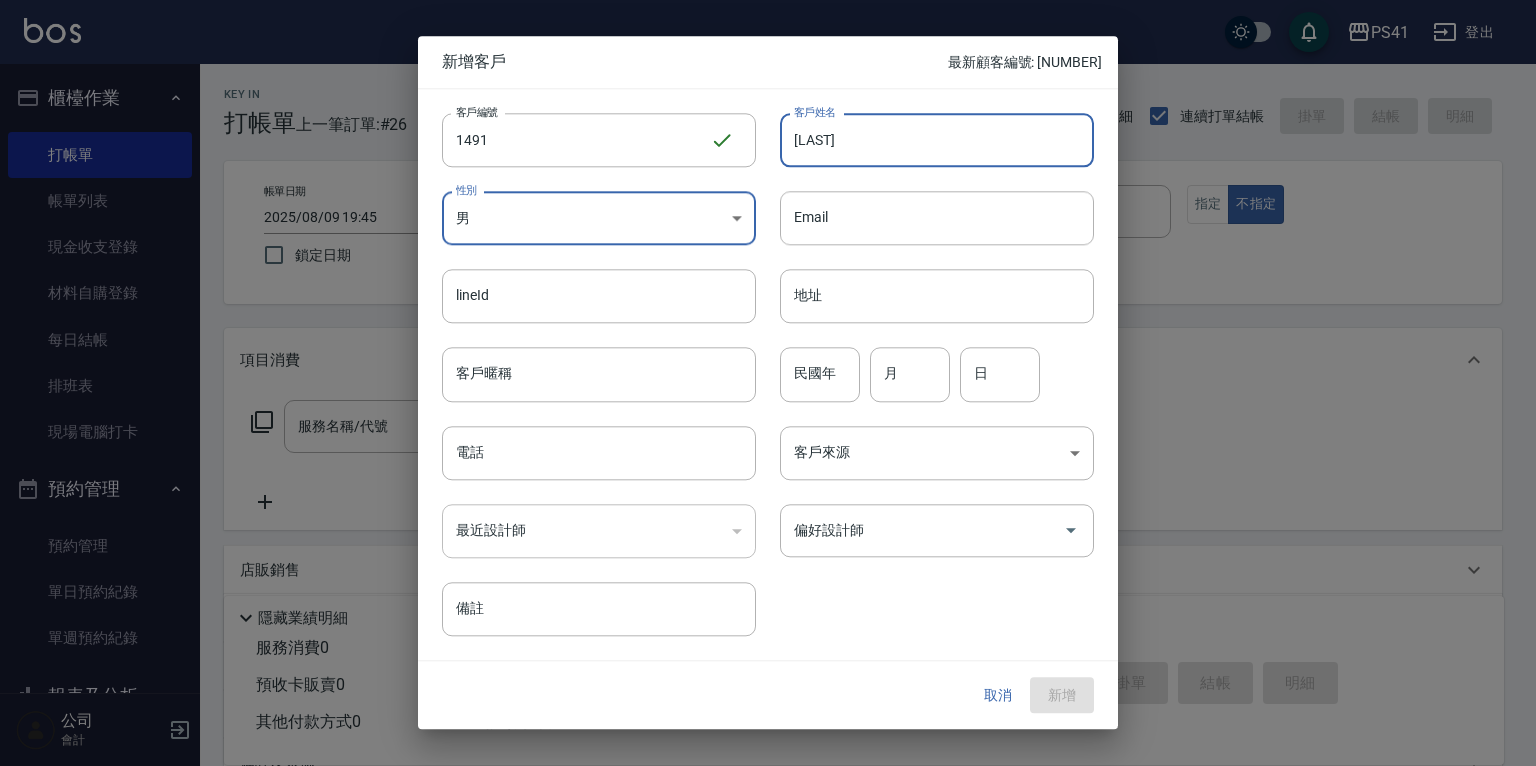 type on "[LAST]" 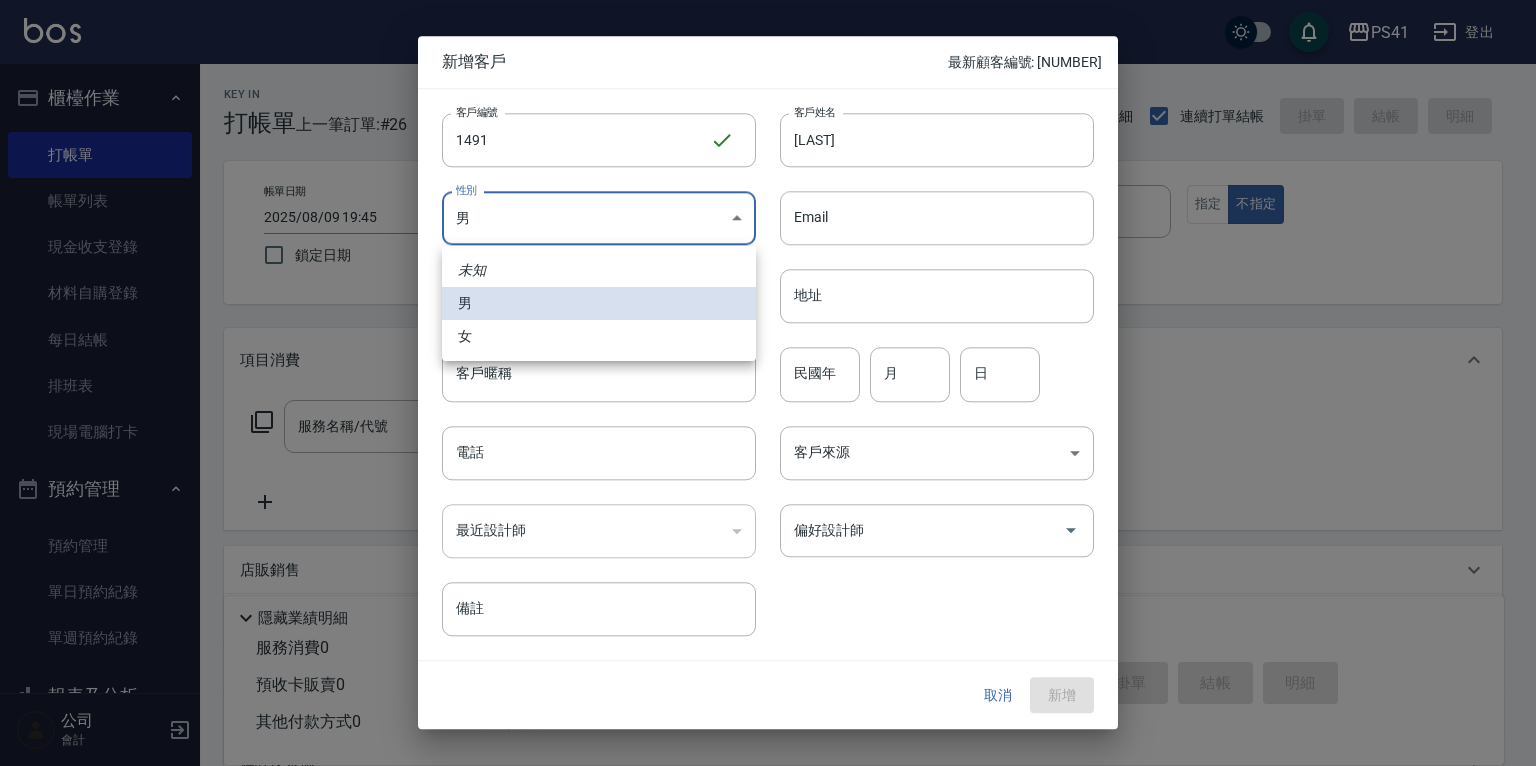 drag, startPoint x: 602, startPoint y: 200, endPoint x: 612, endPoint y: 211, distance: 14.866069 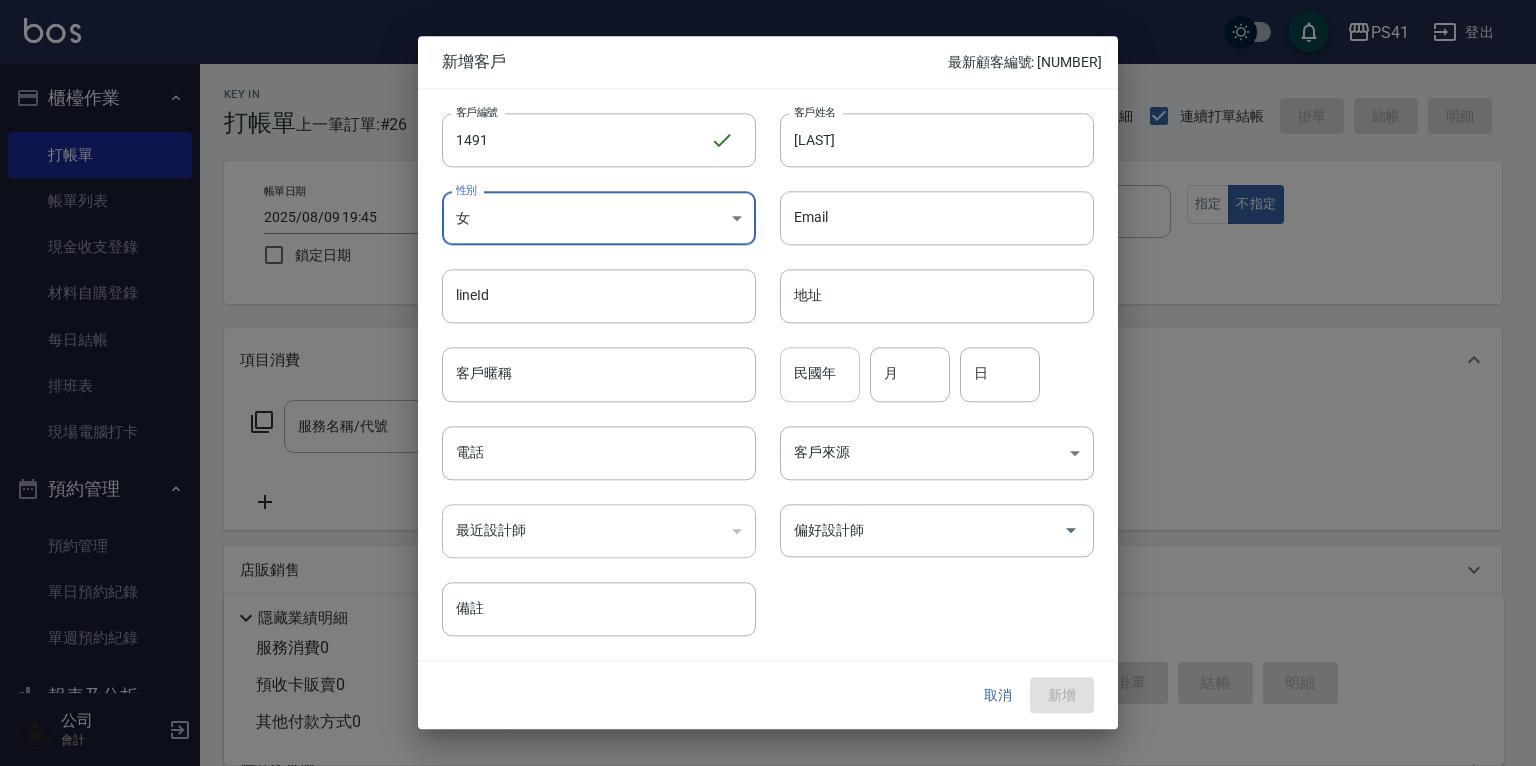 click on "民國年" at bounding box center (820, 375) 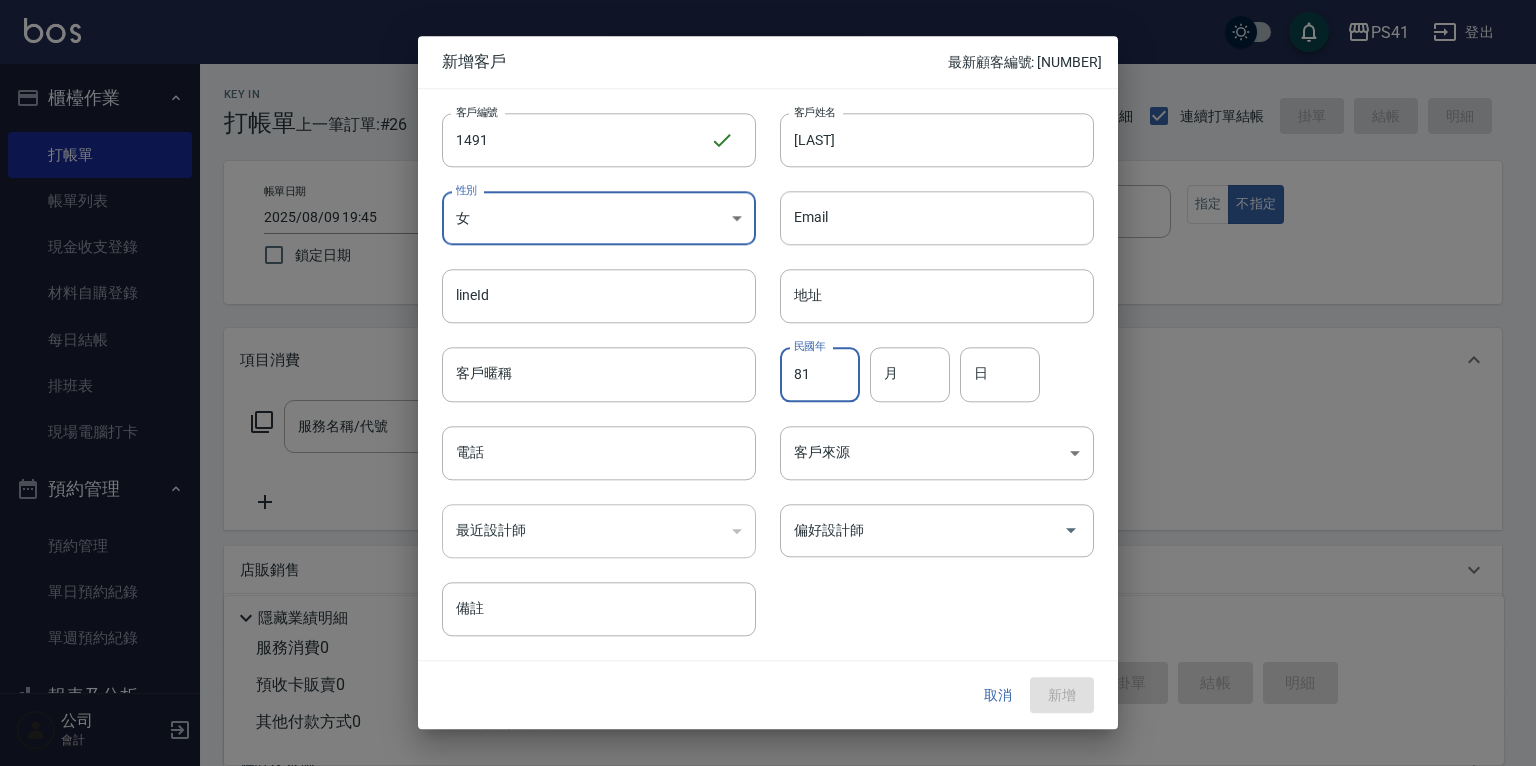type on "81" 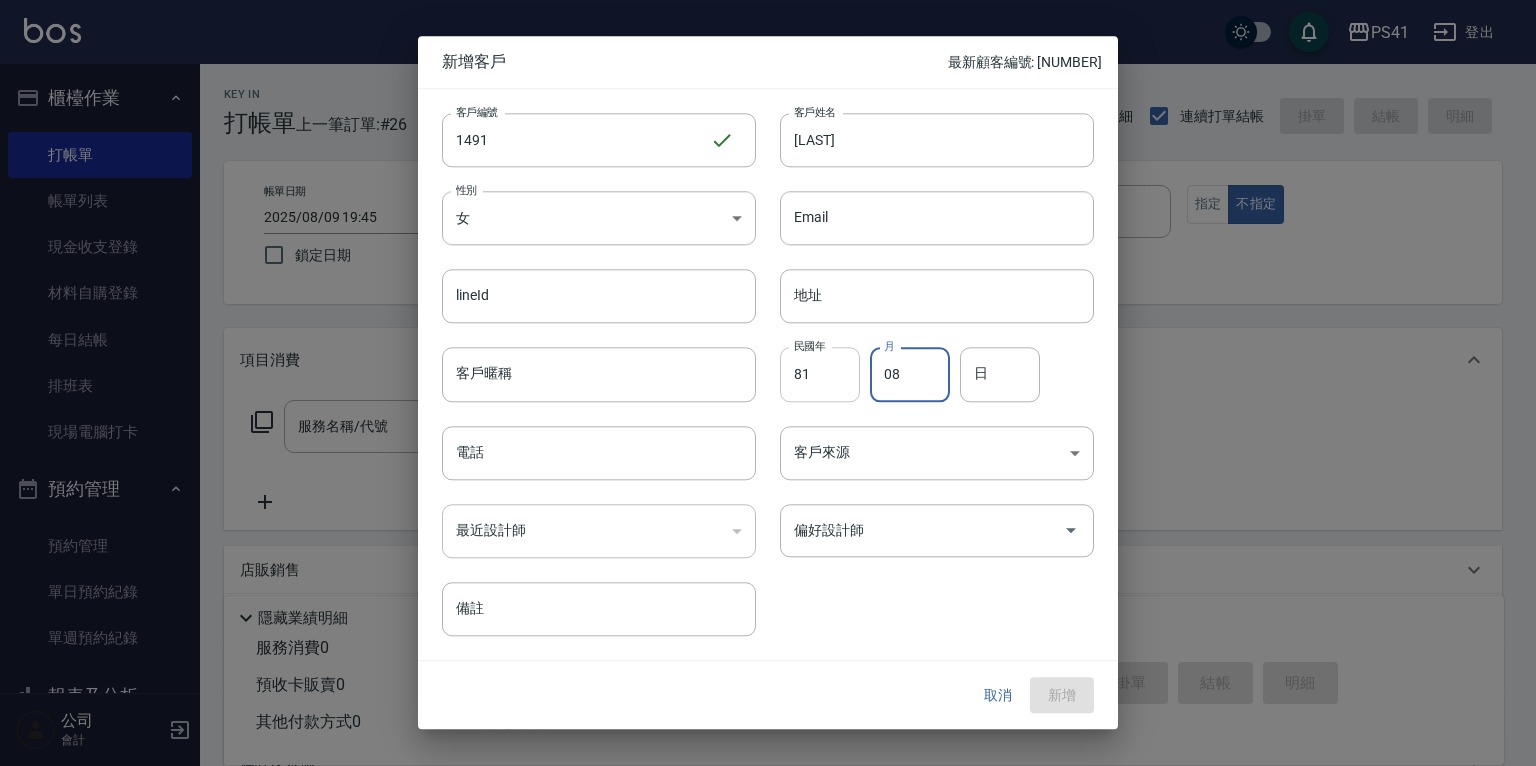 type on "08" 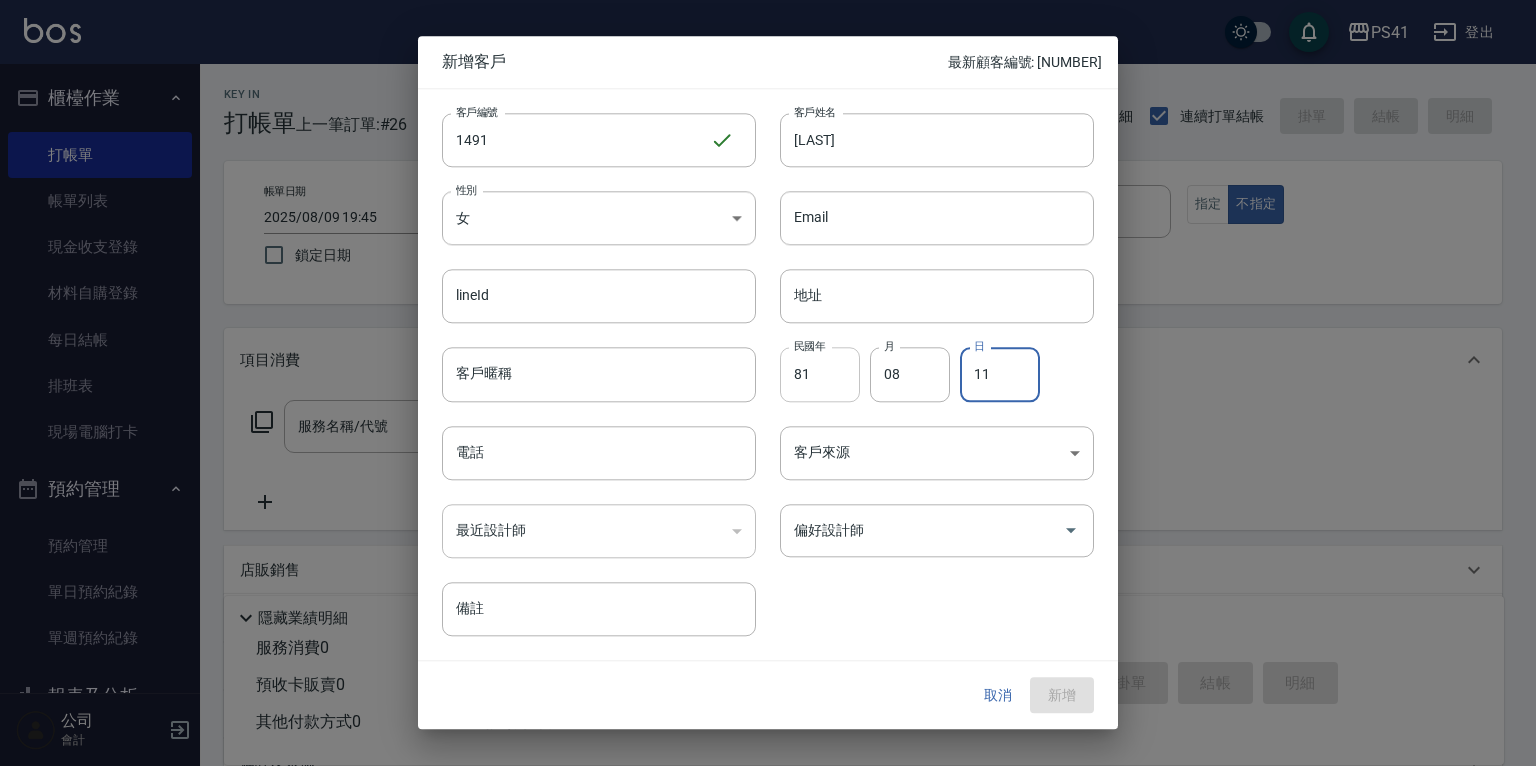 type on "11" 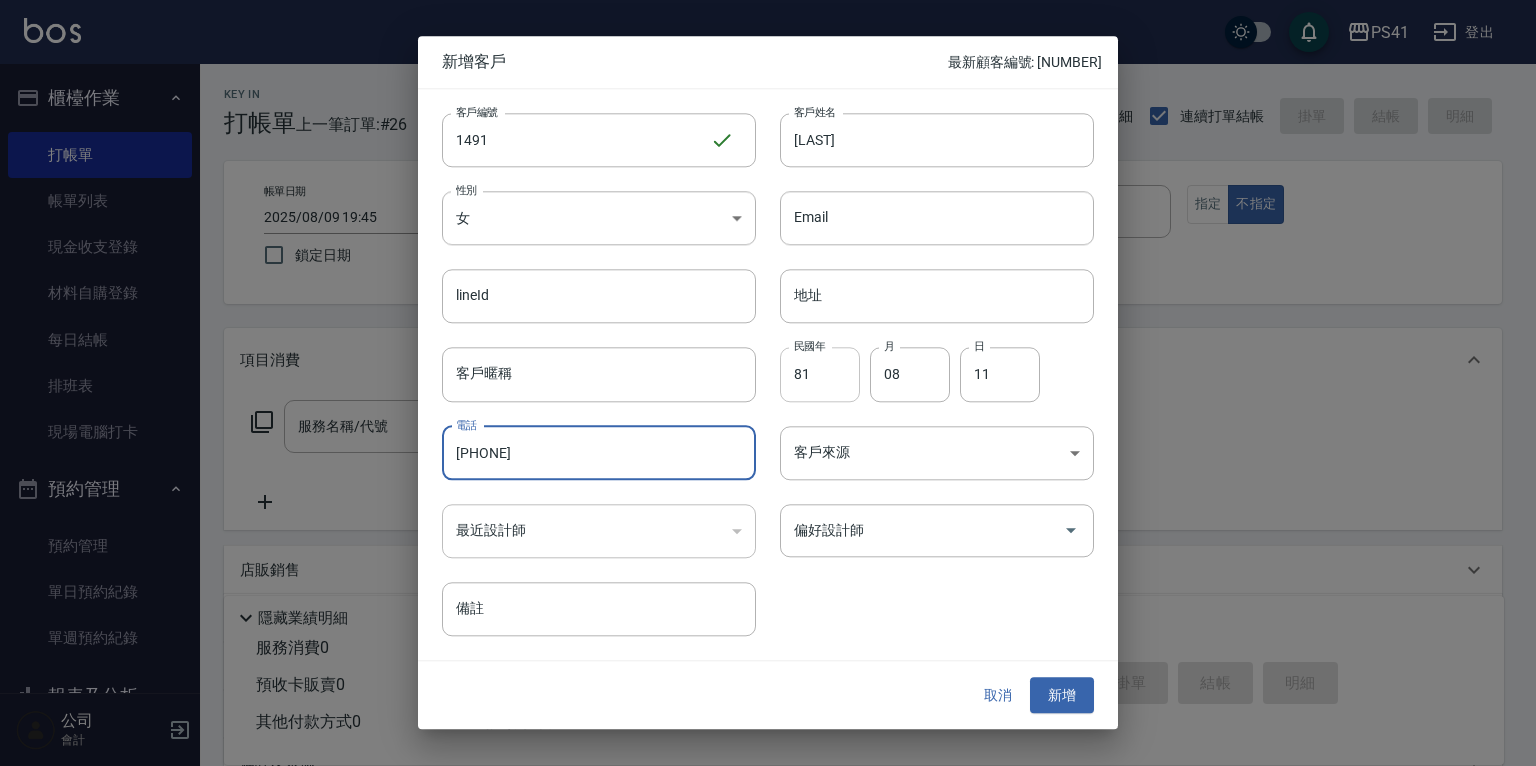 type on "[PHONE]" 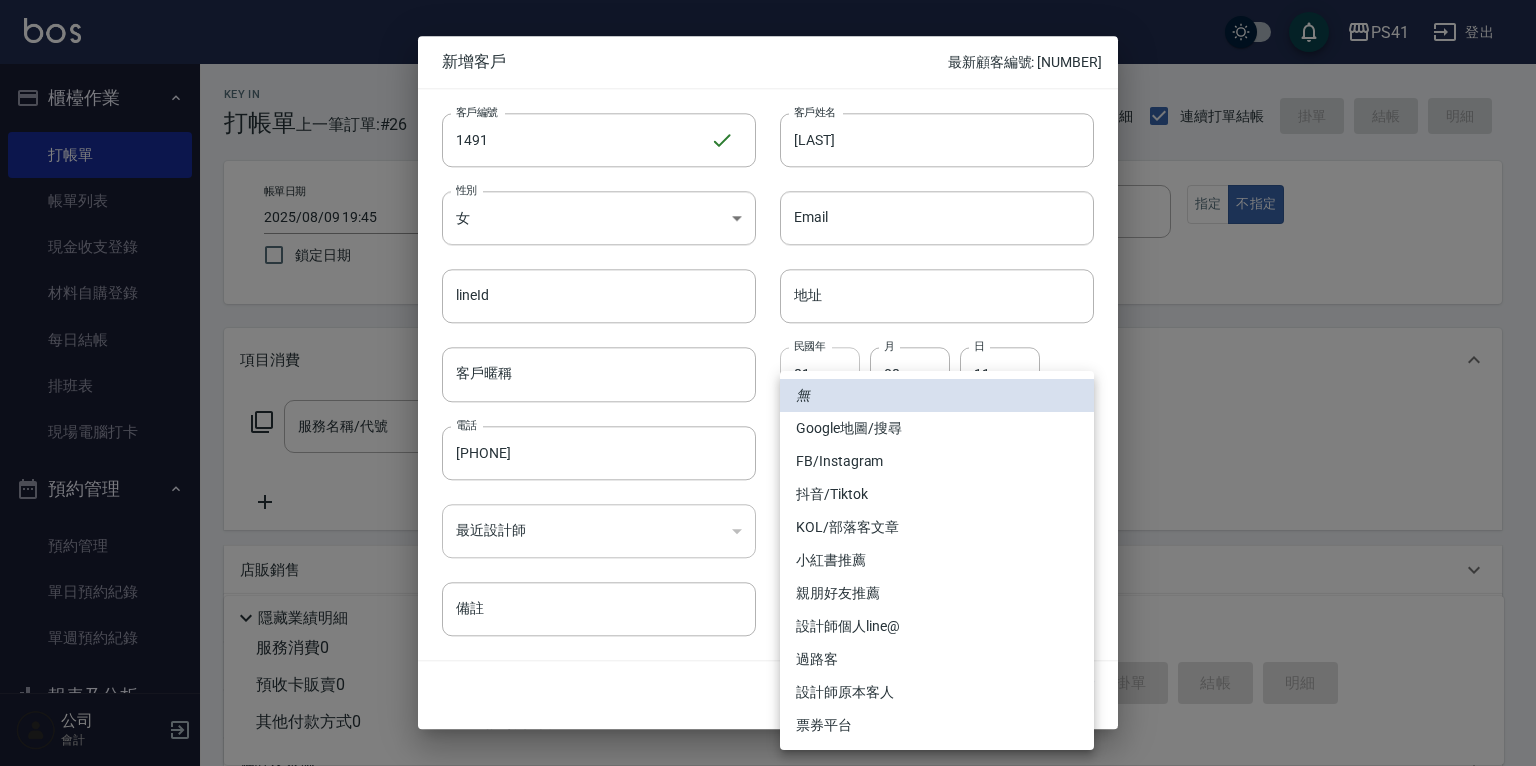 type 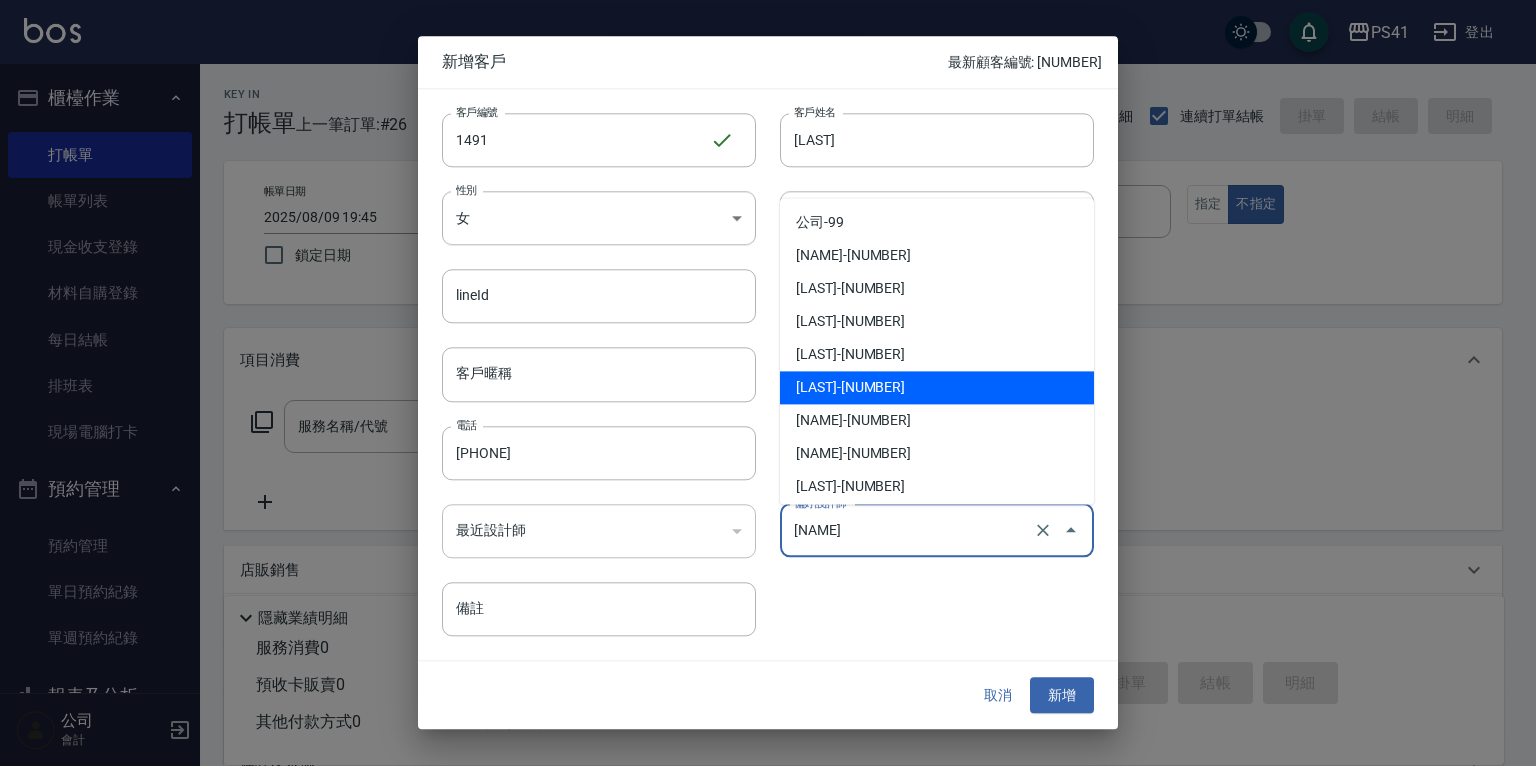 click on "[NAME]" at bounding box center (909, 530) 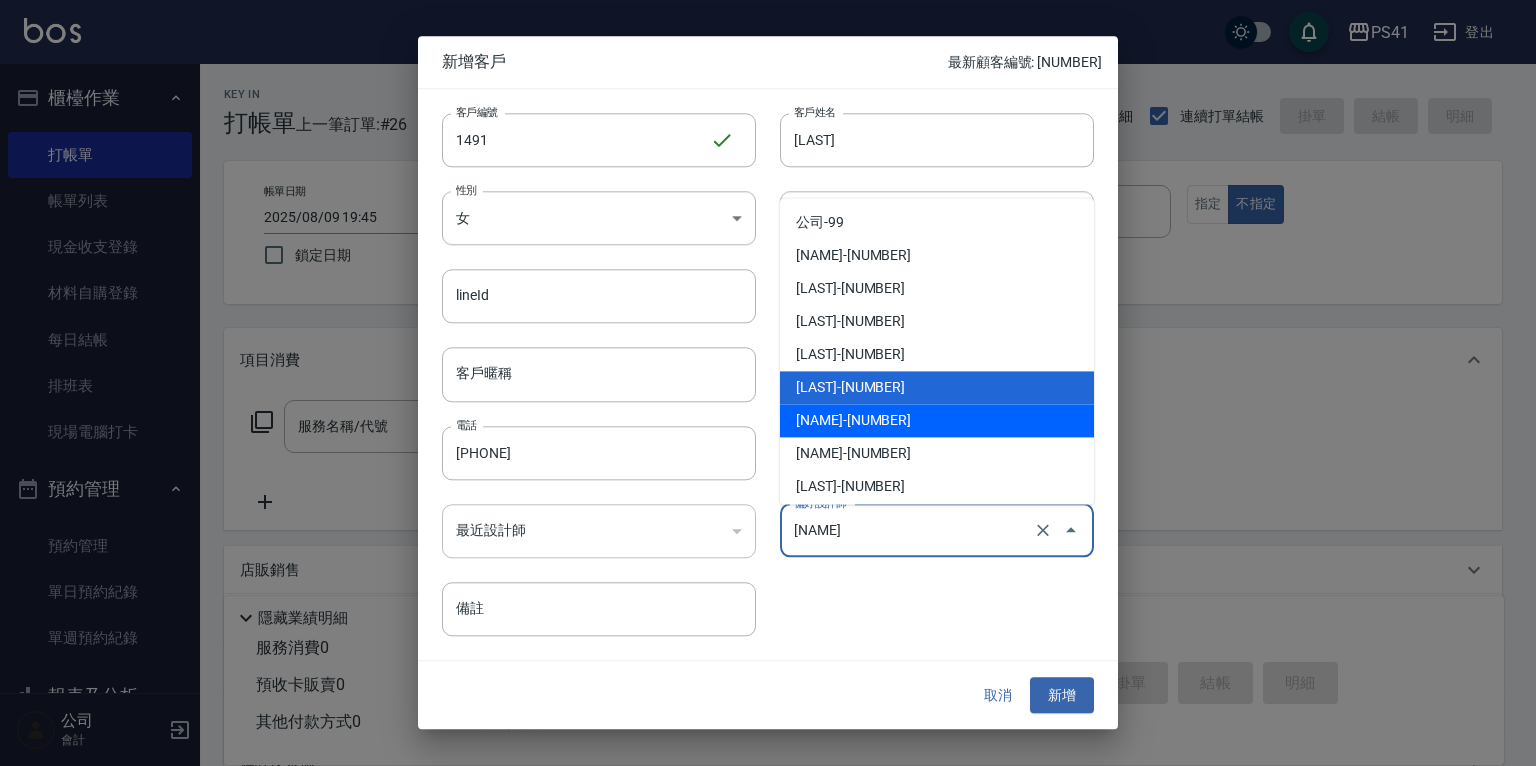 click on "[NAME]-[NUMBER]" at bounding box center [937, 420] 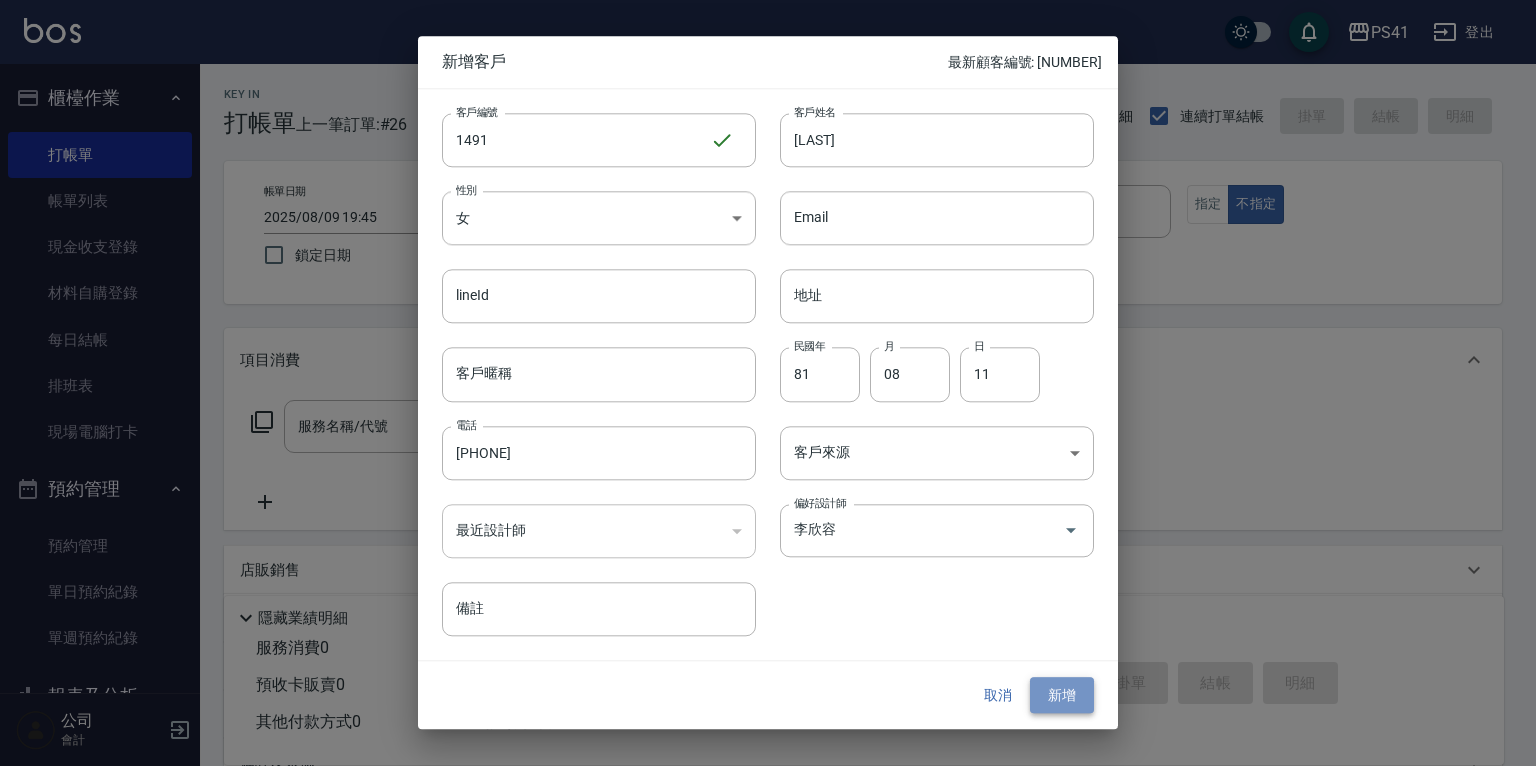 click on "新增" at bounding box center [1062, 695] 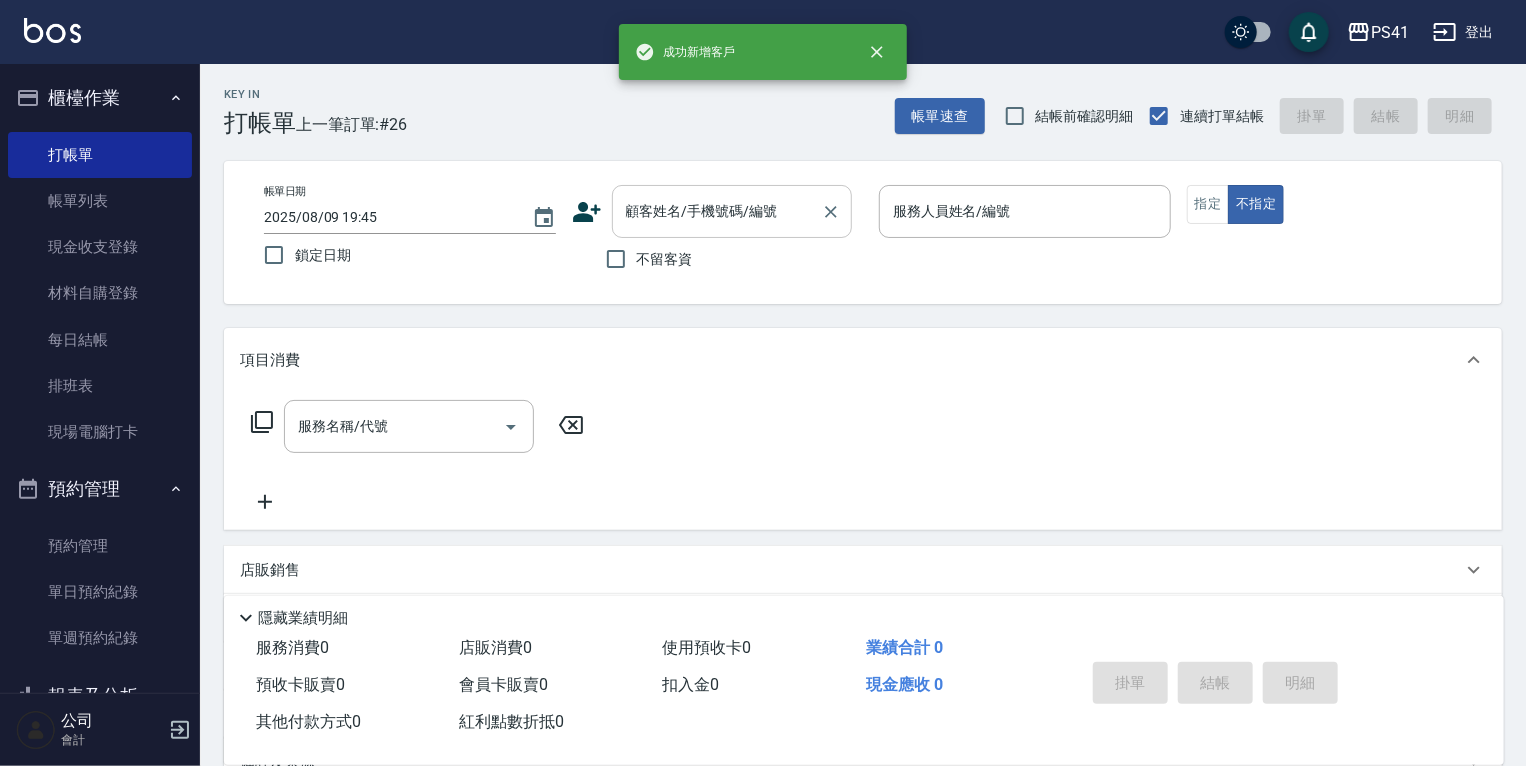 click on "顧客姓名/手機號碼/編號" at bounding box center [717, 211] 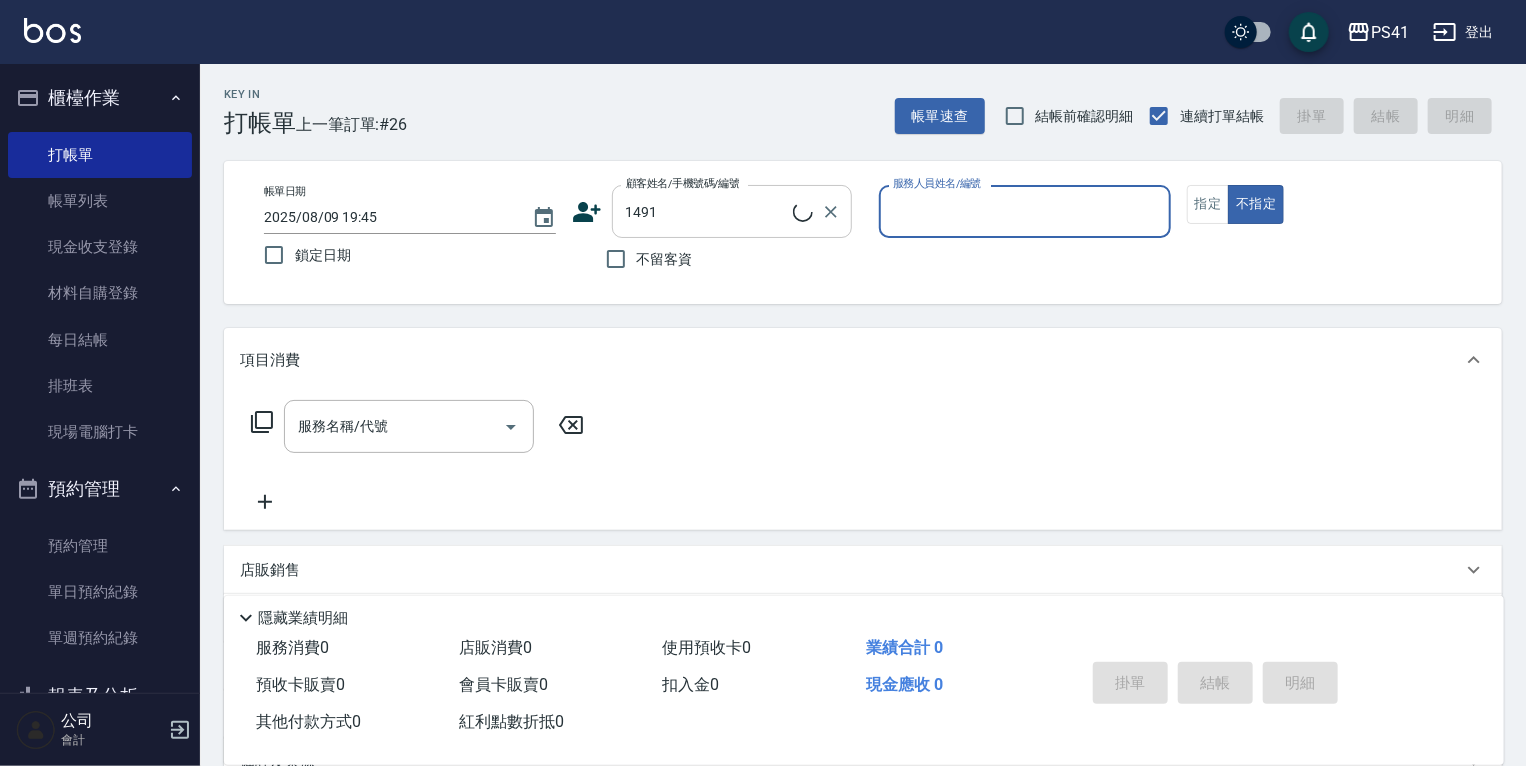 type on "[LAST] / [PHONE] / [NUMBER]" 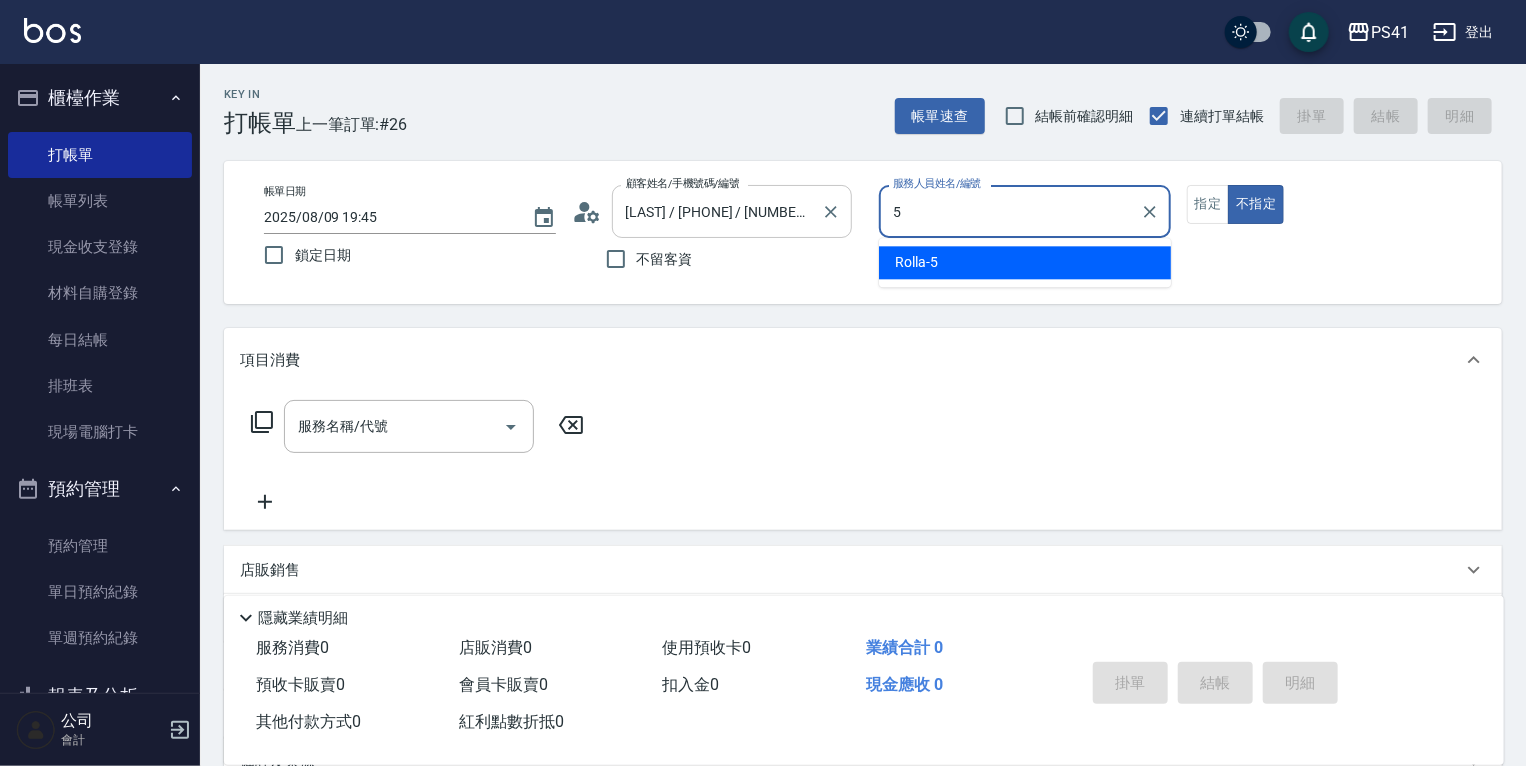 type on "Rolla-5" 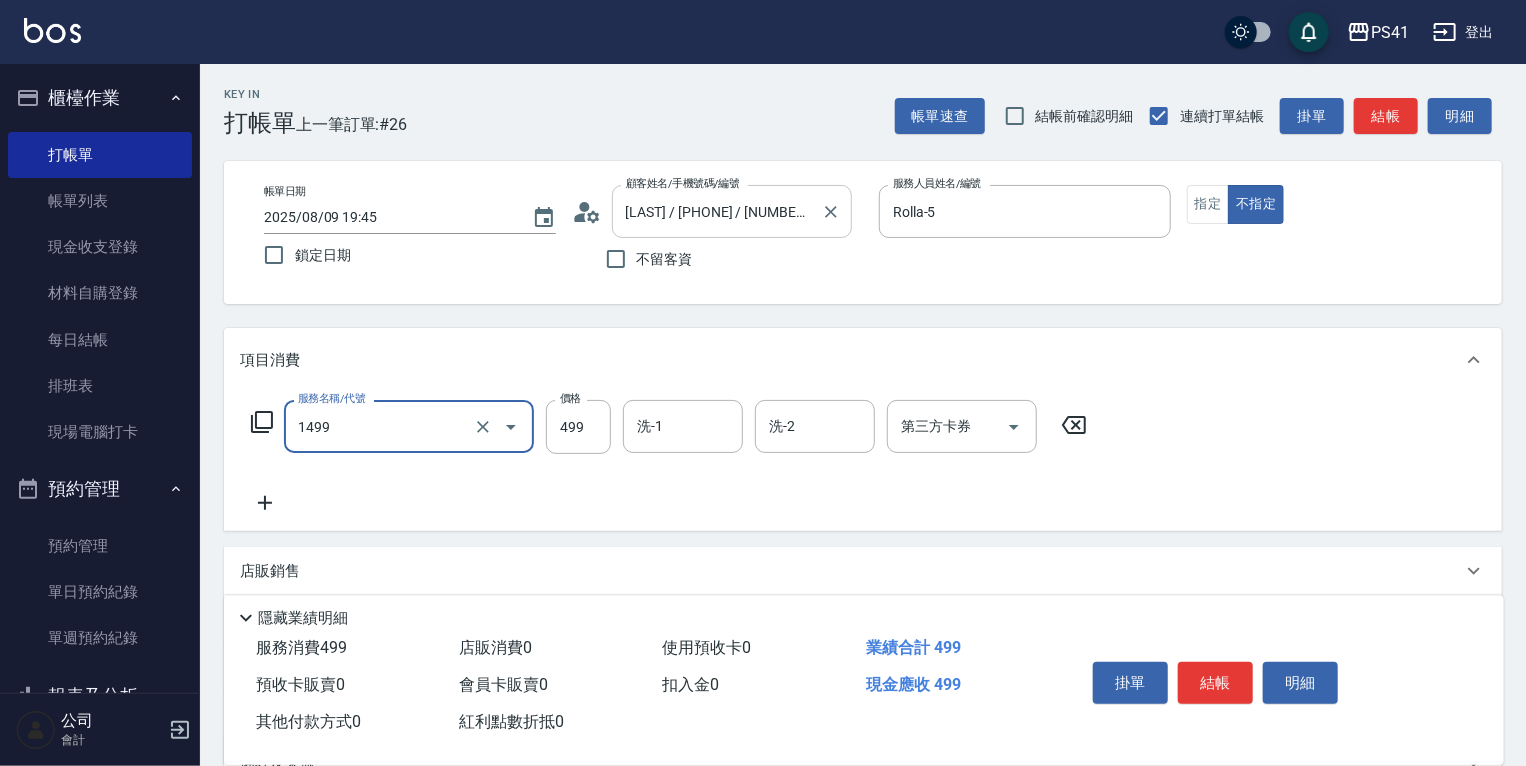 type on "活氧毛囊淨化髮浴(1499)" 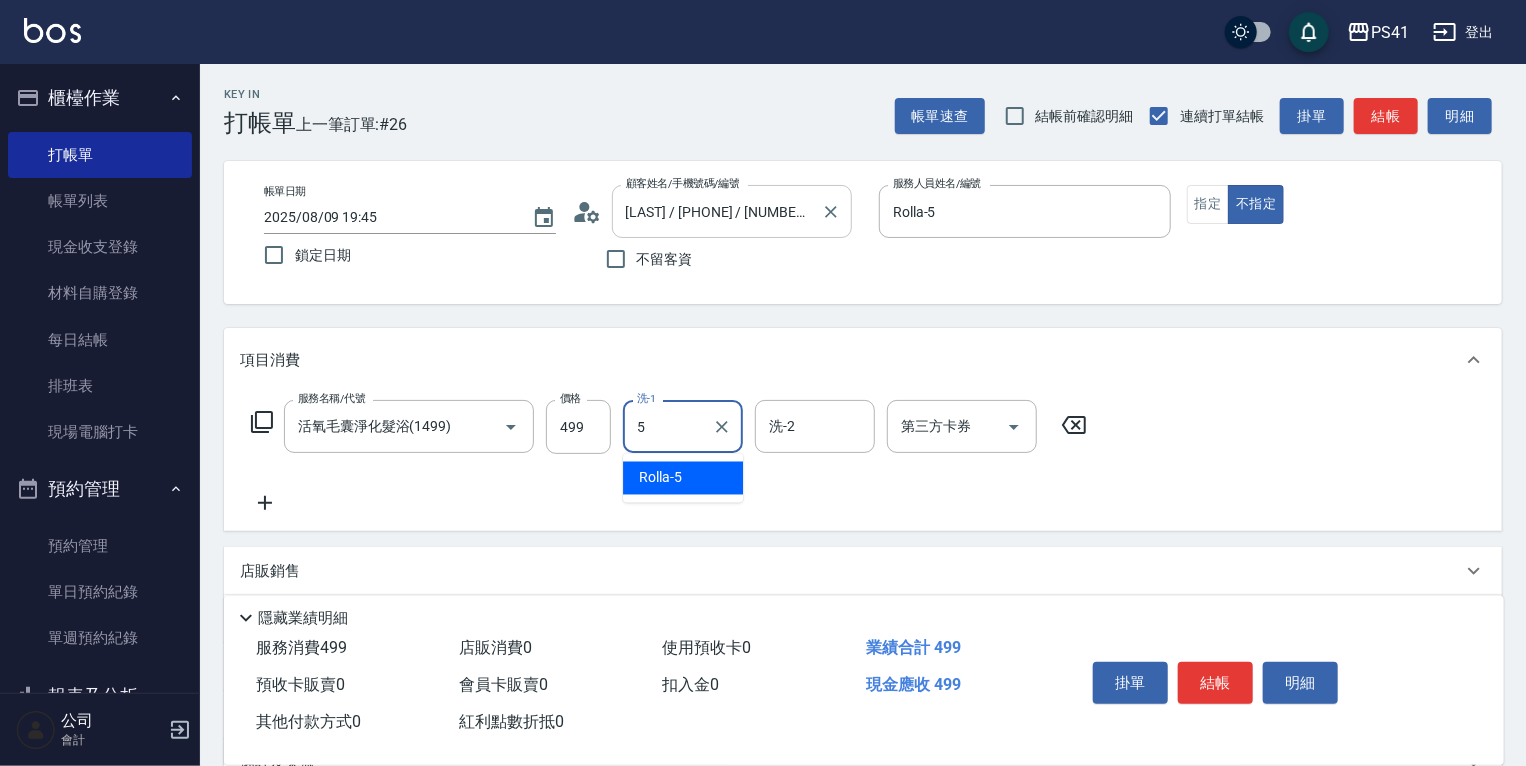 type on "Rolla-5" 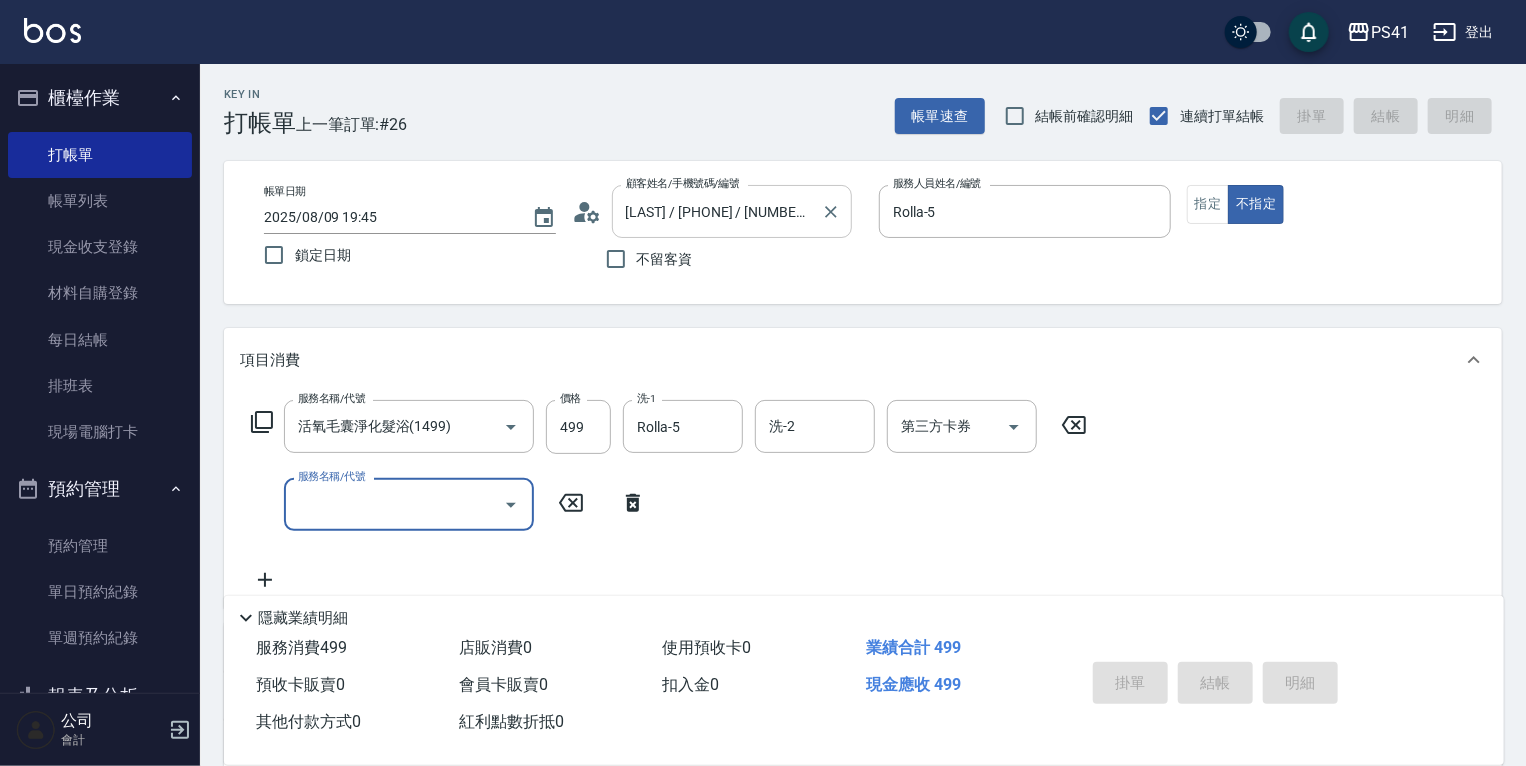 type on "[DATE] [TIME]" 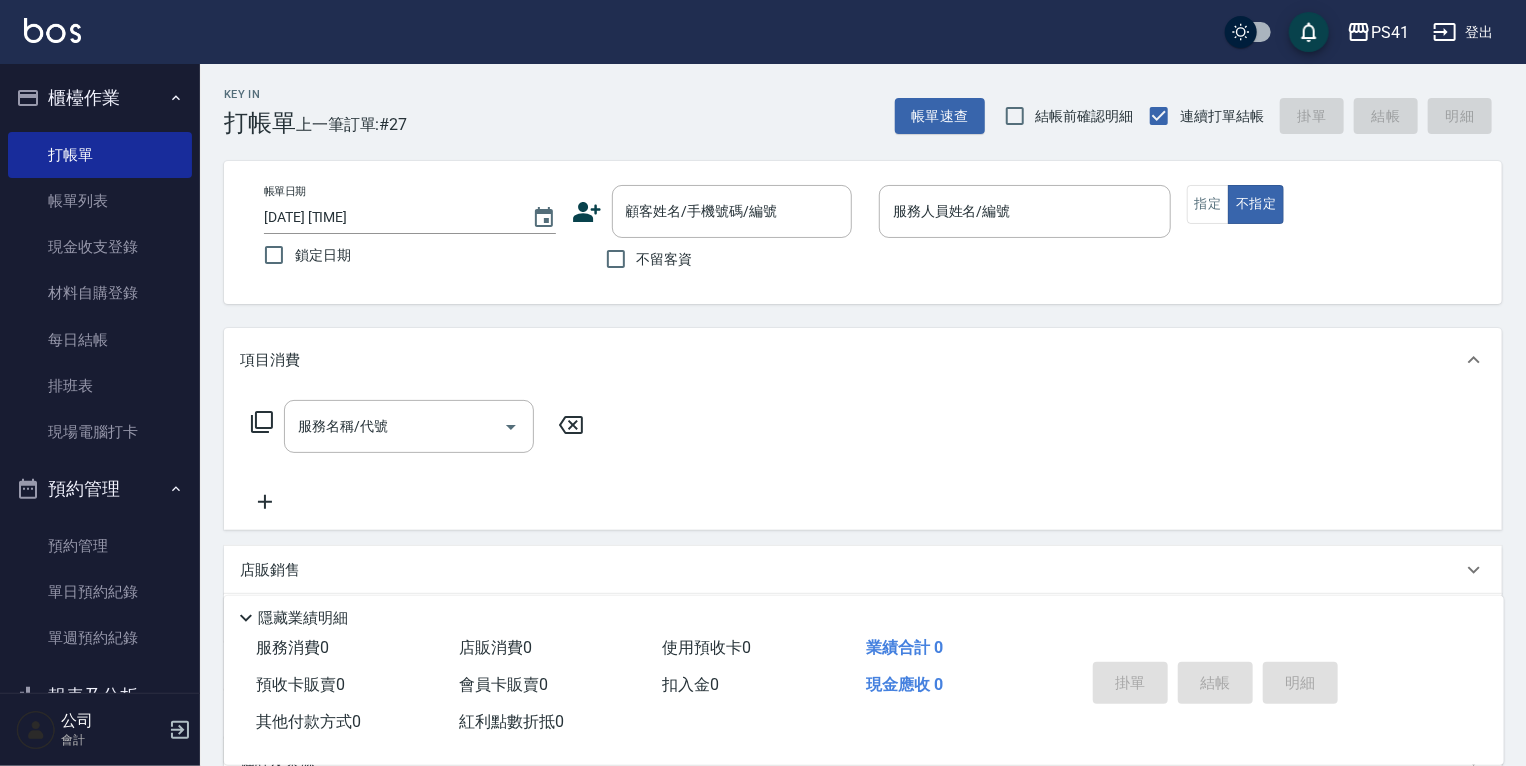 click on "項目消費" at bounding box center [863, 360] 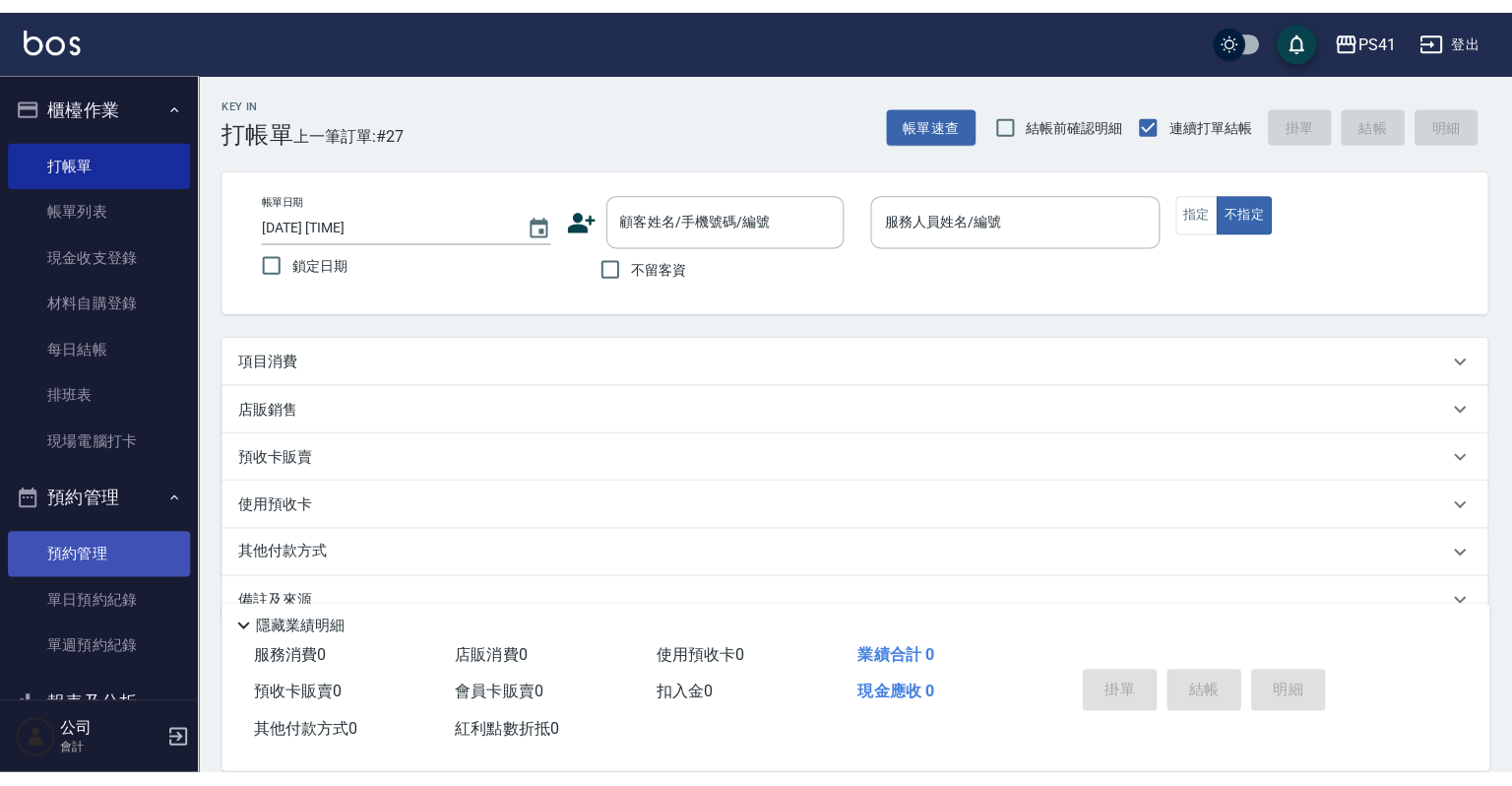 scroll, scrollTop: 236, scrollLeft: 0, axis: vertical 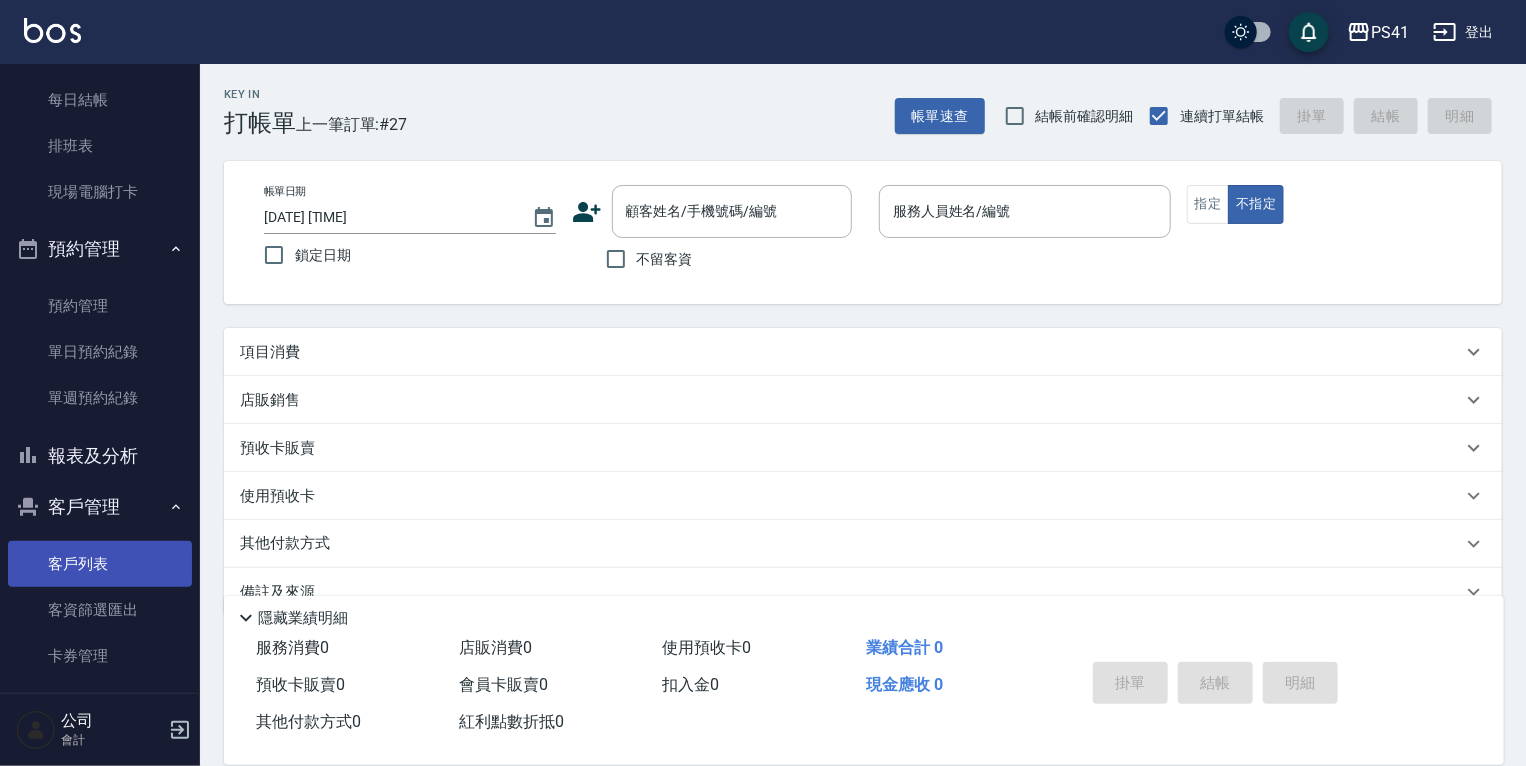drag, startPoint x: 108, startPoint y: 559, endPoint x: 140, endPoint y: 555, distance: 32.24903 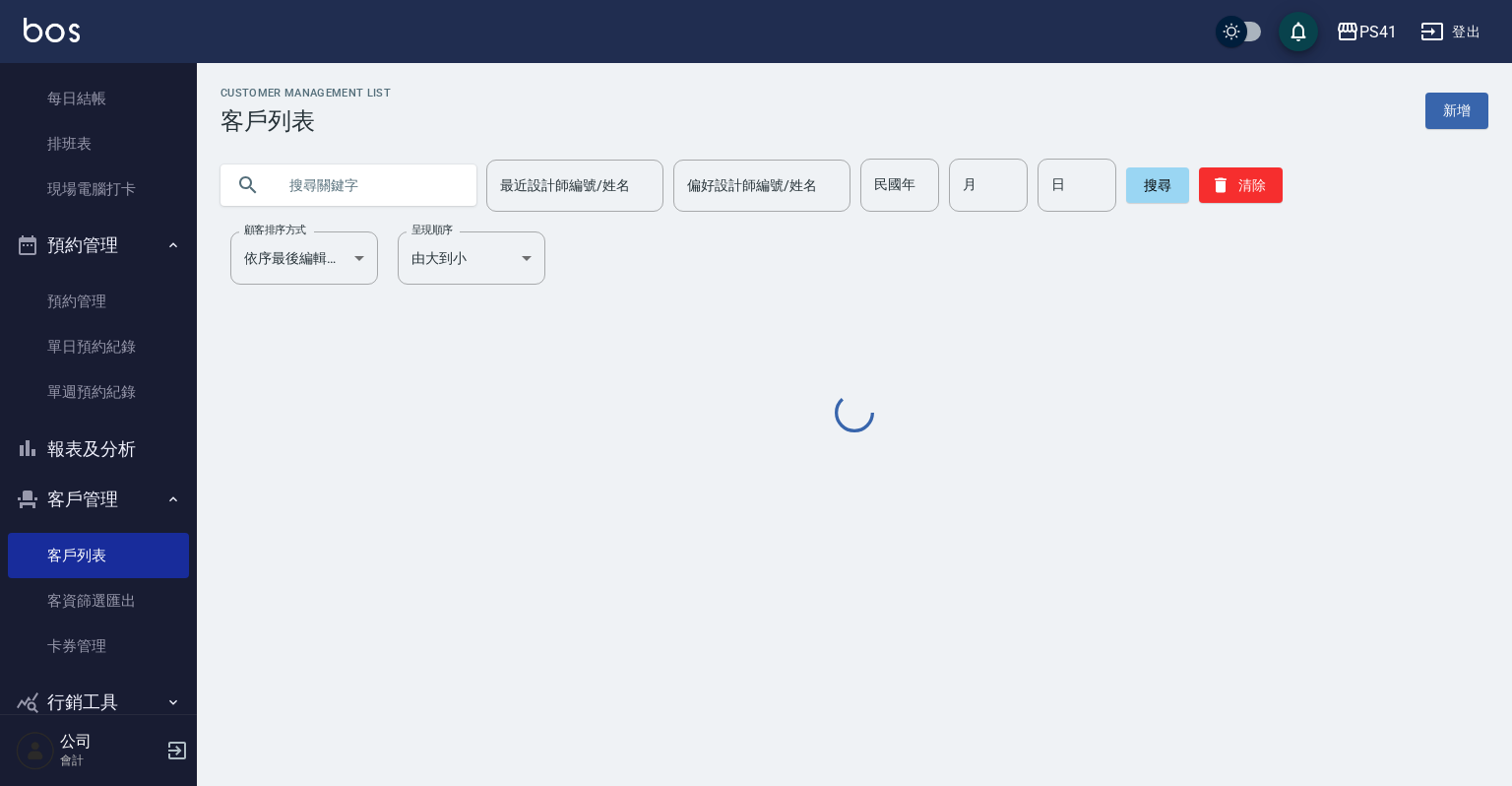 click at bounding box center [368, 185] 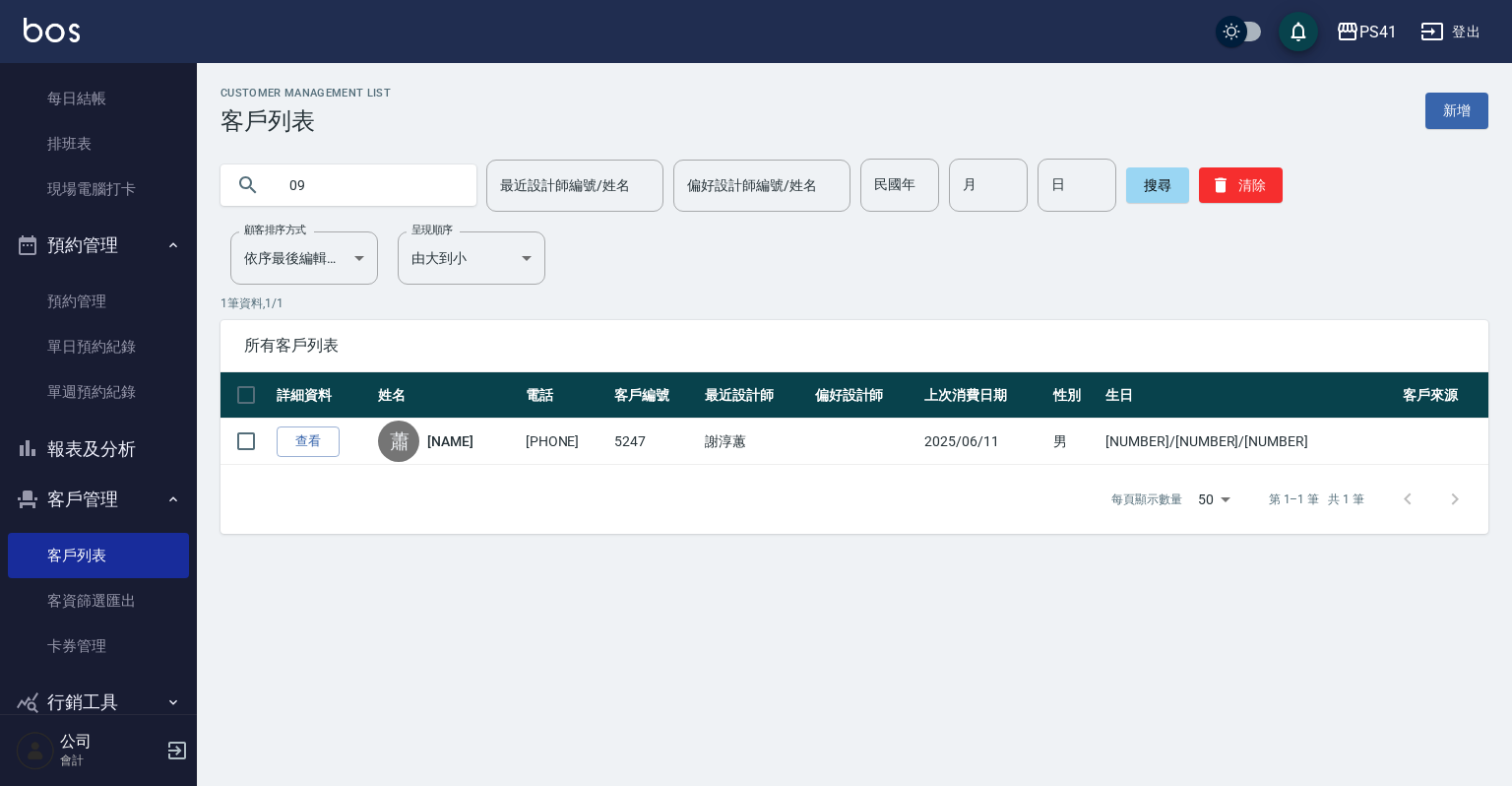 type on "0" 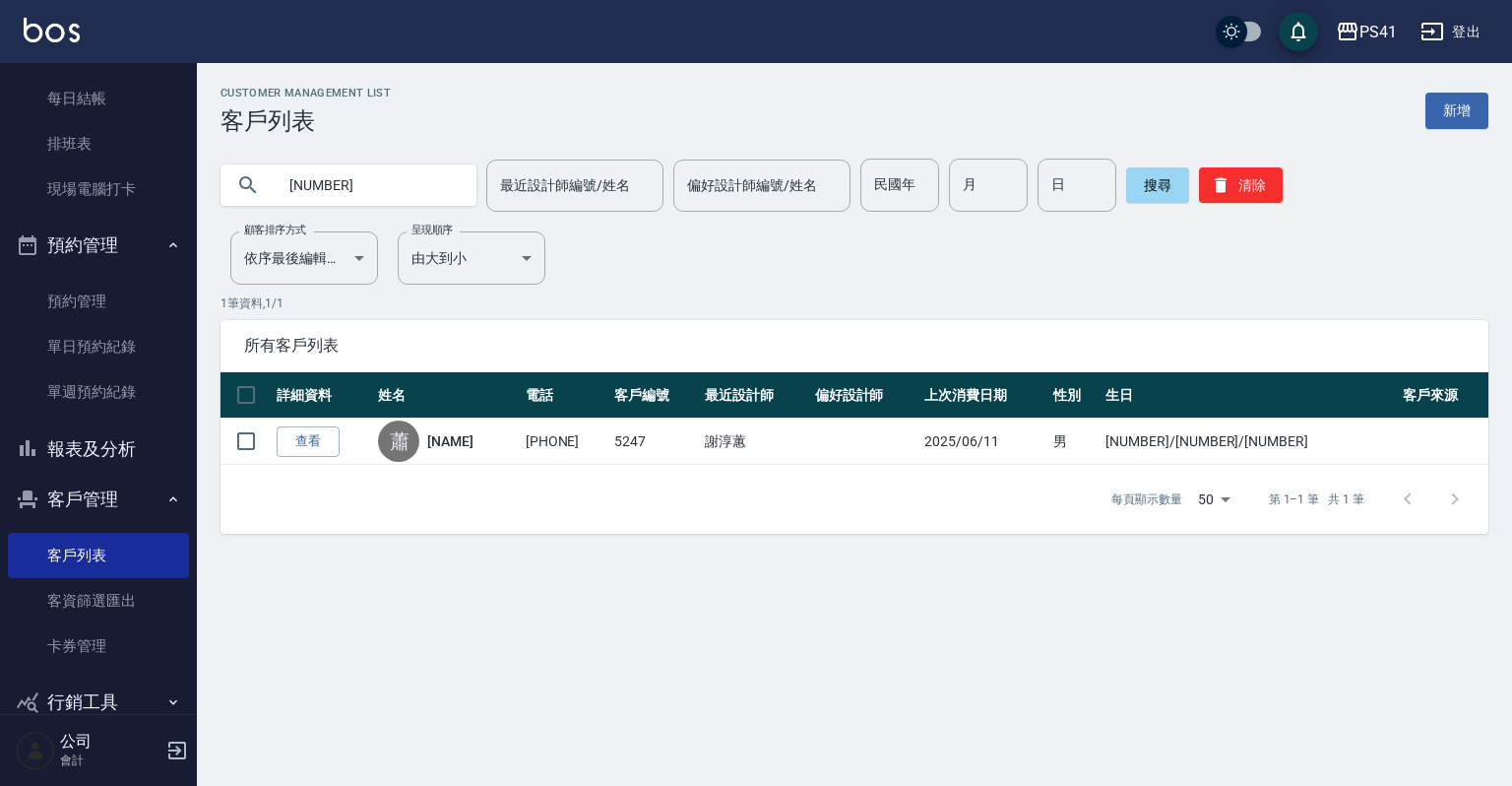 type on "[NUMBER]" 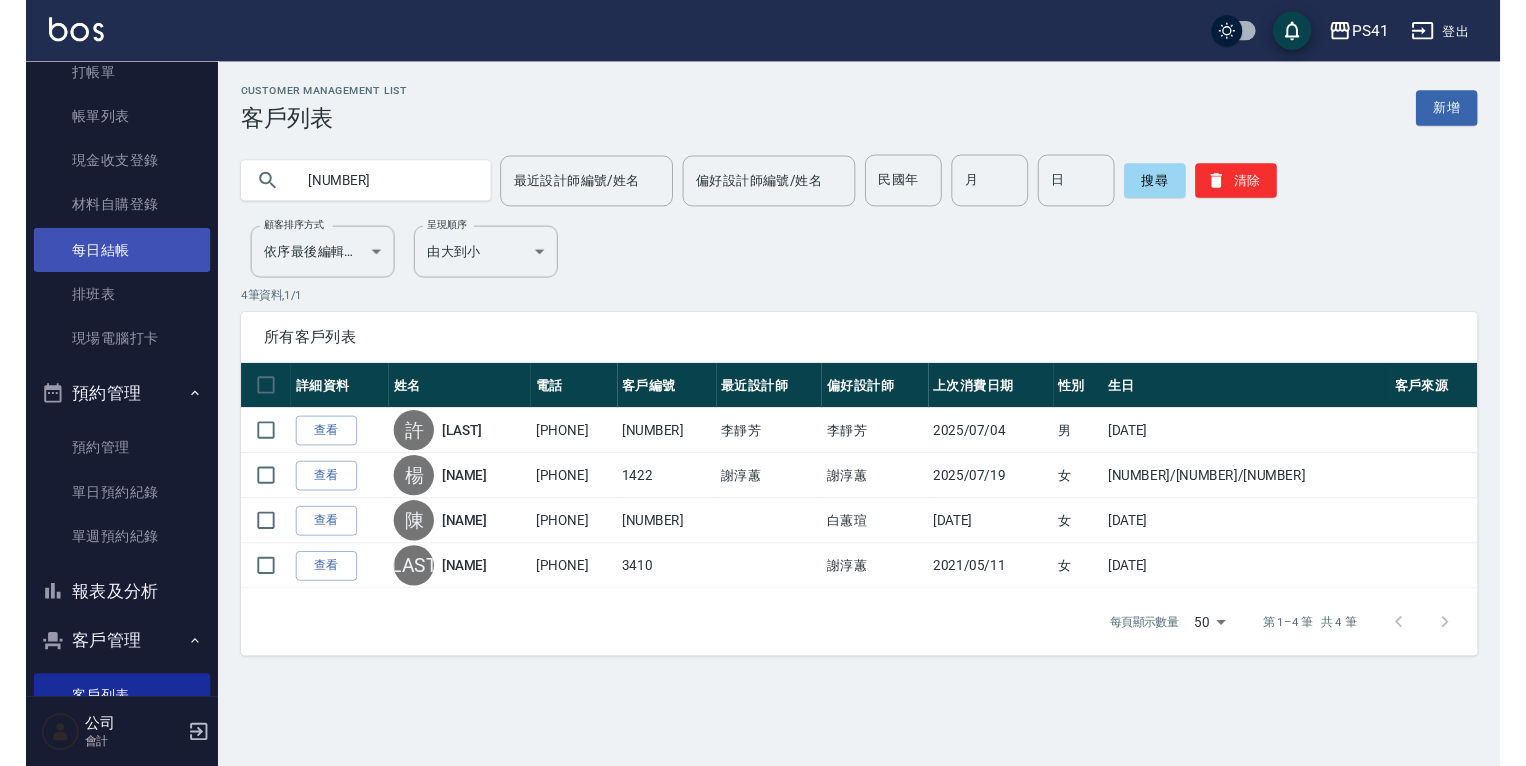 scroll, scrollTop: 0, scrollLeft: 0, axis: both 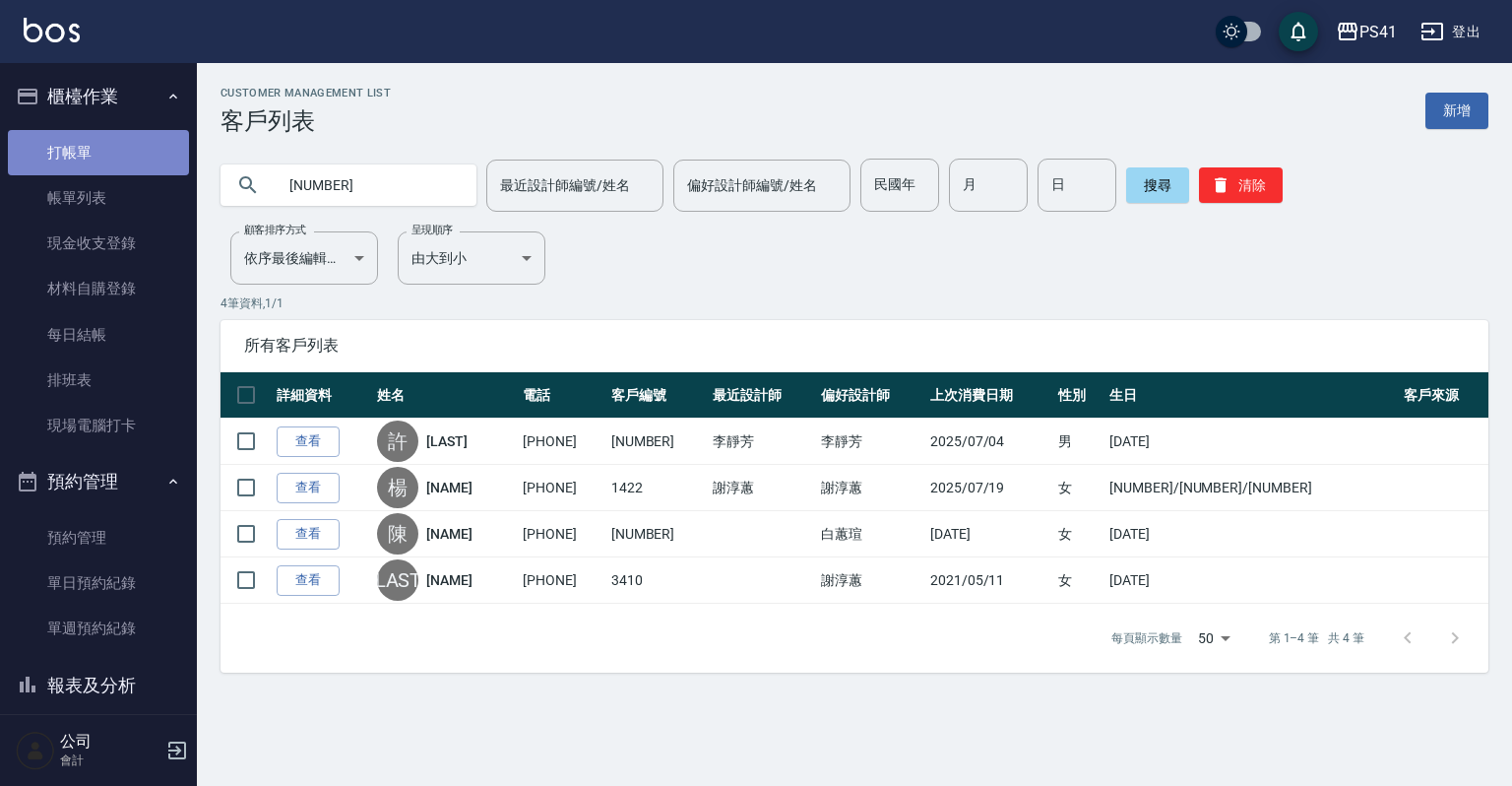 click on "打帳單" at bounding box center (98, 153) 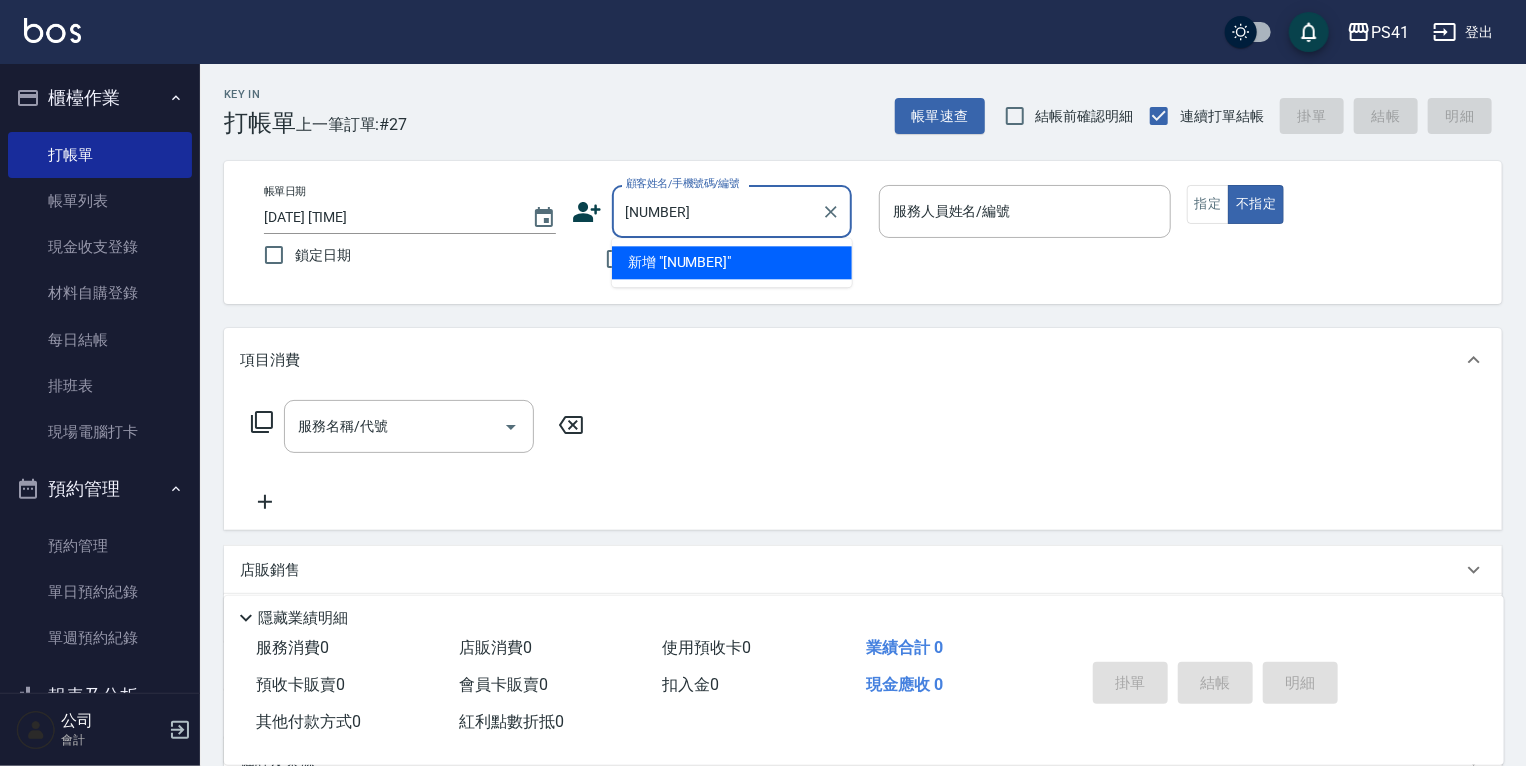 type on "[NUMBER]" 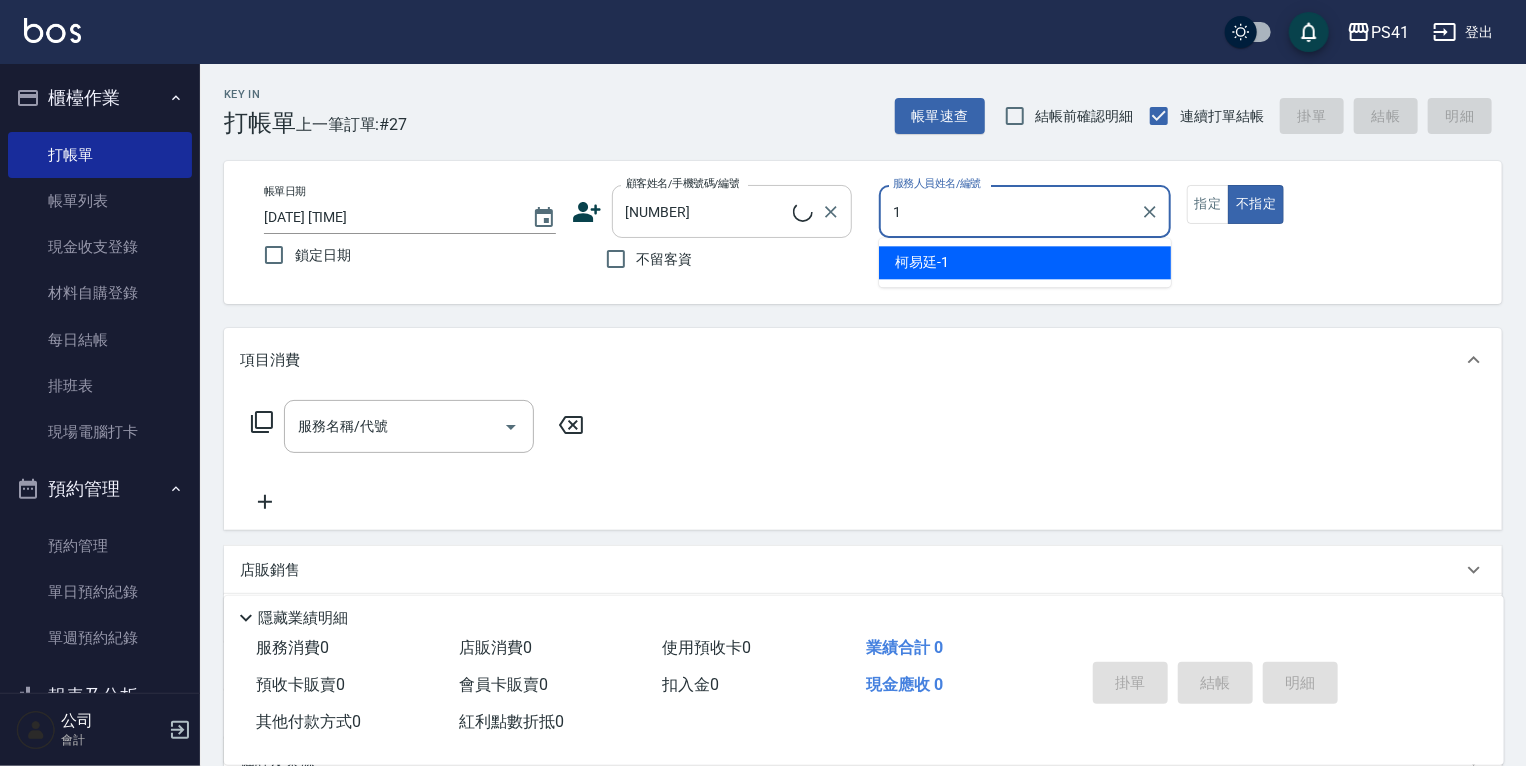 type on "15" 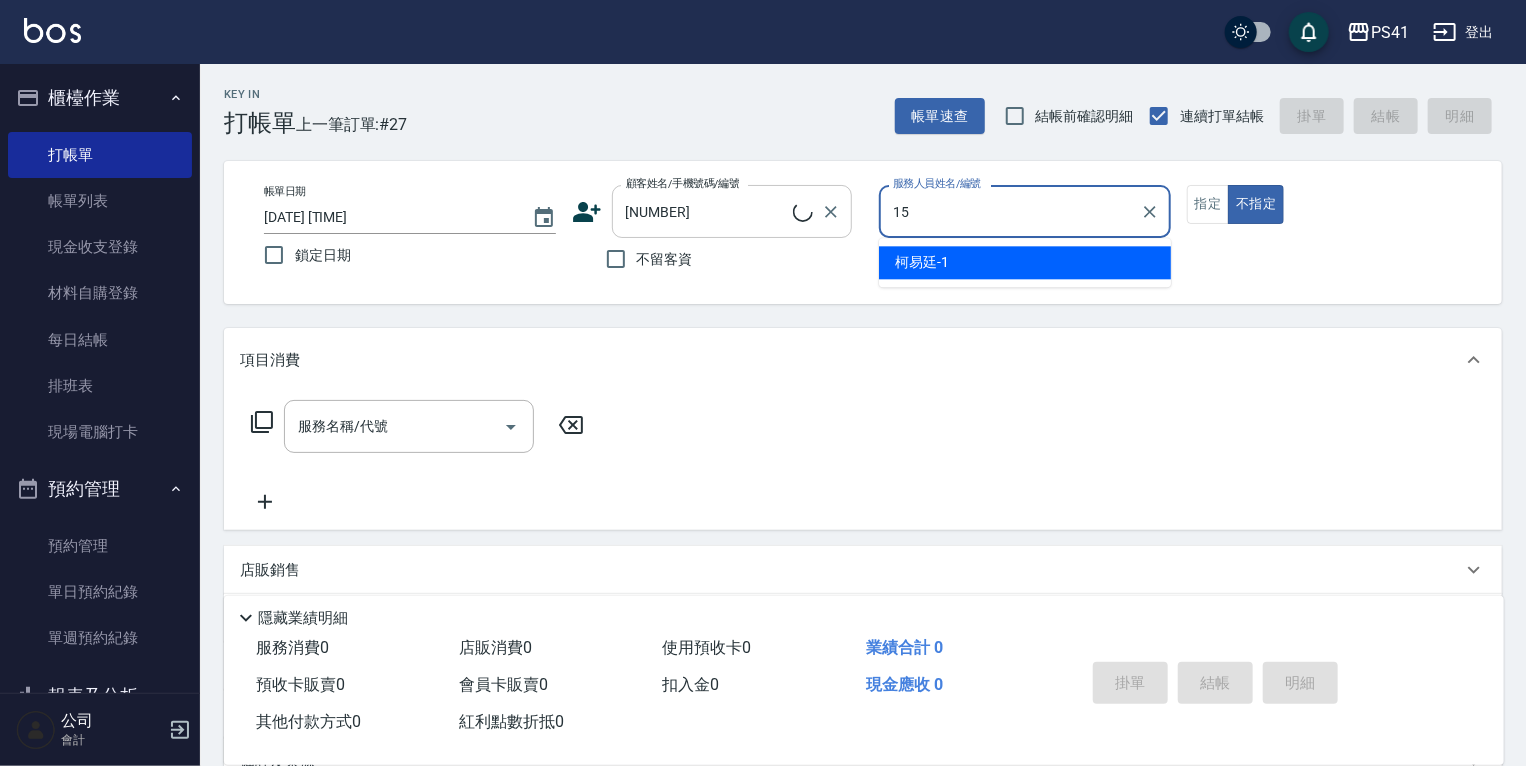type on "[NAME]/[PHONE]/[NUMBER]" 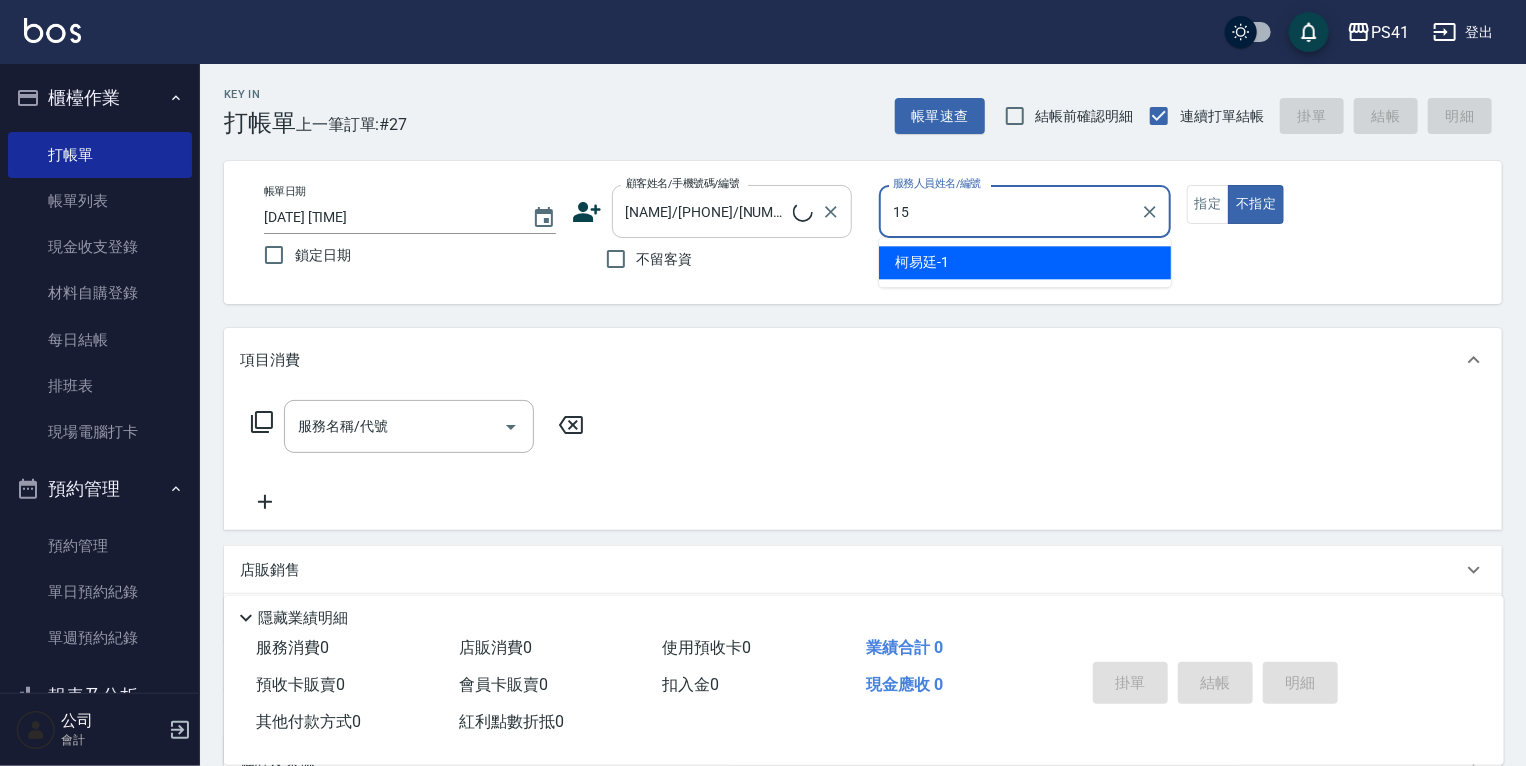 type on "[NAME]-[NUMBER]" 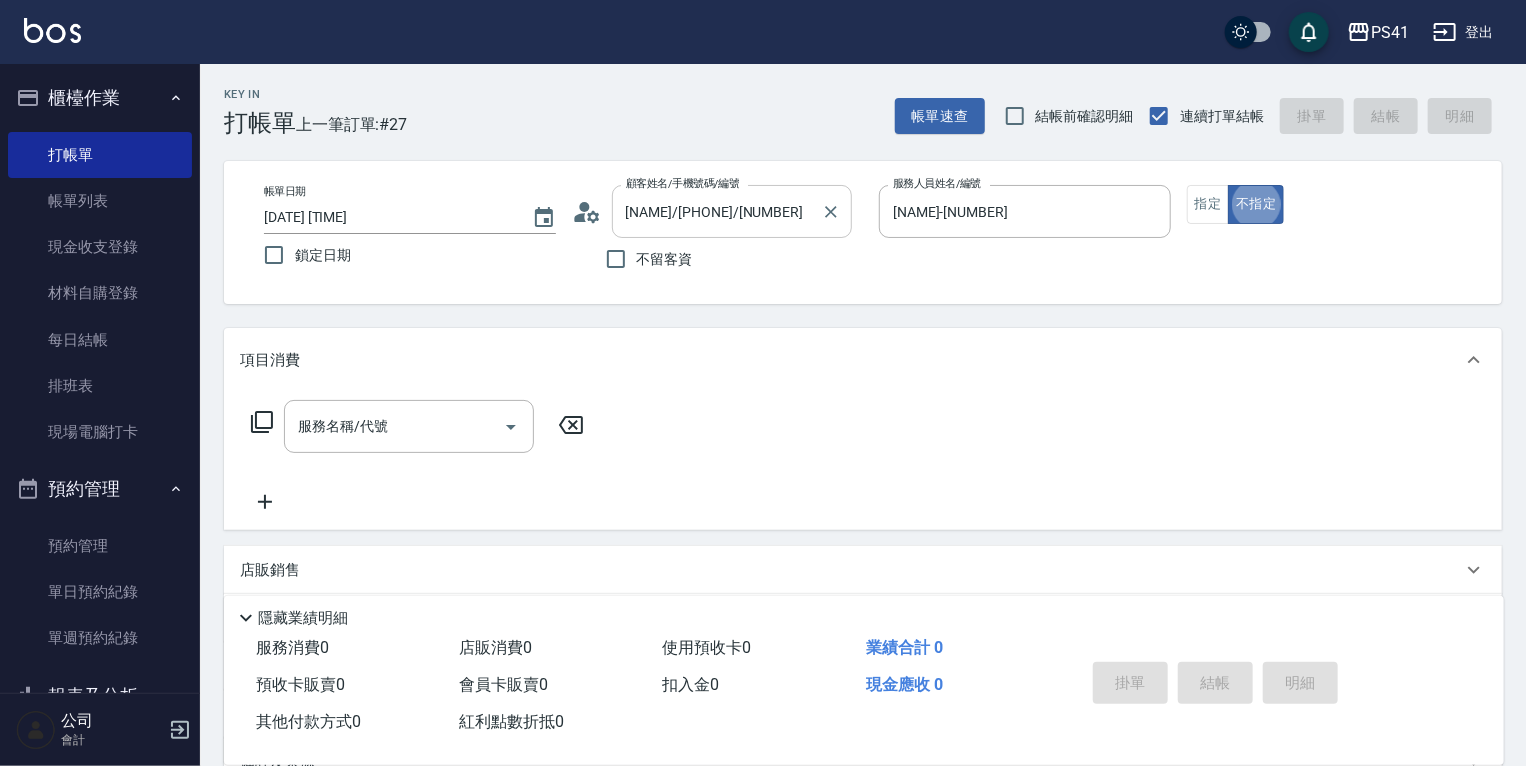 type on "false" 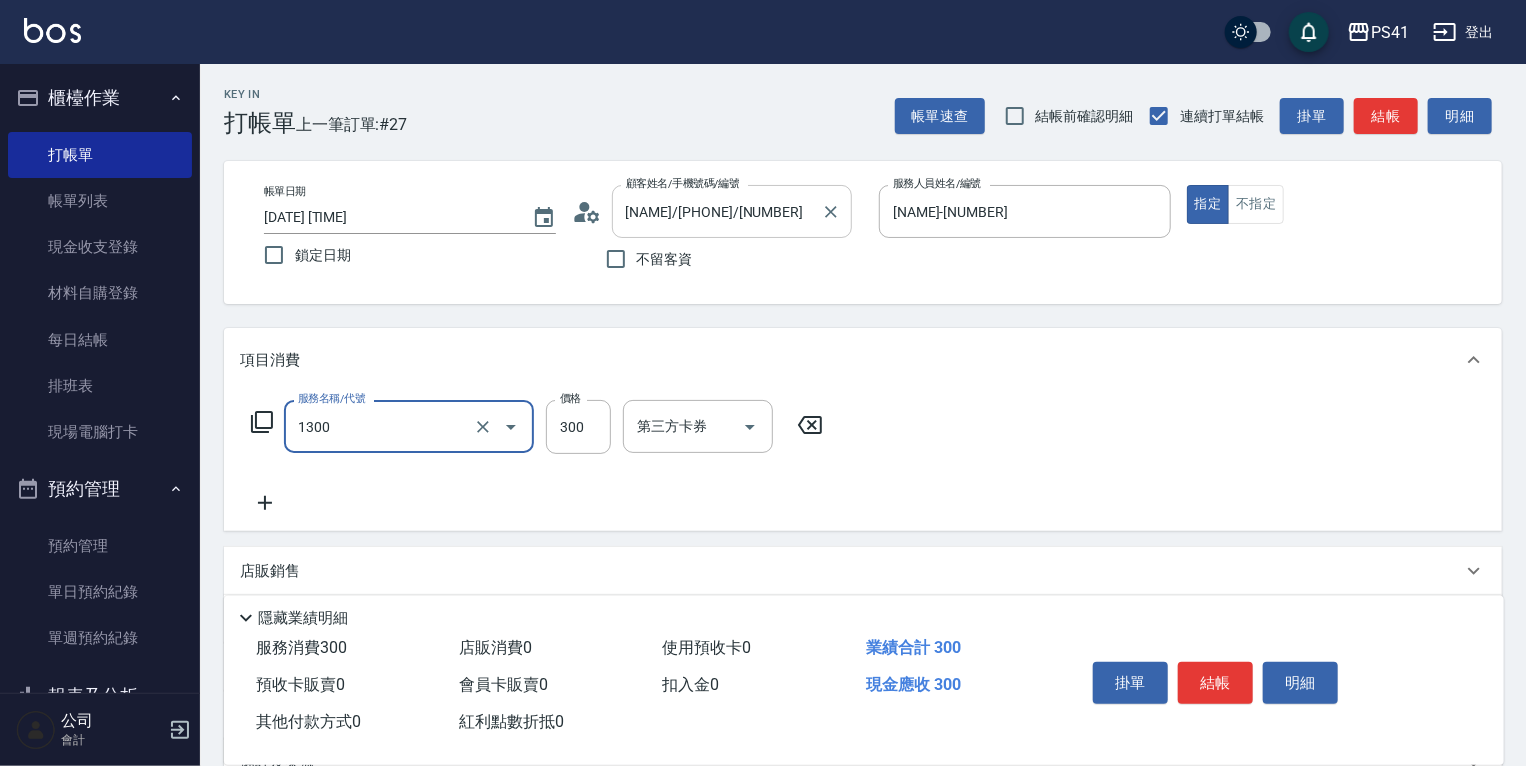 type on "洗髮300(1300)" 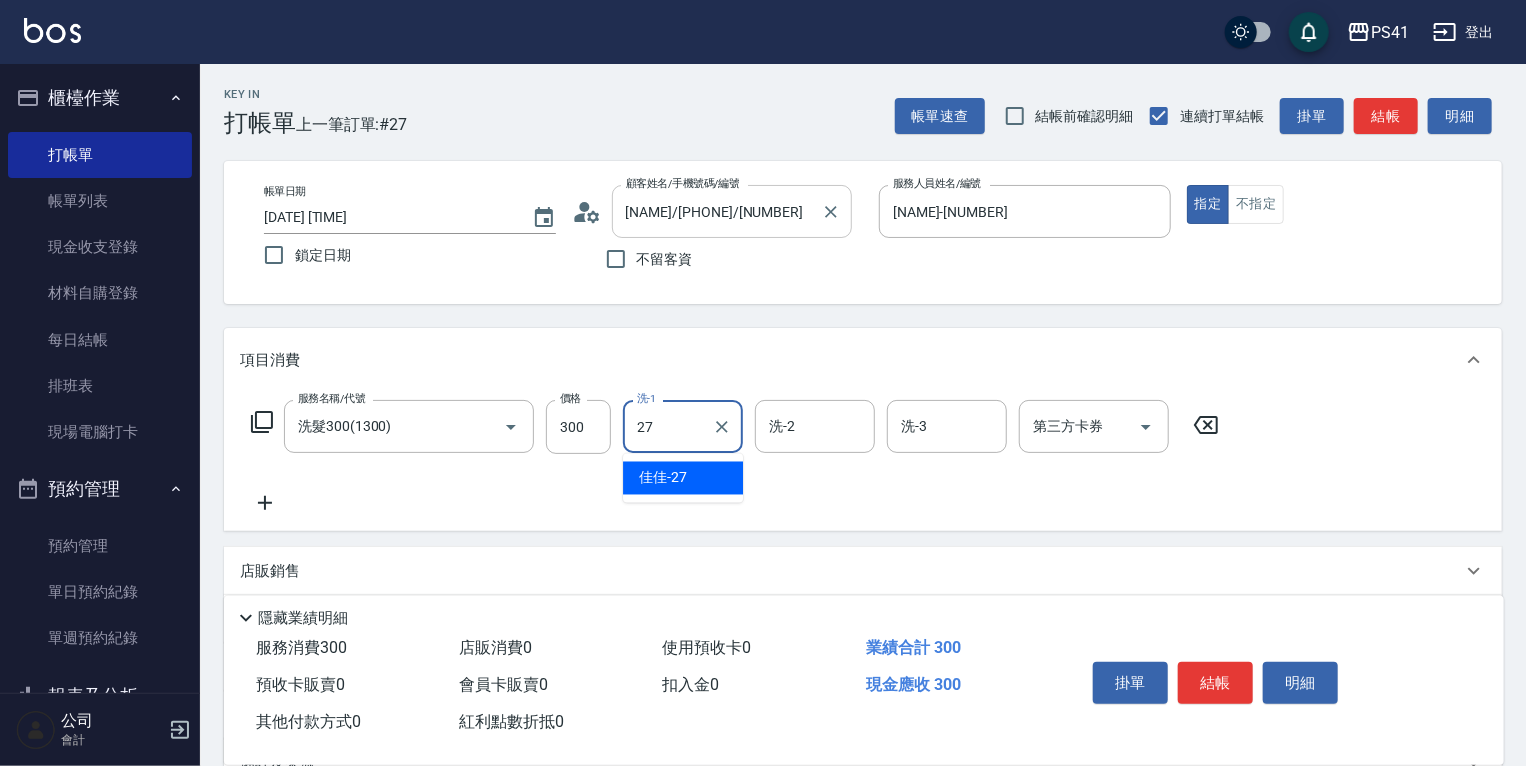 type on "佳佳-27" 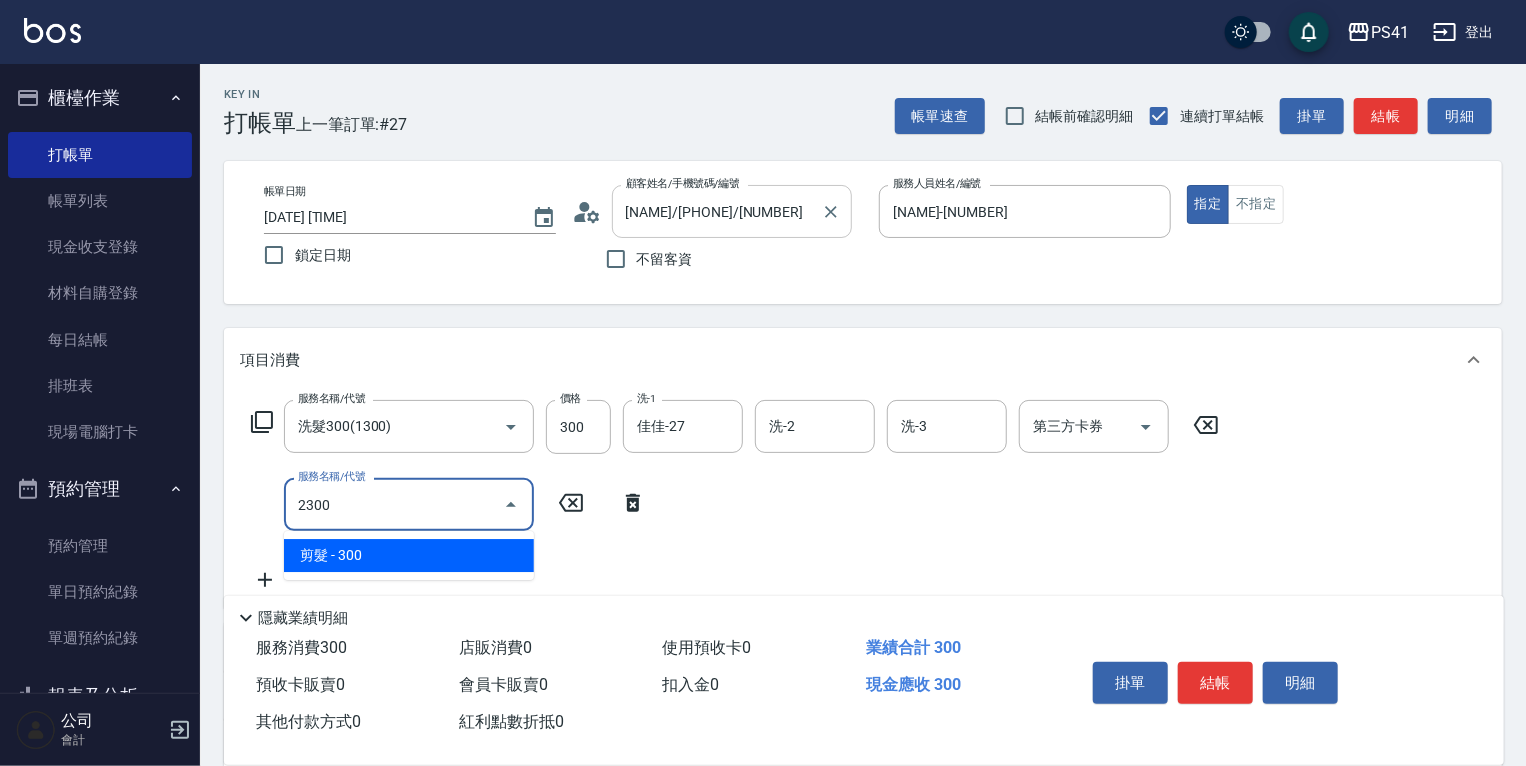 type on "剪髮(2300)" 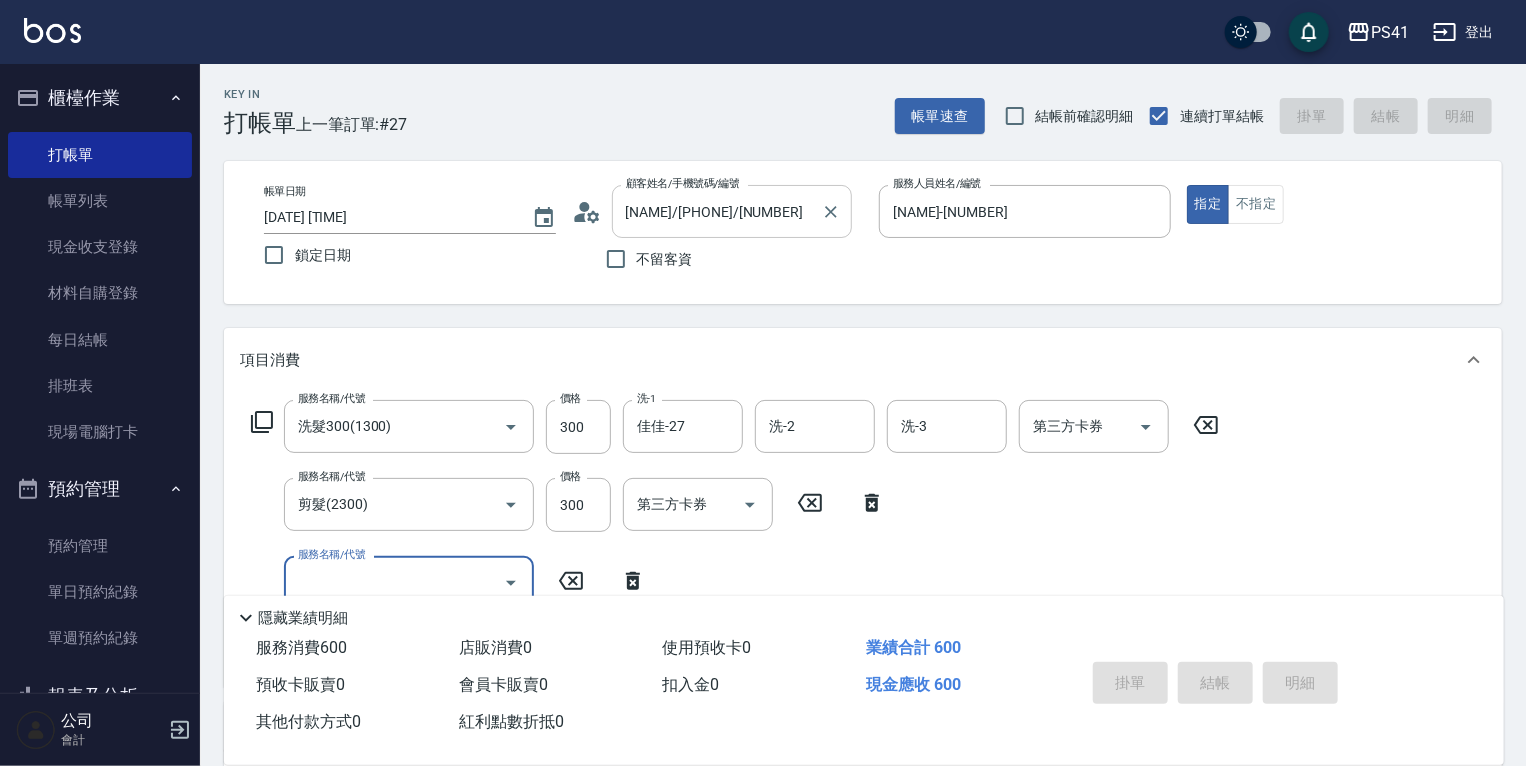 type 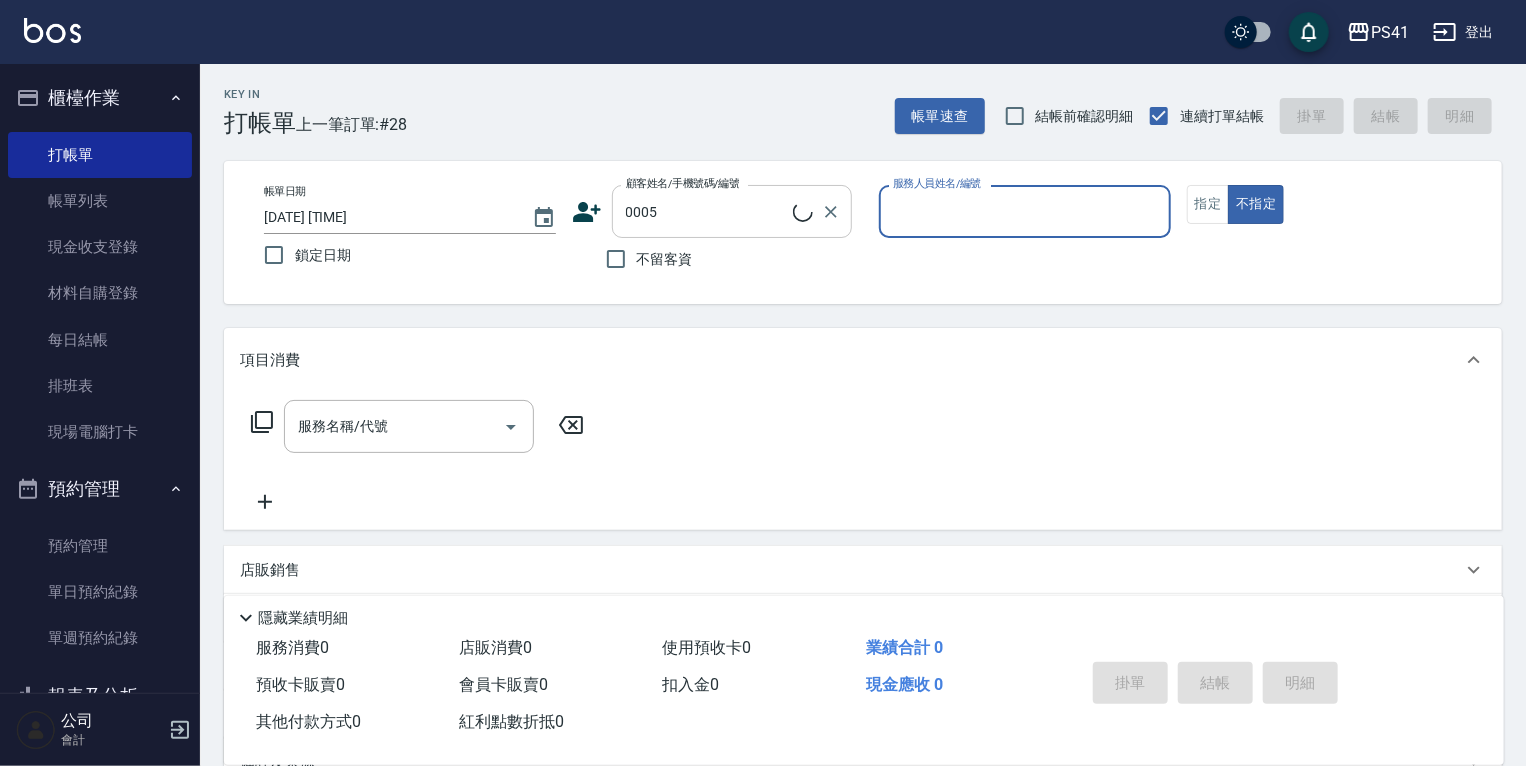 type on "[NAME]/[PHONE]/[NUMBER]" 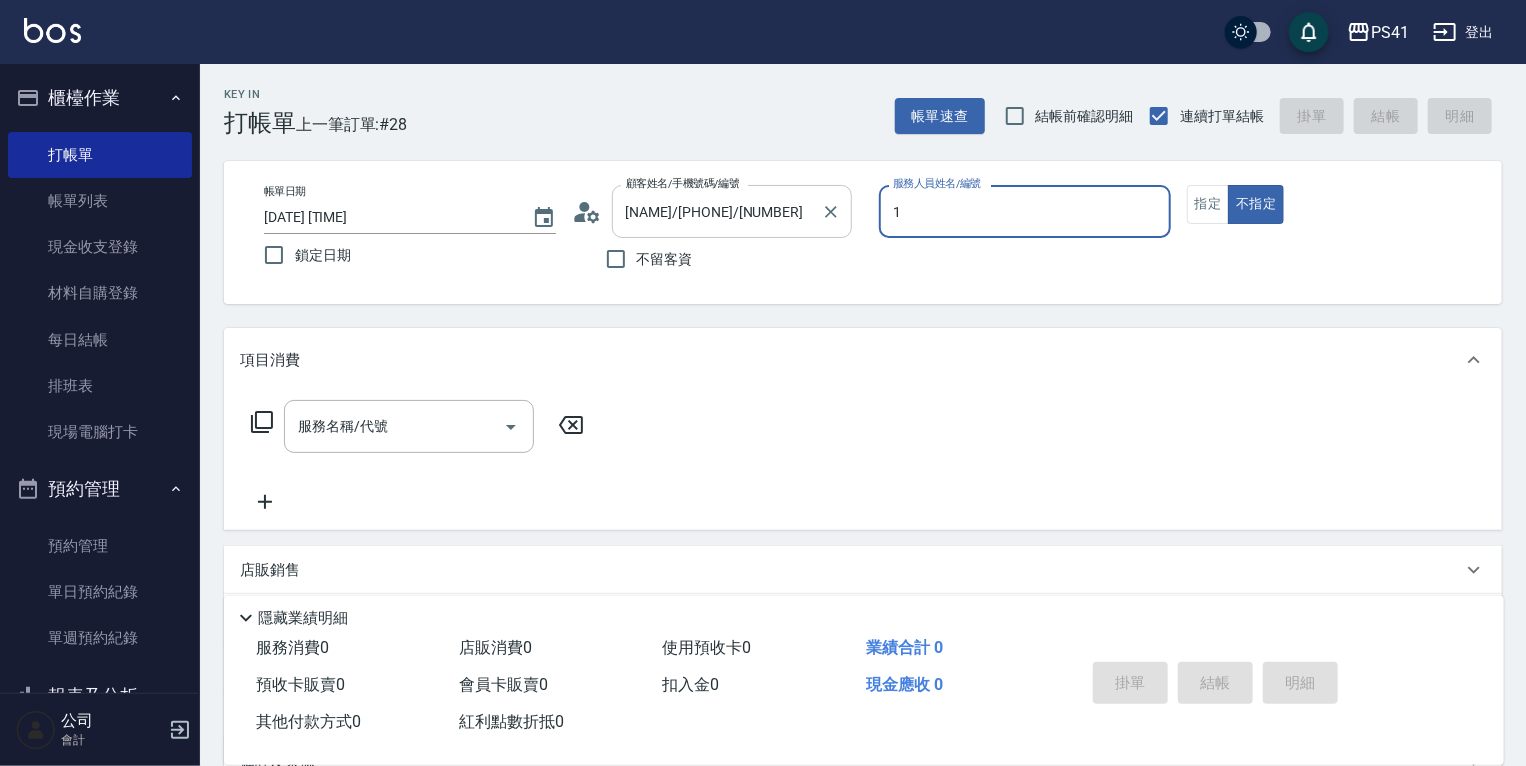 type on "[LAST]-[NUMBER]" 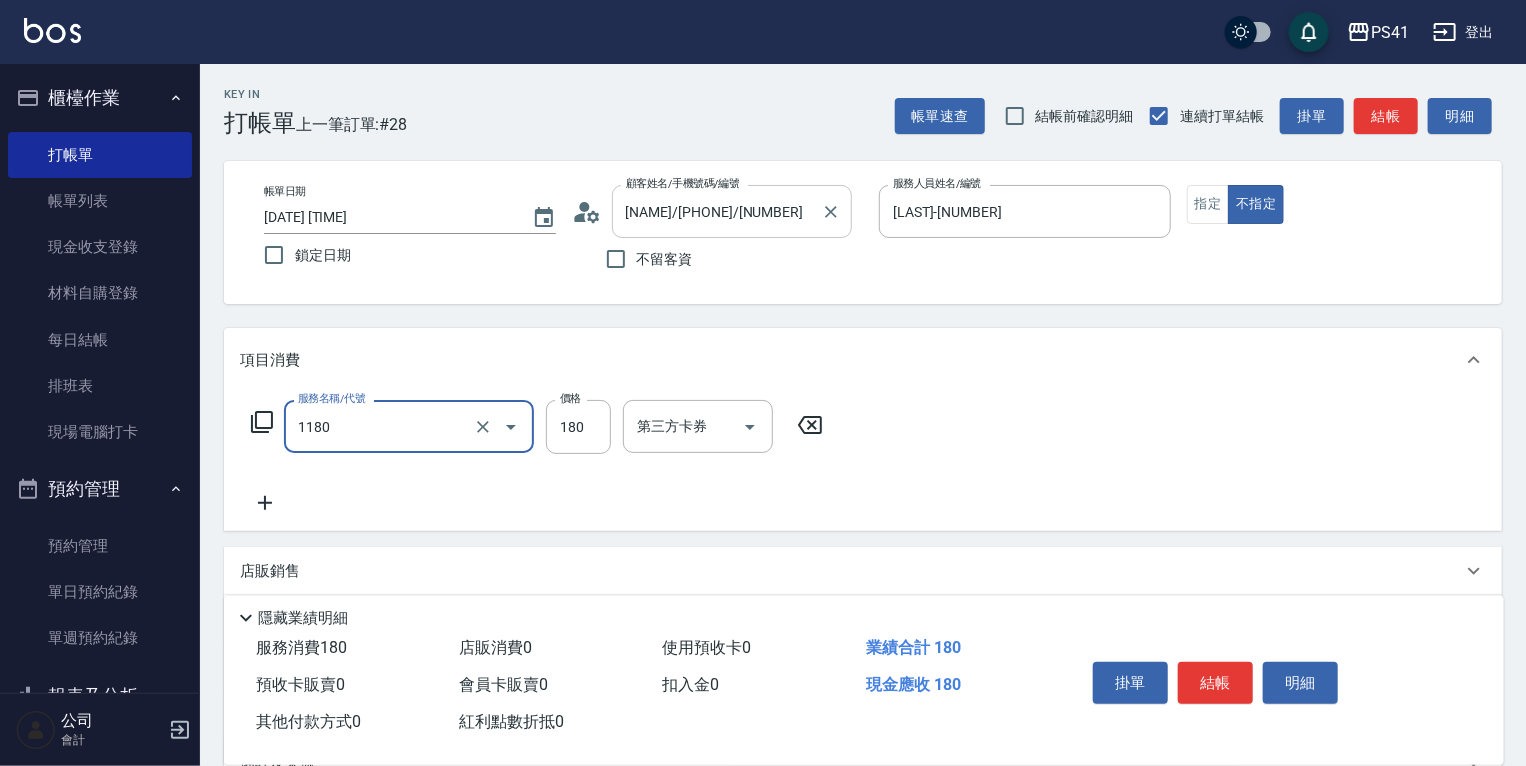 type on "洗髮(洗+剪不指定活動)(1180)" 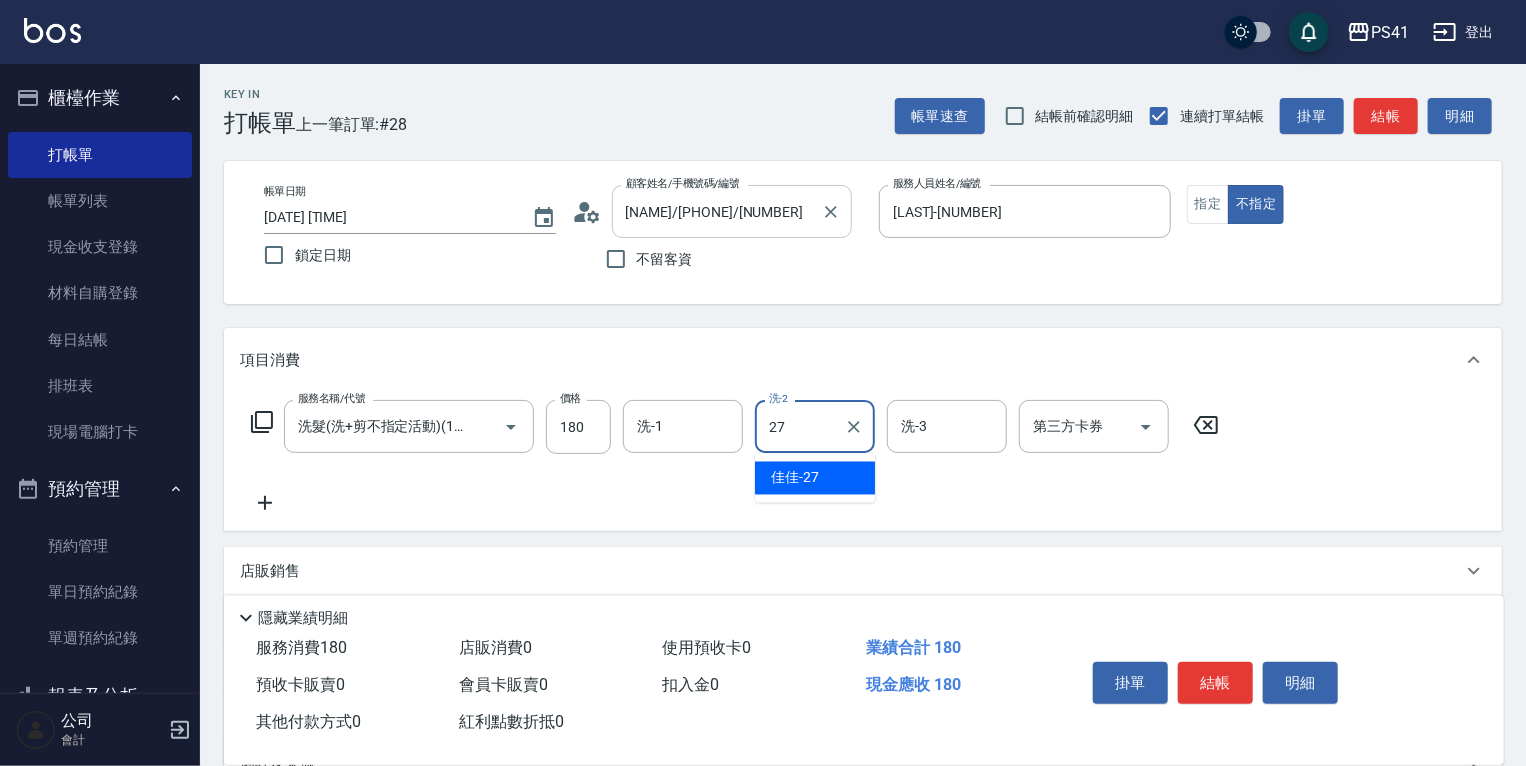 type on "佳佳-27" 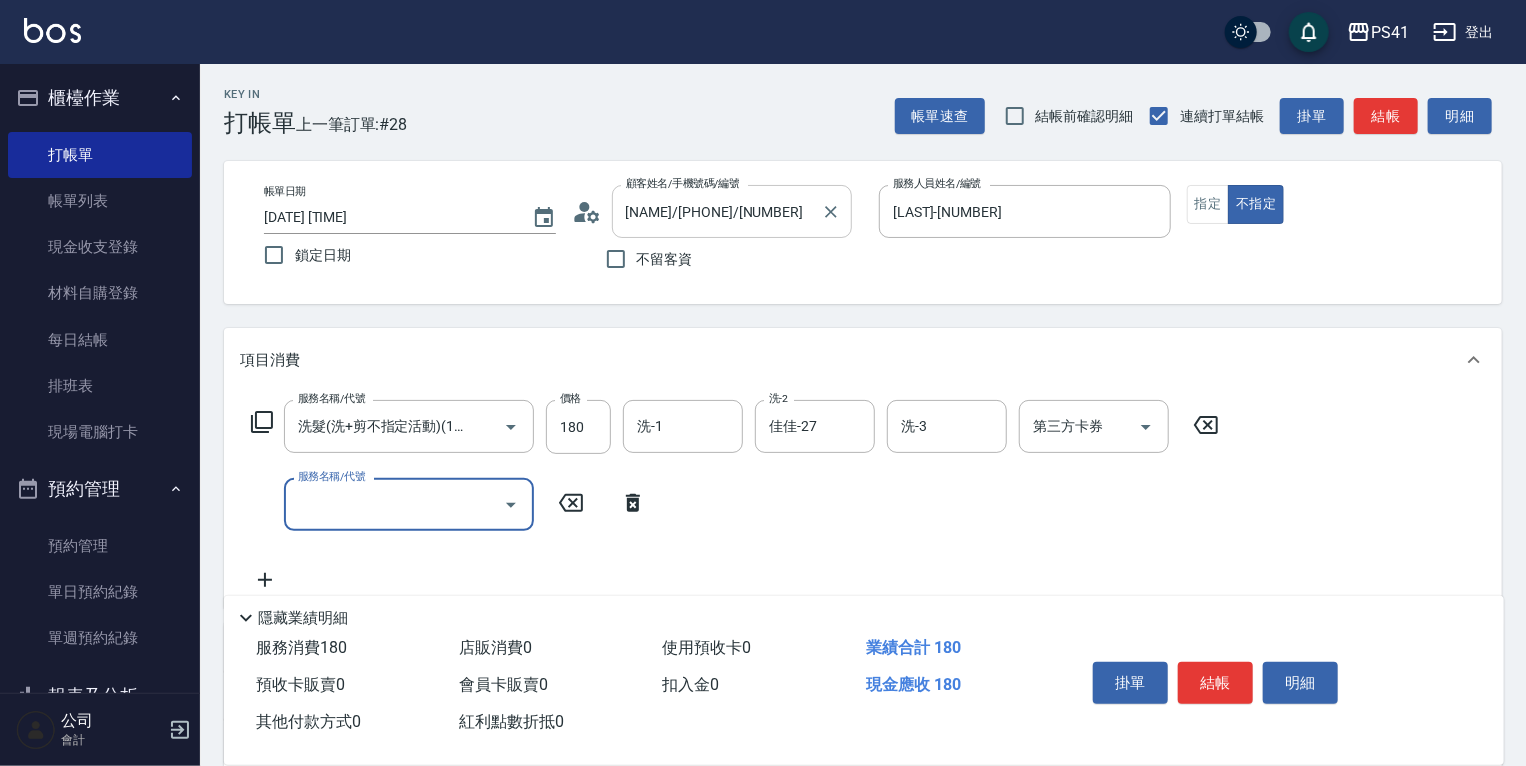 scroll, scrollTop: 0, scrollLeft: 0, axis: both 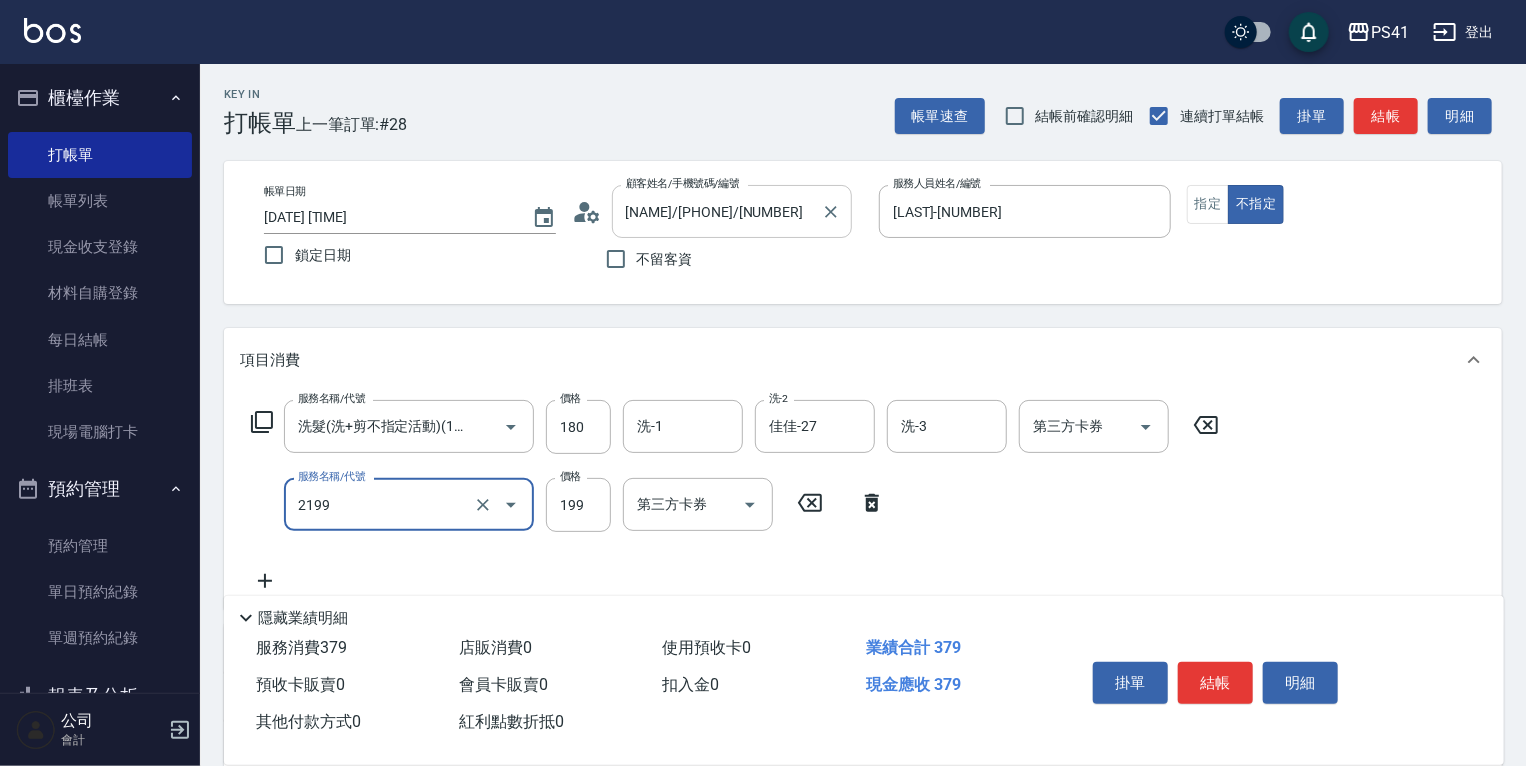type on "不指定剪髮活動(2199)" 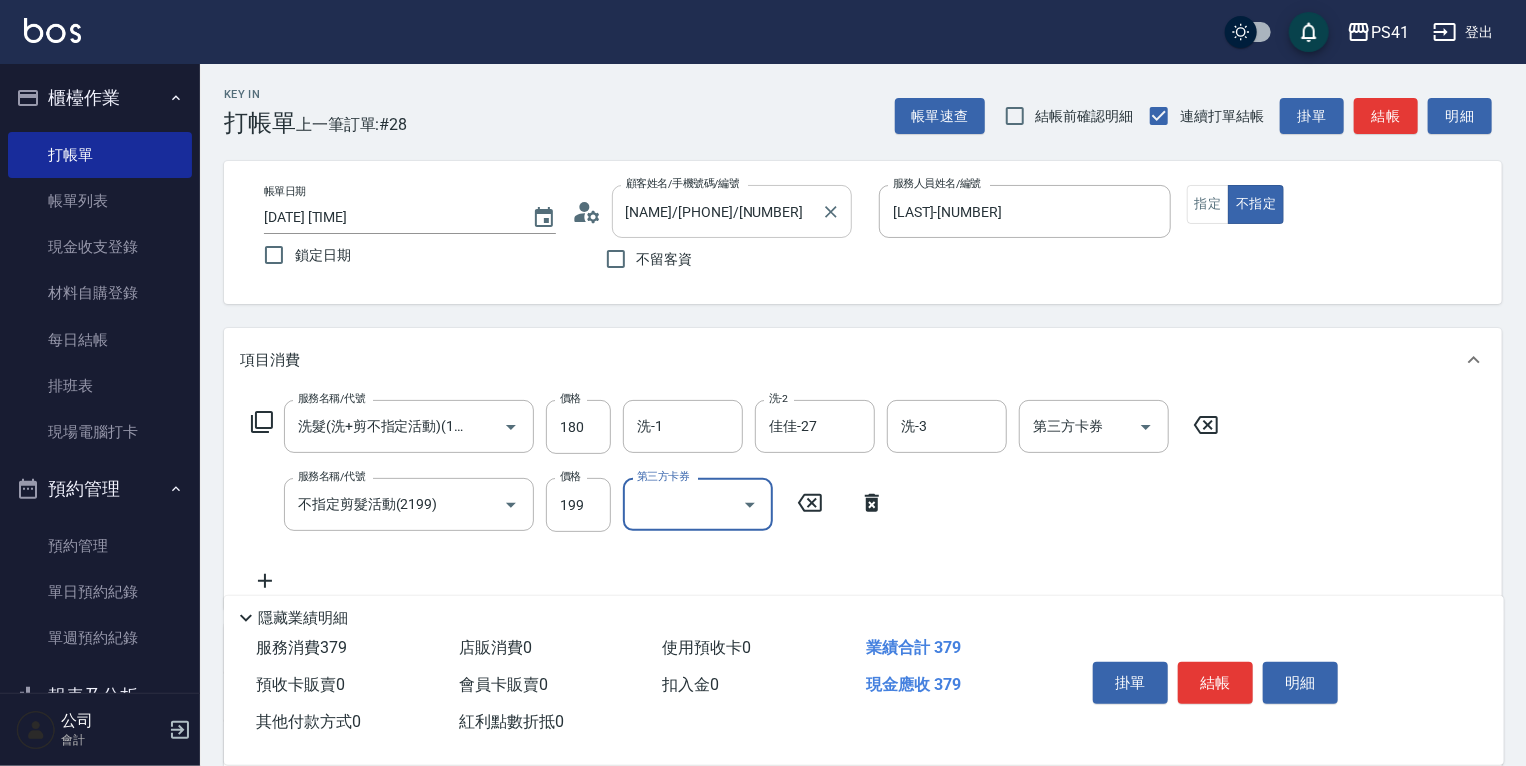 scroll, scrollTop: 0, scrollLeft: 0, axis: both 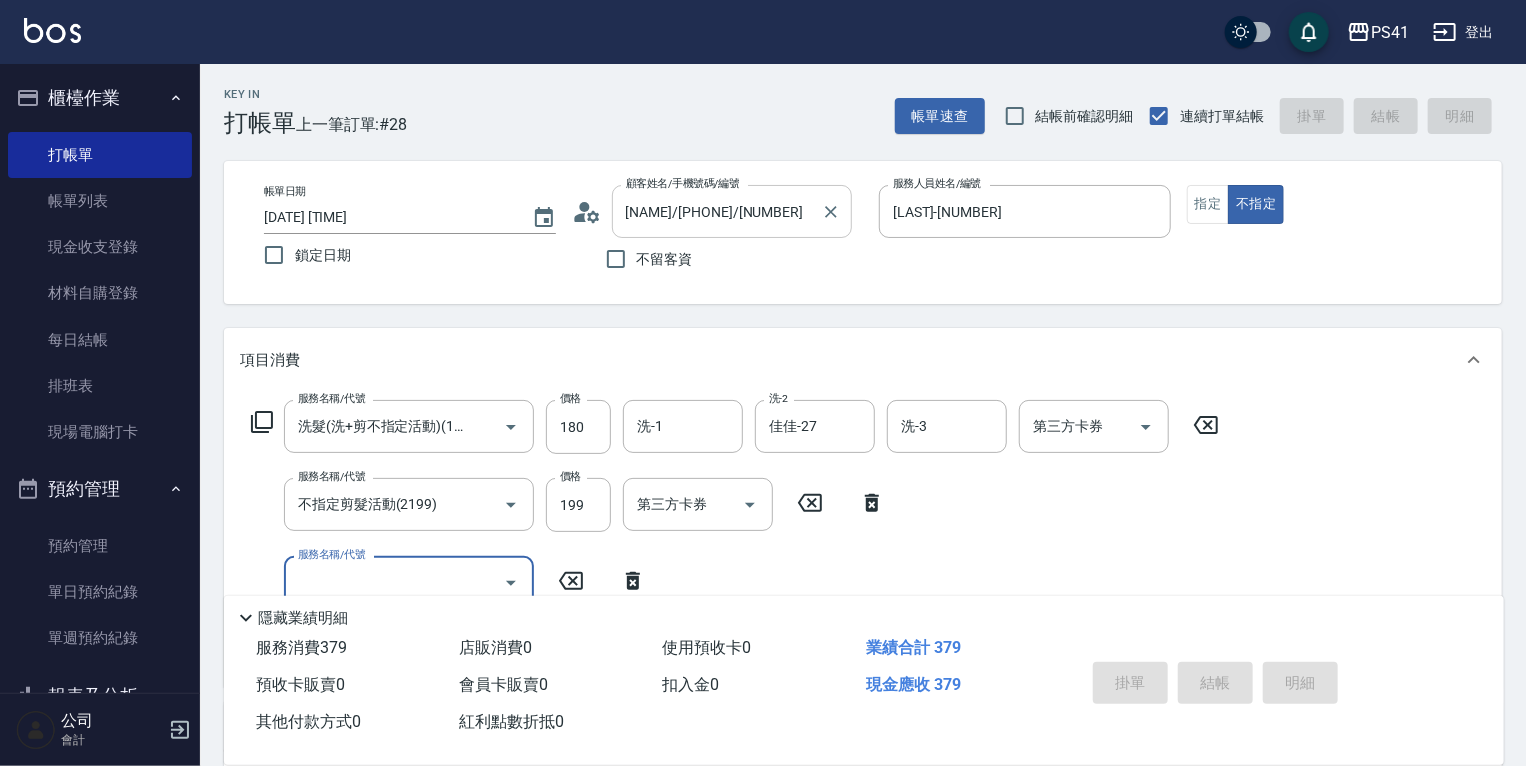 type on "2025/08/09 20:12" 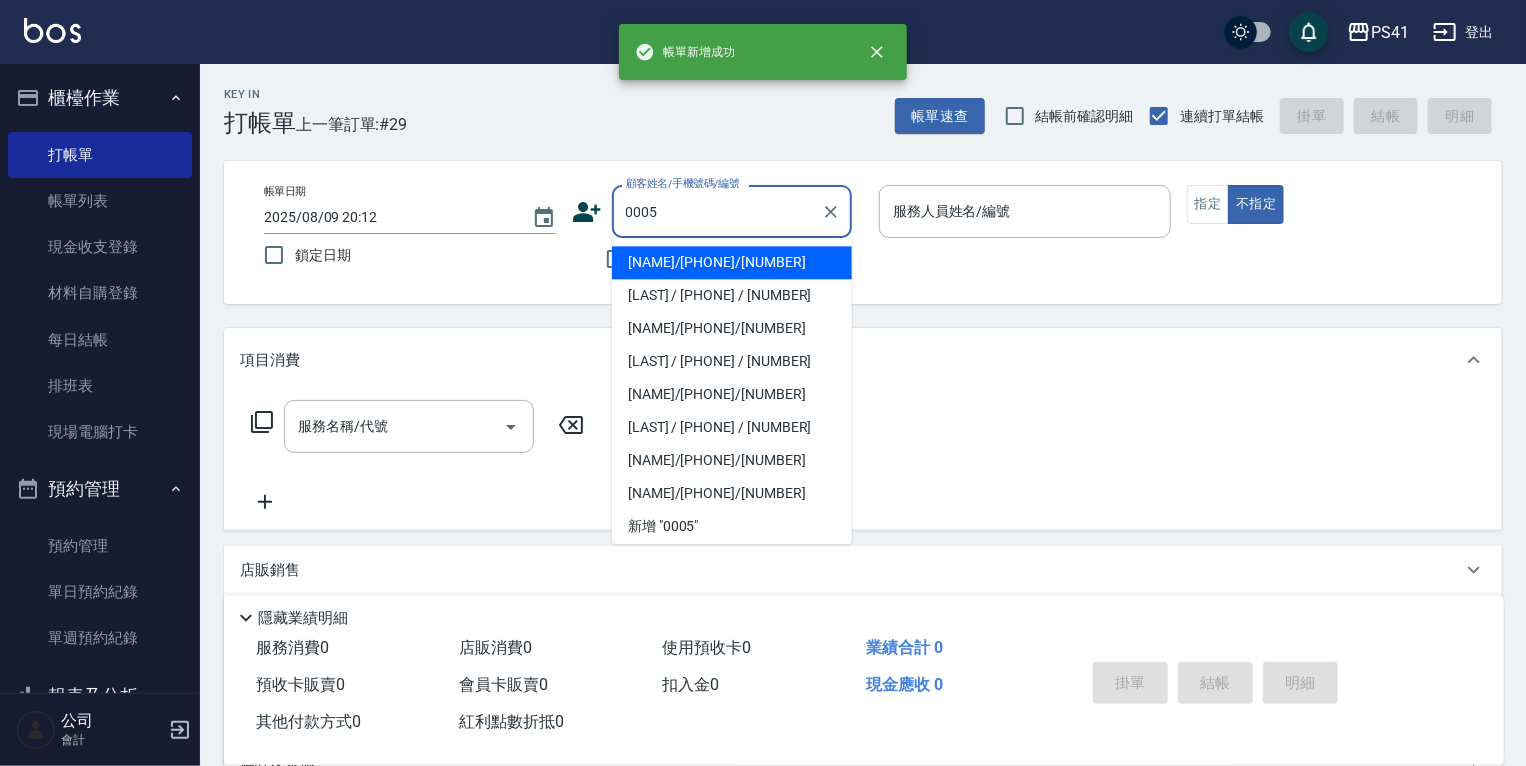 type on "[NAME]/[PHONE]/[NUMBER]" 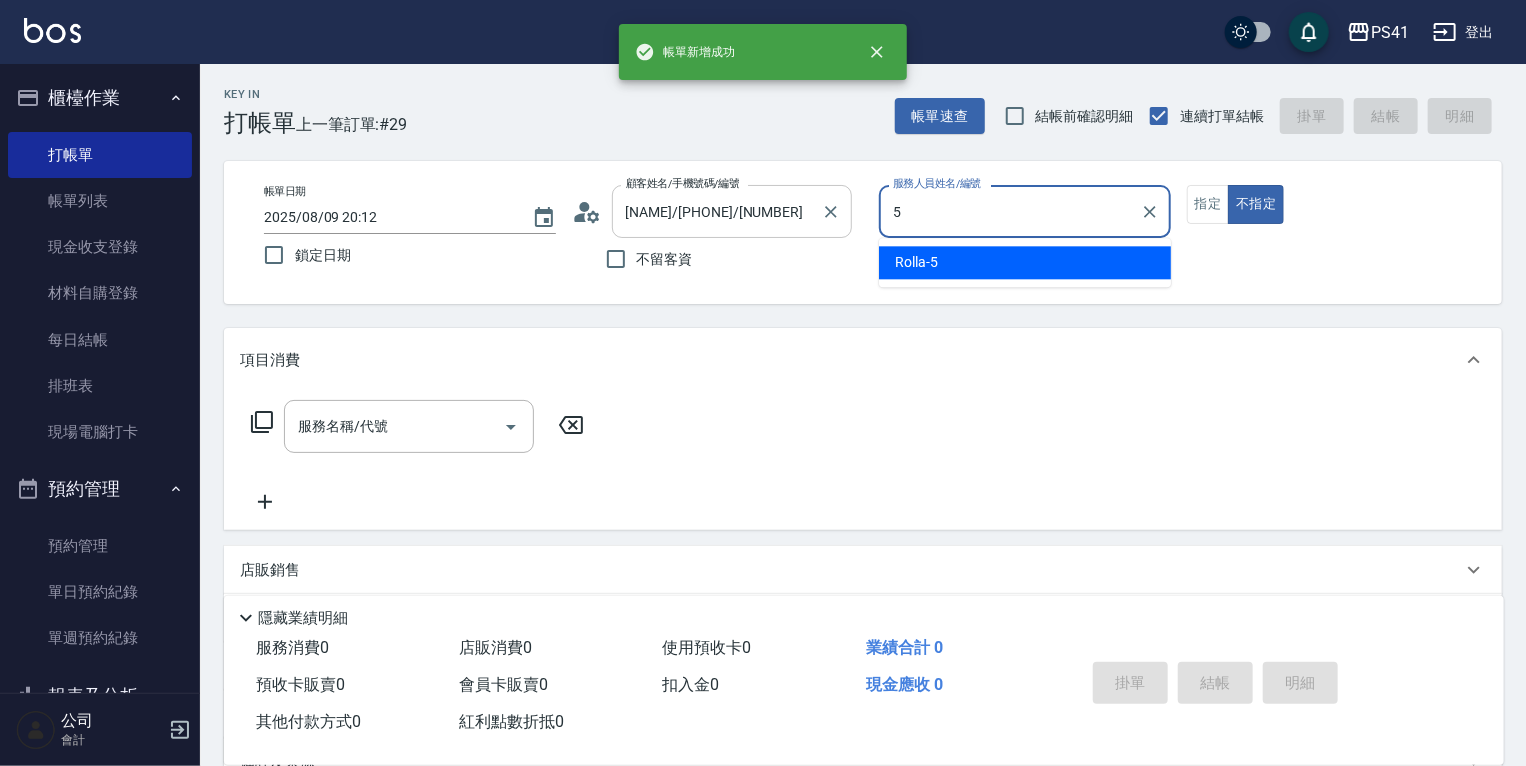 type on "Rolla-5" 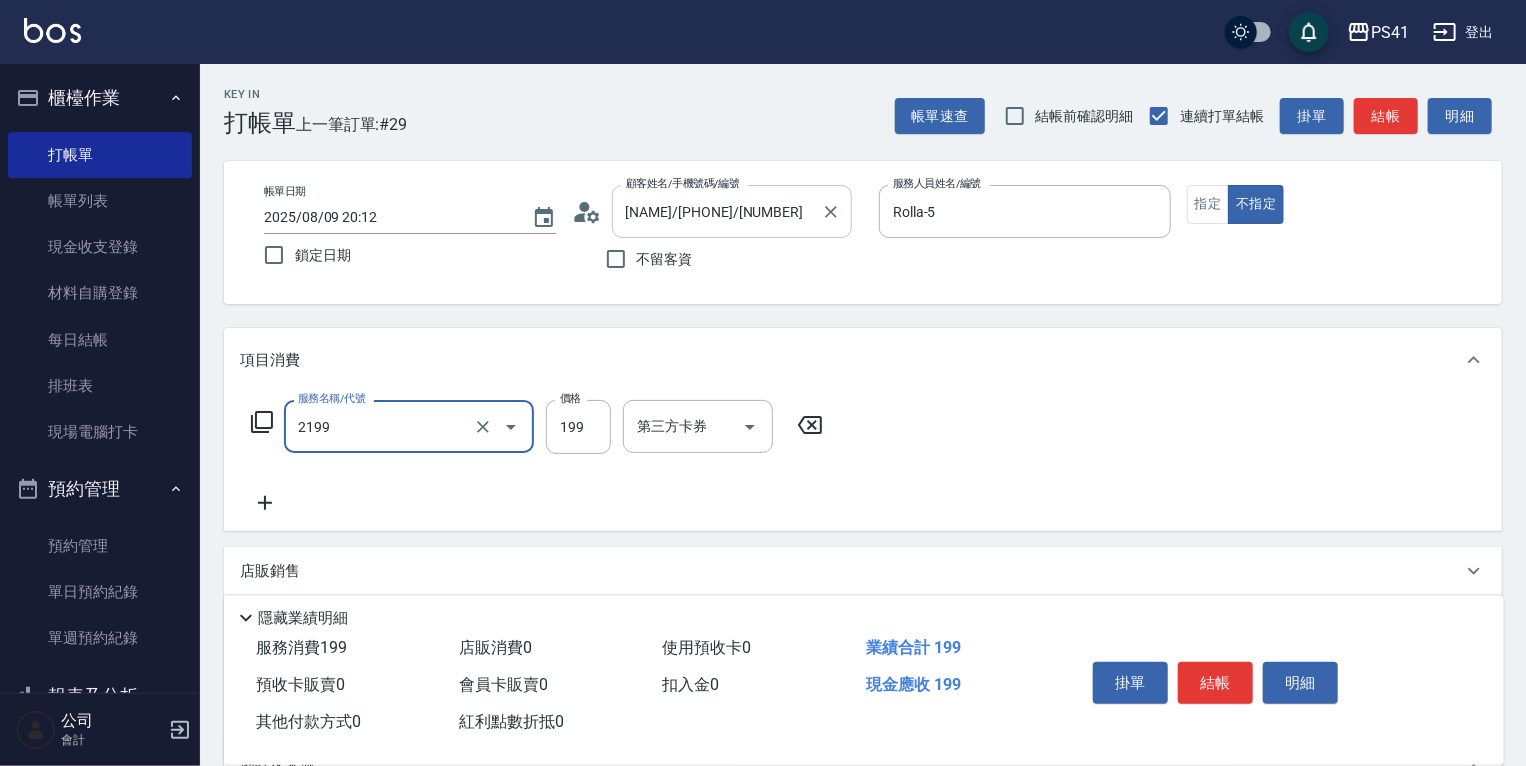 type on "不指定剪髮活動(2199)" 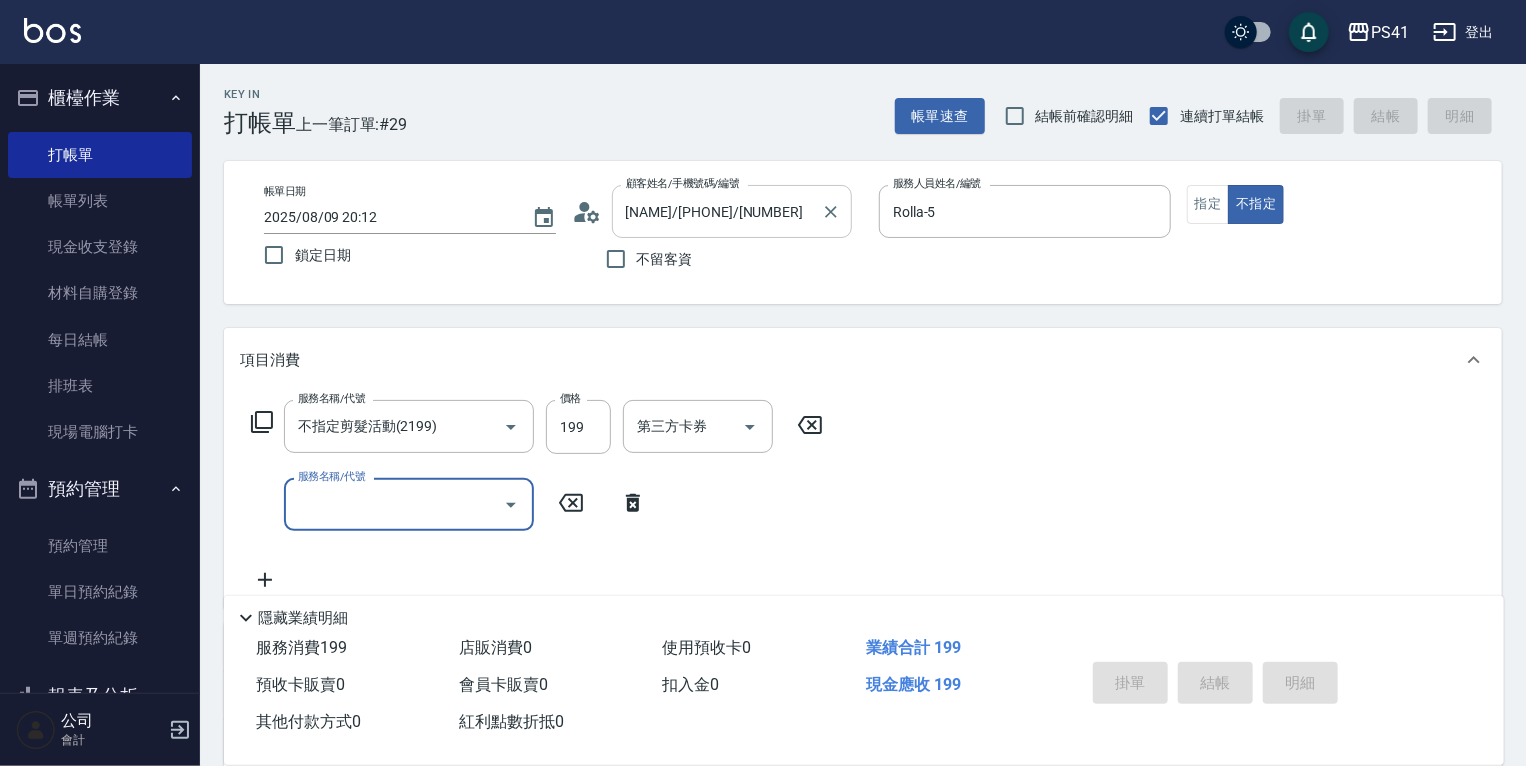 type 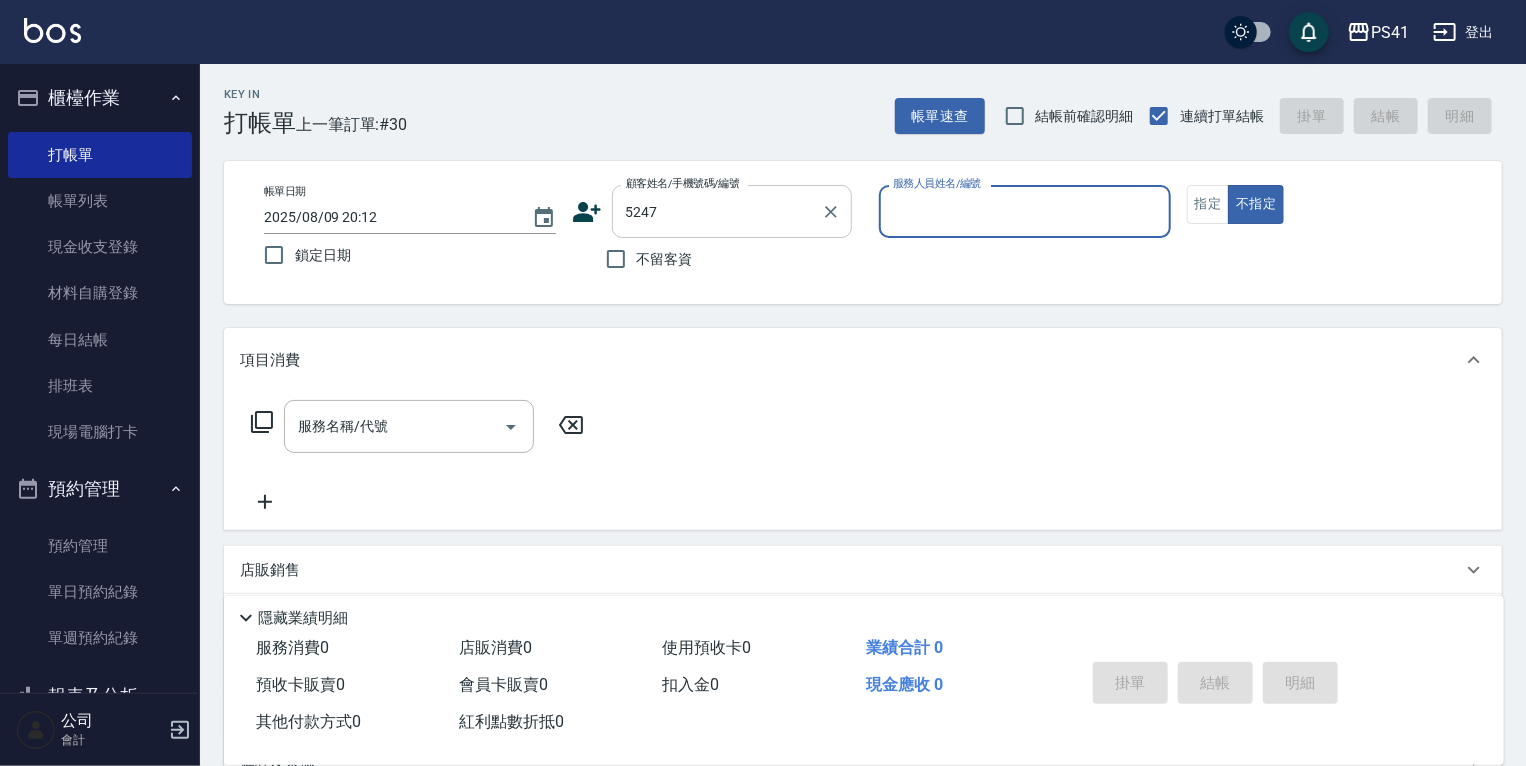type on "[NAME]/[PHONE]/[NUMBER]" 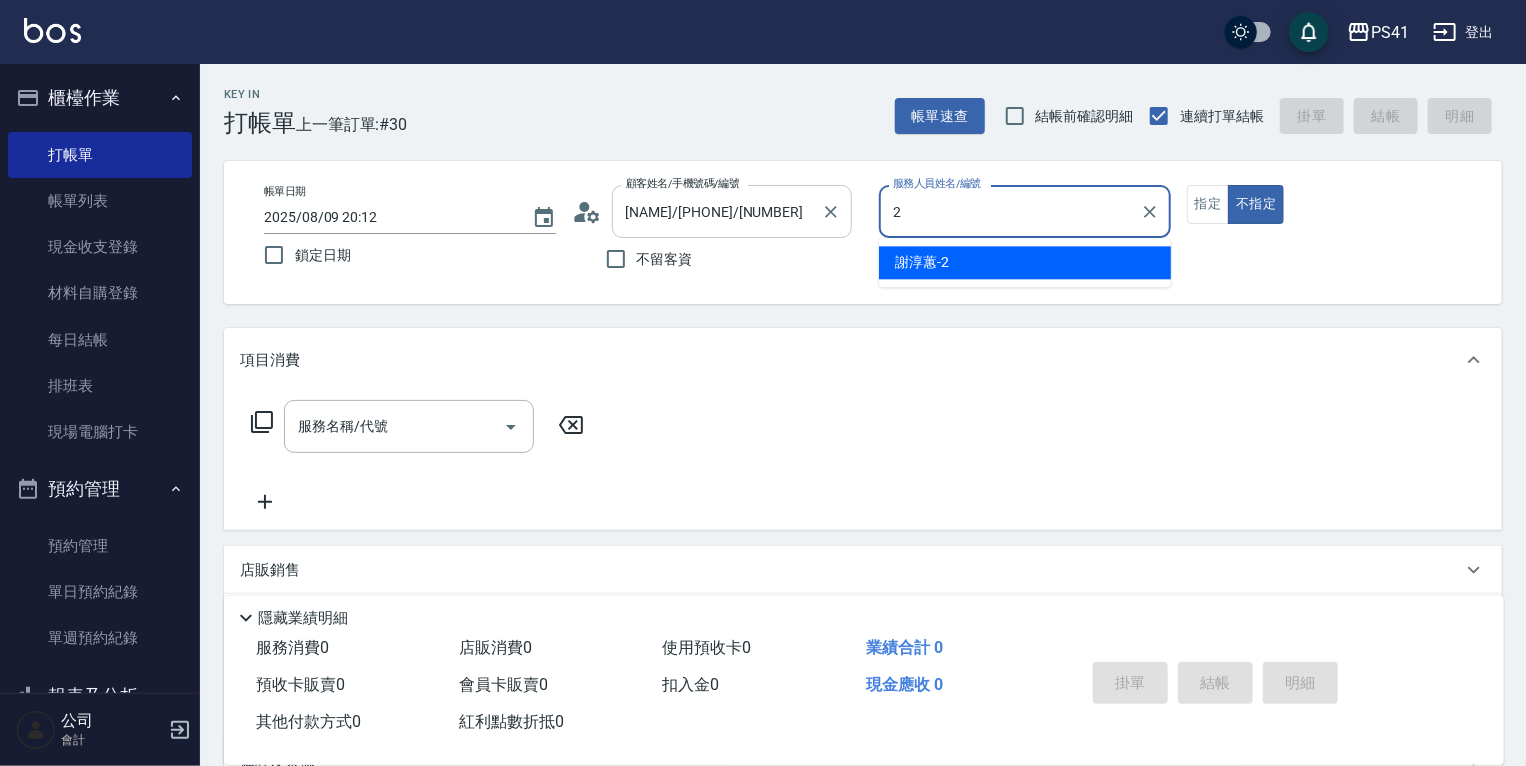 type on "[LAST]-[NUMBER]" 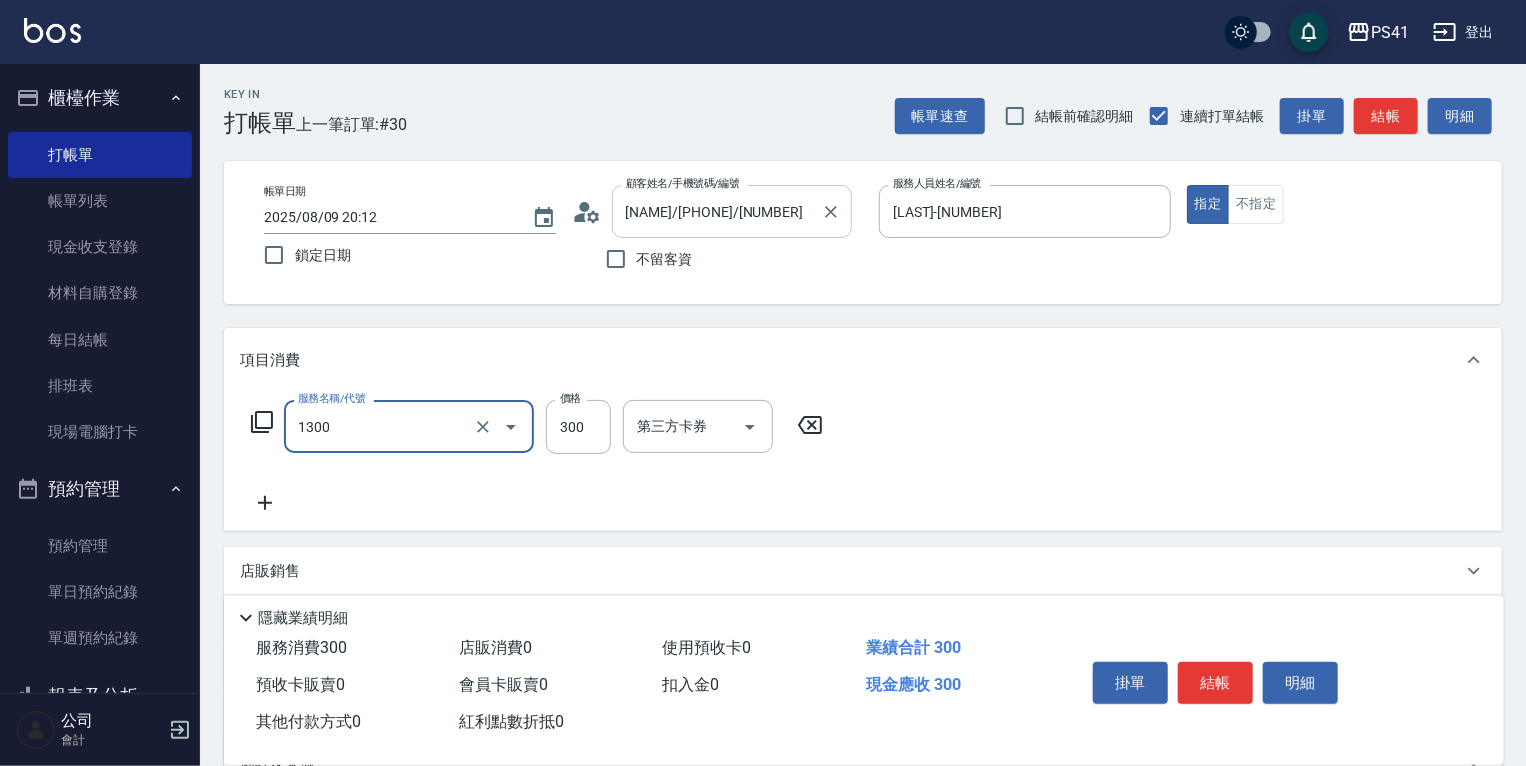 type on "洗髮300(1300)" 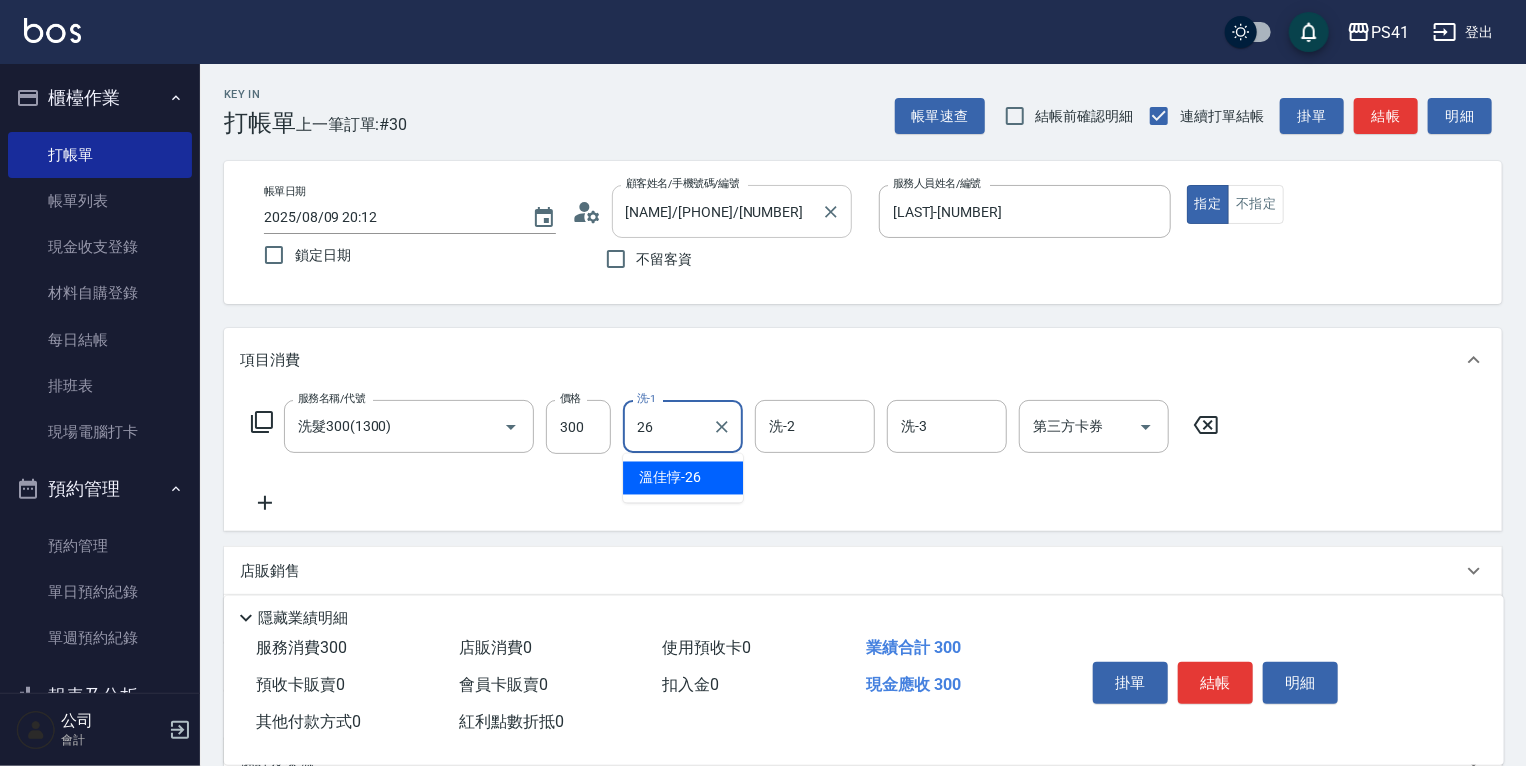 type on "[LAST]-[NUMBER]" 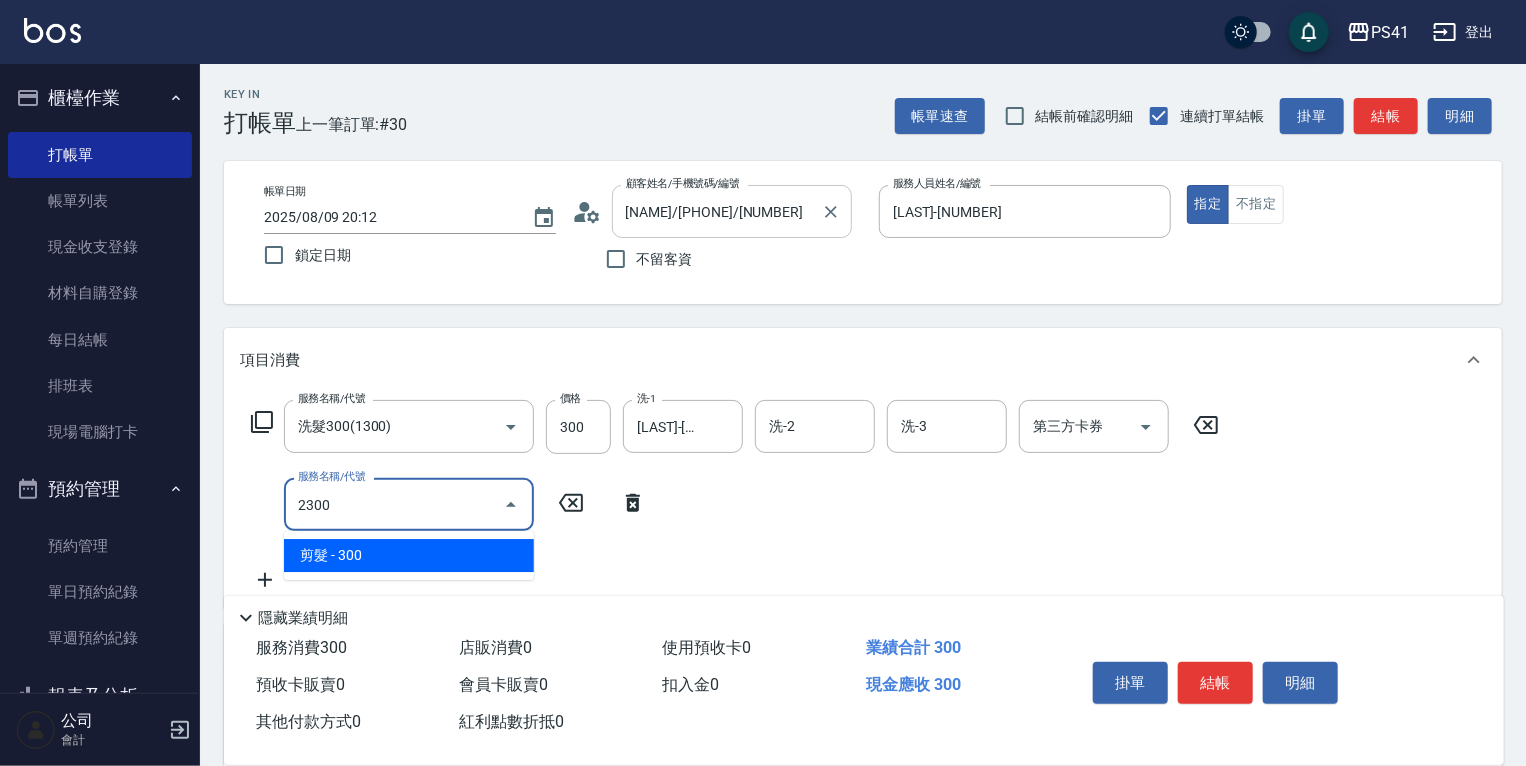 type on "剪髮(2300)" 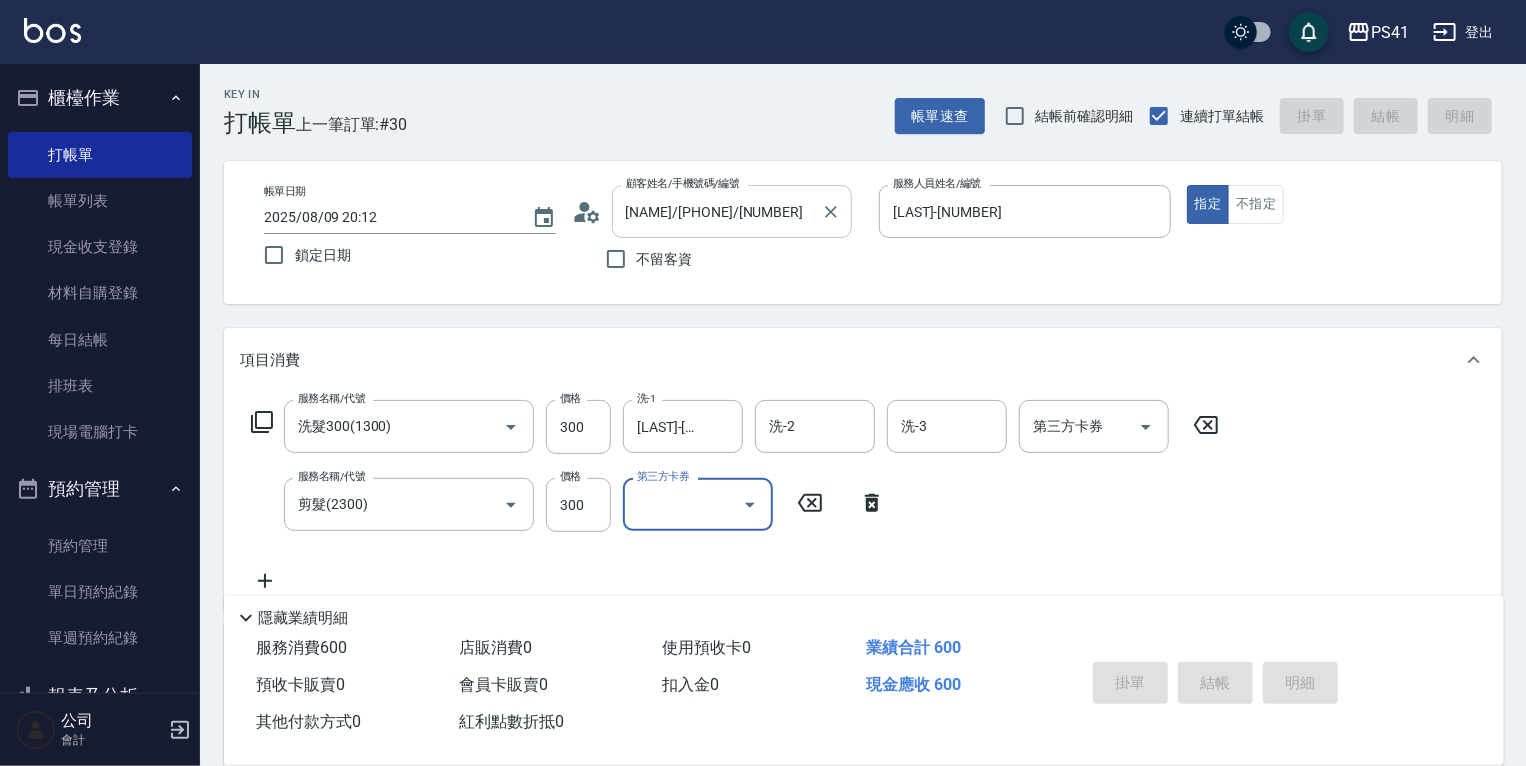 type 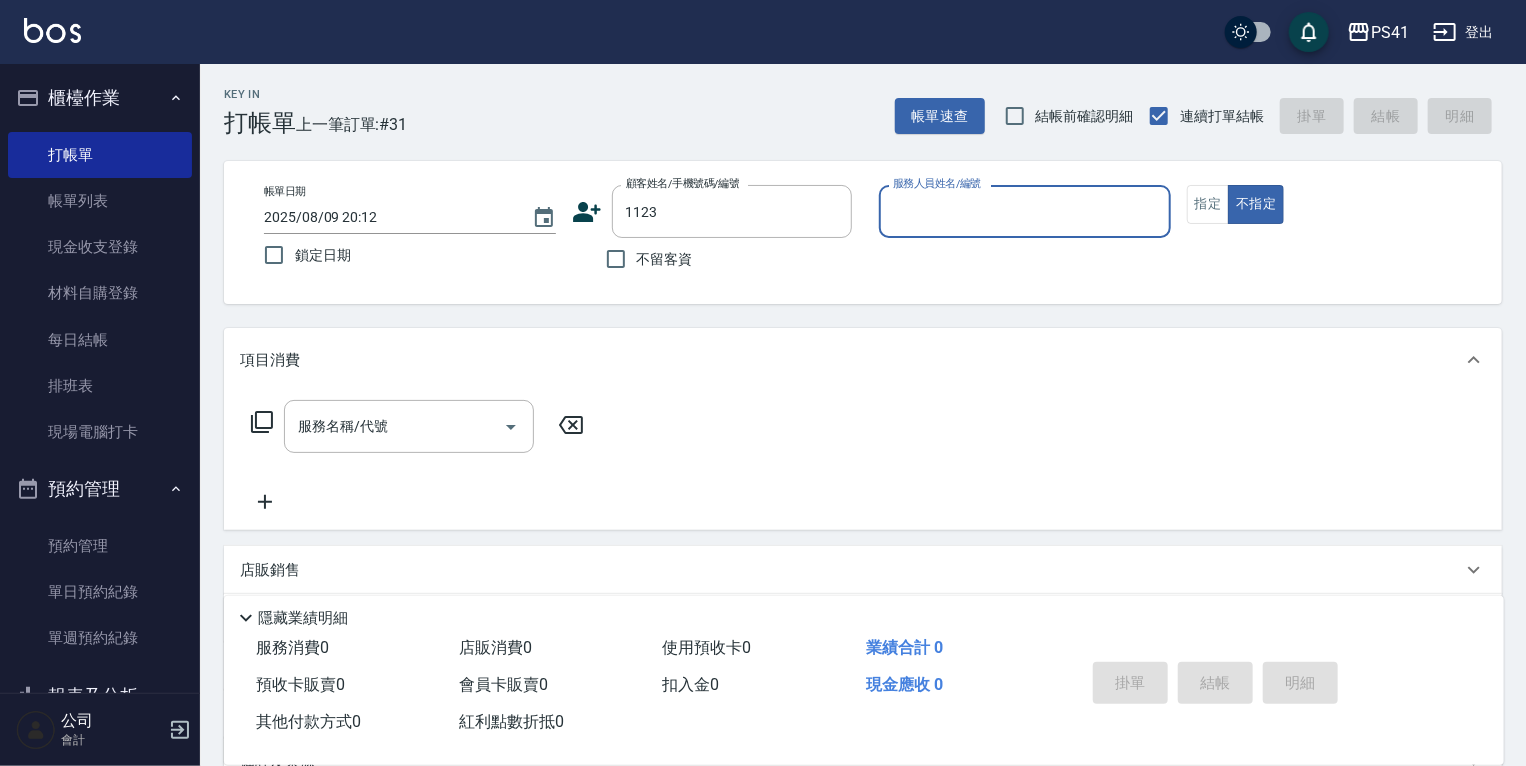 type on "[NAME]/[PHONE]/[NUMBER]" 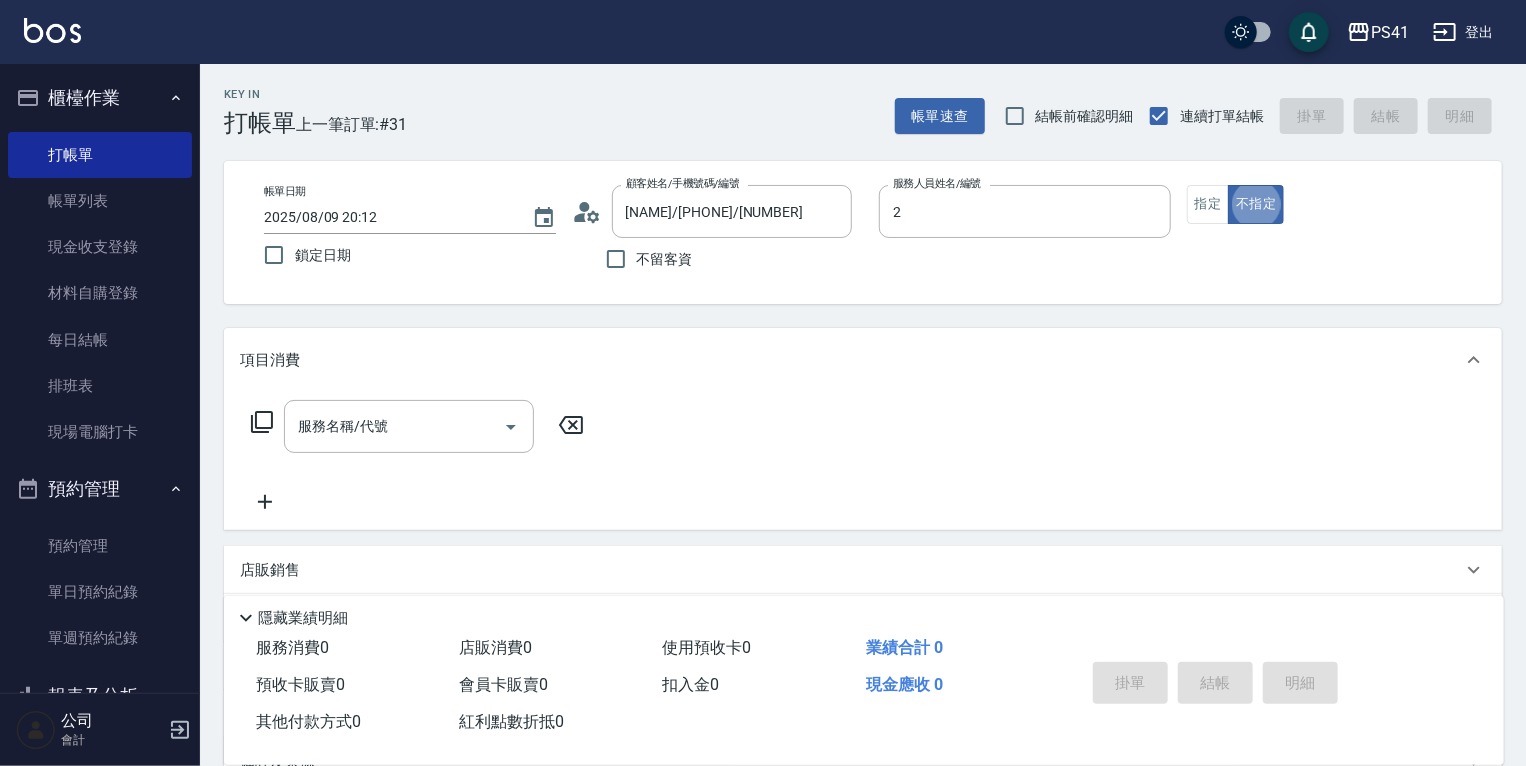 type on "[LAST]-[NUMBER]" 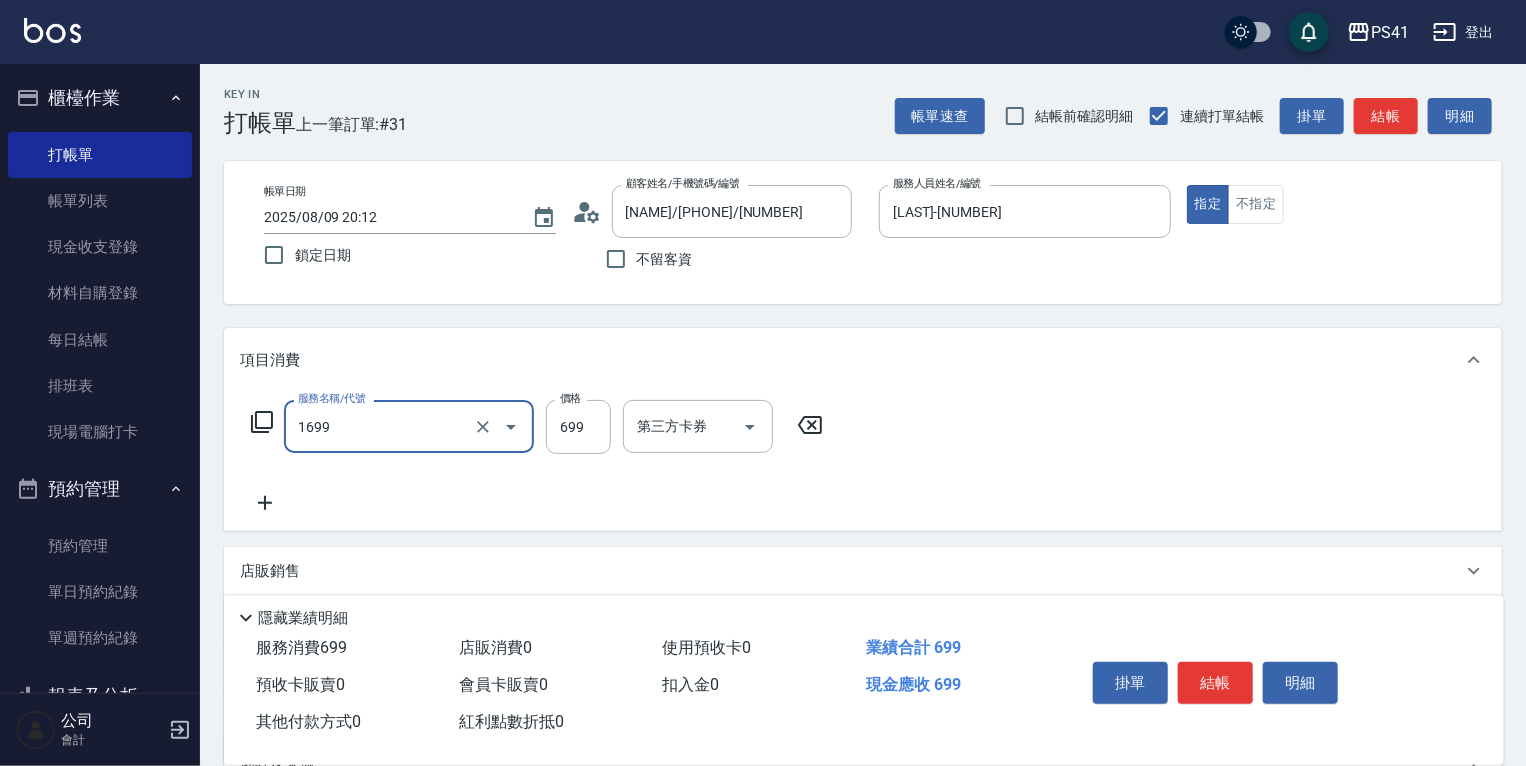 type on "純粹植淨控油SPA洗髮699(1699)" 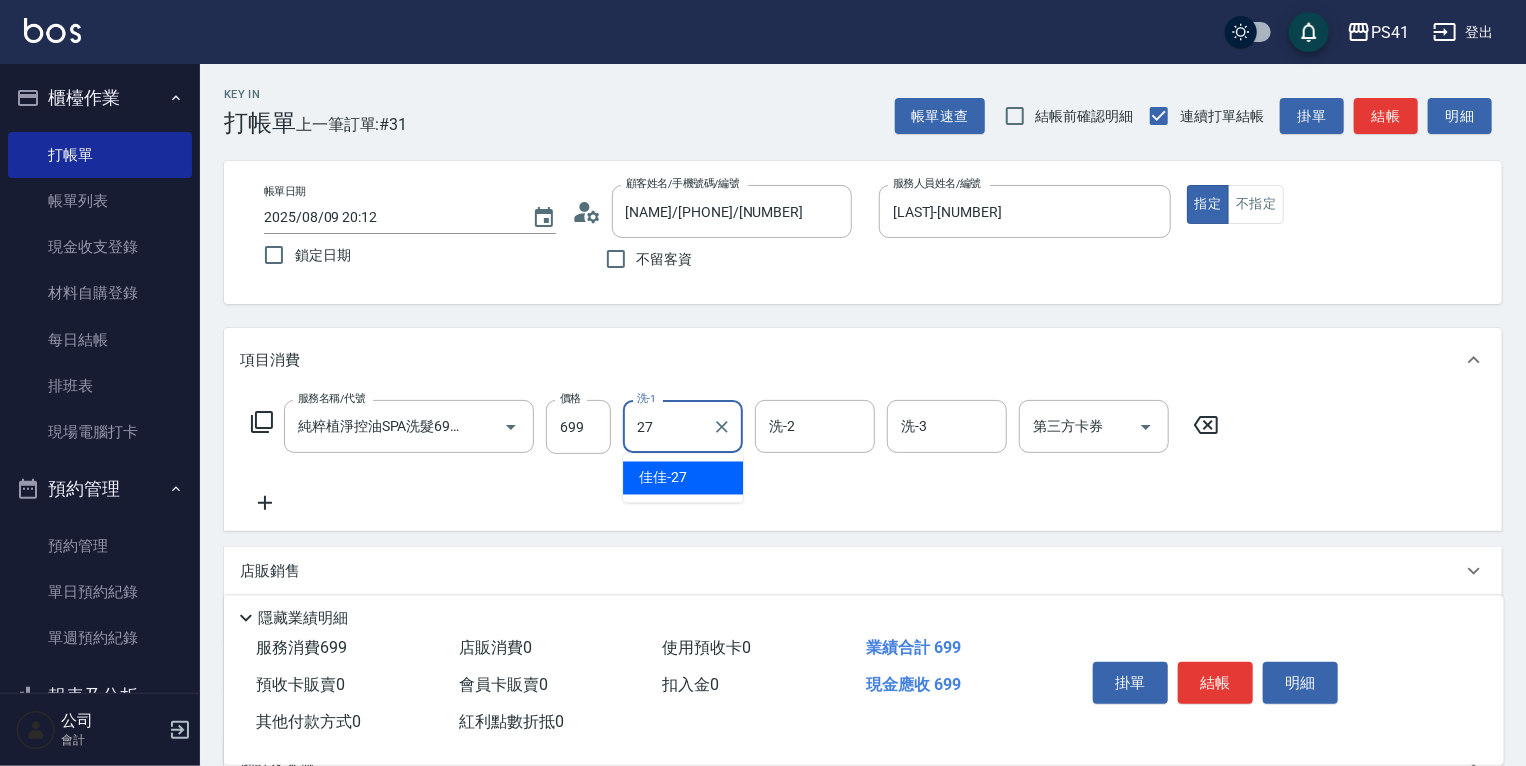 type on "佳佳-27" 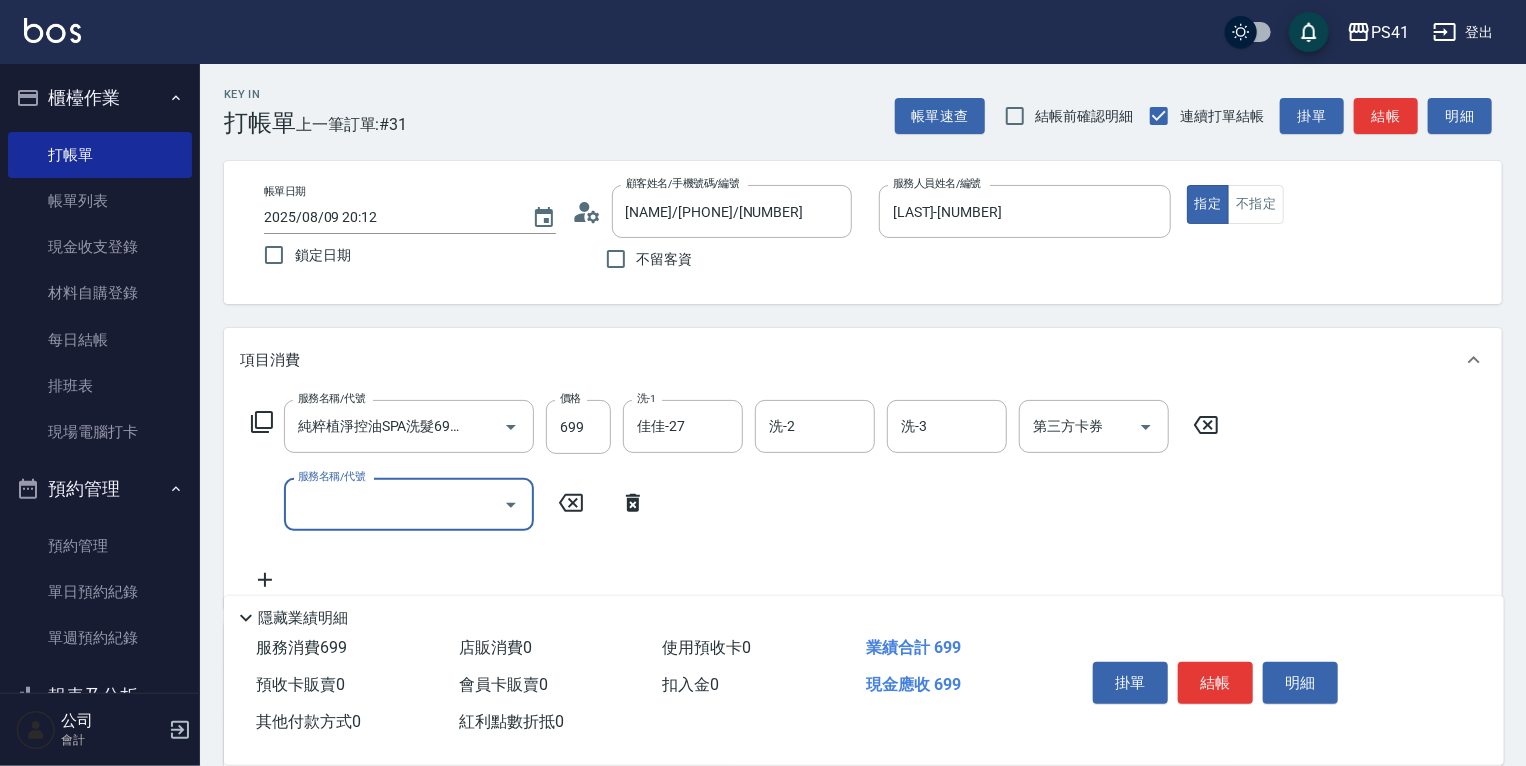 scroll, scrollTop: 0, scrollLeft: 0, axis: both 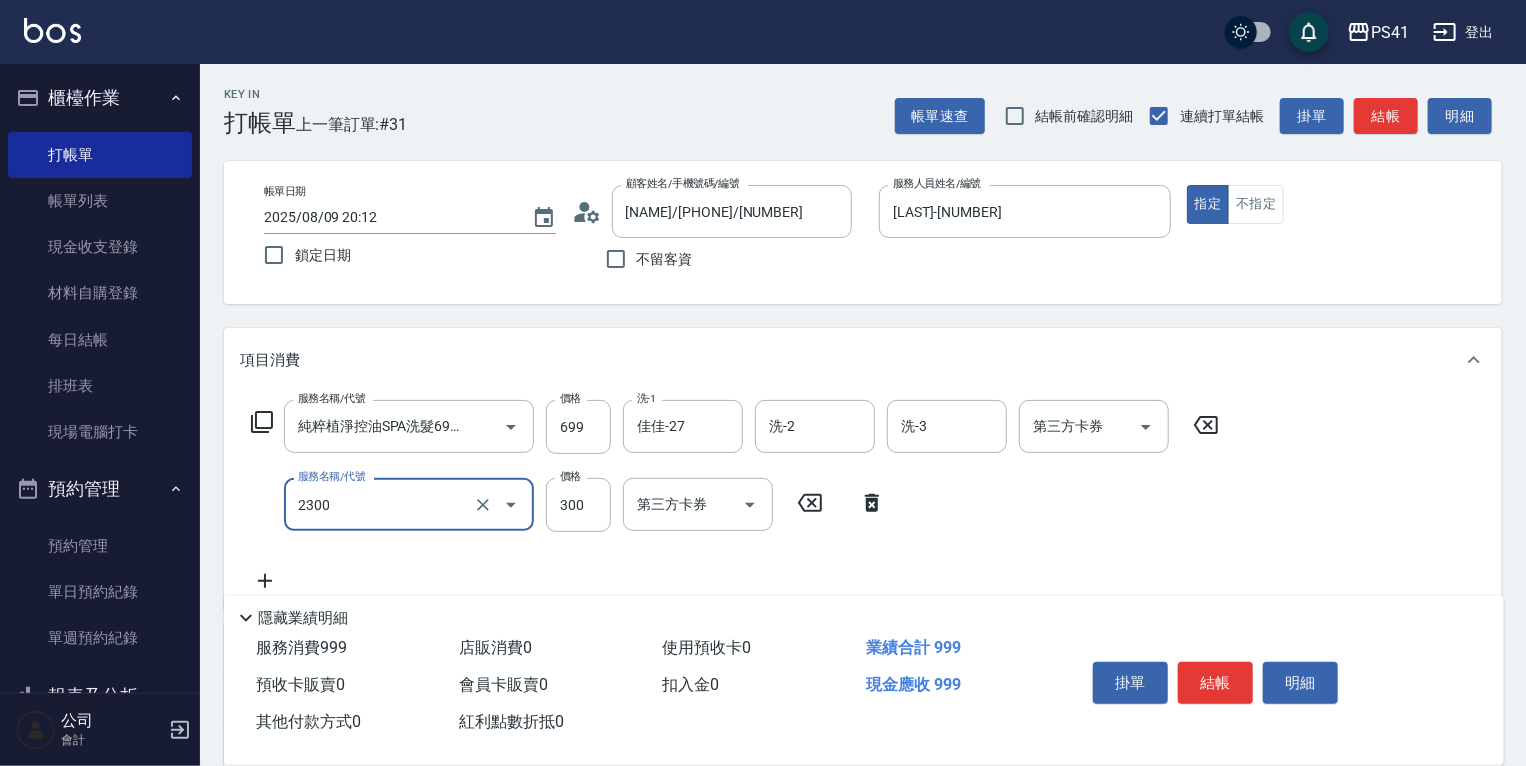 type on "剪髮(2300)" 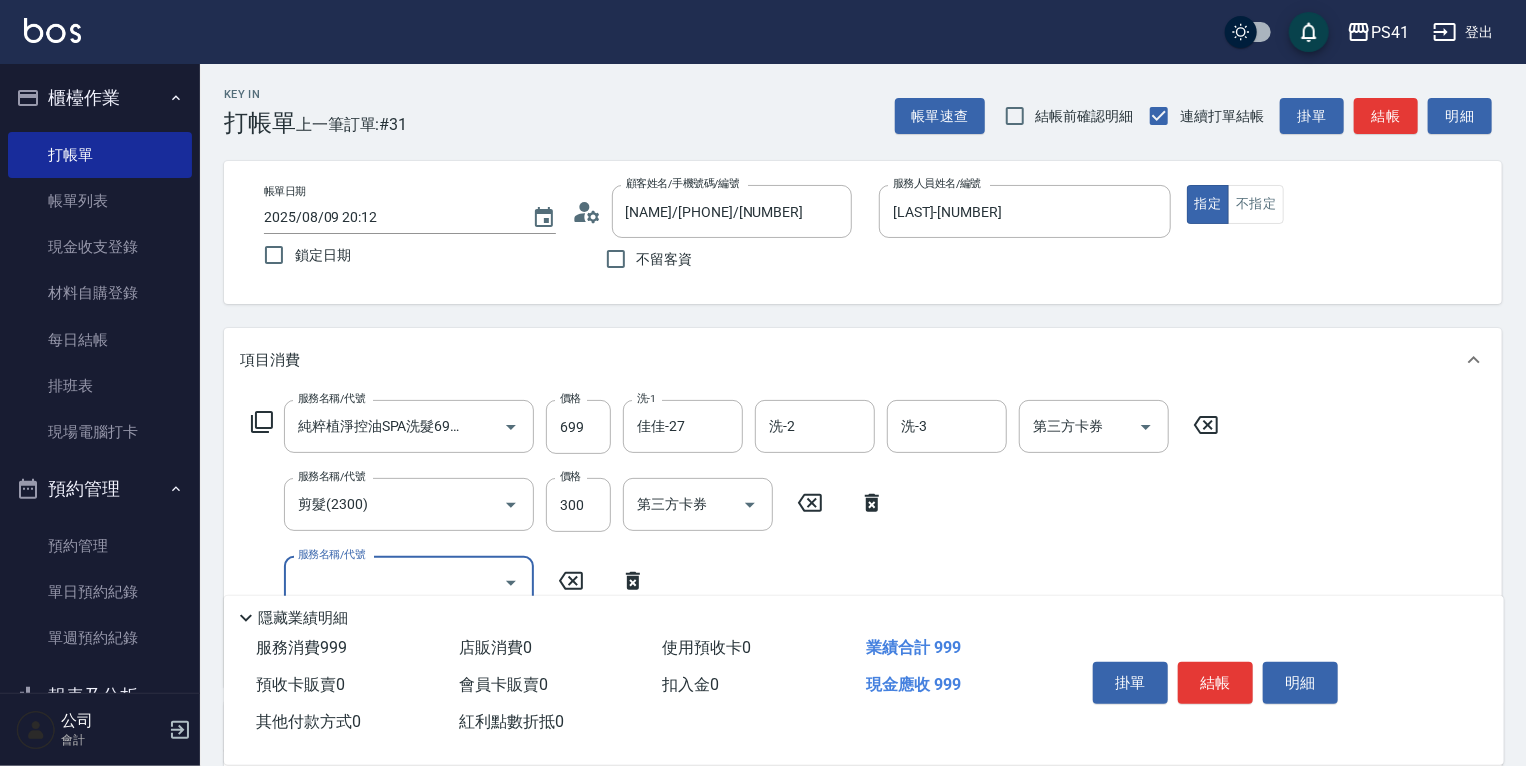 scroll, scrollTop: 0, scrollLeft: 0, axis: both 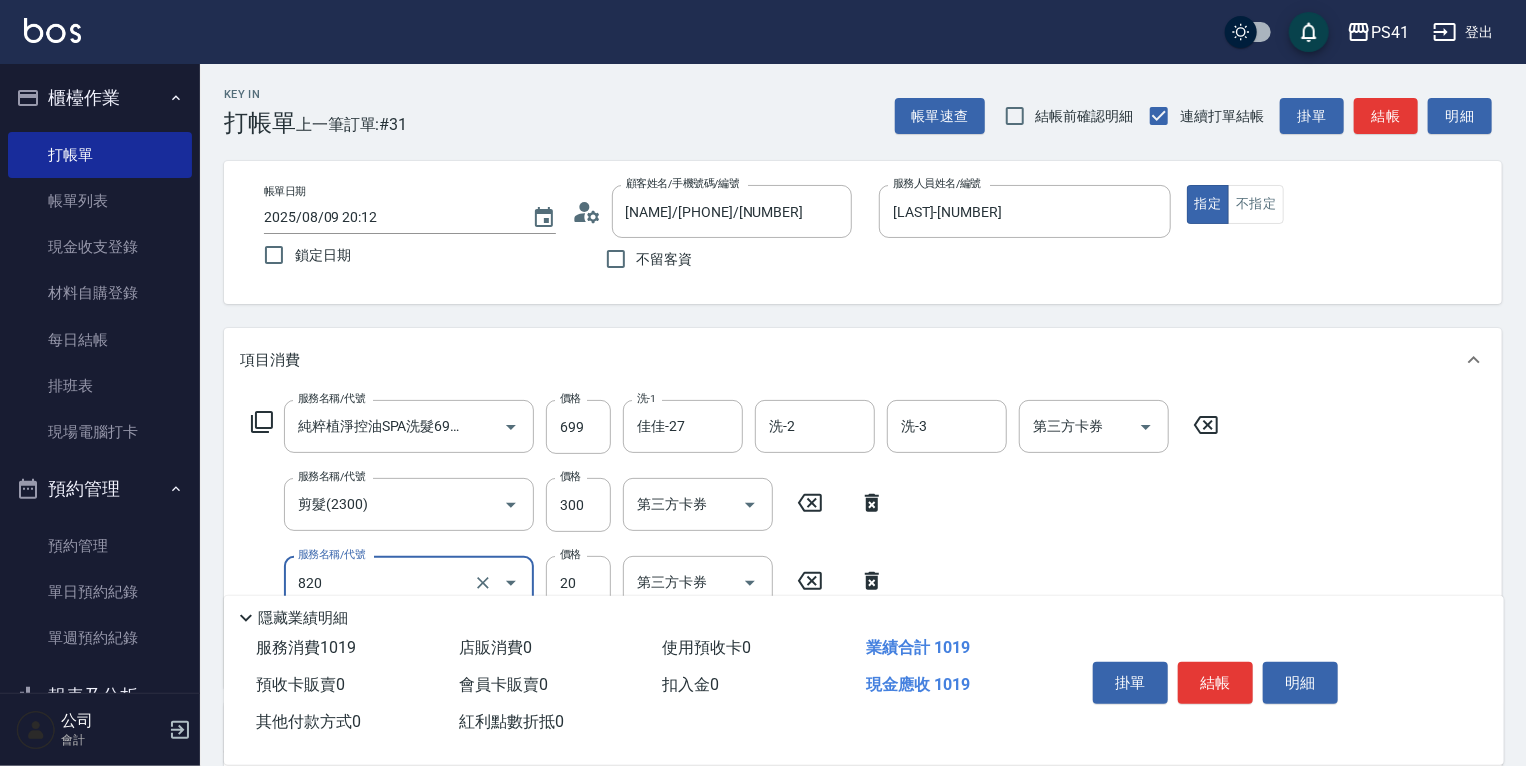 type on "潤絲(820)" 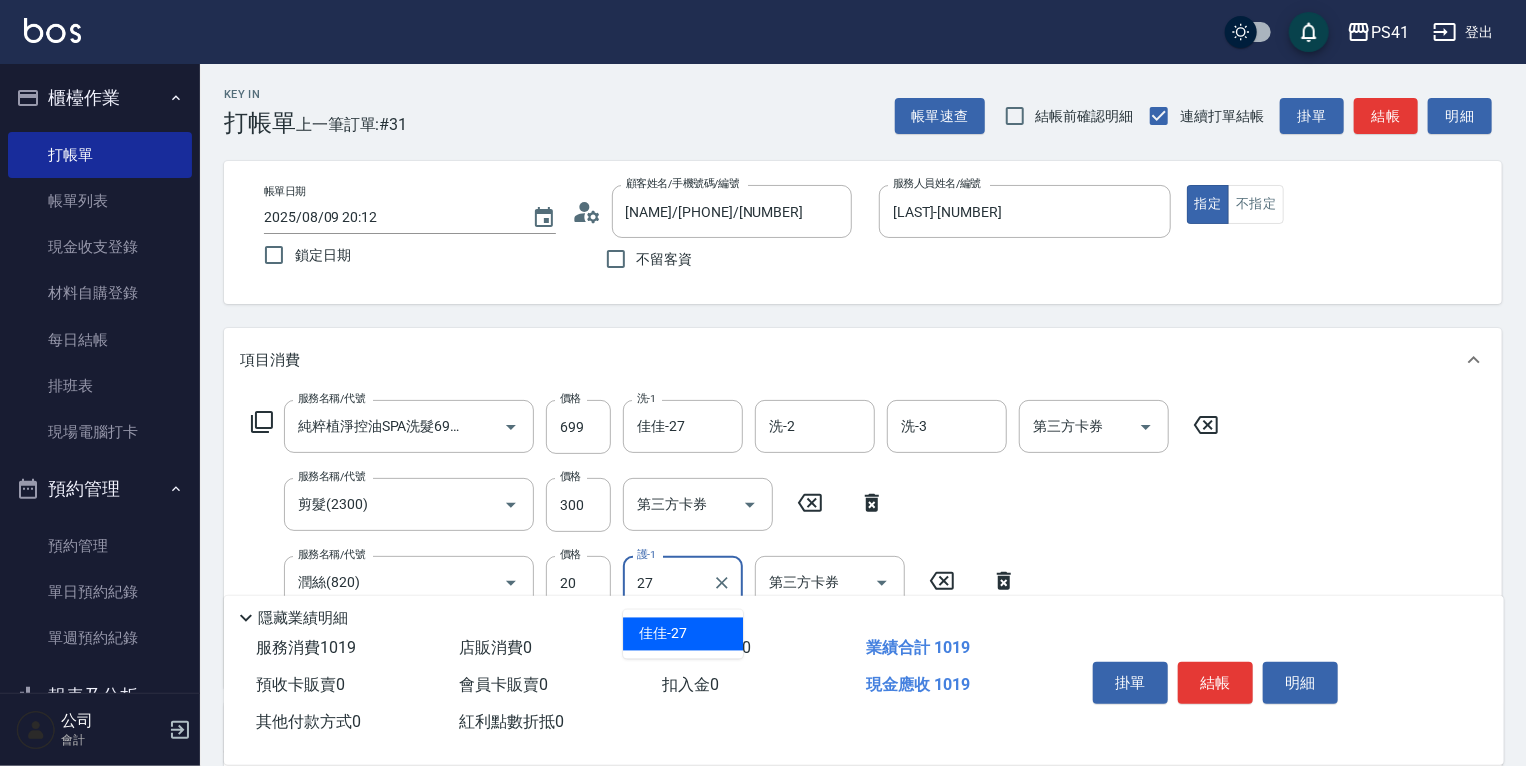 type on "佳佳-27" 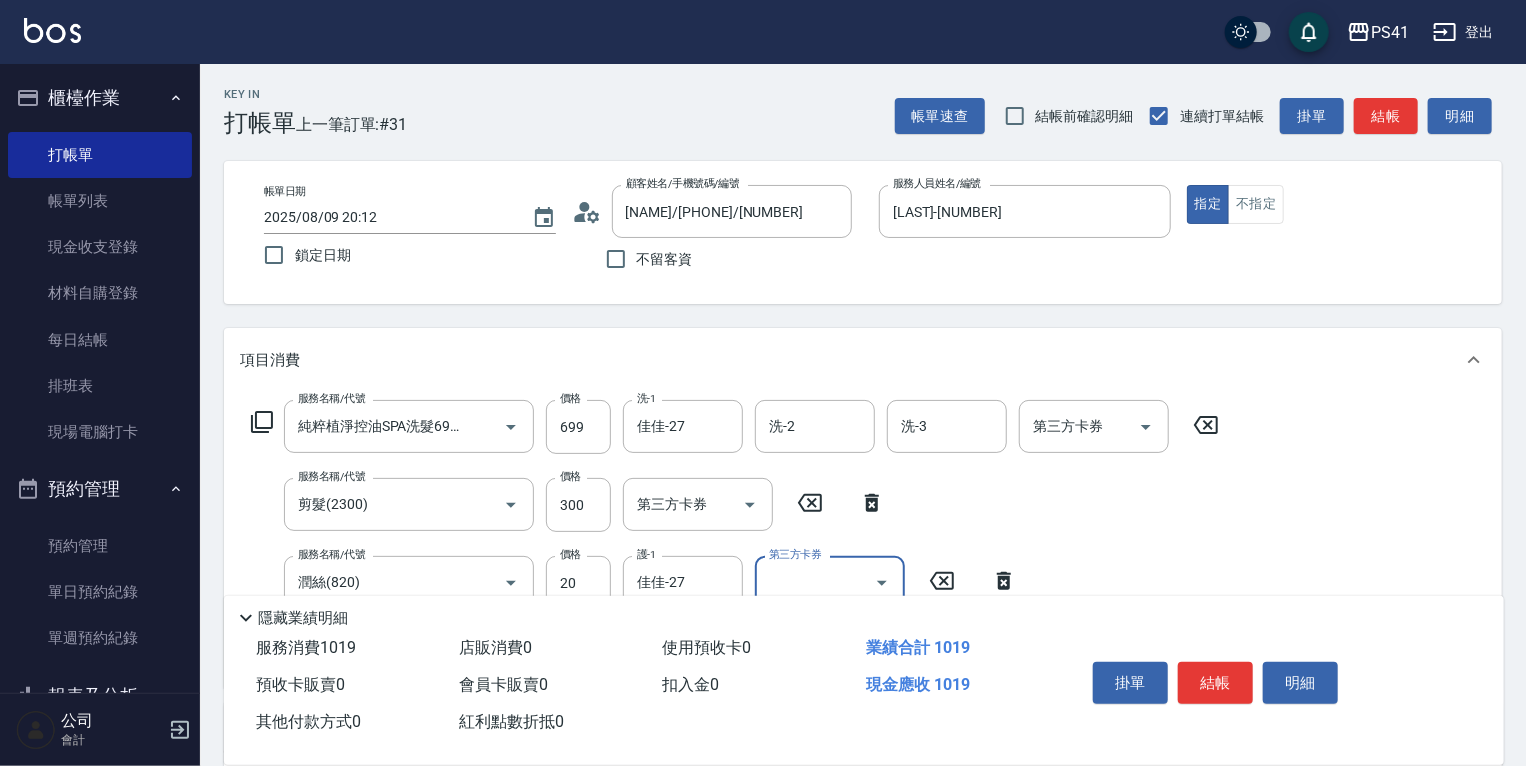 scroll, scrollTop: 0, scrollLeft: 0, axis: both 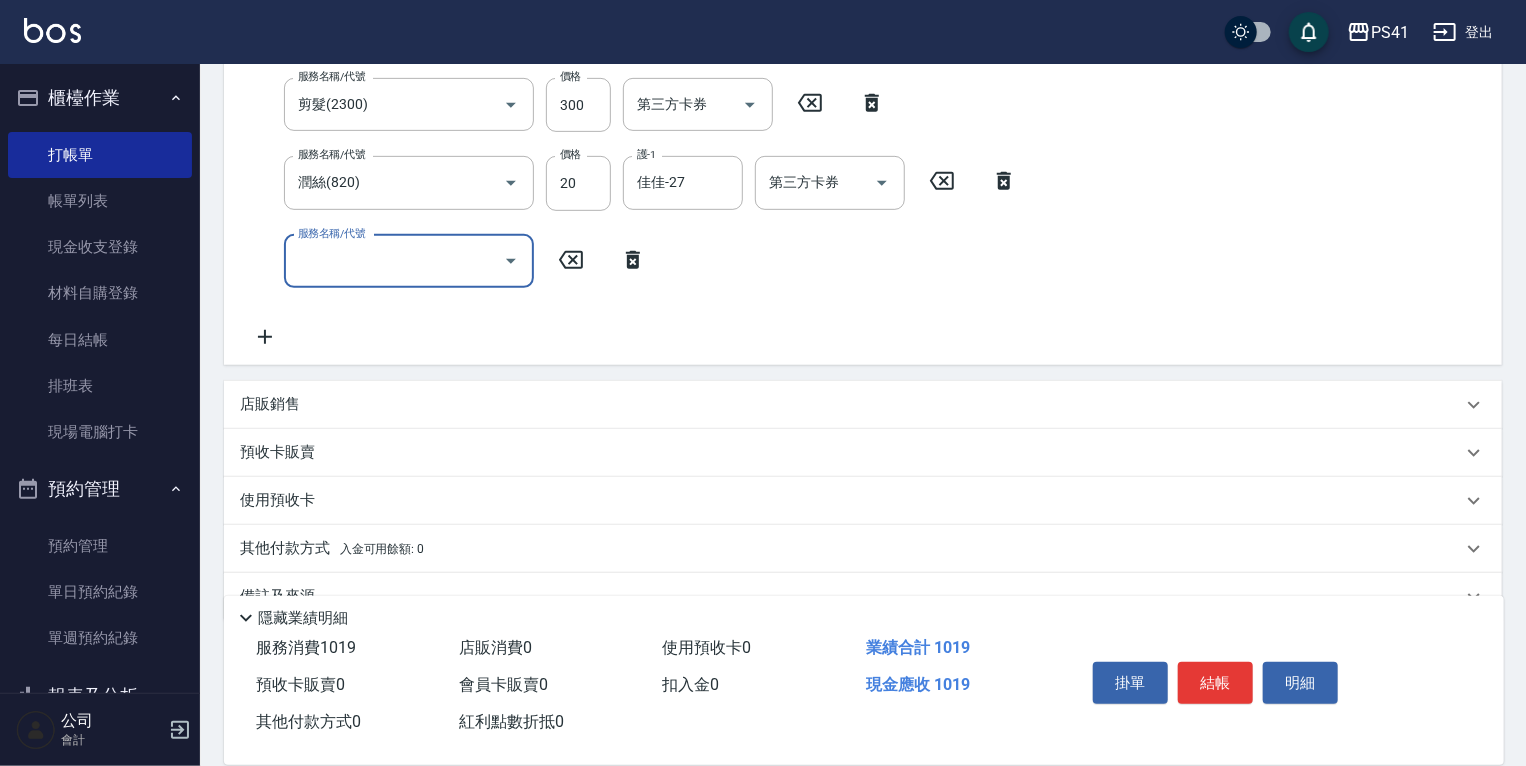 click on "其他付款方式 入金可用餘額: 0" at bounding box center [332, 549] 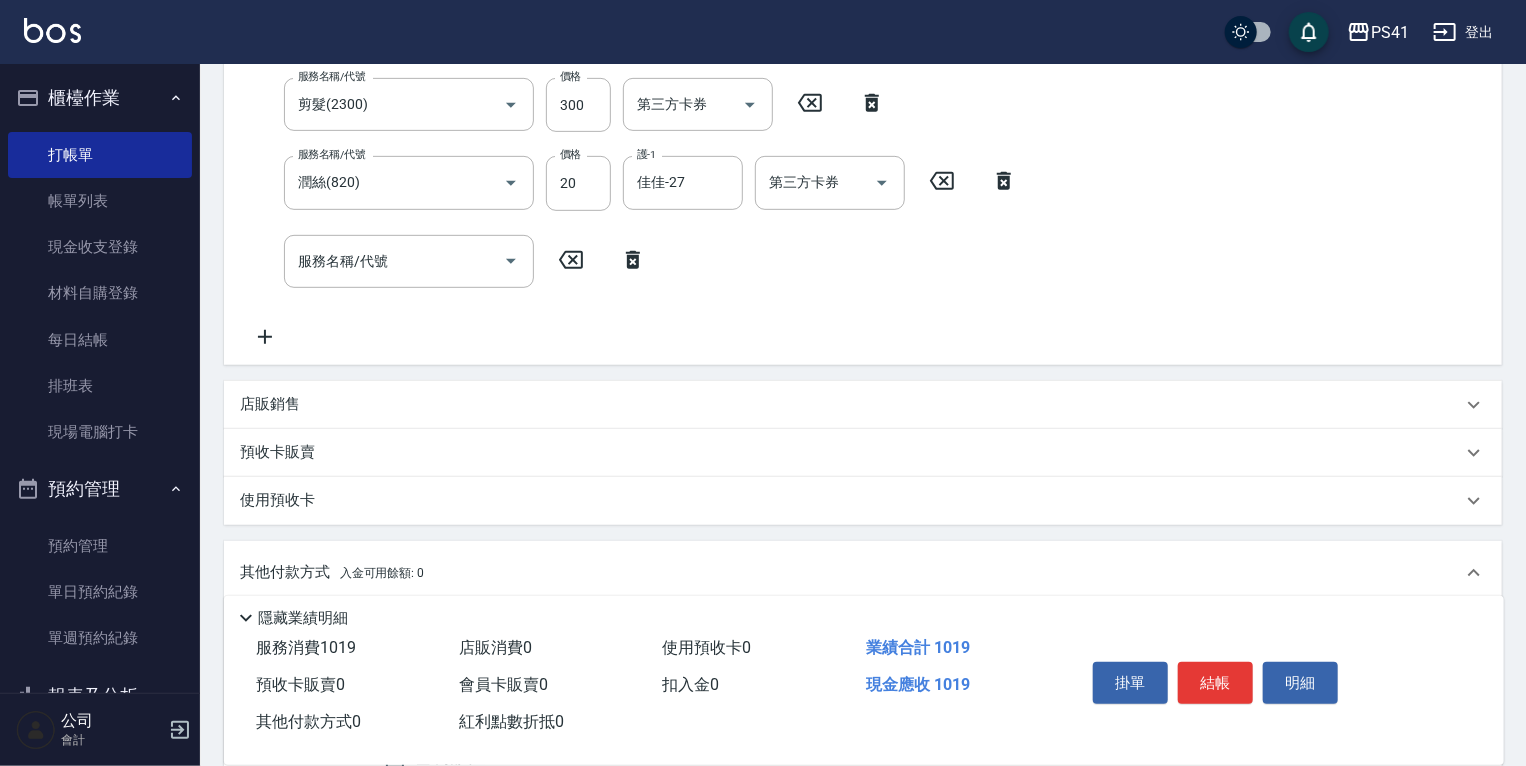 scroll, scrollTop: 1, scrollLeft: 0, axis: vertical 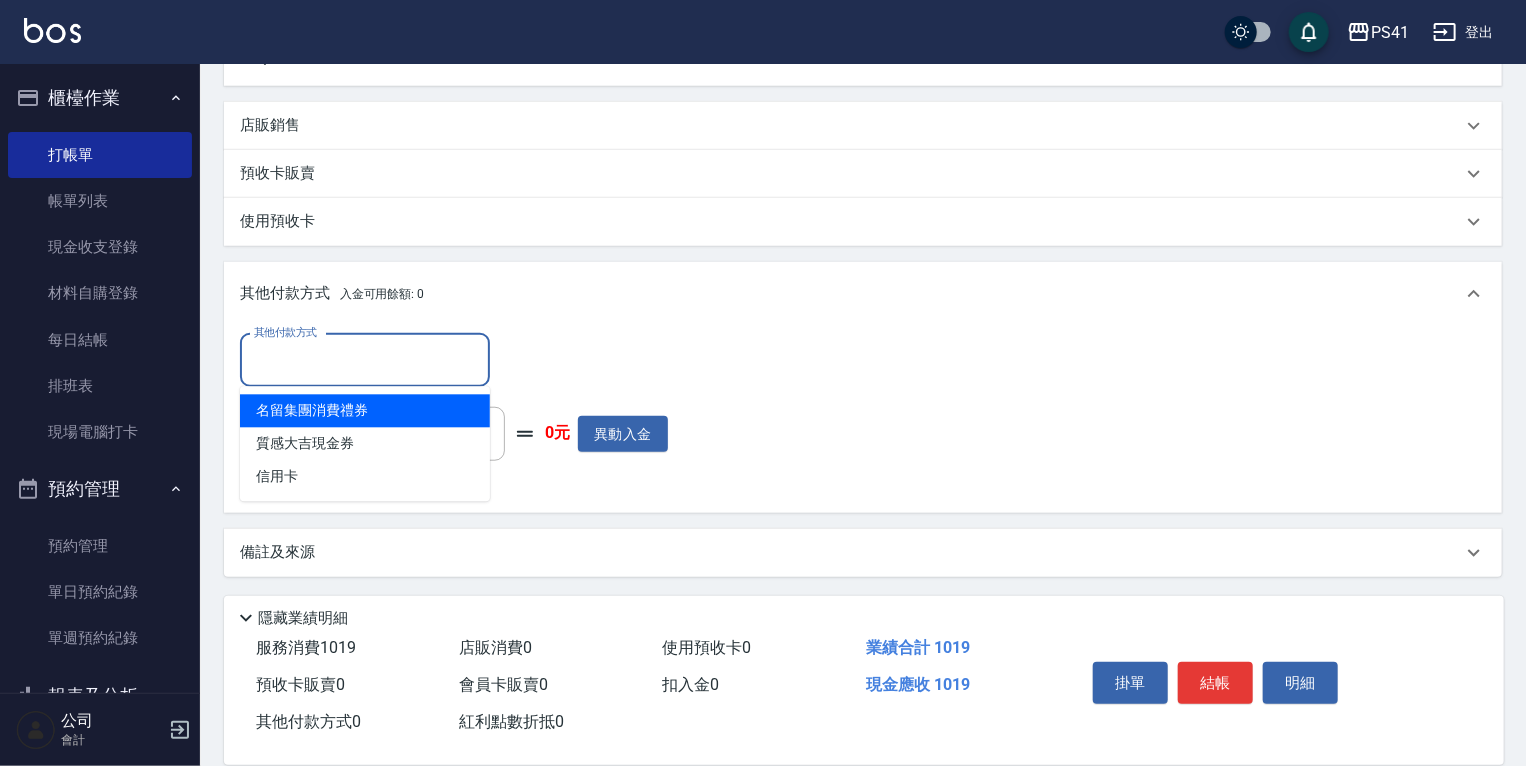 click on "其他付款方式" at bounding box center (365, 360) 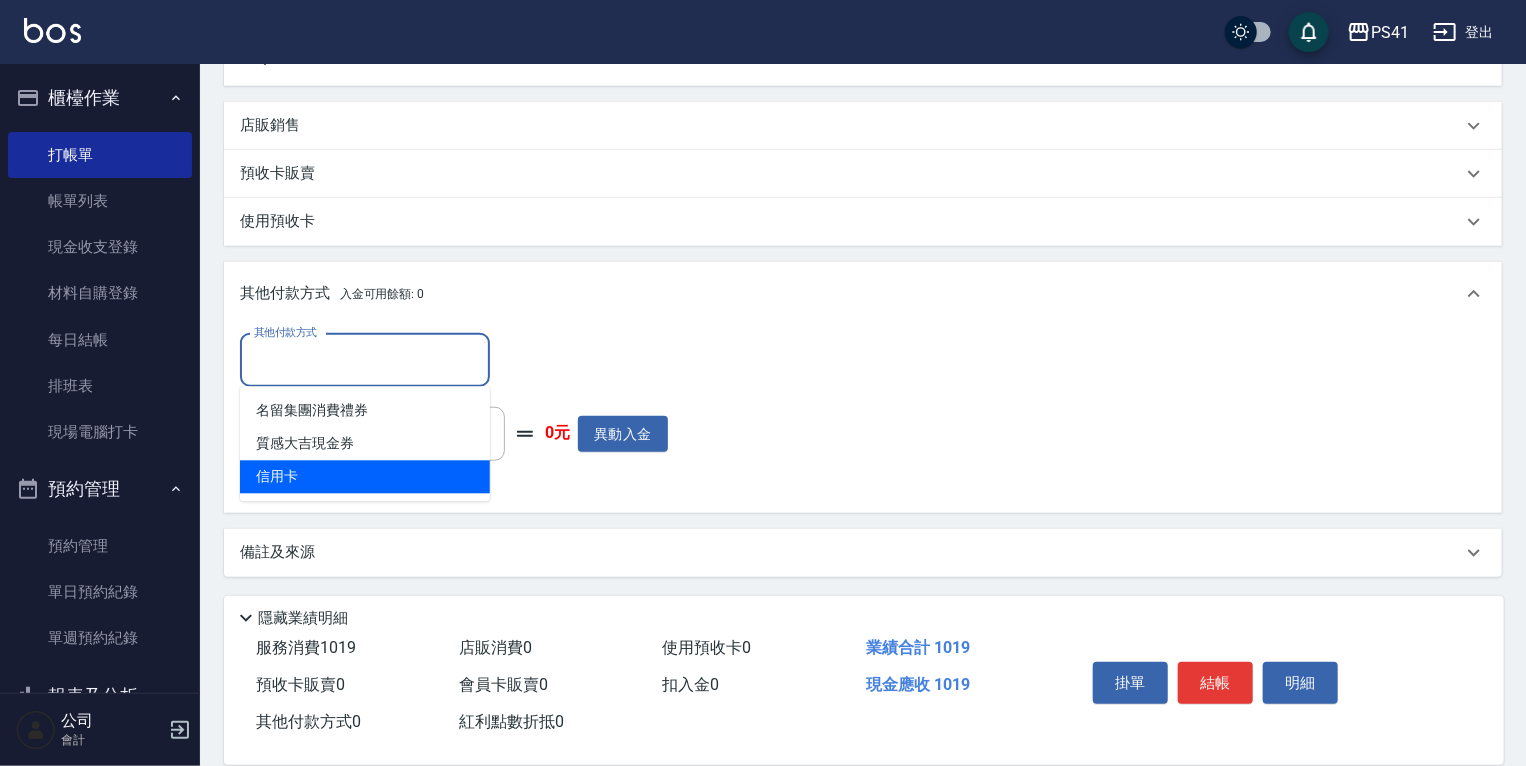 click on "信用卡" at bounding box center (365, 477) 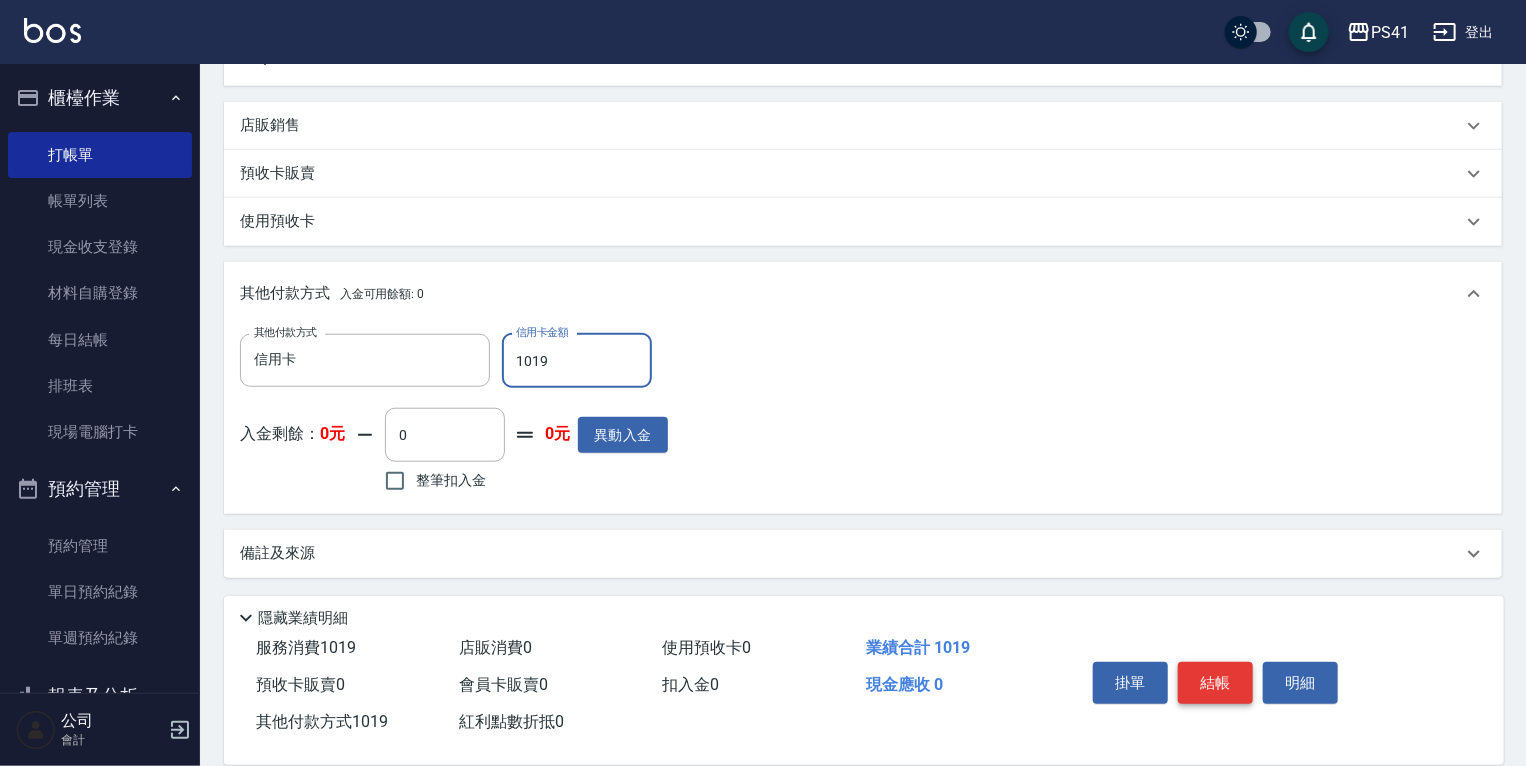 type on "1019" 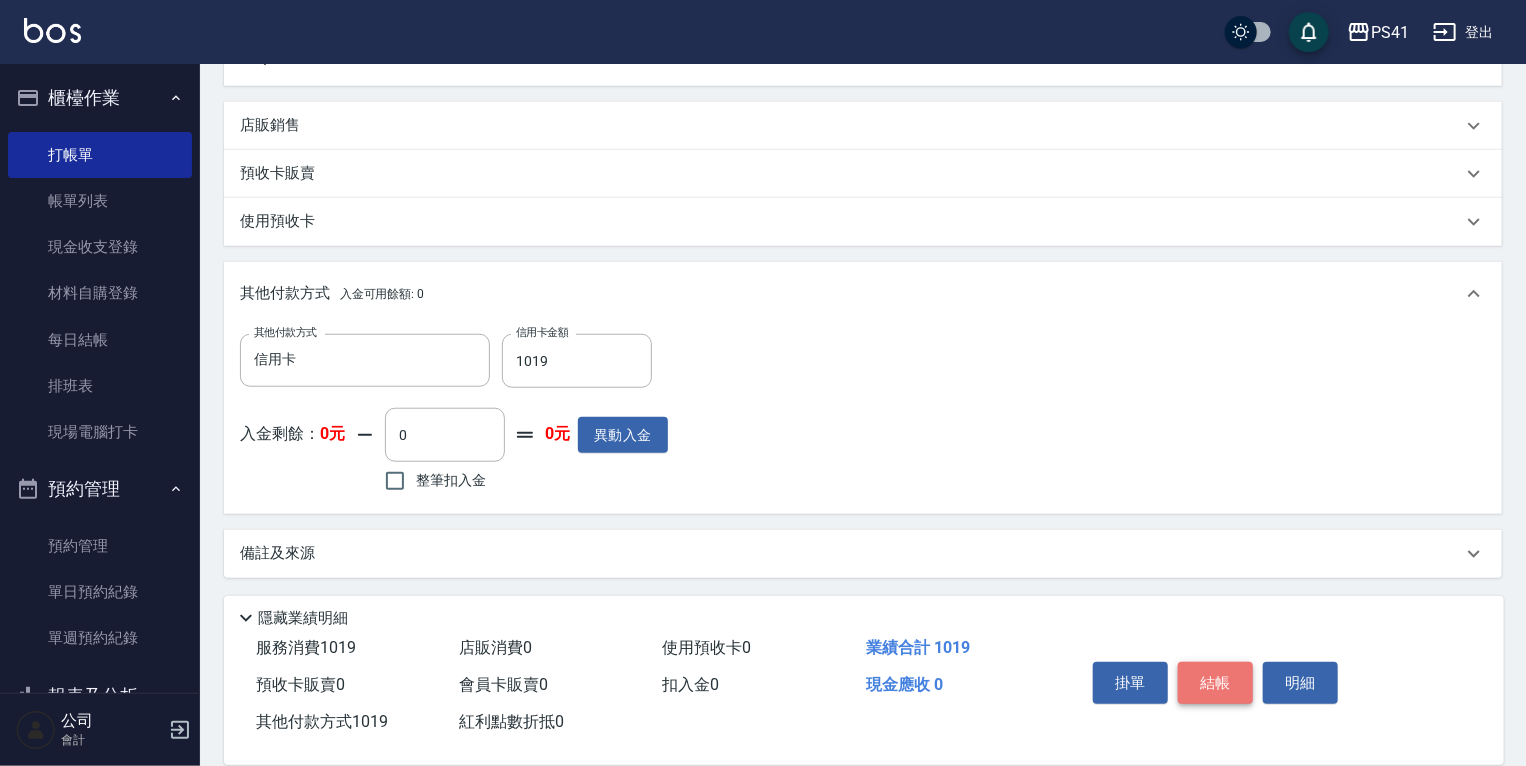 click on "結帳" at bounding box center [1215, 683] 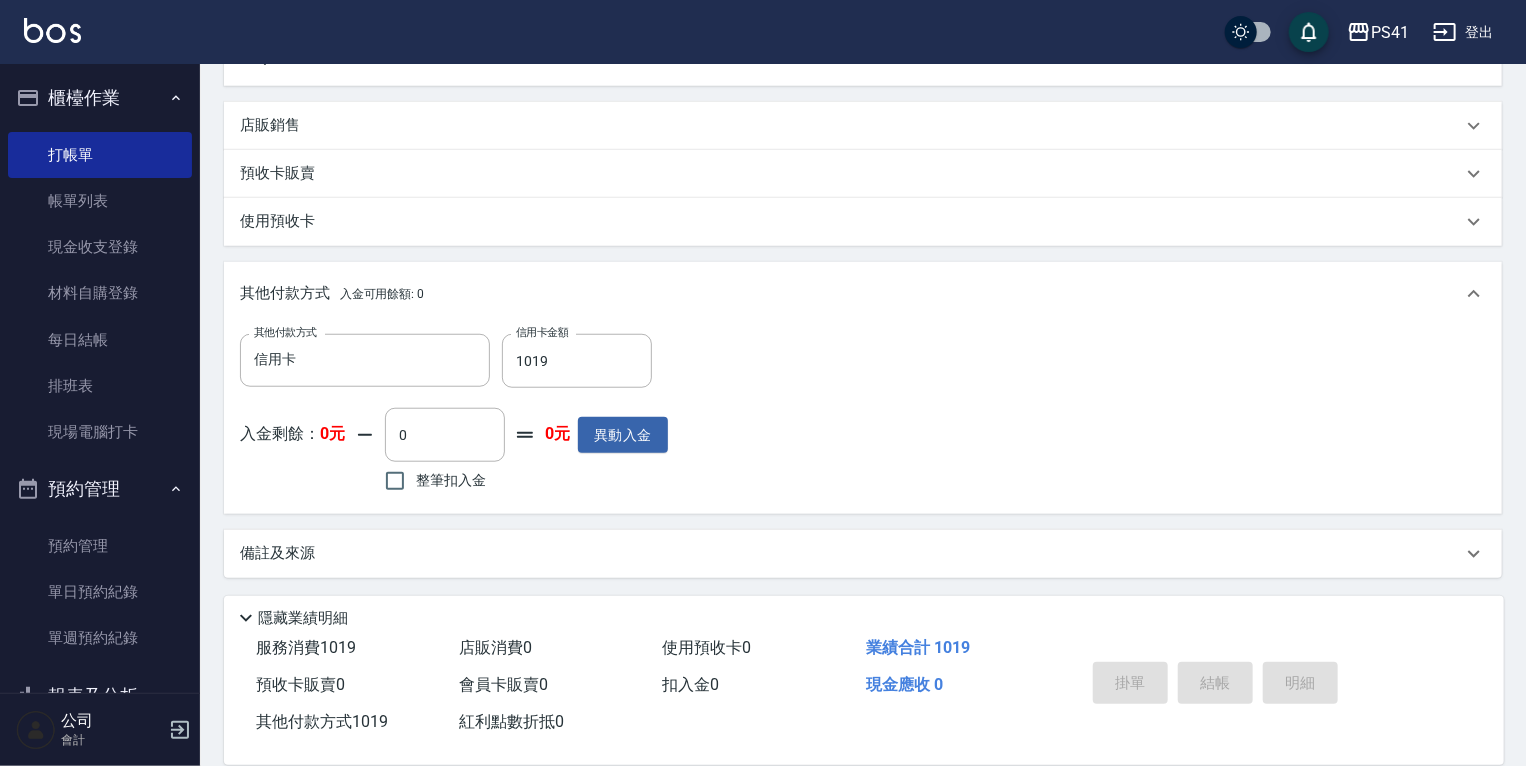type on "2025/08/09 20:24" 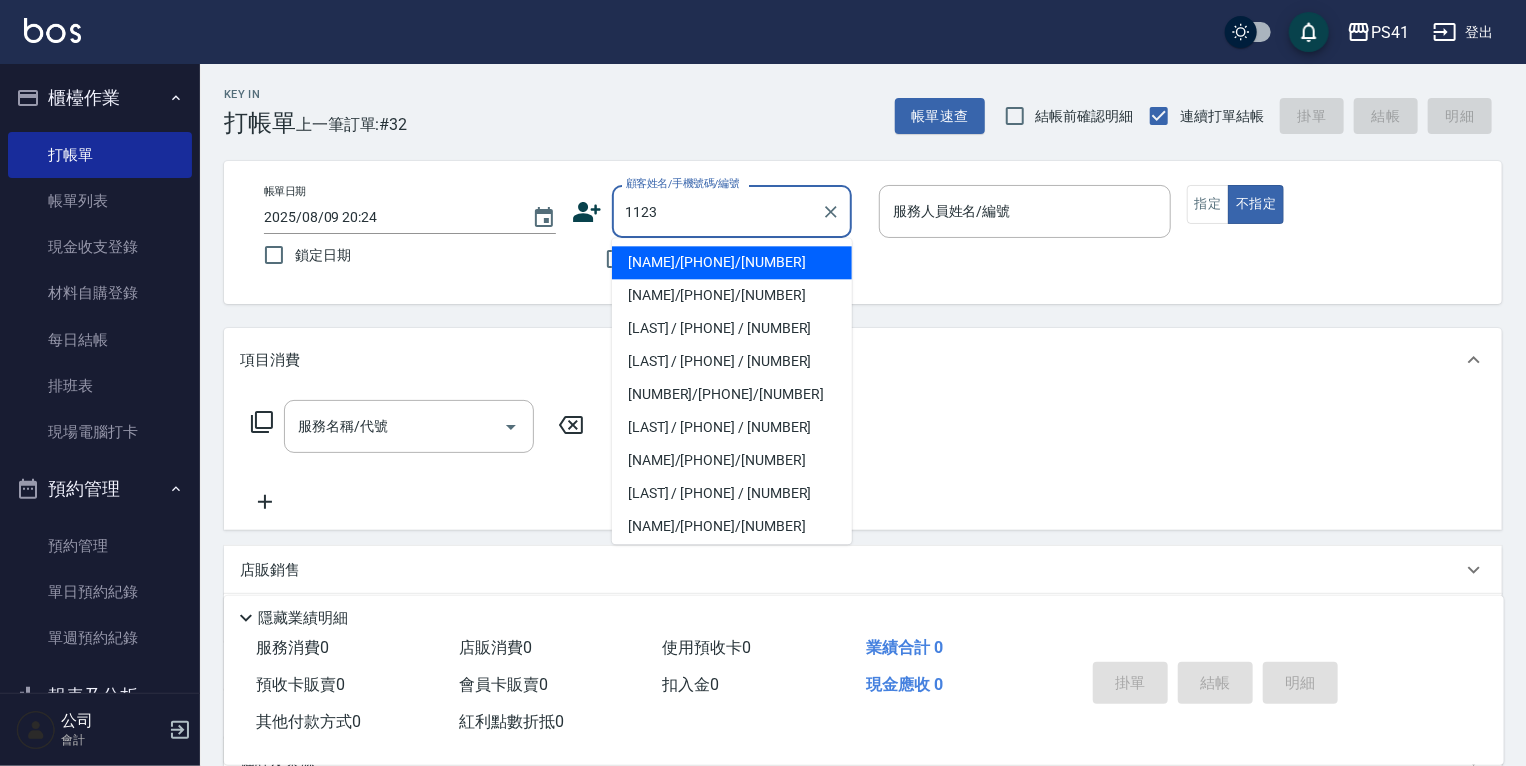 type on "[NAME]/[PHONE]/[NUMBER]" 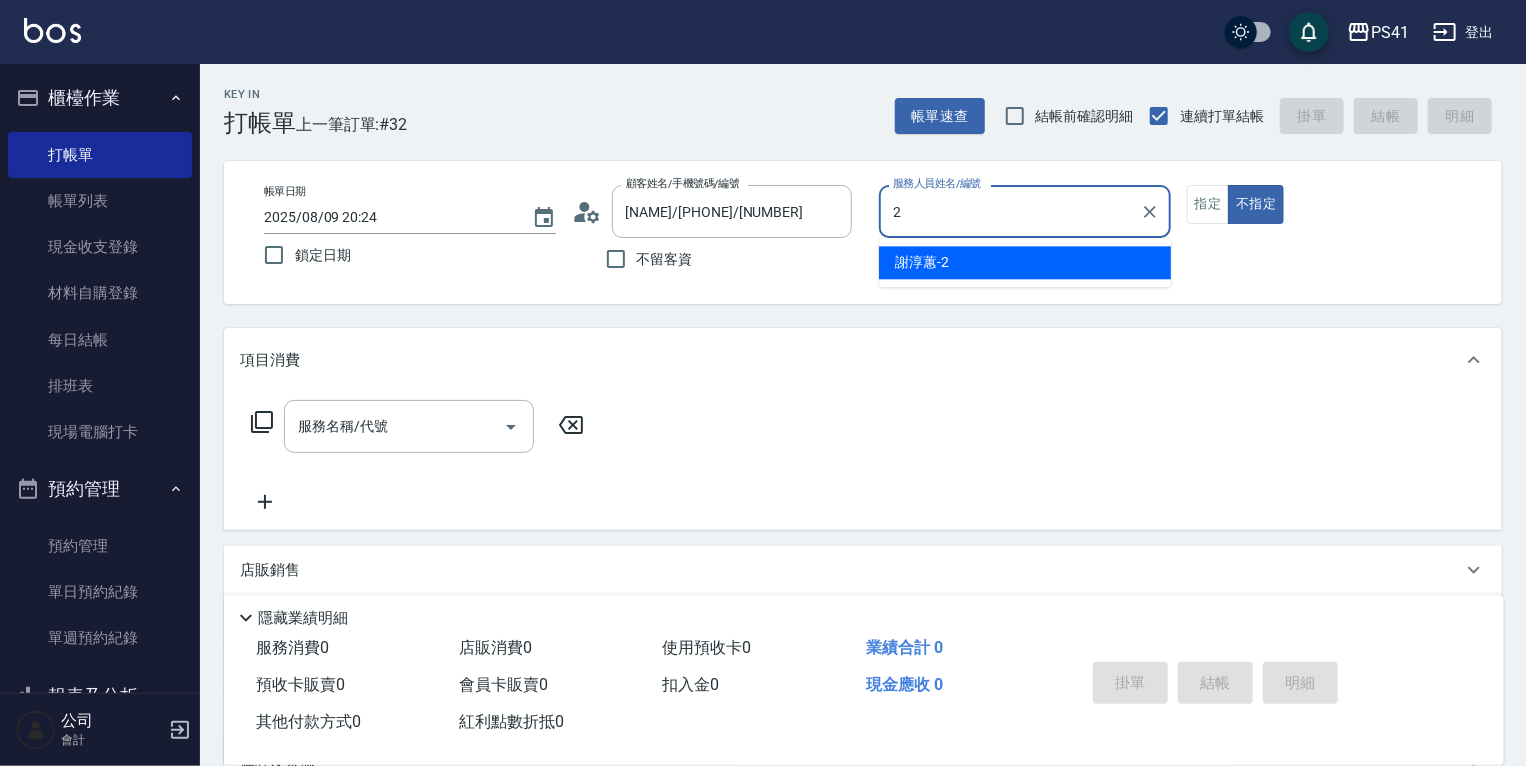 type on "[LAST]-[NUMBER]" 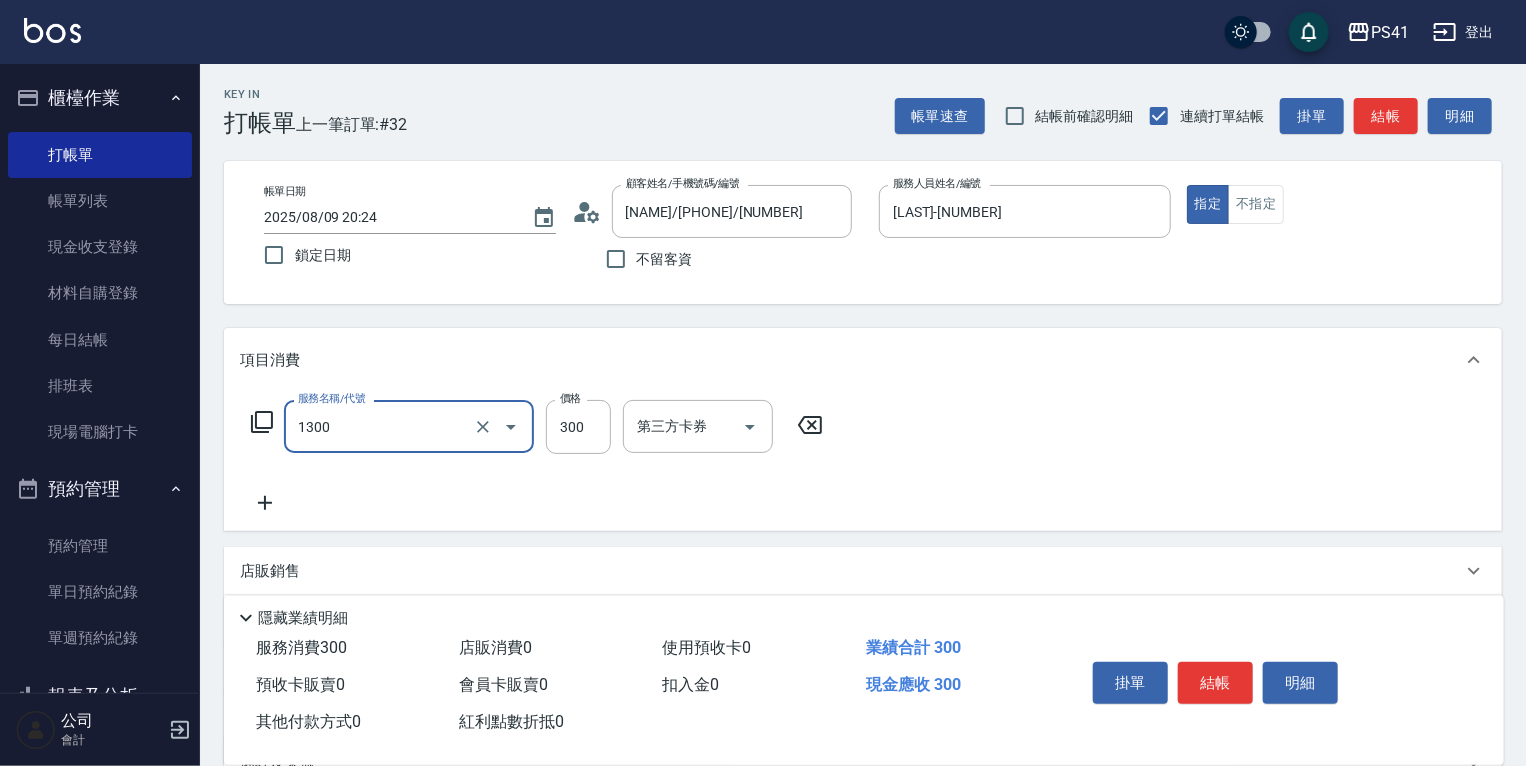 type on "洗髮300(1300)" 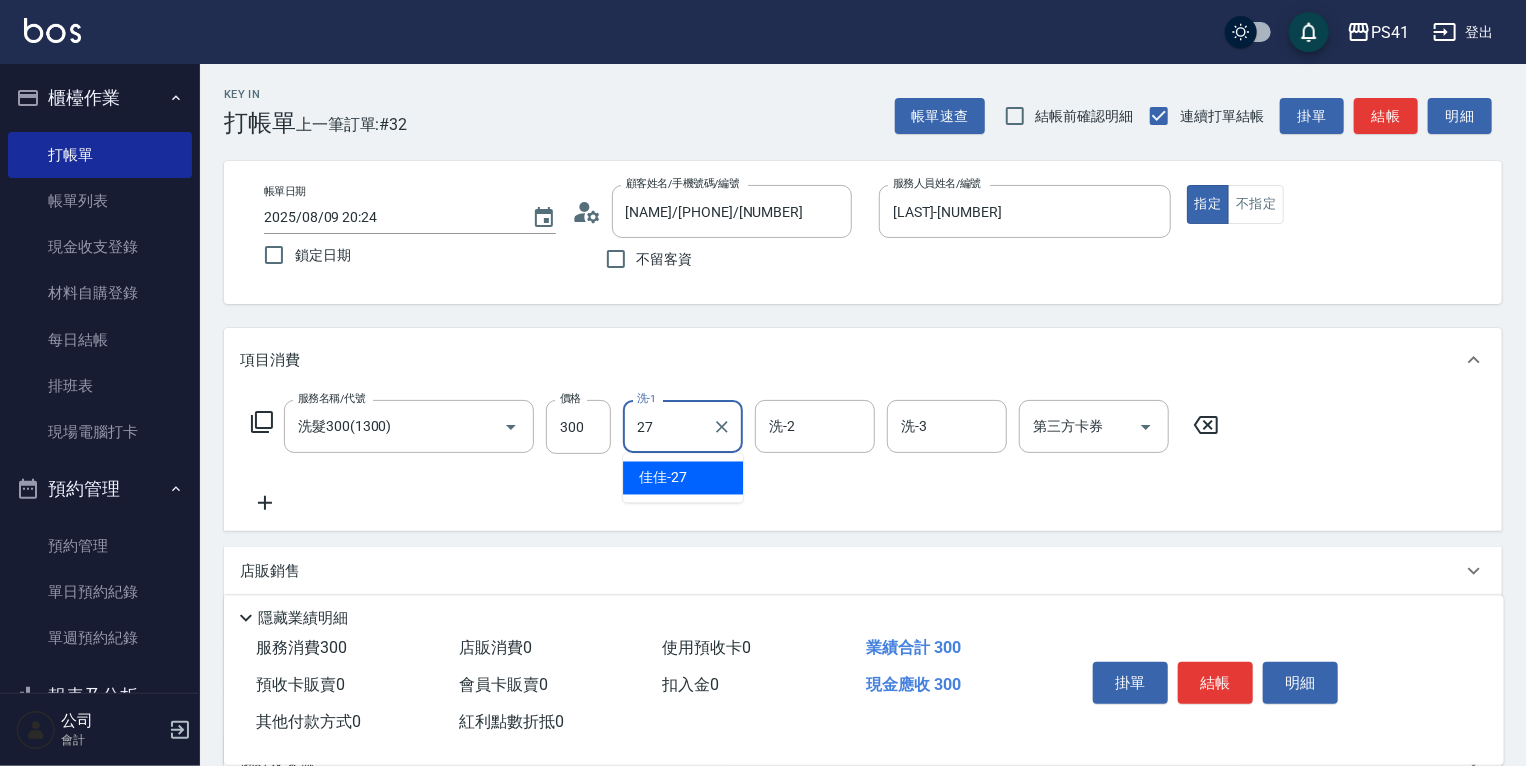 type on "佳佳-27" 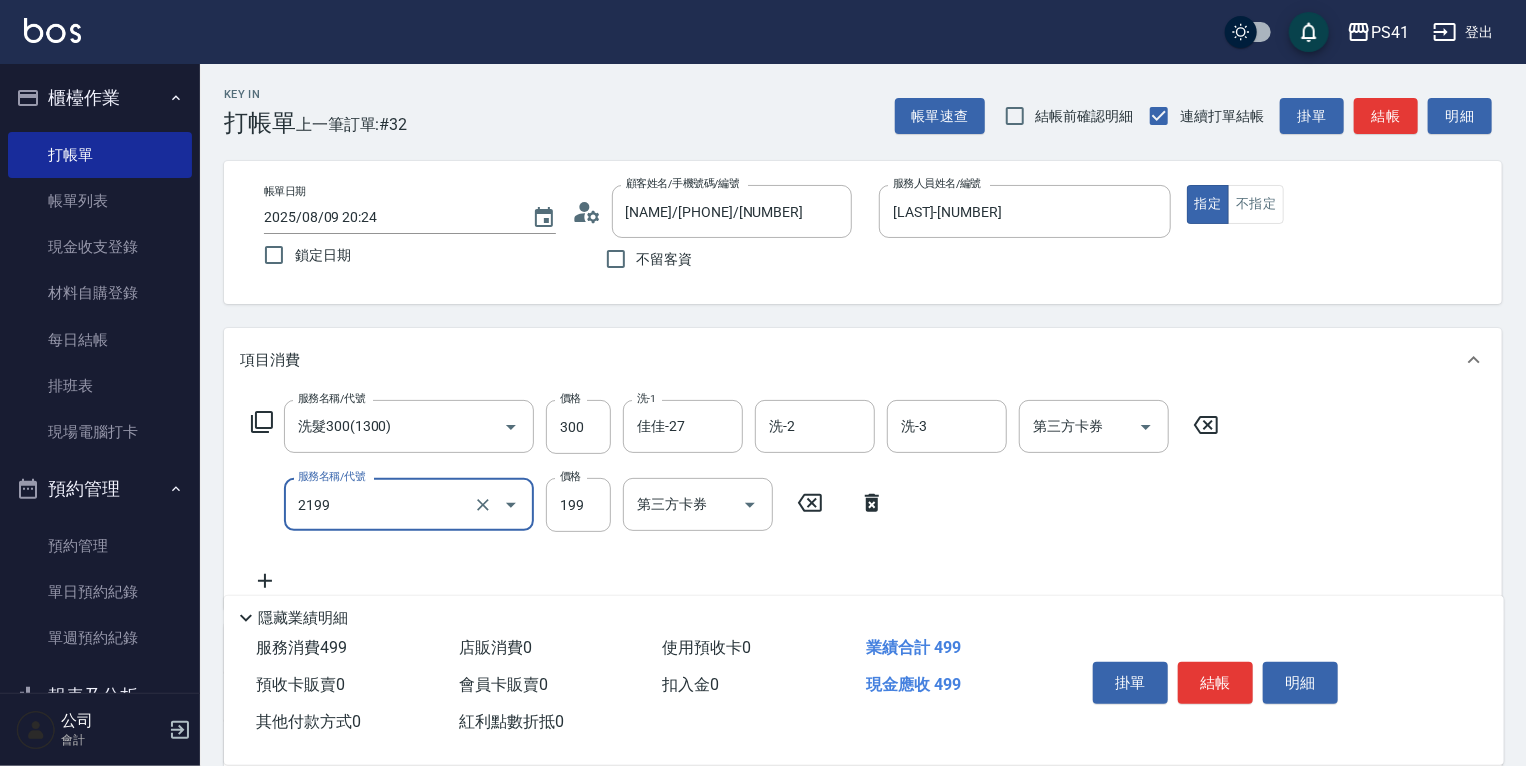 type on "不指定剪髮活動(2199)" 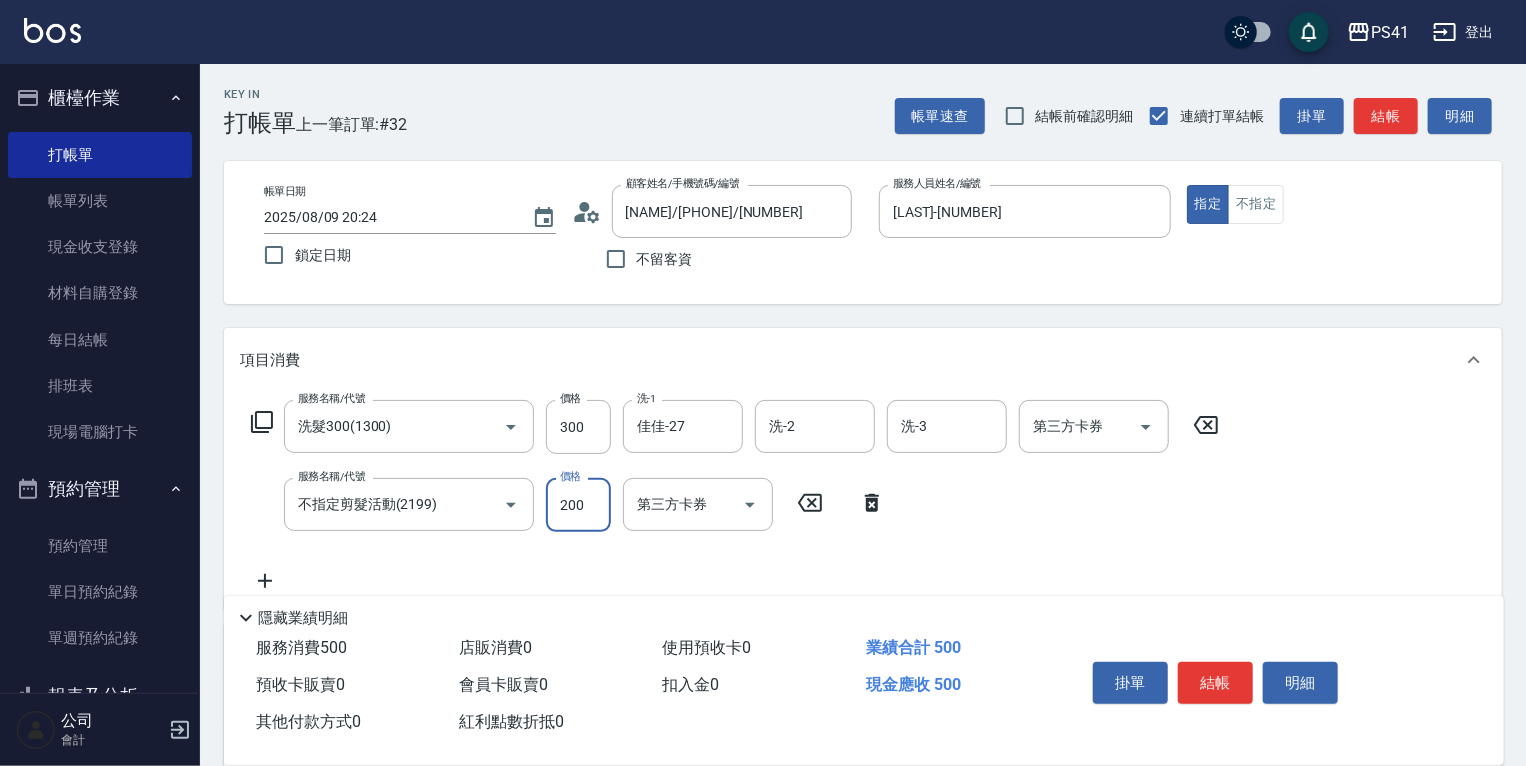 type on "200" 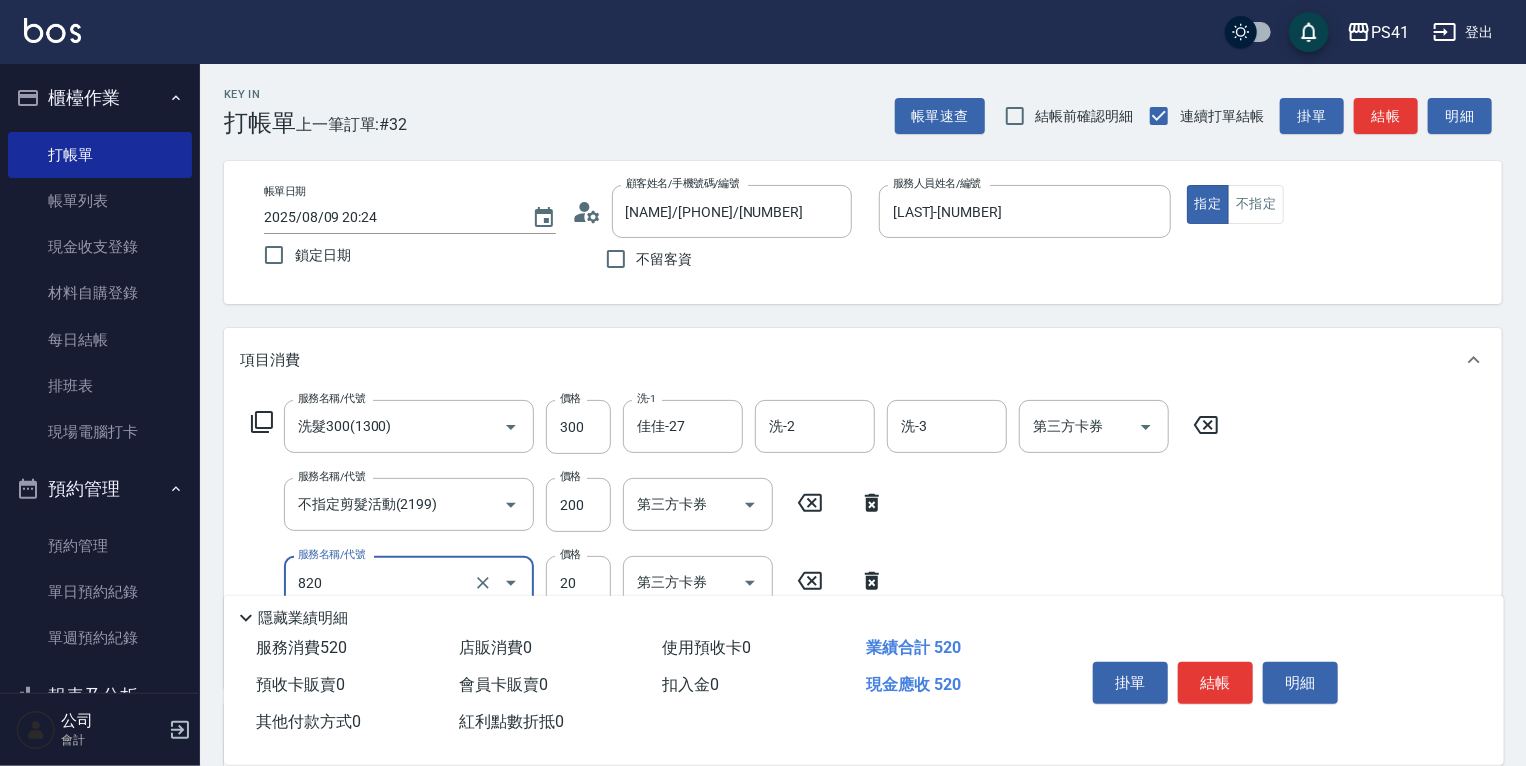 type on "潤絲(820)" 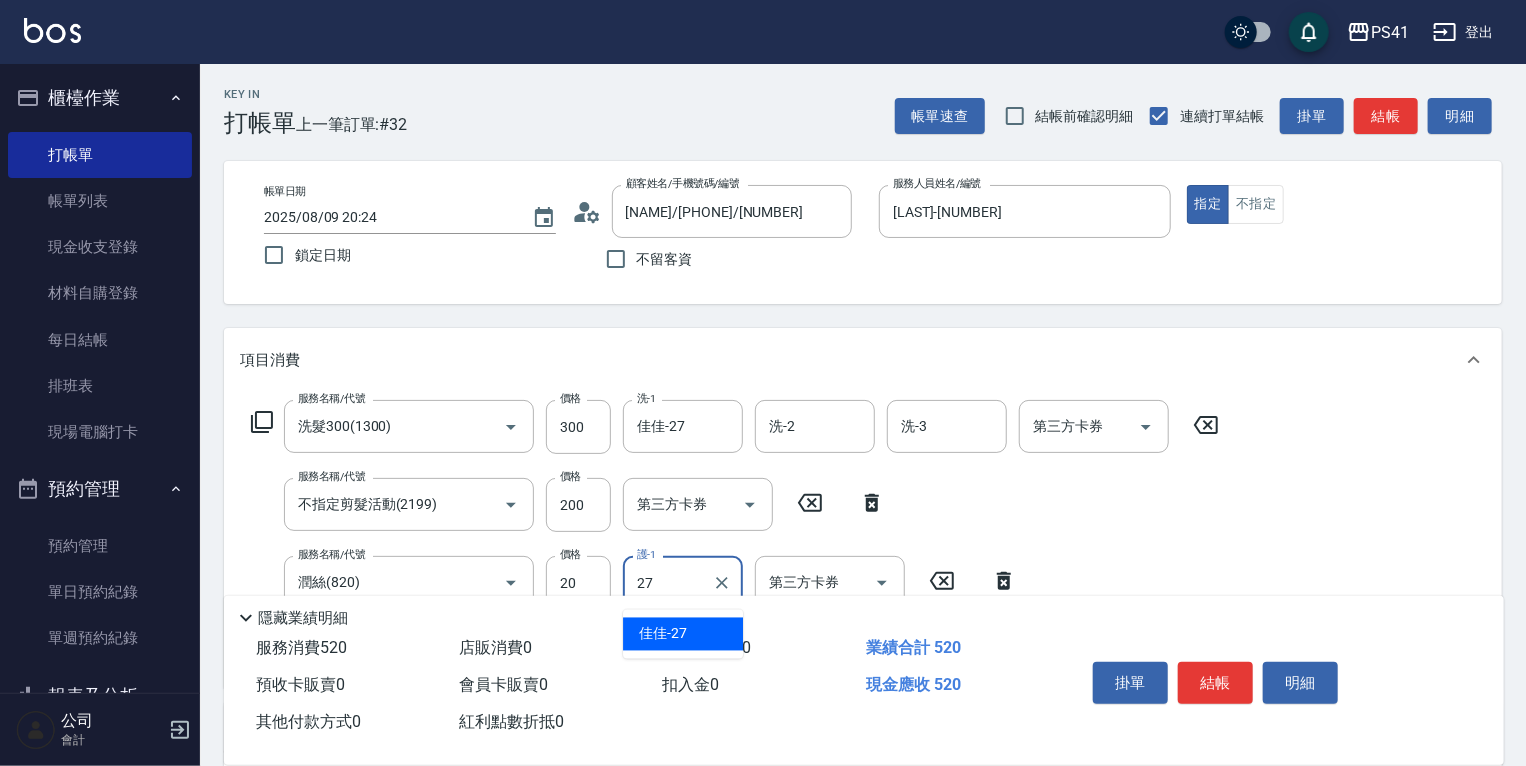 type on "佳佳-27" 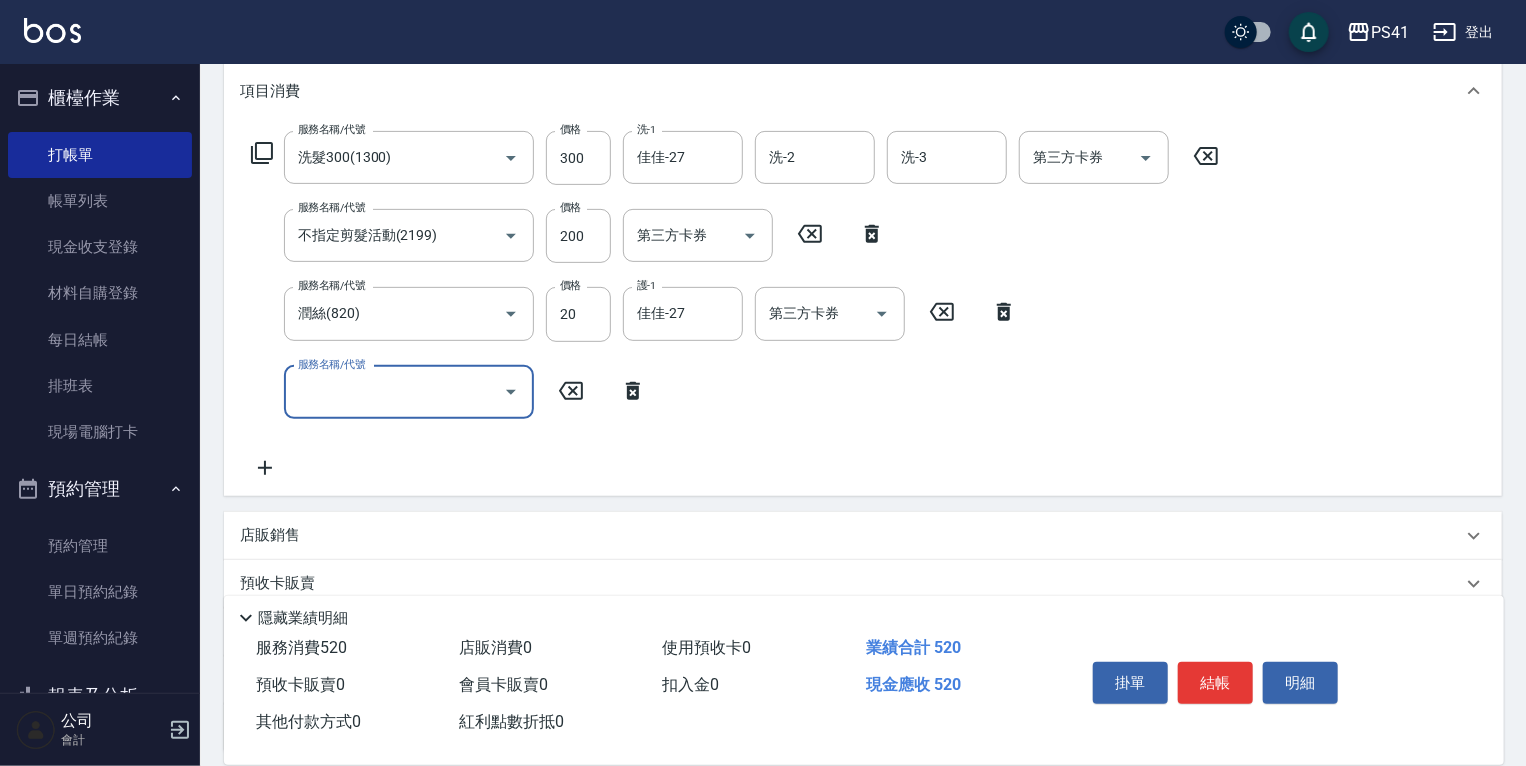 scroll, scrollTop: 400, scrollLeft: 0, axis: vertical 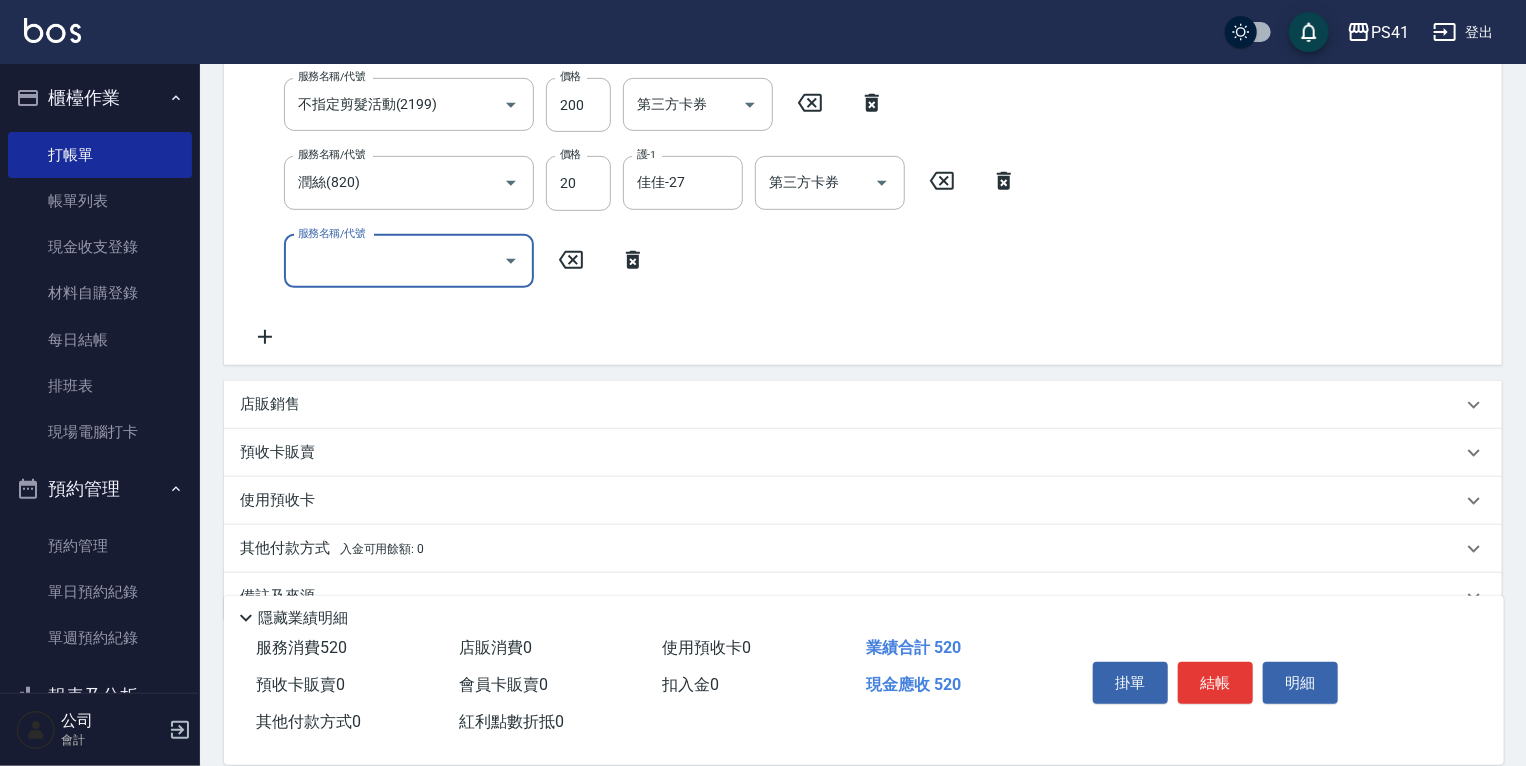click on "其他付款方式 入金可用餘額: 0" at bounding box center (863, 549) 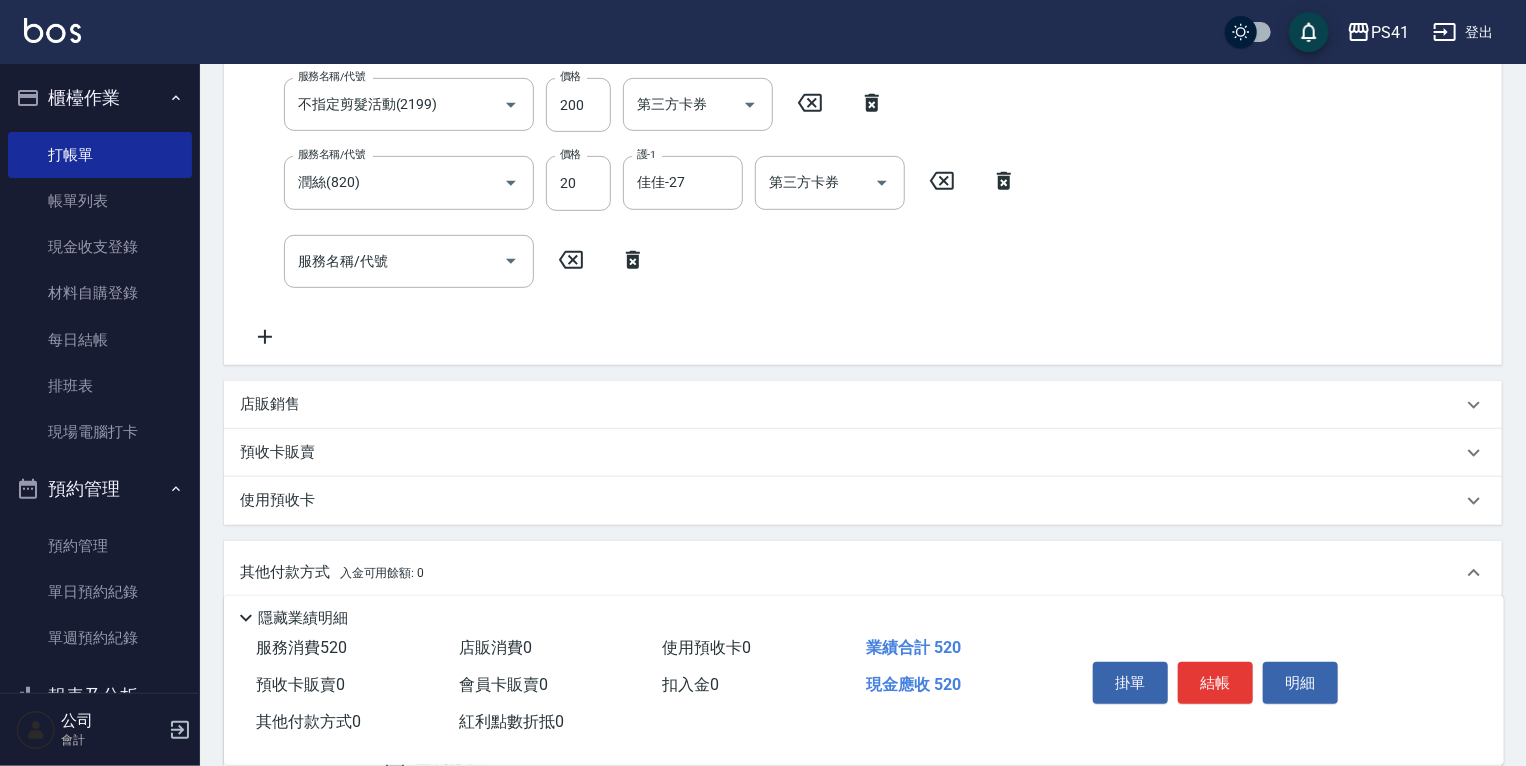 scroll, scrollTop: 0, scrollLeft: 0, axis: both 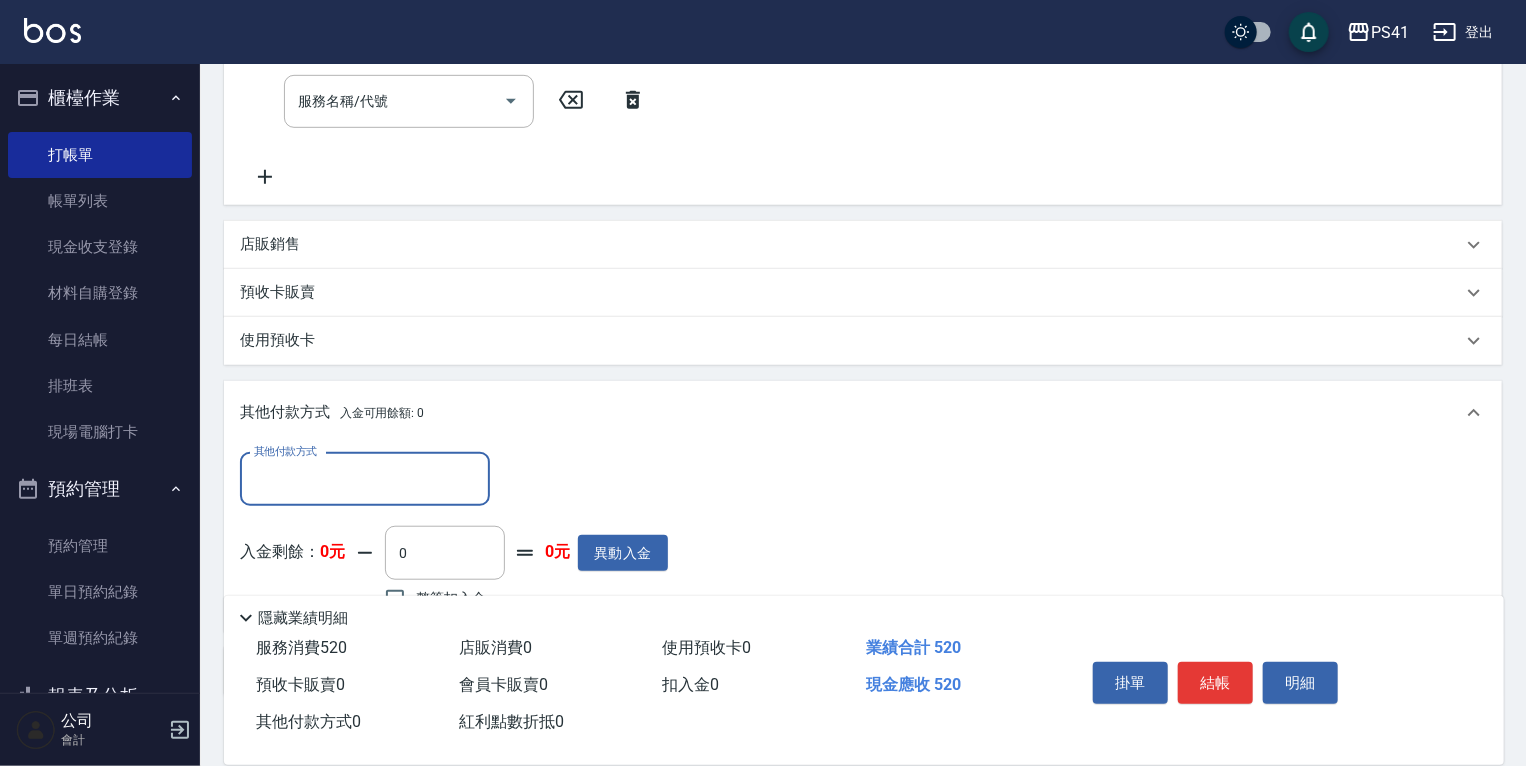 click on "其他付款方式" at bounding box center [365, 479] 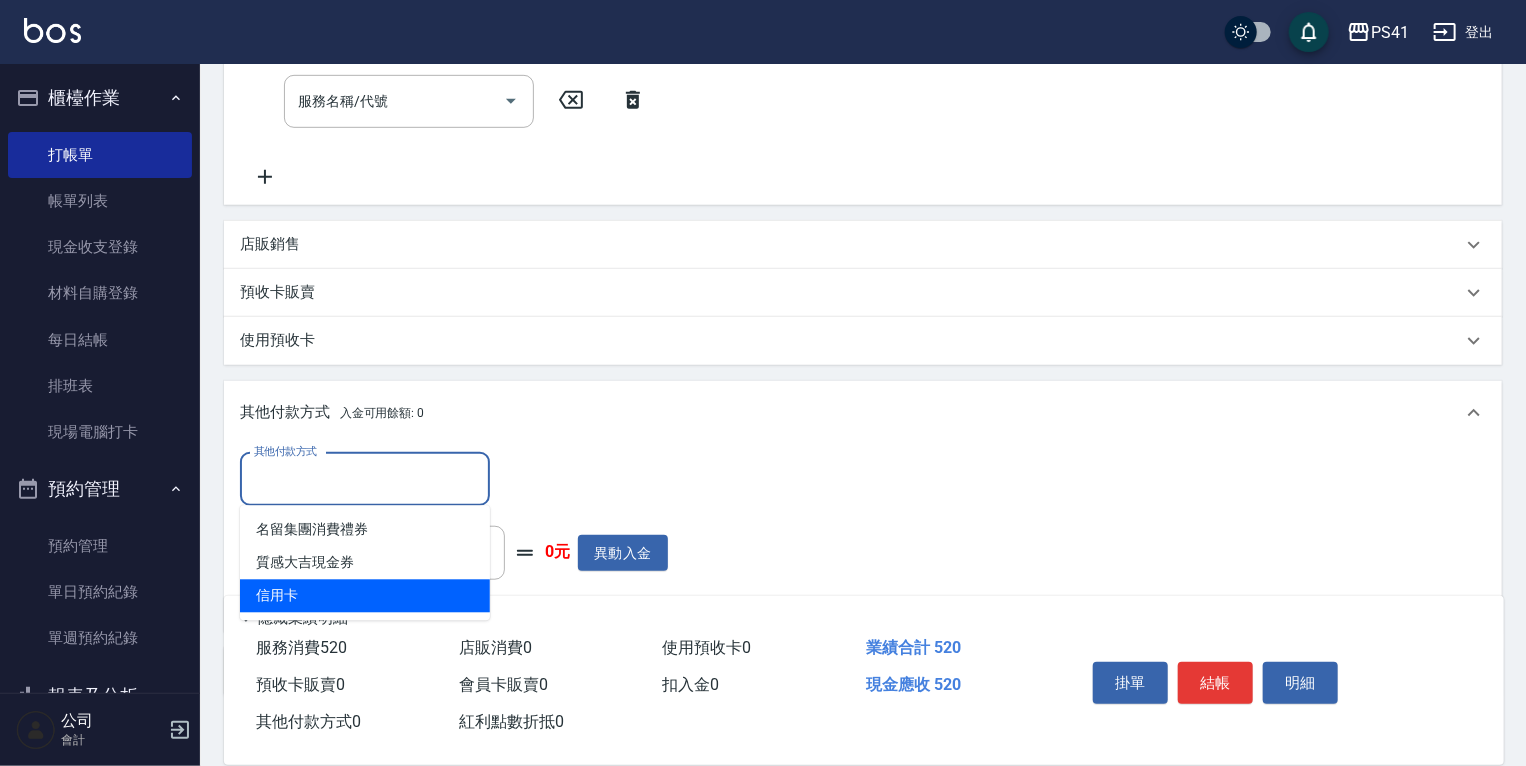 click on "信用卡" at bounding box center (365, 596) 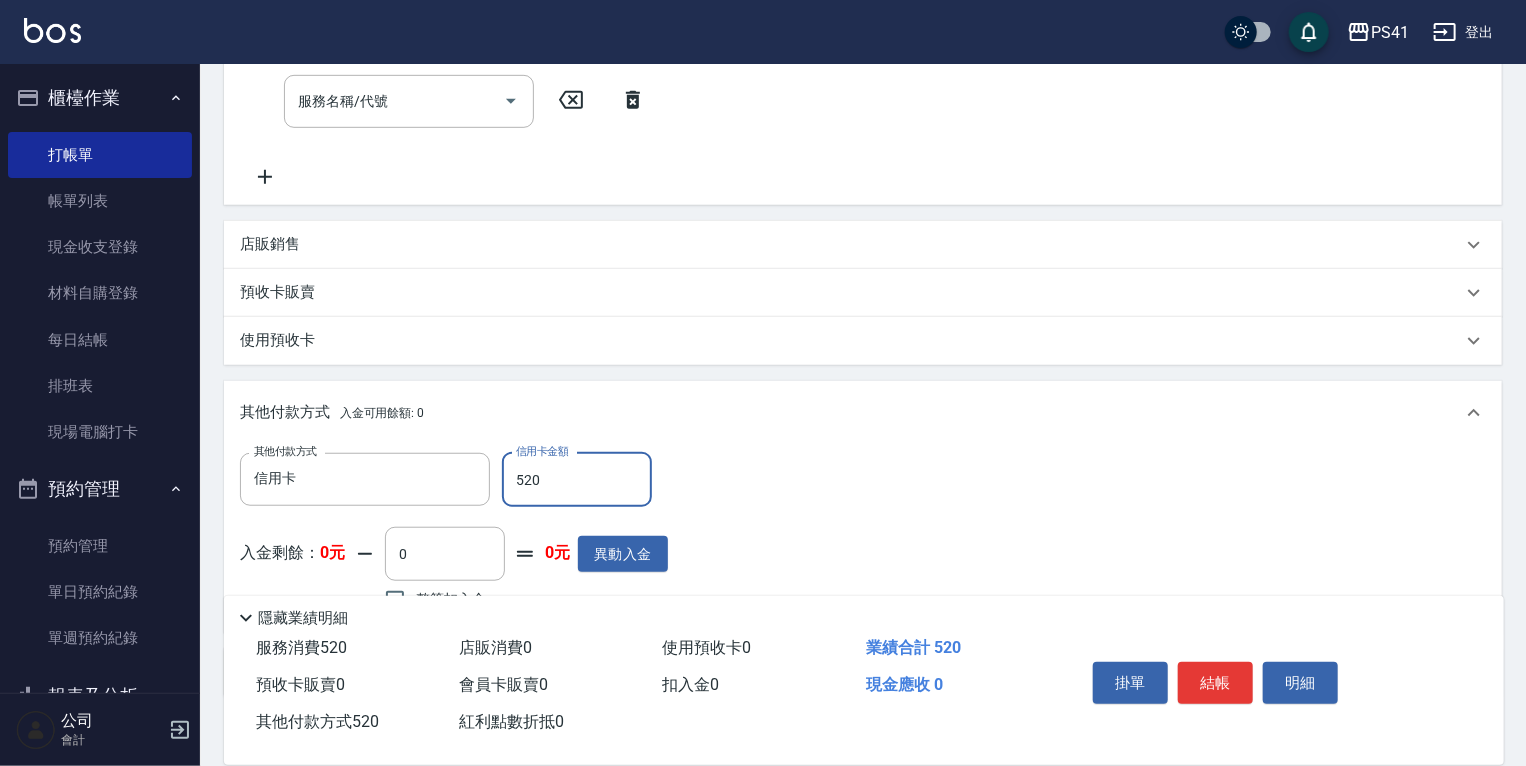type on "520" 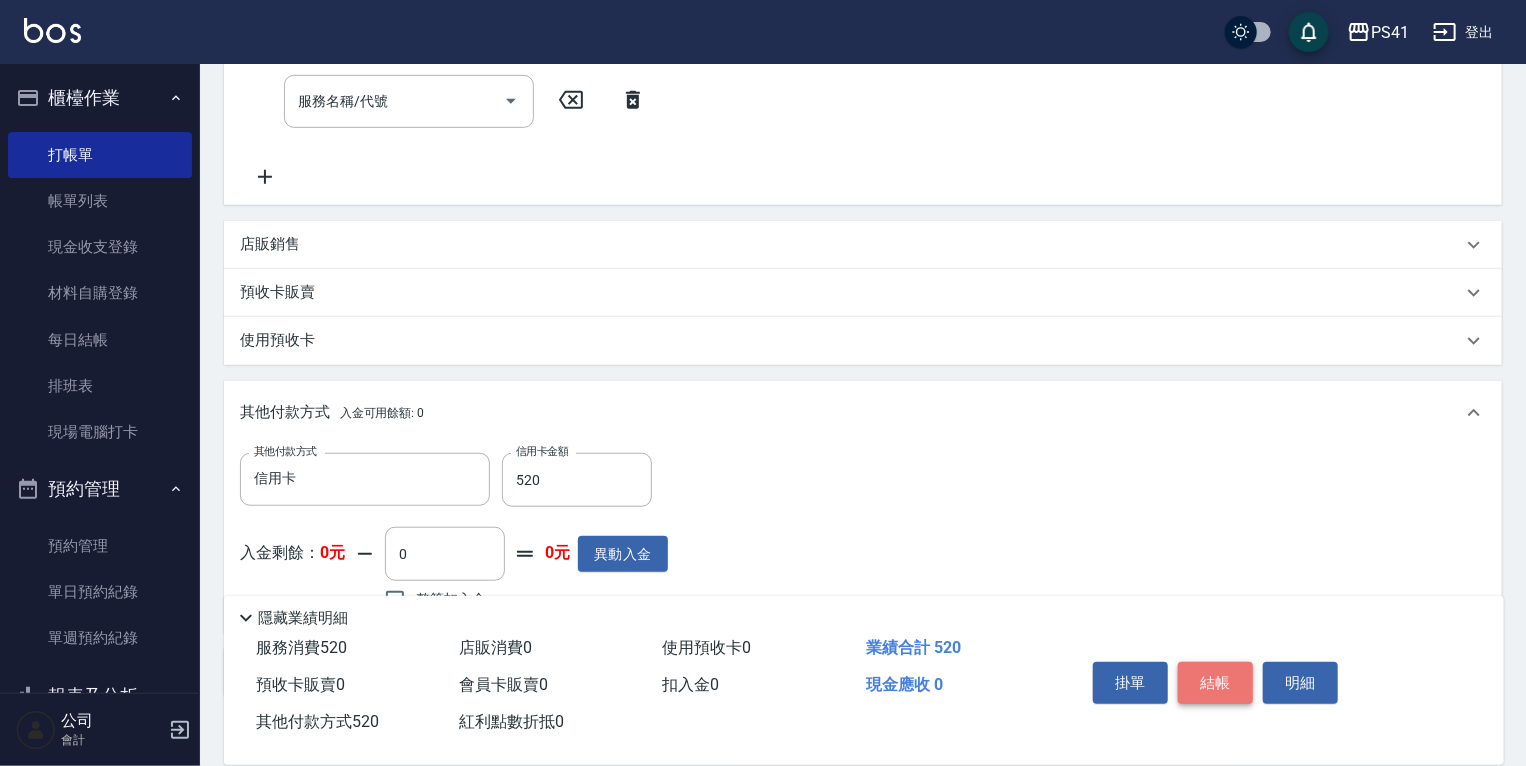 click on "結帳" at bounding box center (1215, 683) 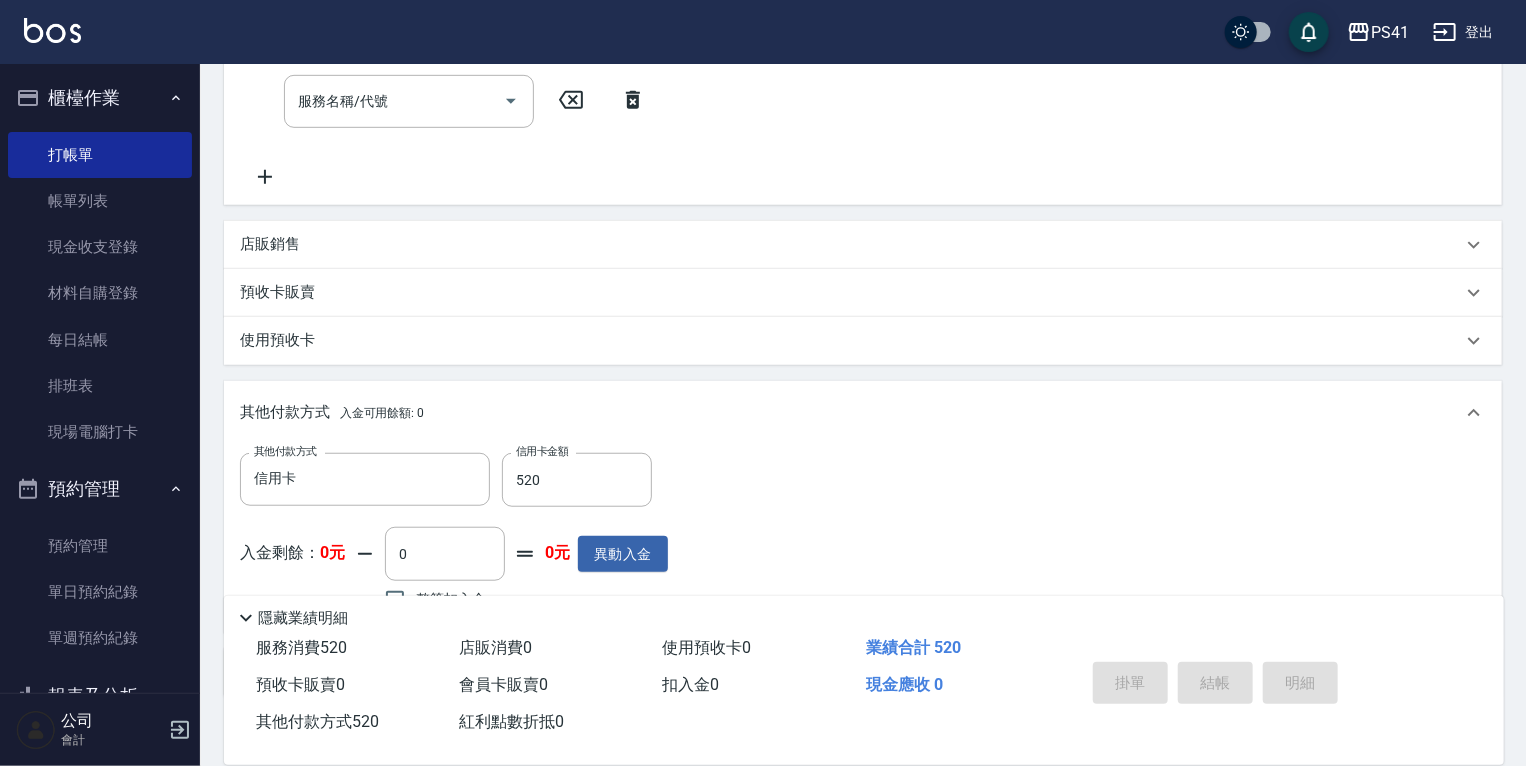 type 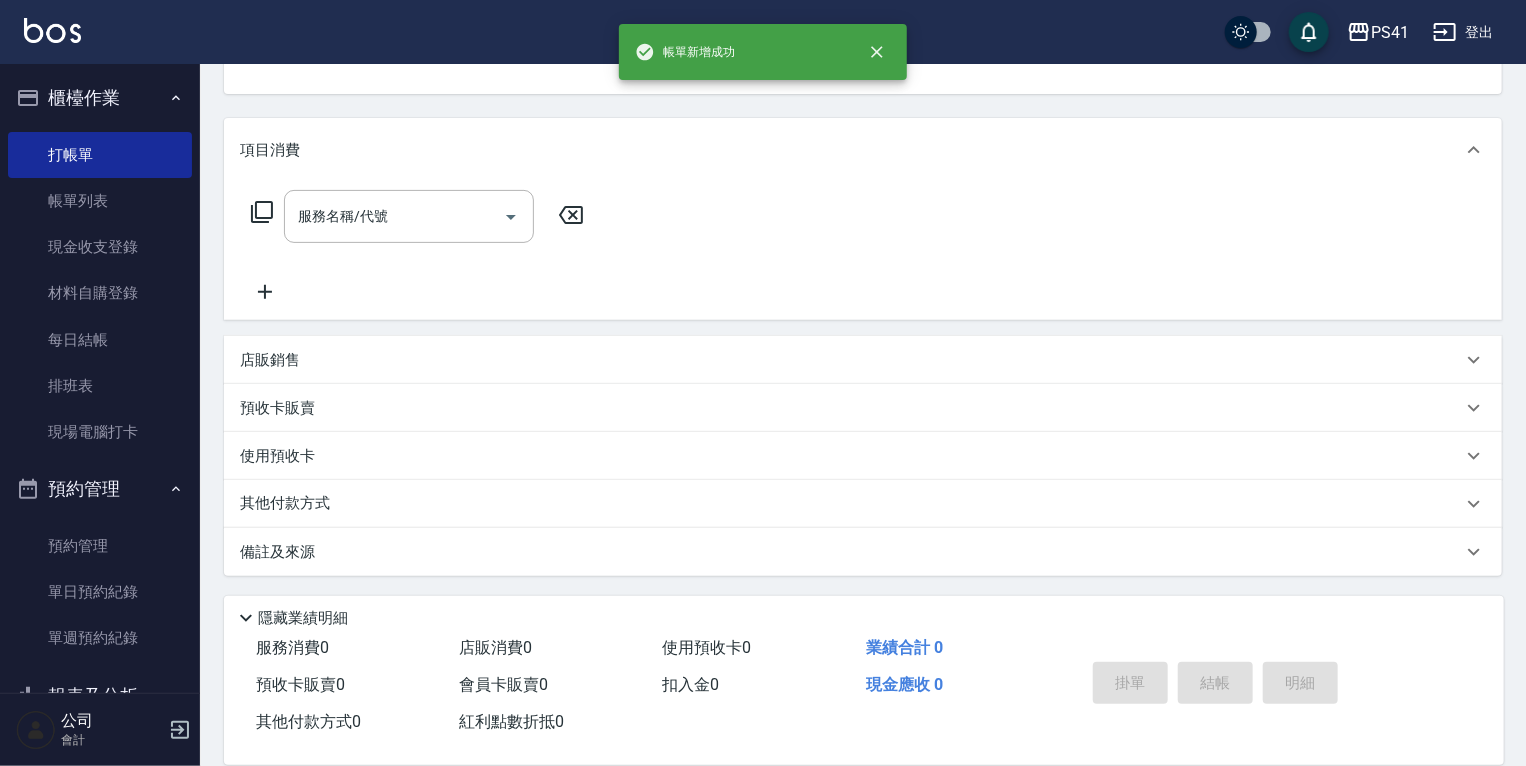 scroll, scrollTop: 0, scrollLeft: 0, axis: both 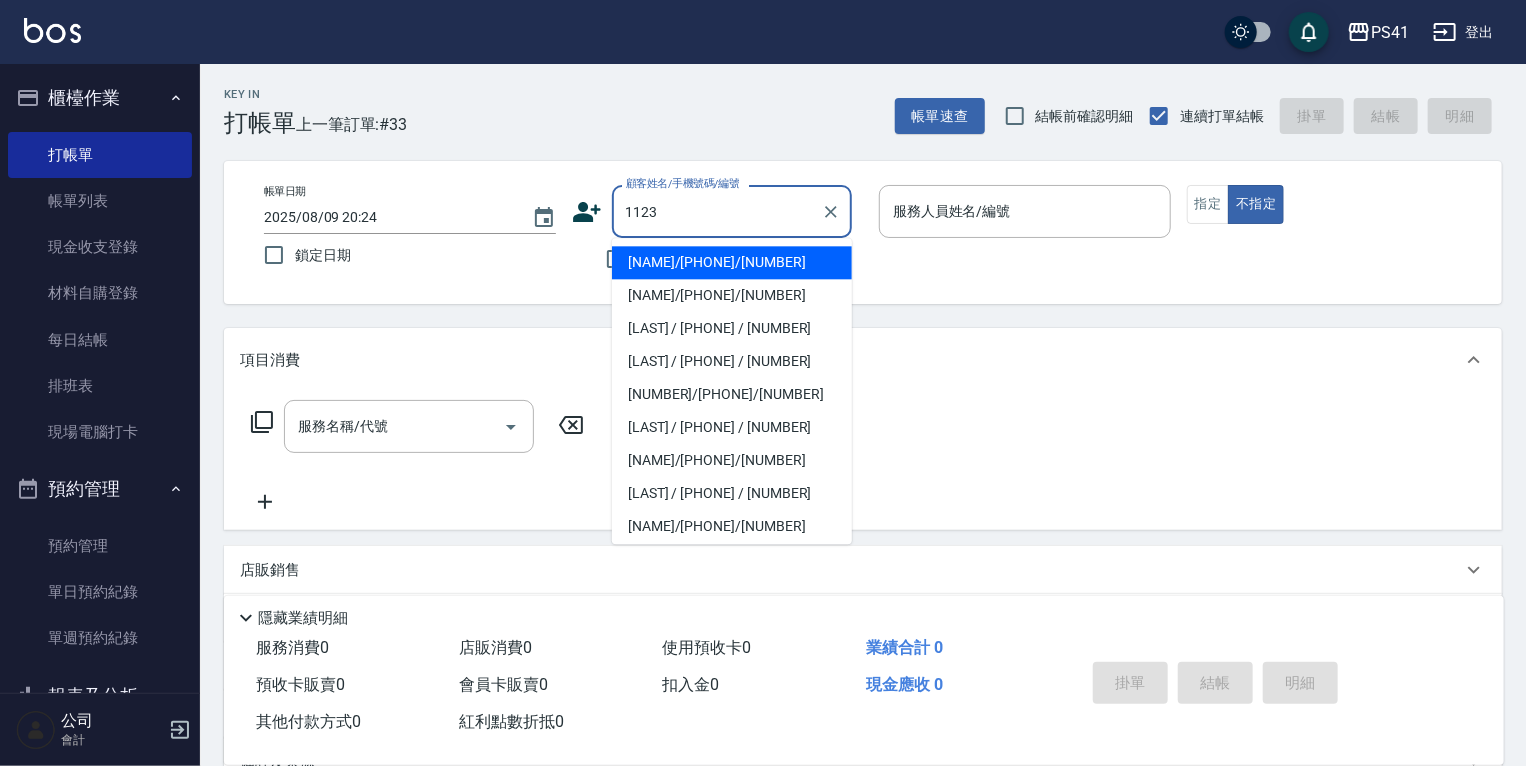 type on "[NAME]/[PHONE]/[NUMBER]" 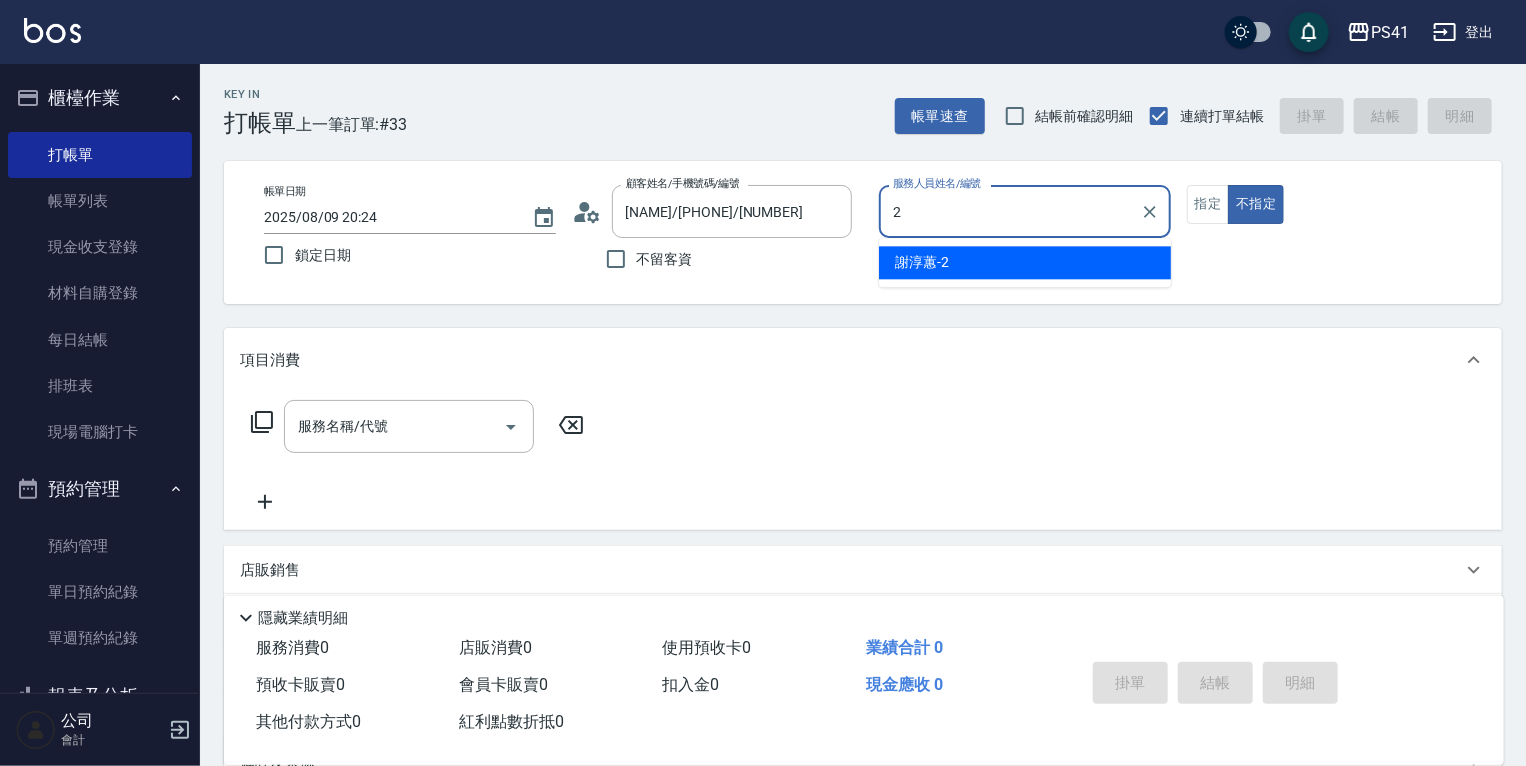 type on "[LAST]-[NUMBER]" 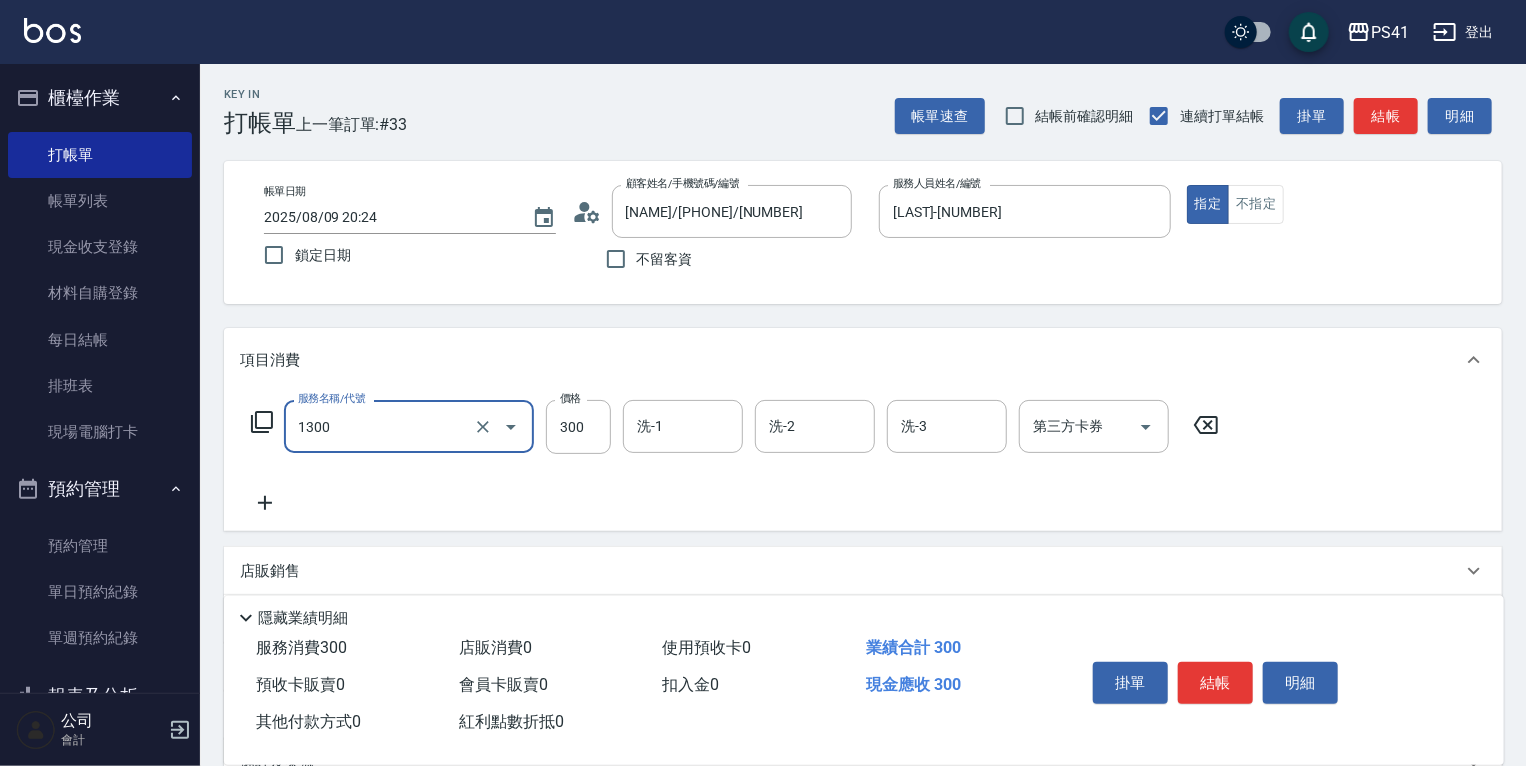 type on "洗髮300(1300)" 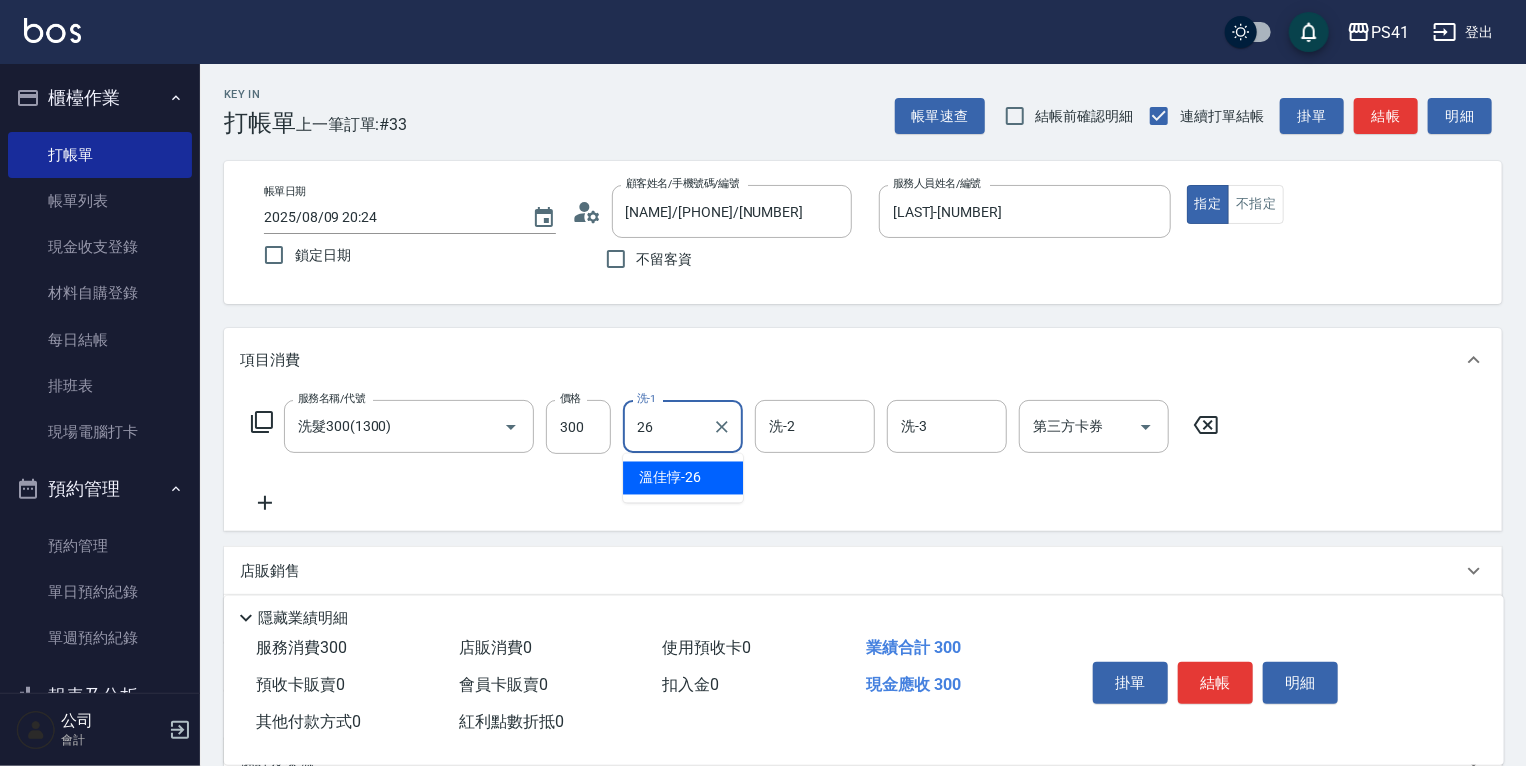 type on "[LAST]-[NUMBER]" 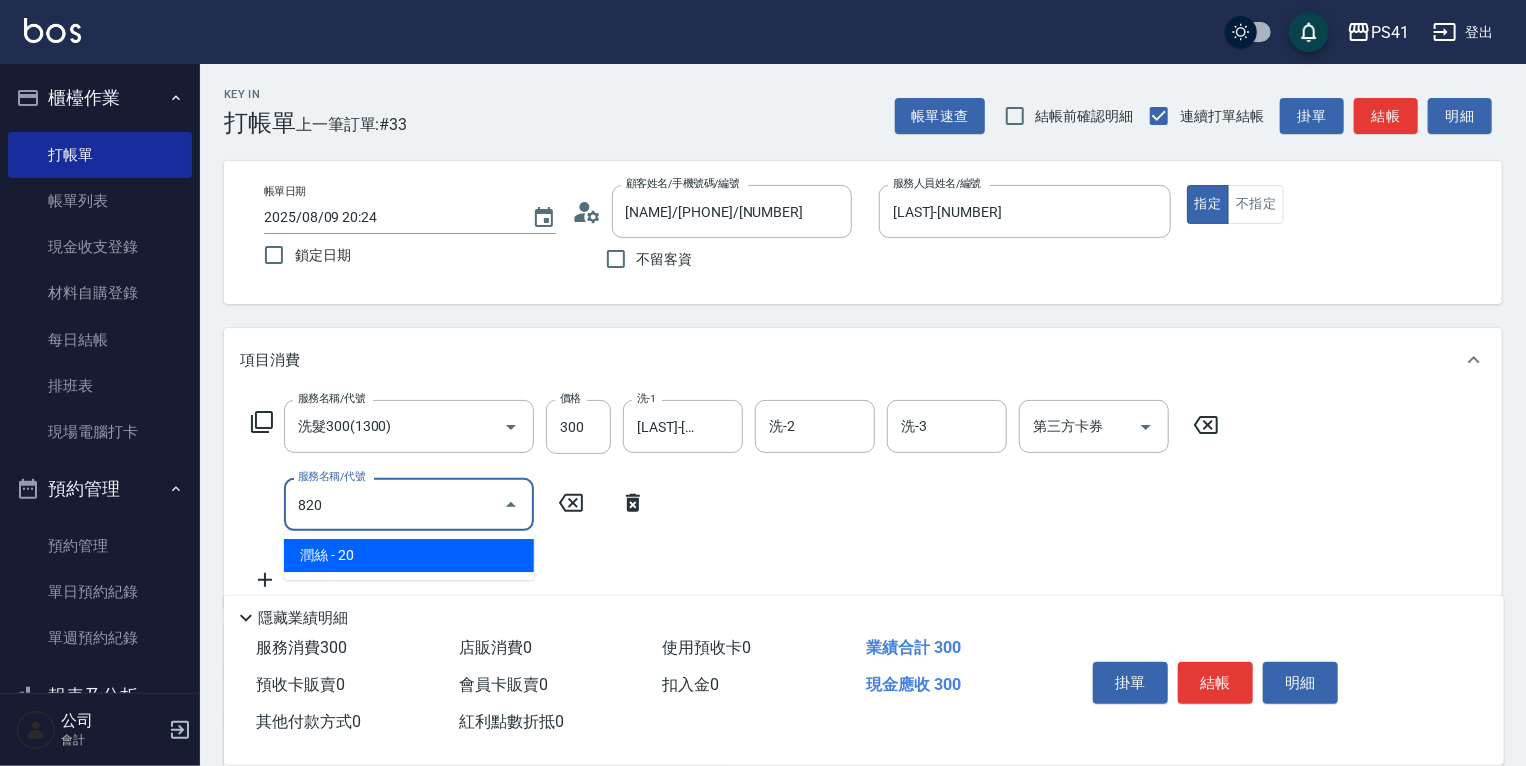 type on "潤絲(820)" 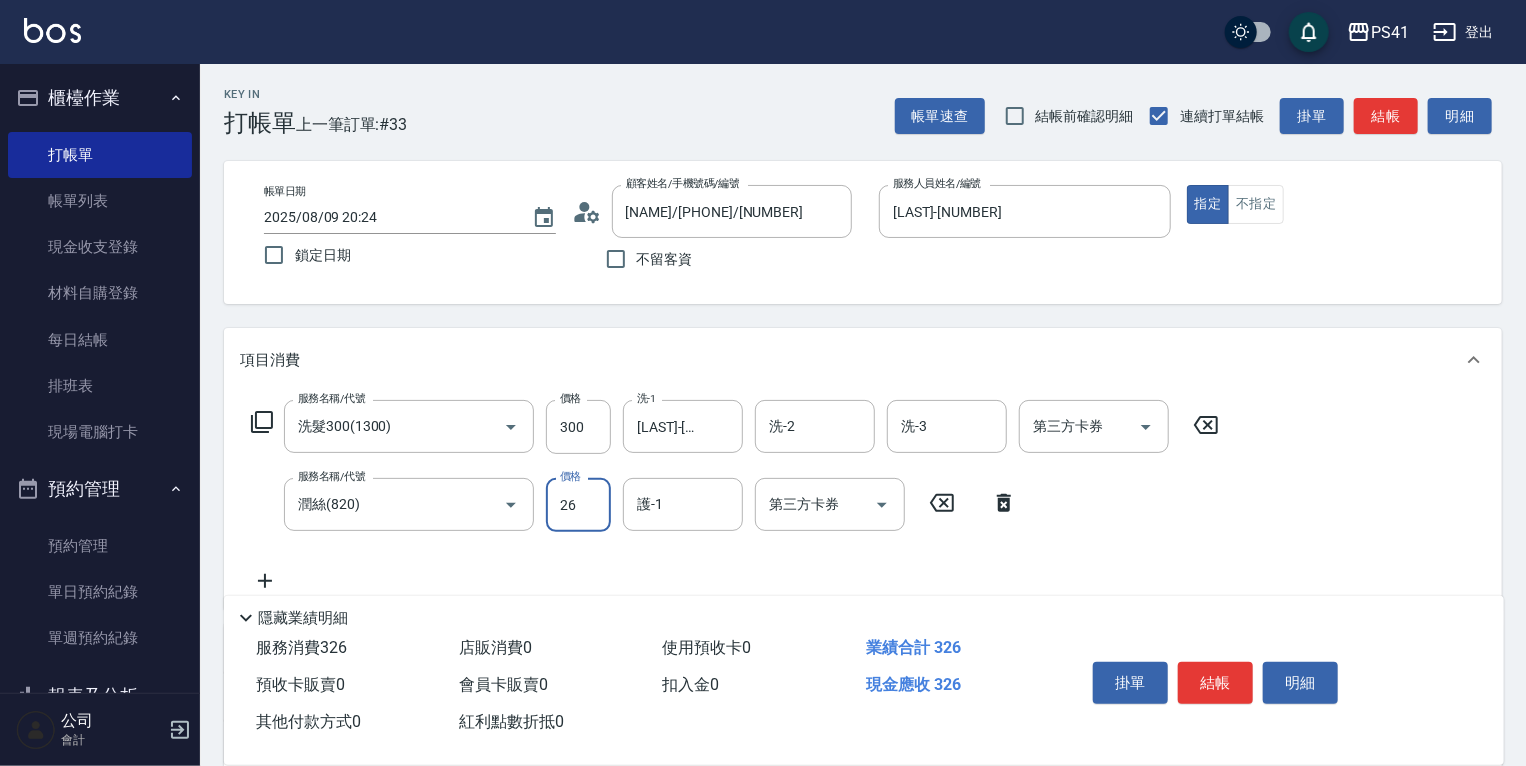 click on "26" at bounding box center [578, 505] 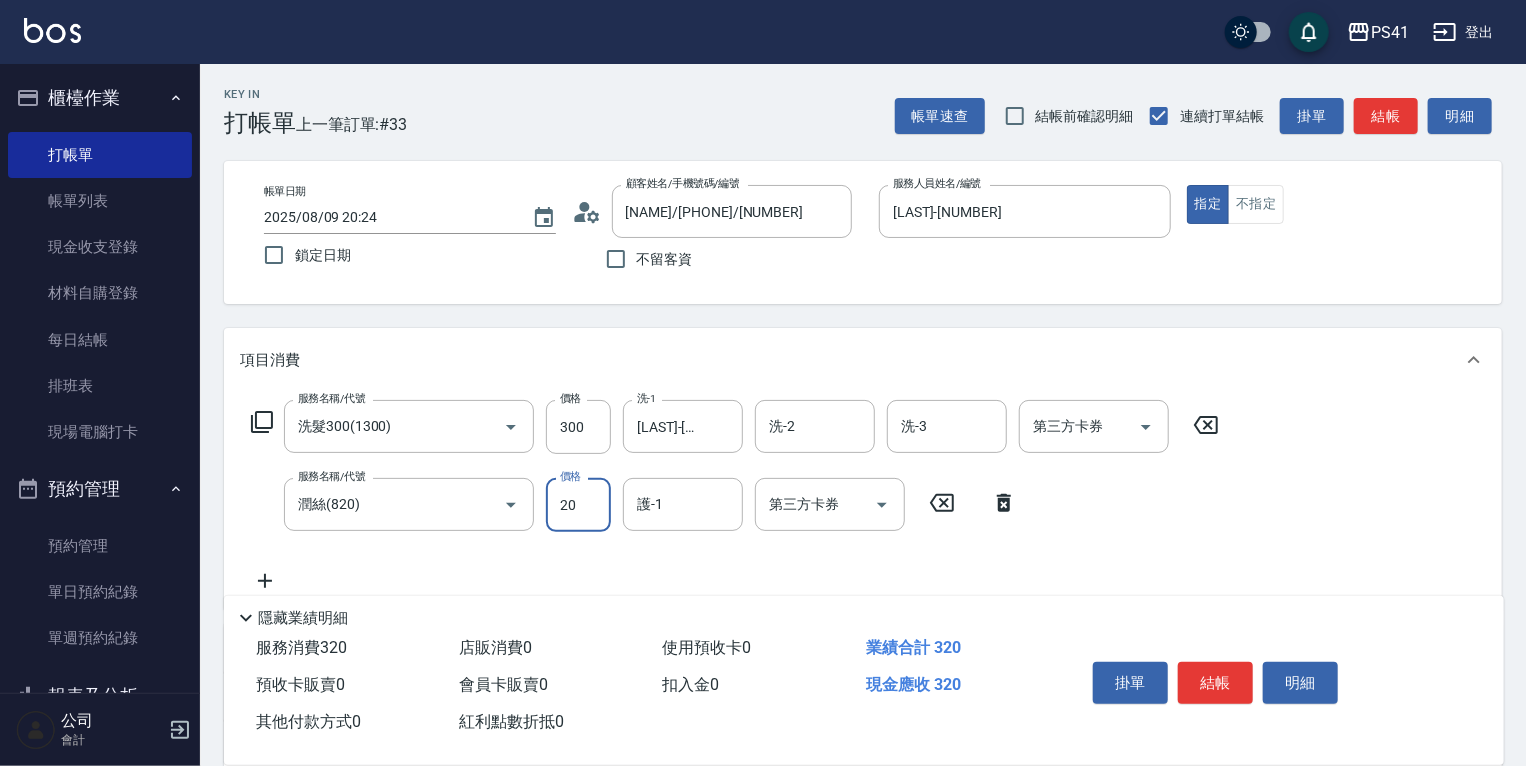 type on "20" 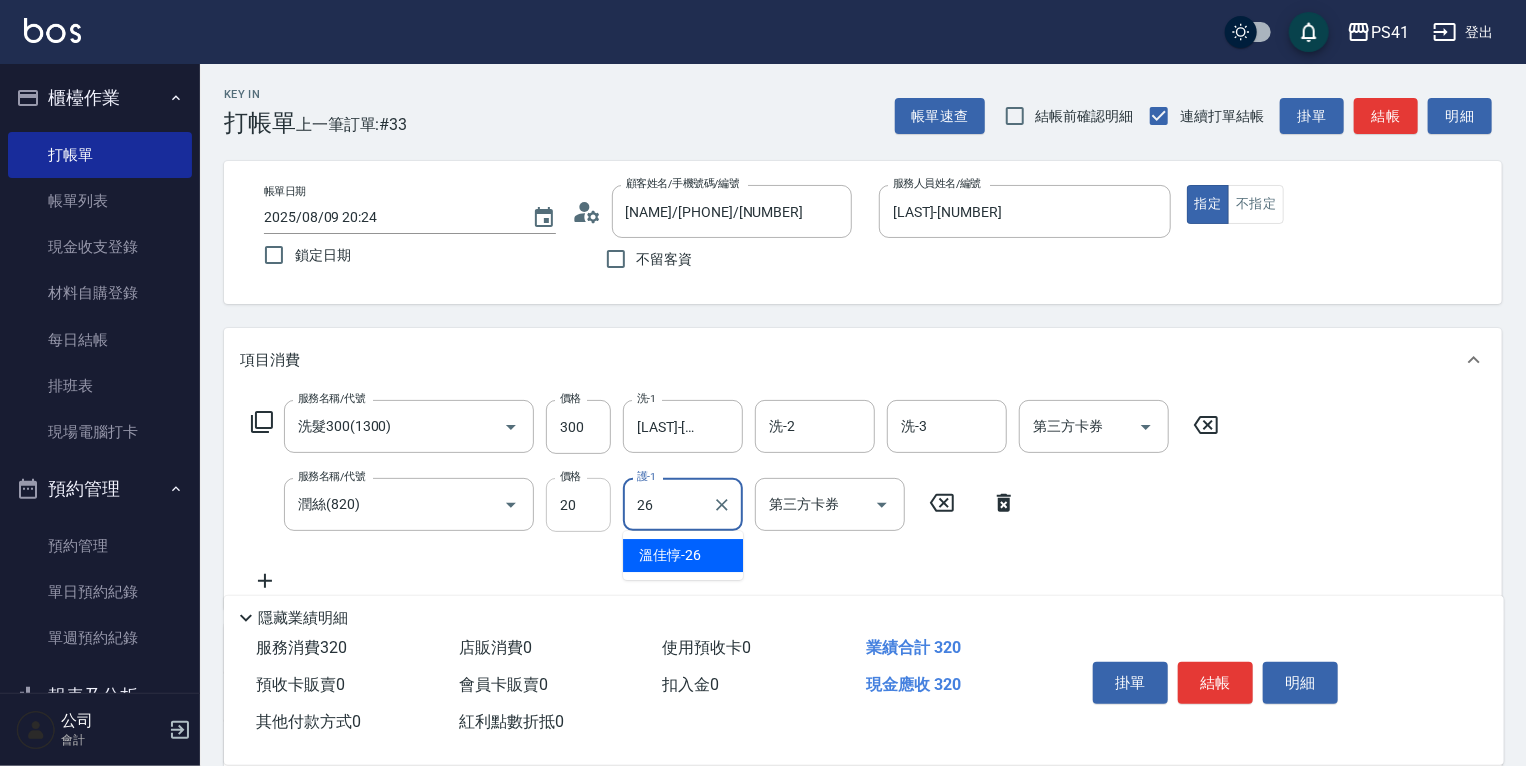 type on "[LAST]-[NUMBER]" 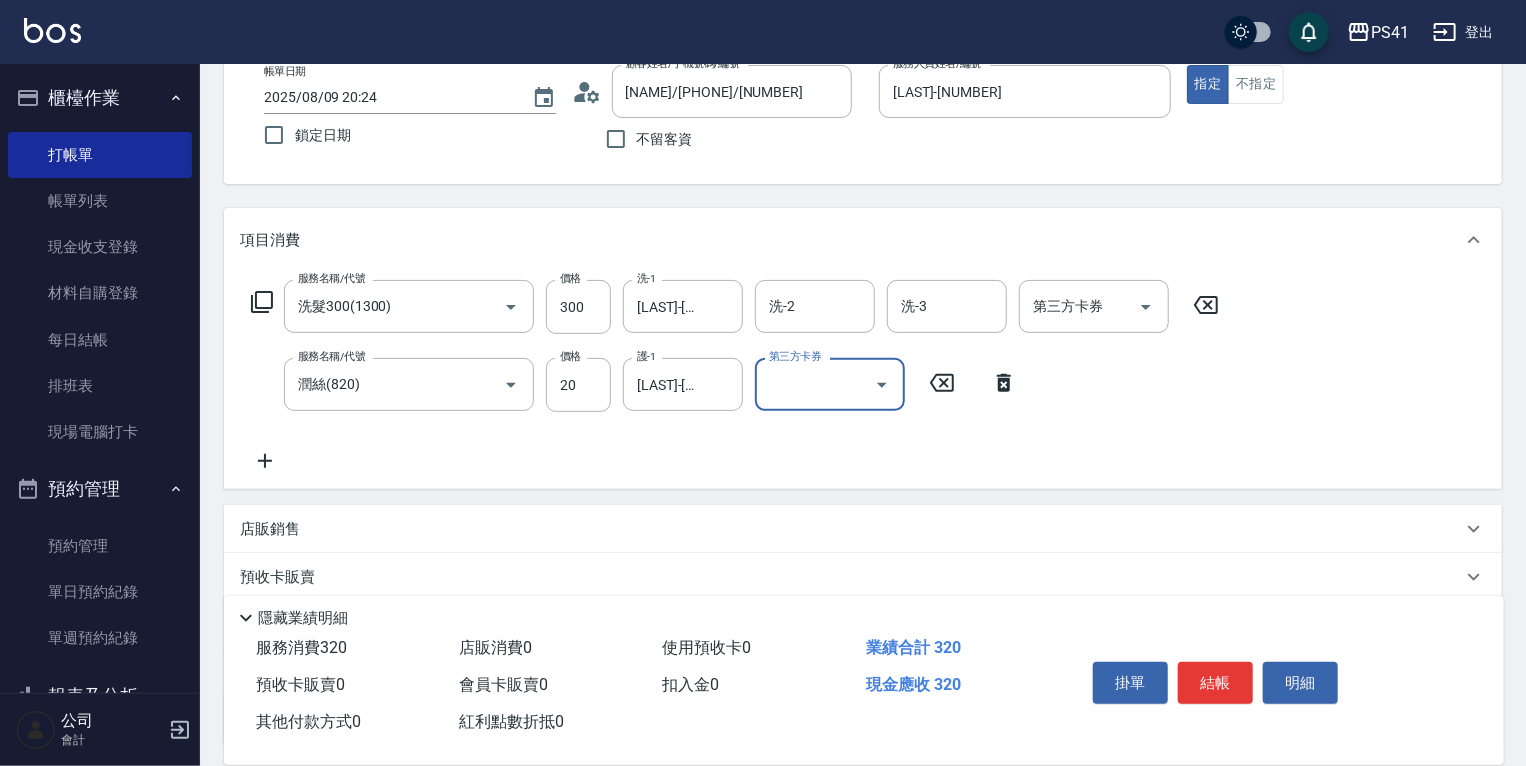 scroll, scrollTop: 288, scrollLeft: 0, axis: vertical 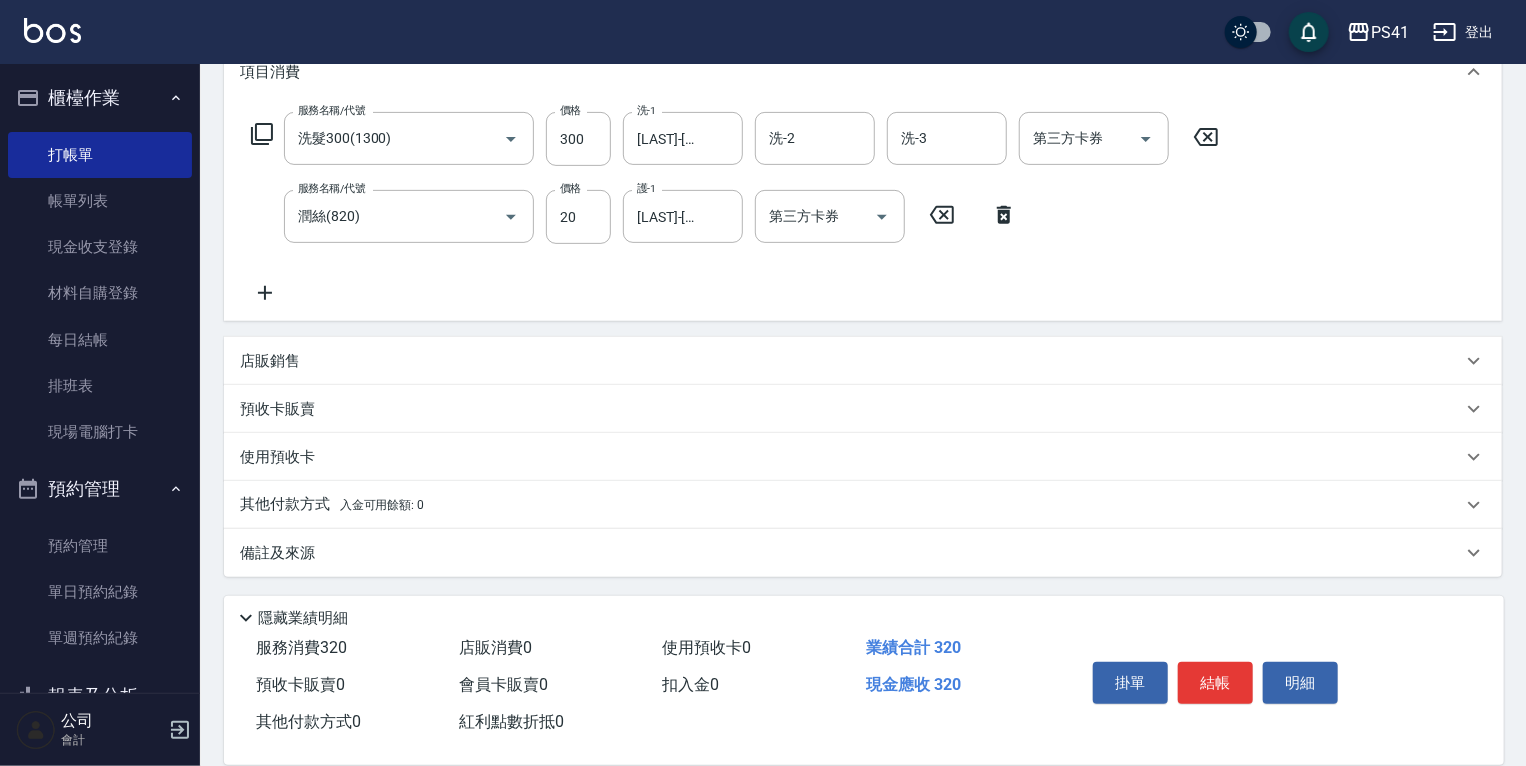 click on "其他付款方式 入金可用餘額: 0" at bounding box center [332, 505] 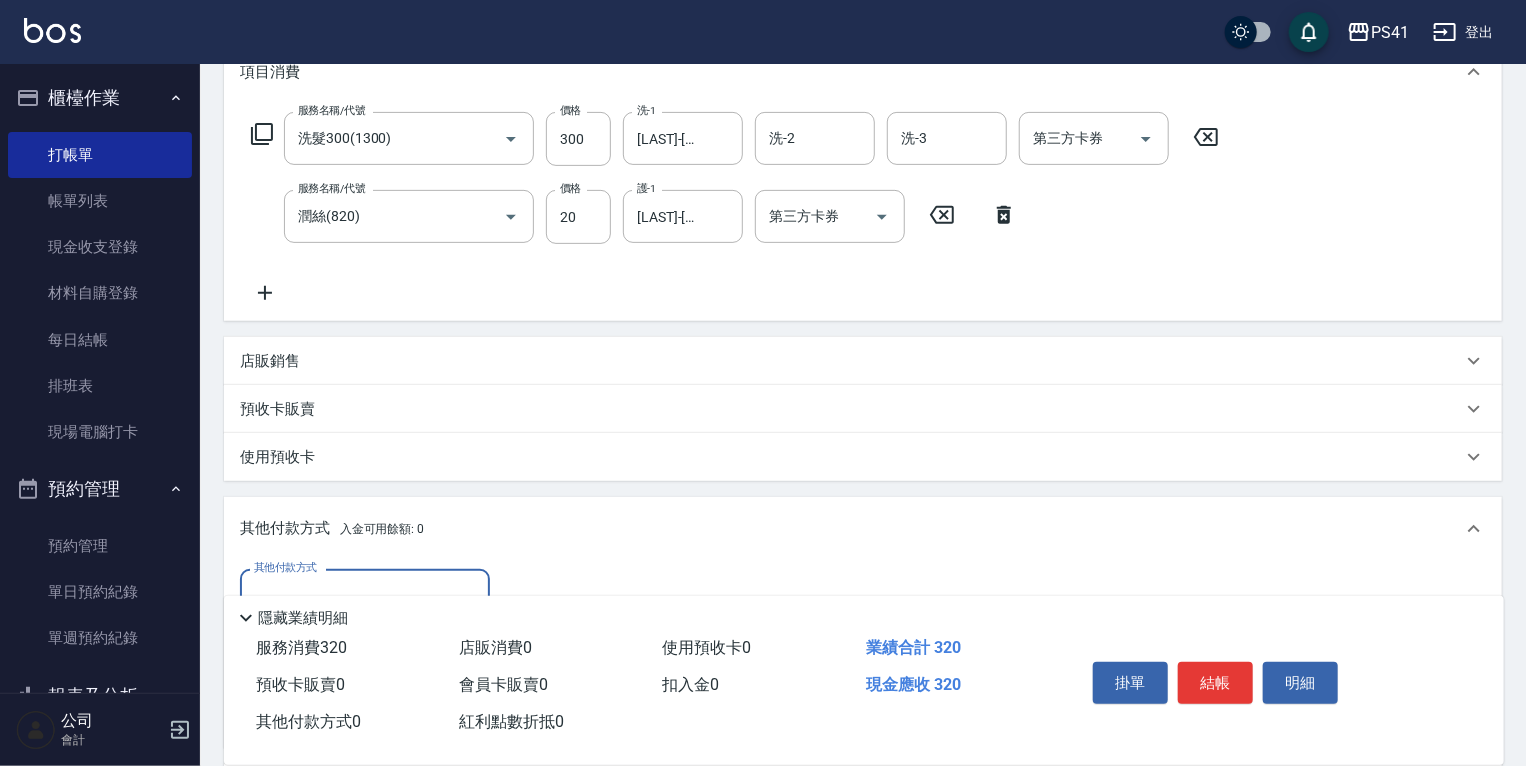 scroll, scrollTop: 293, scrollLeft: 0, axis: vertical 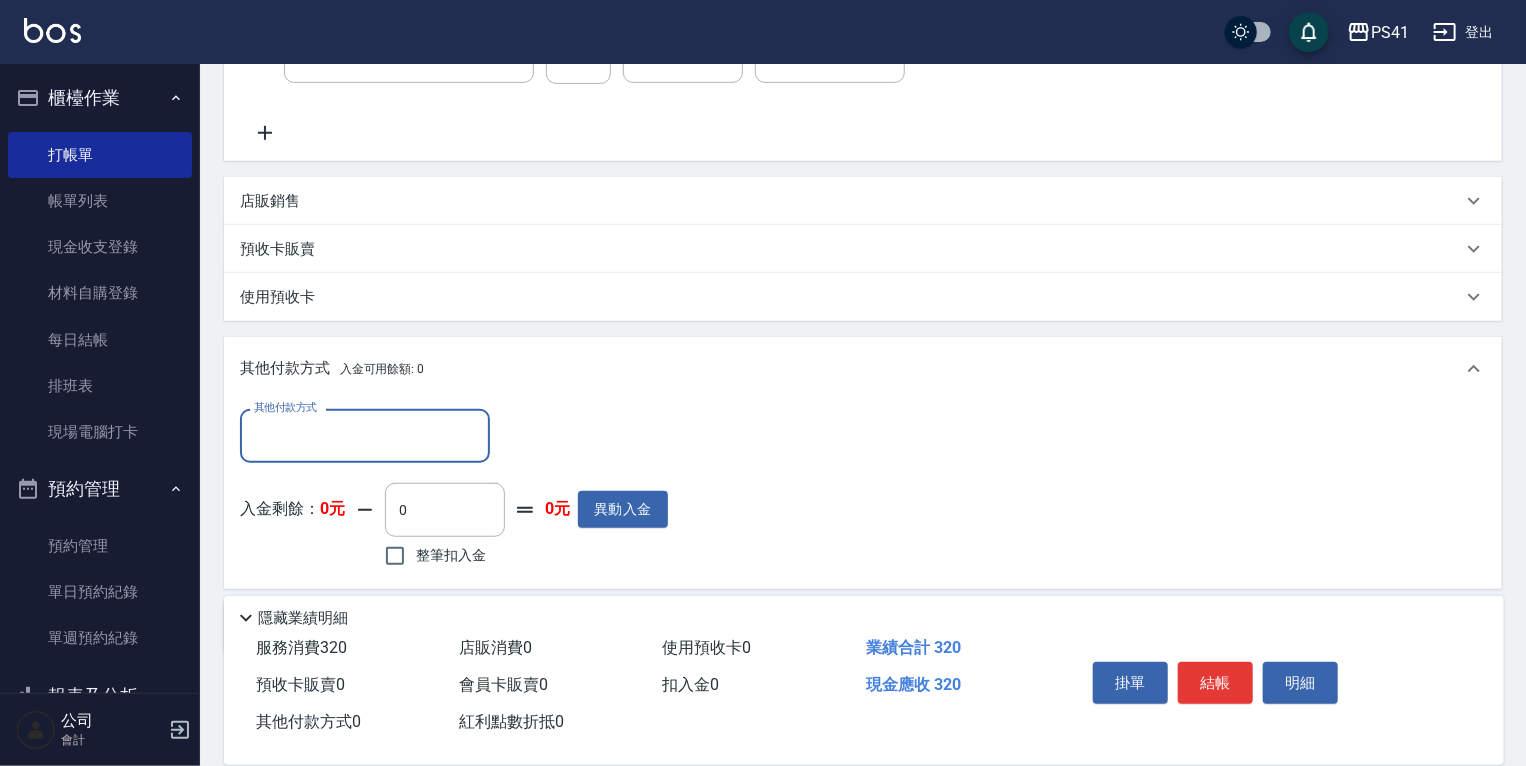 click on "其他付款方式" at bounding box center (365, 435) 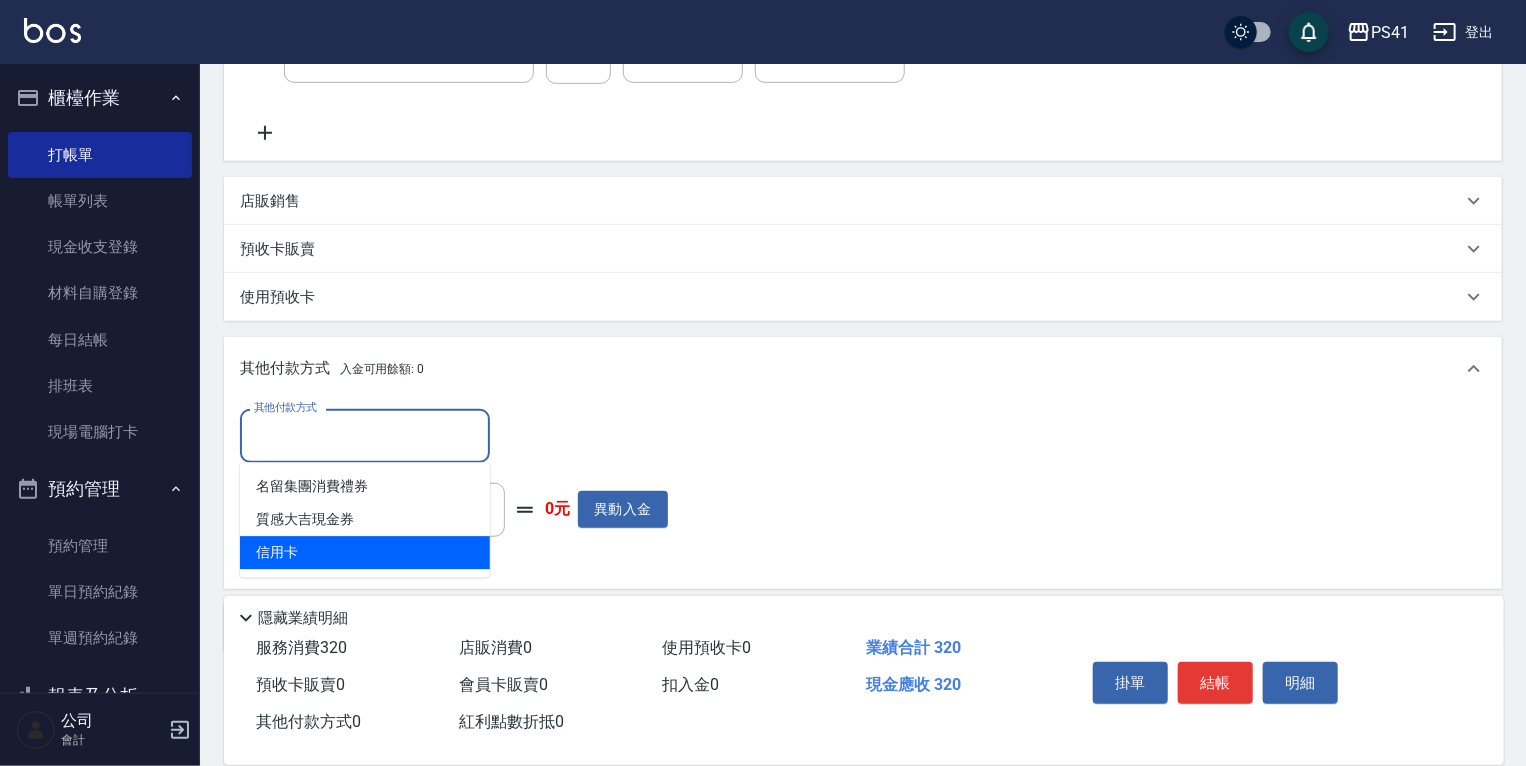 click on "信用卡" at bounding box center (365, 552) 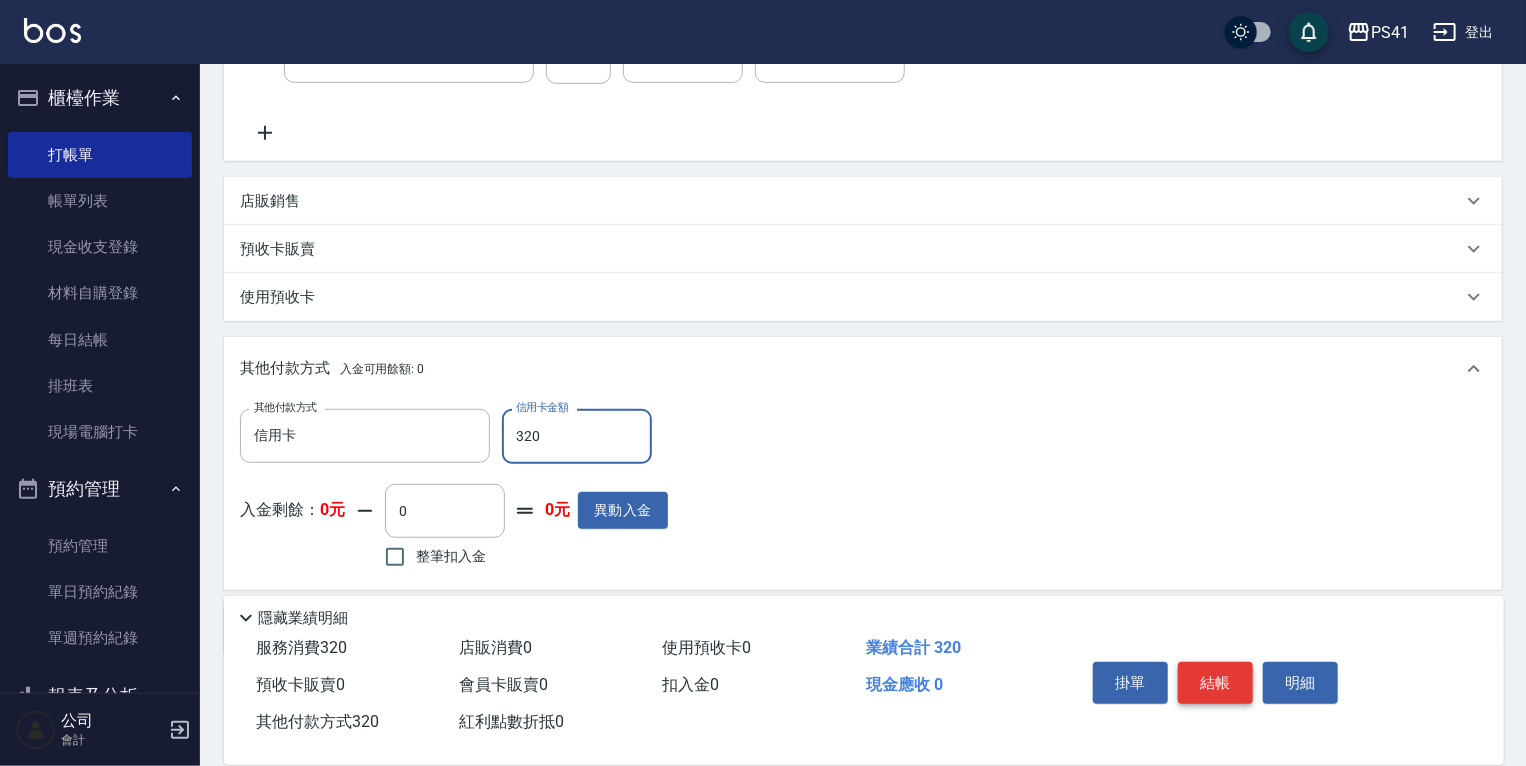 type on "320" 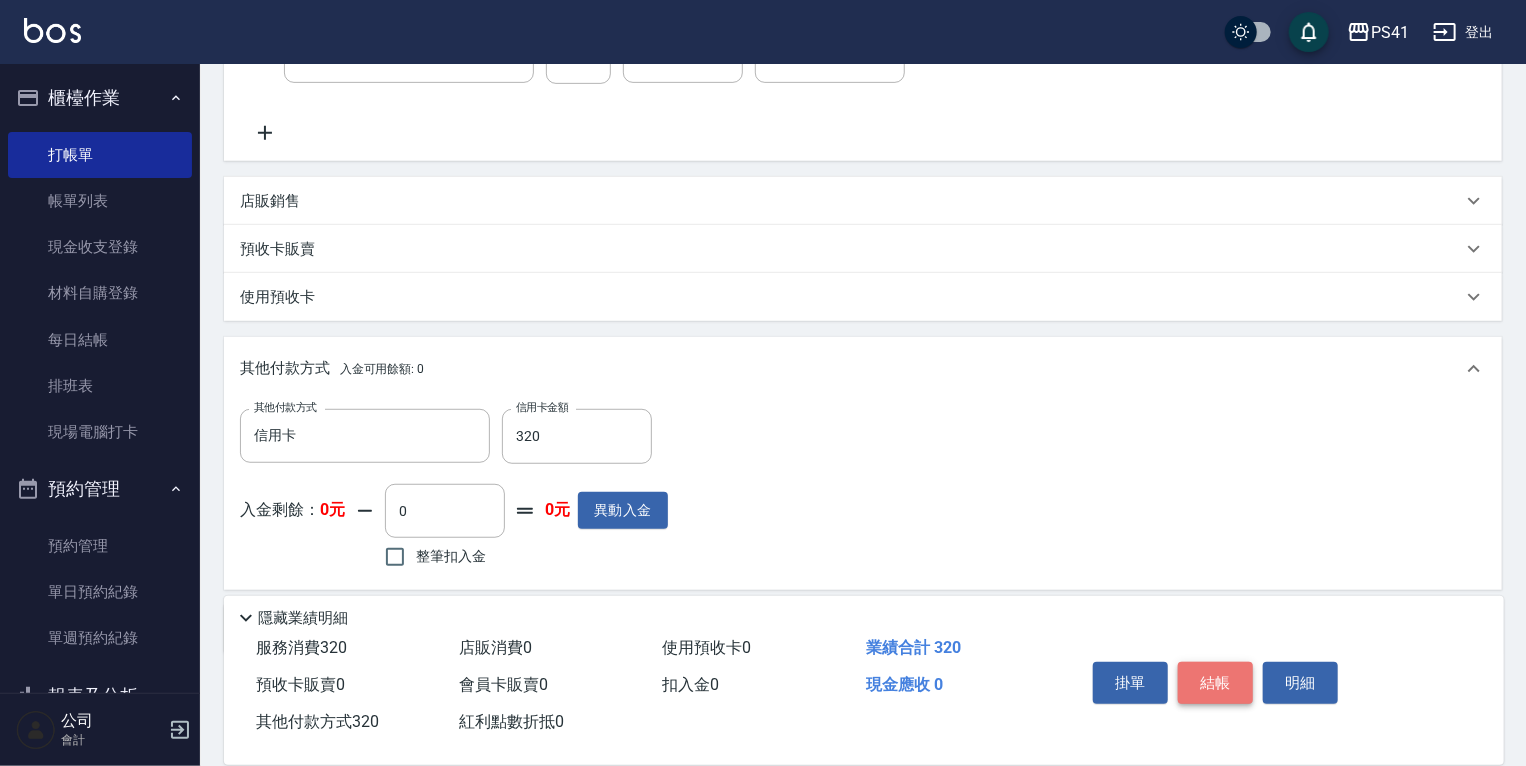 click on "結帳" at bounding box center [1215, 683] 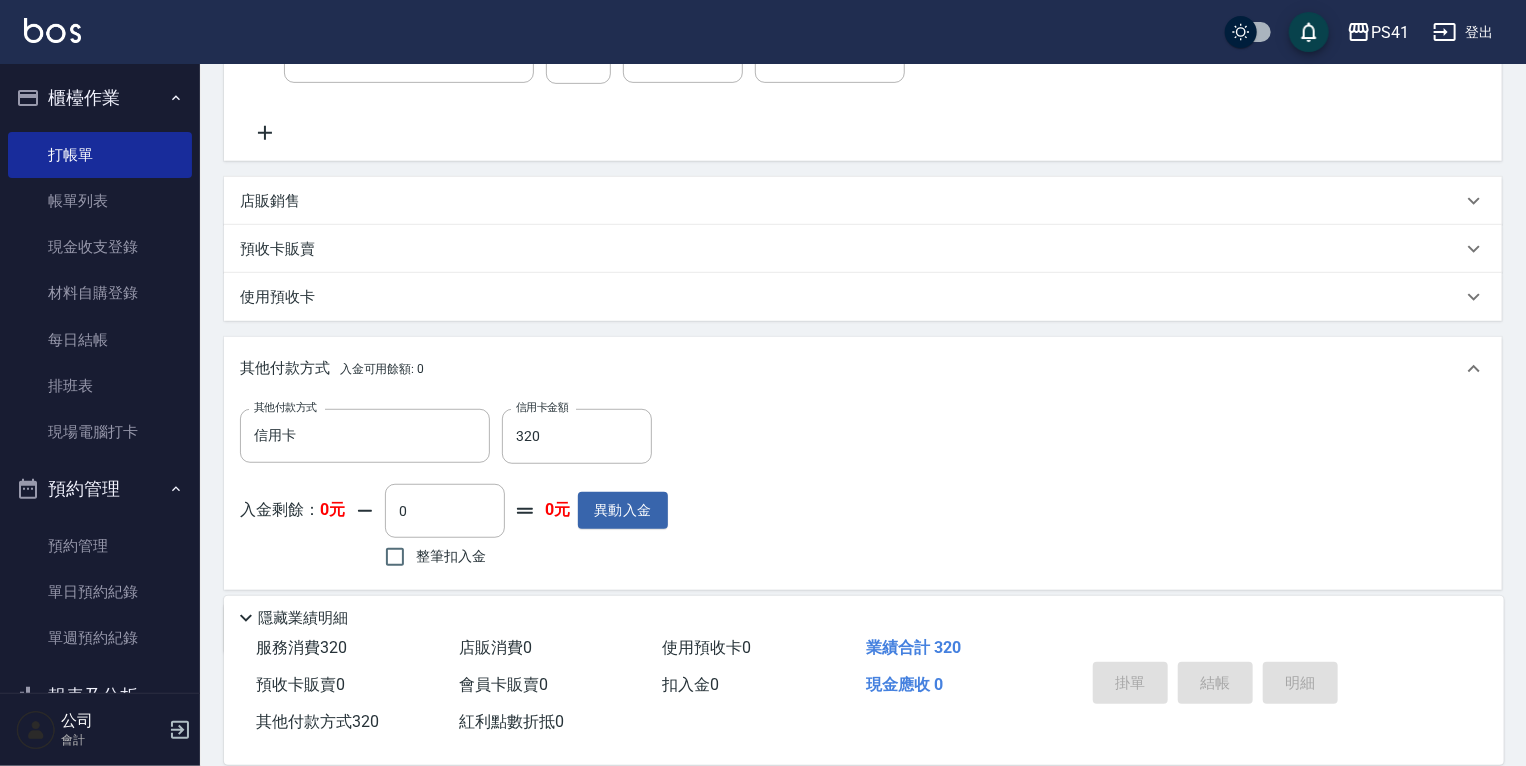 type on "2025/08/09 20:25" 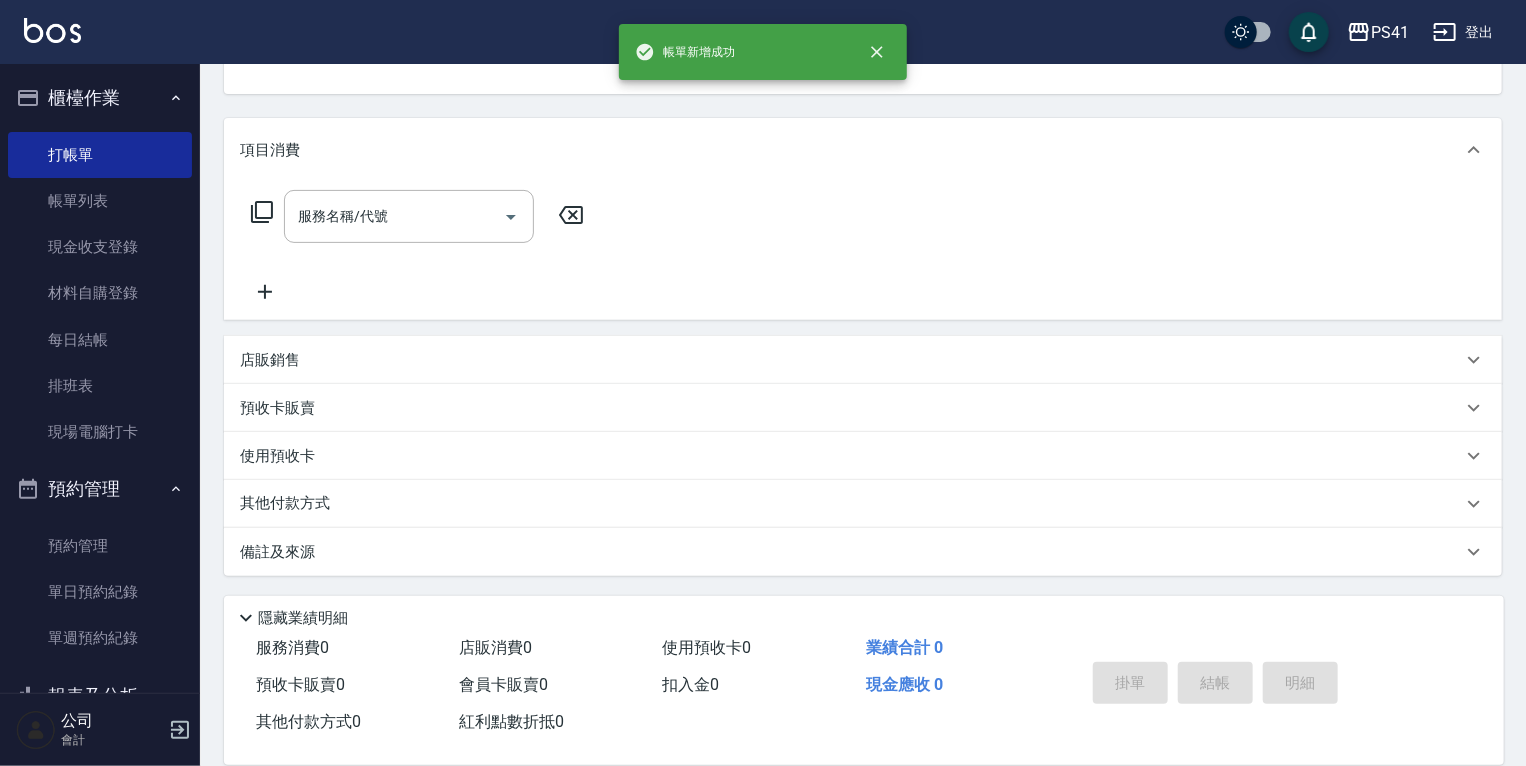 scroll, scrollTop: 0, scrollLeft: 0, axis: both 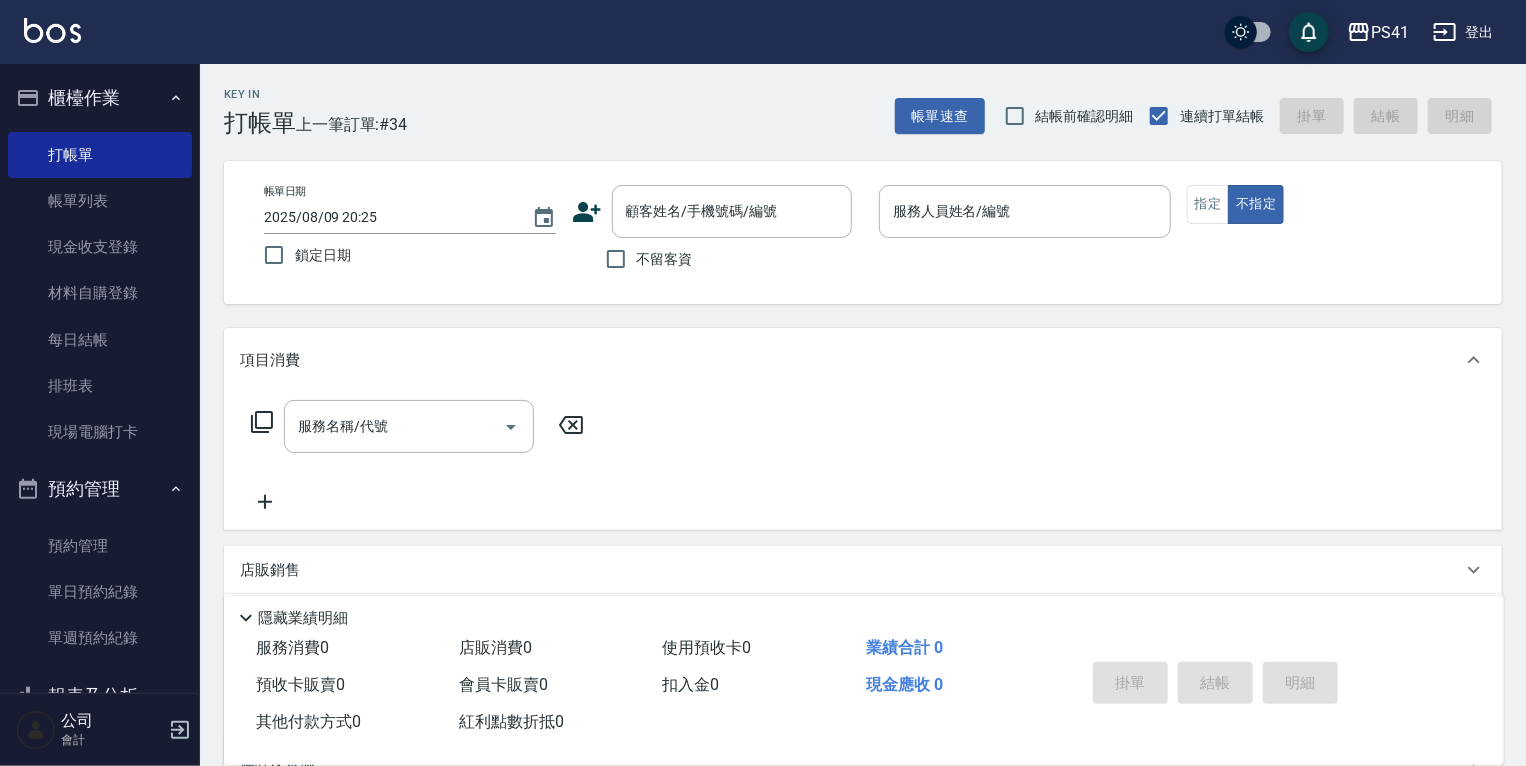 click 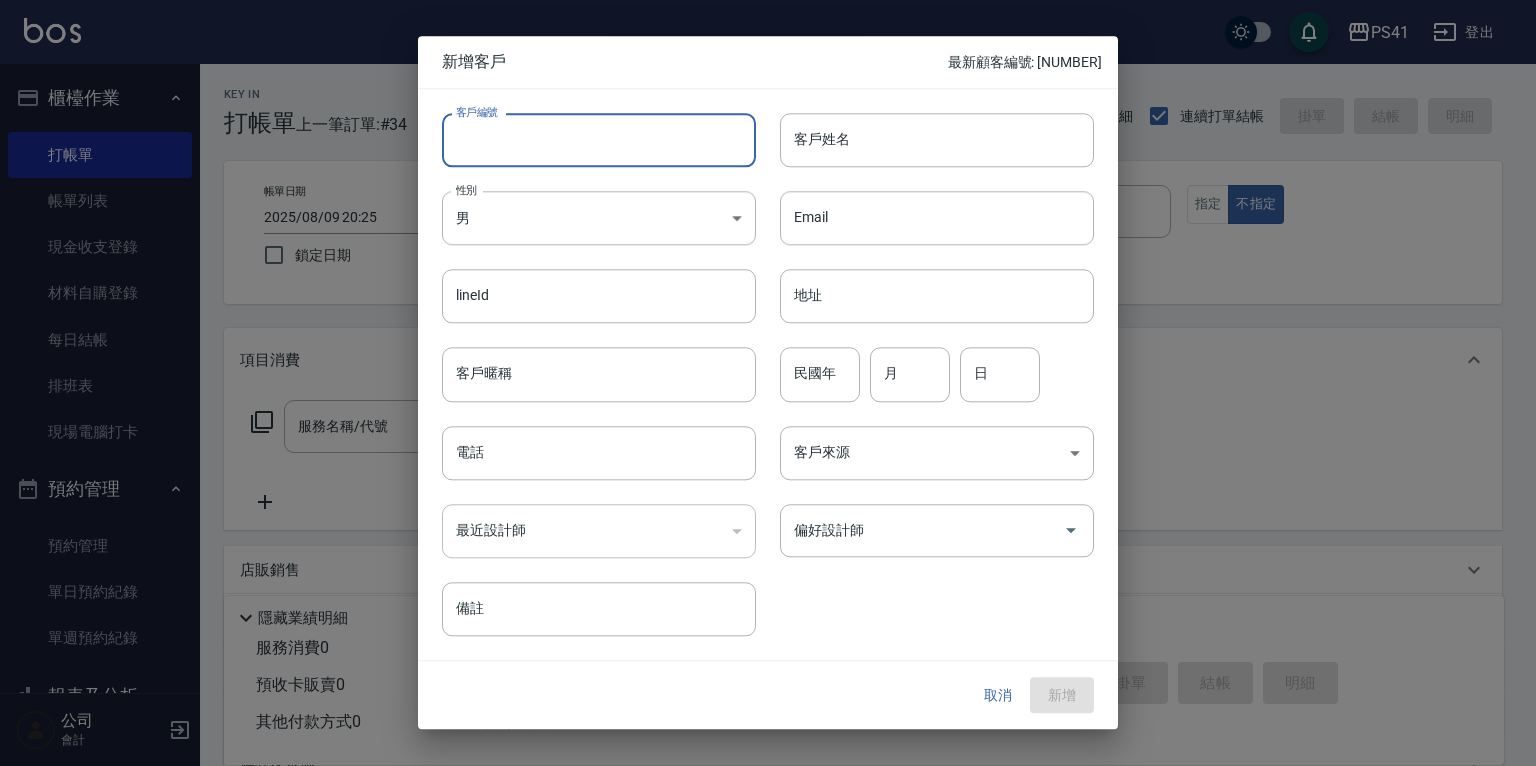click on "客戶編號" at bounding box center [599, 140] 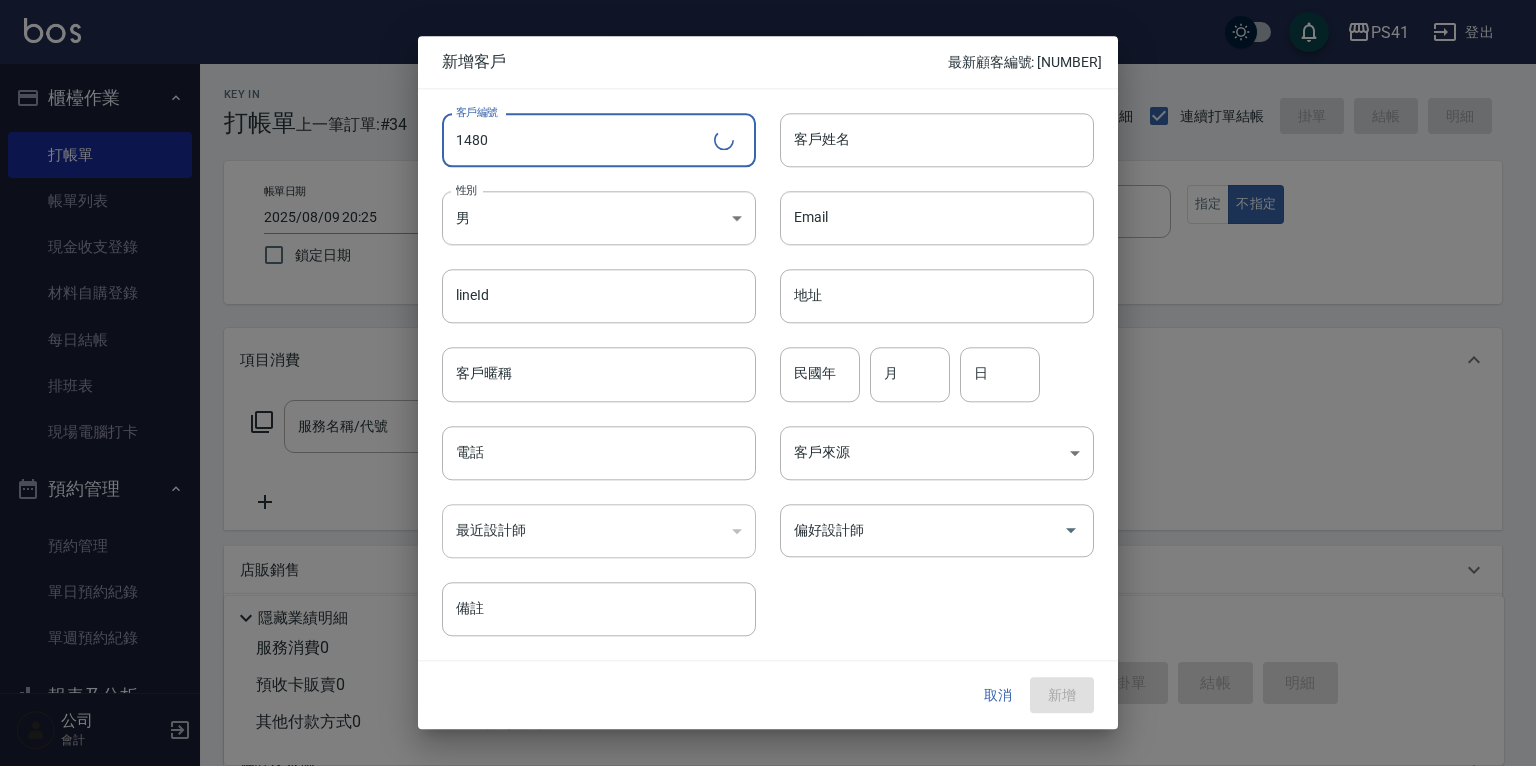 type on "1480" 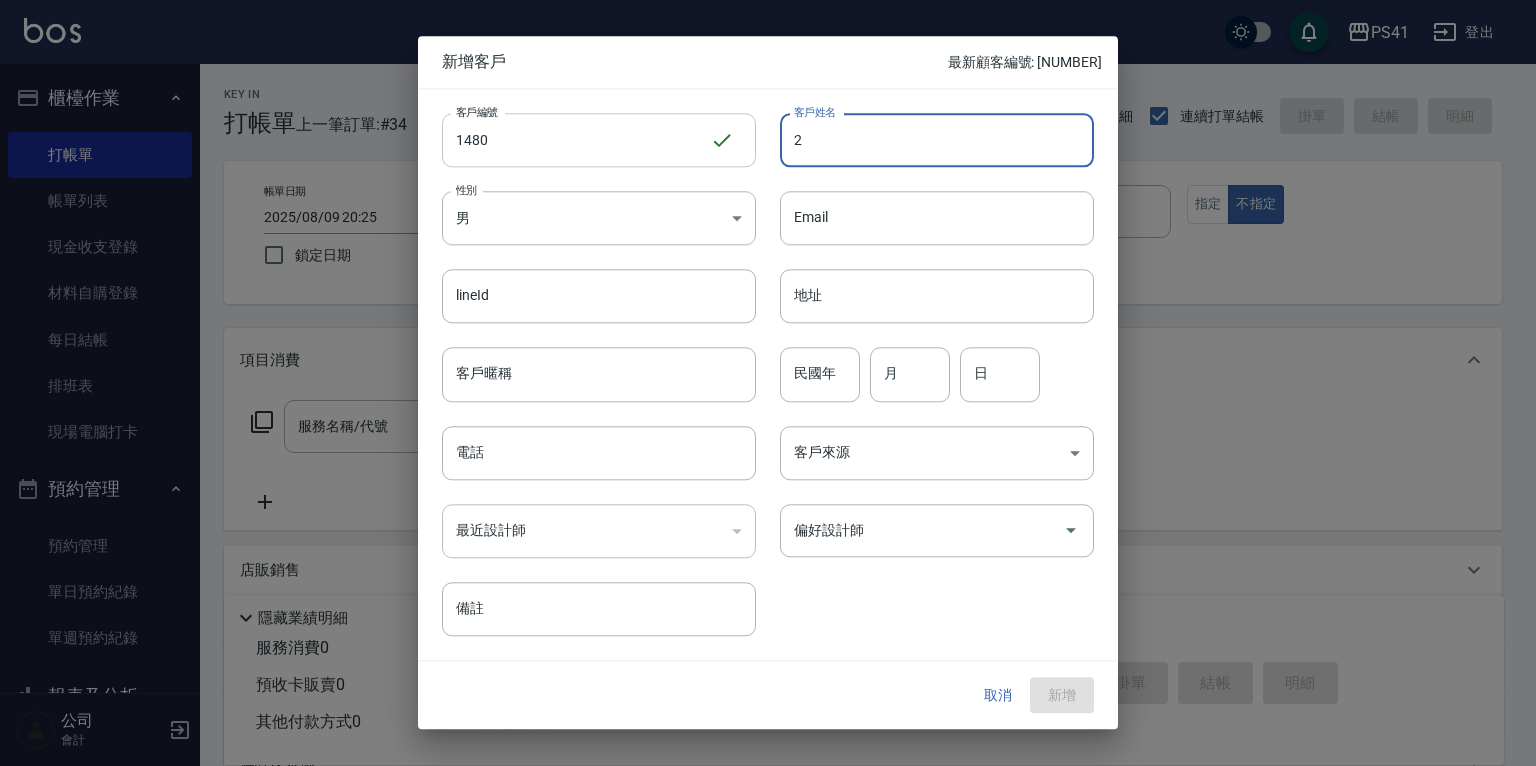 type on "2" 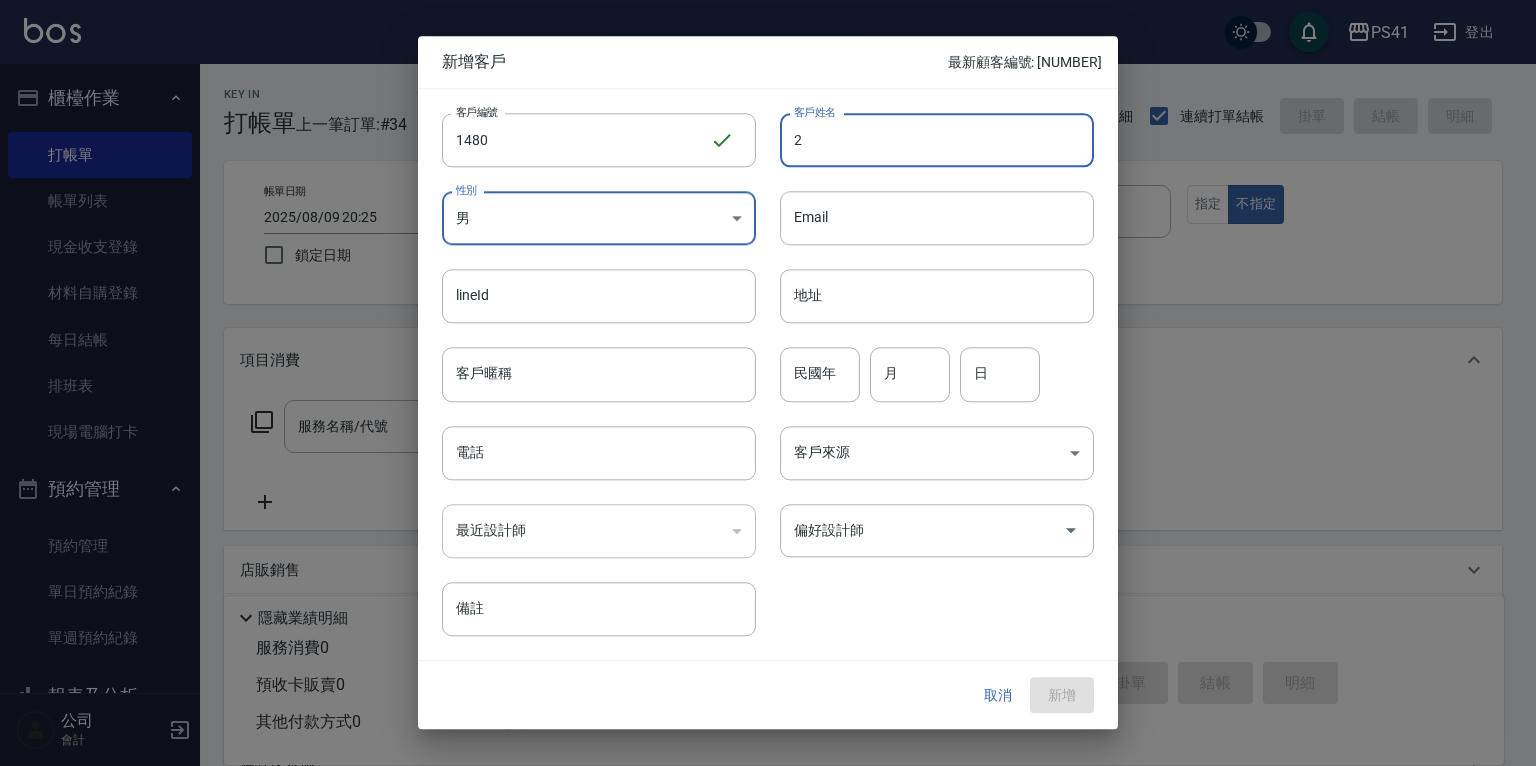 click on "2" at bounding box center (937, 140) 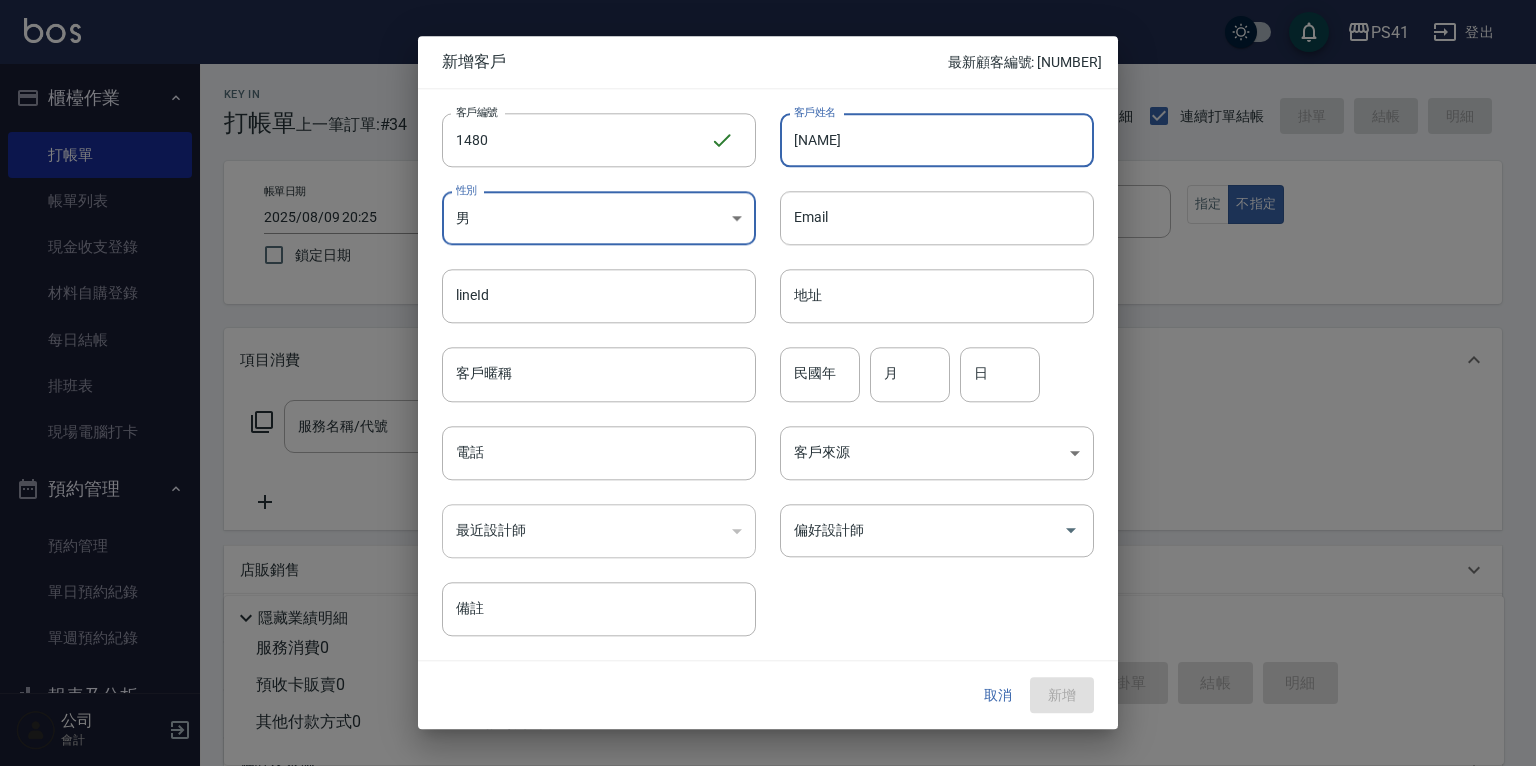 type on "[NAME]" 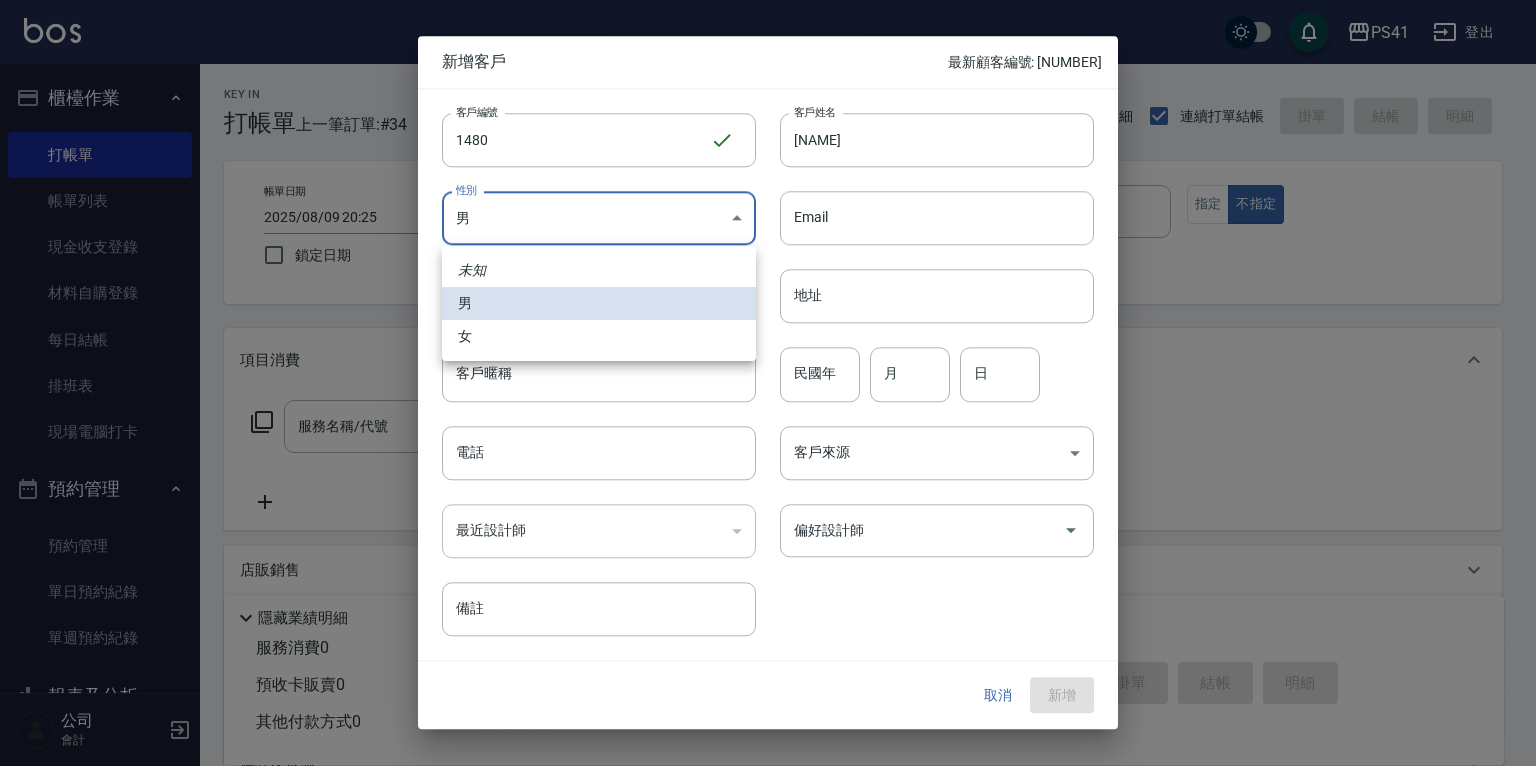 click on "女" at bounding box center (599, 336) 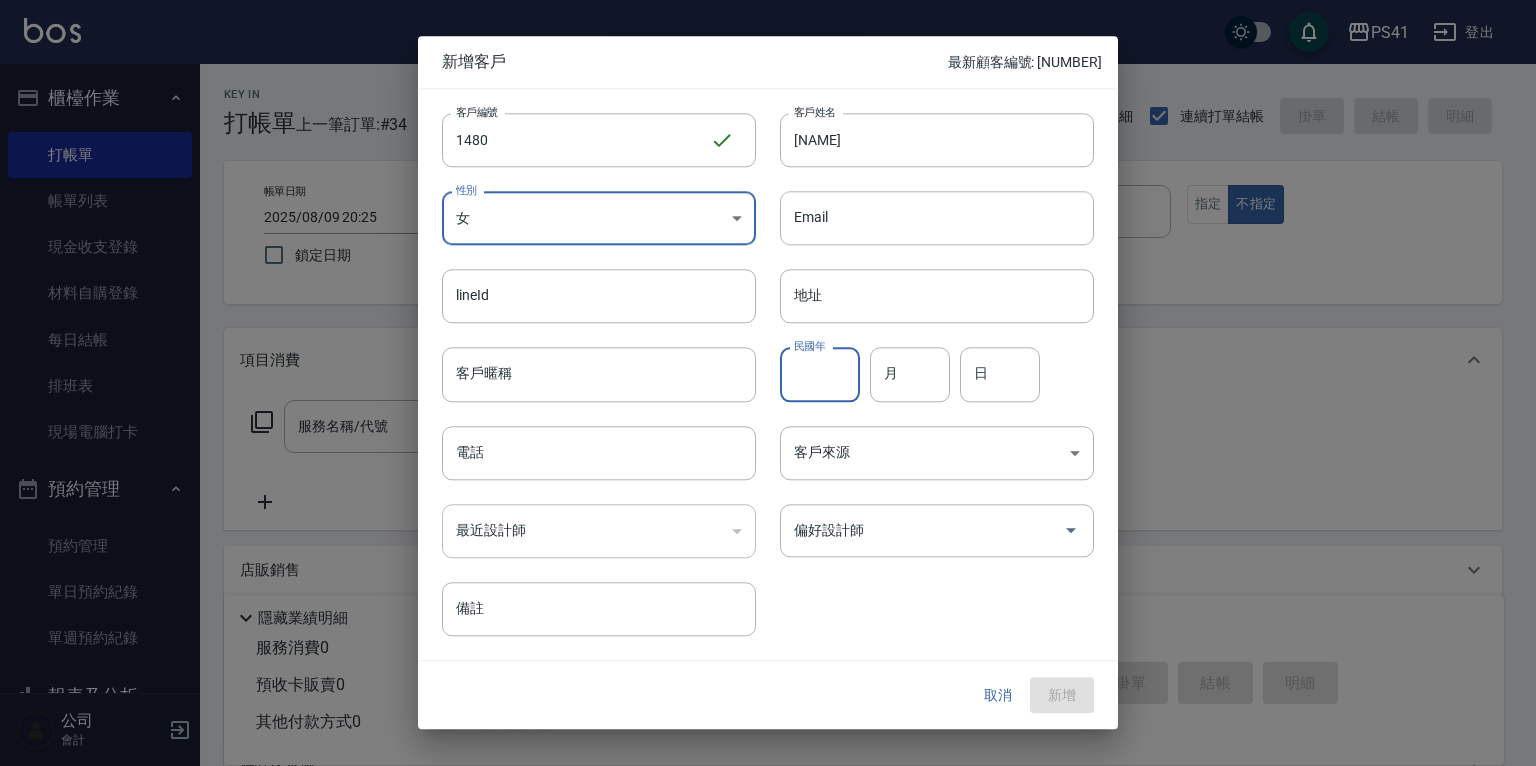 click on "民國年" at bounding box center (820, 375) 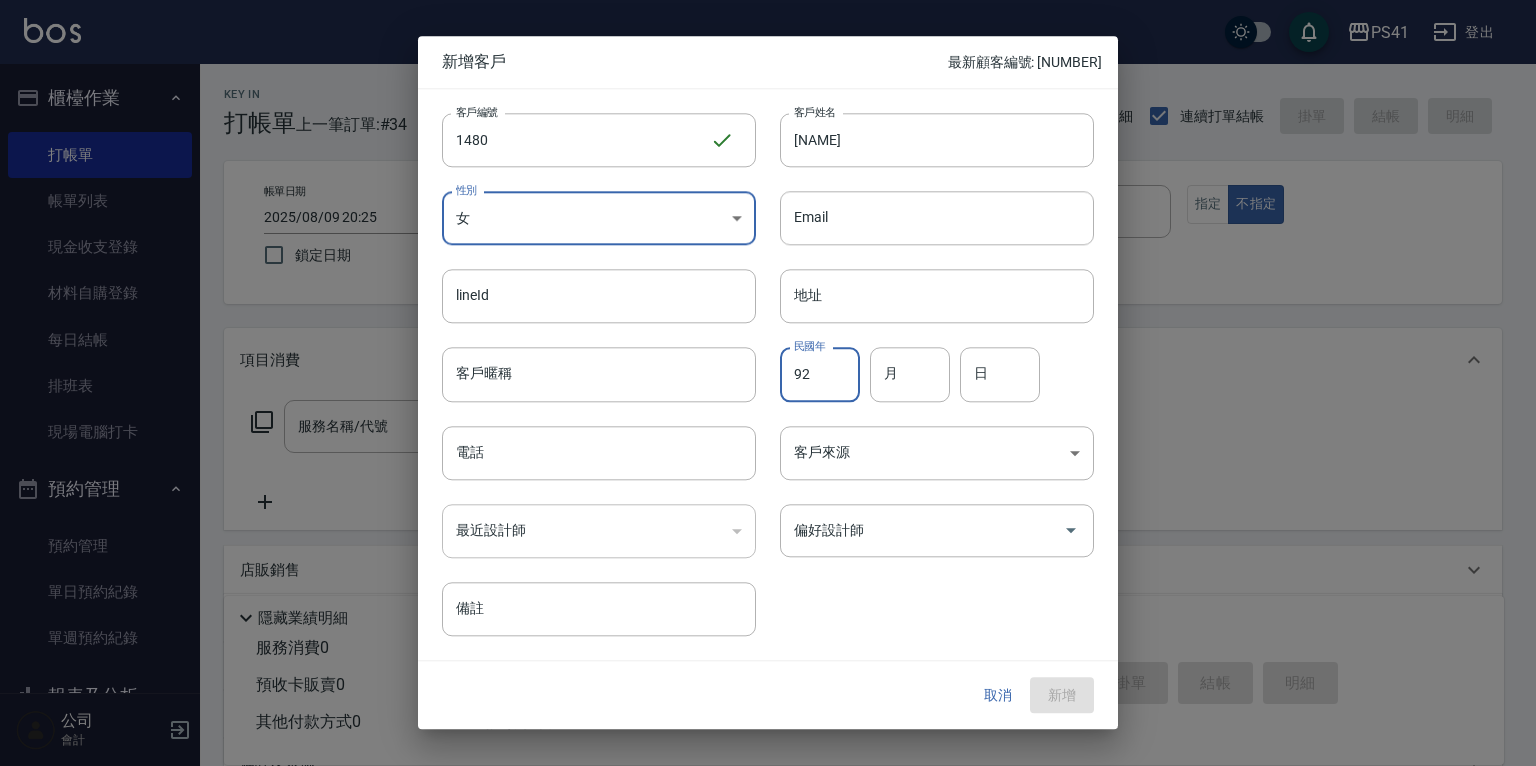 type on "92" 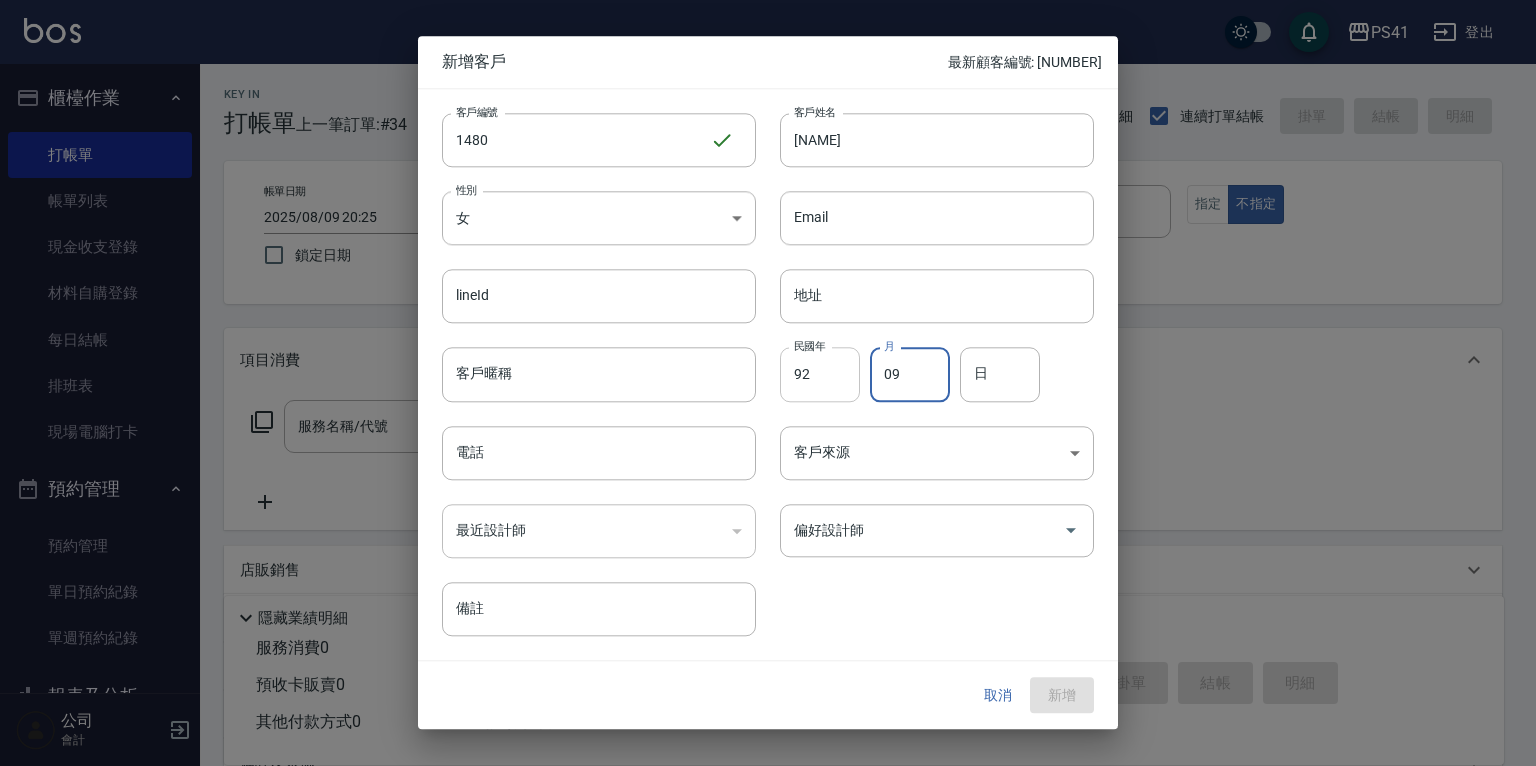 type on "09" 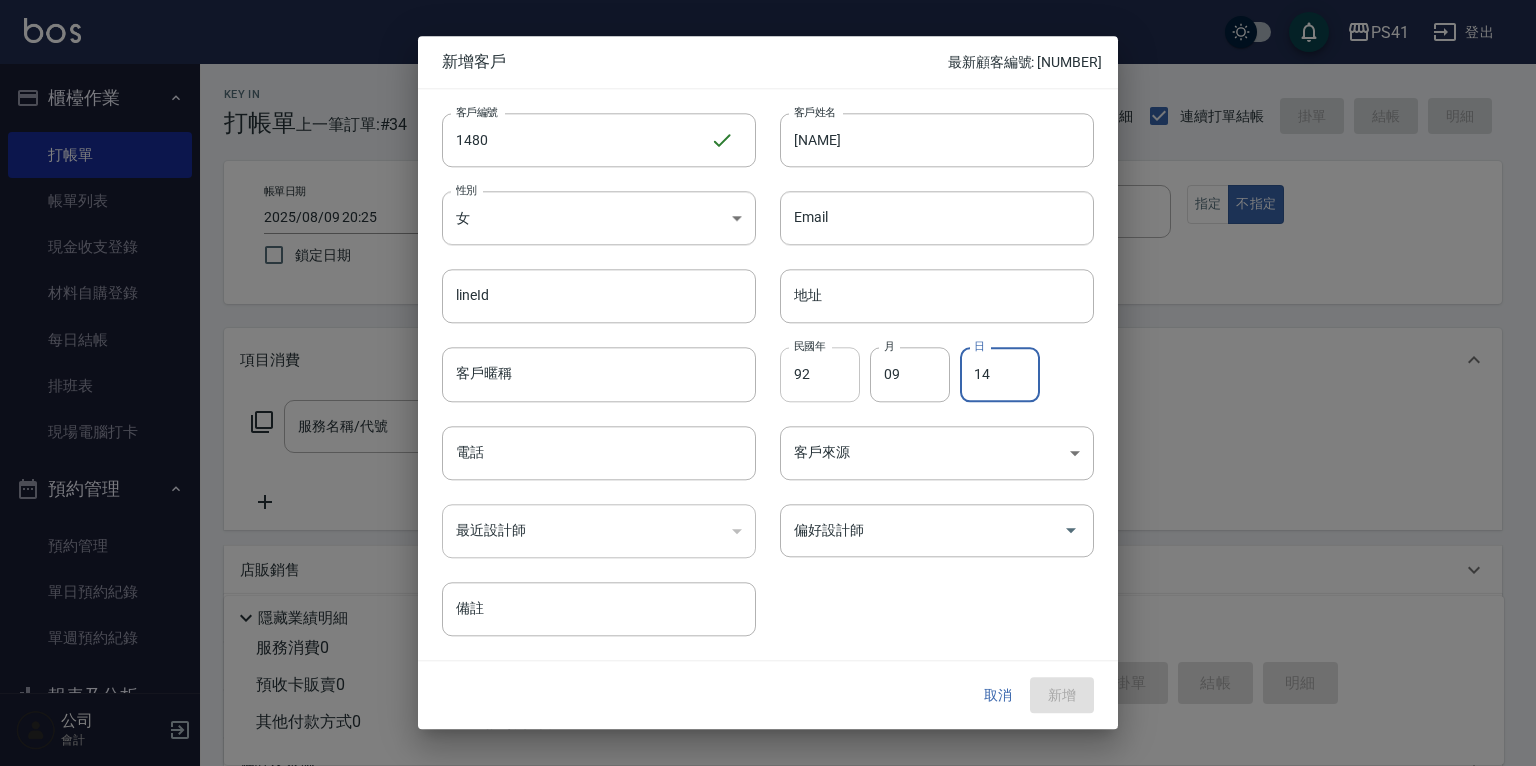 type on "14" 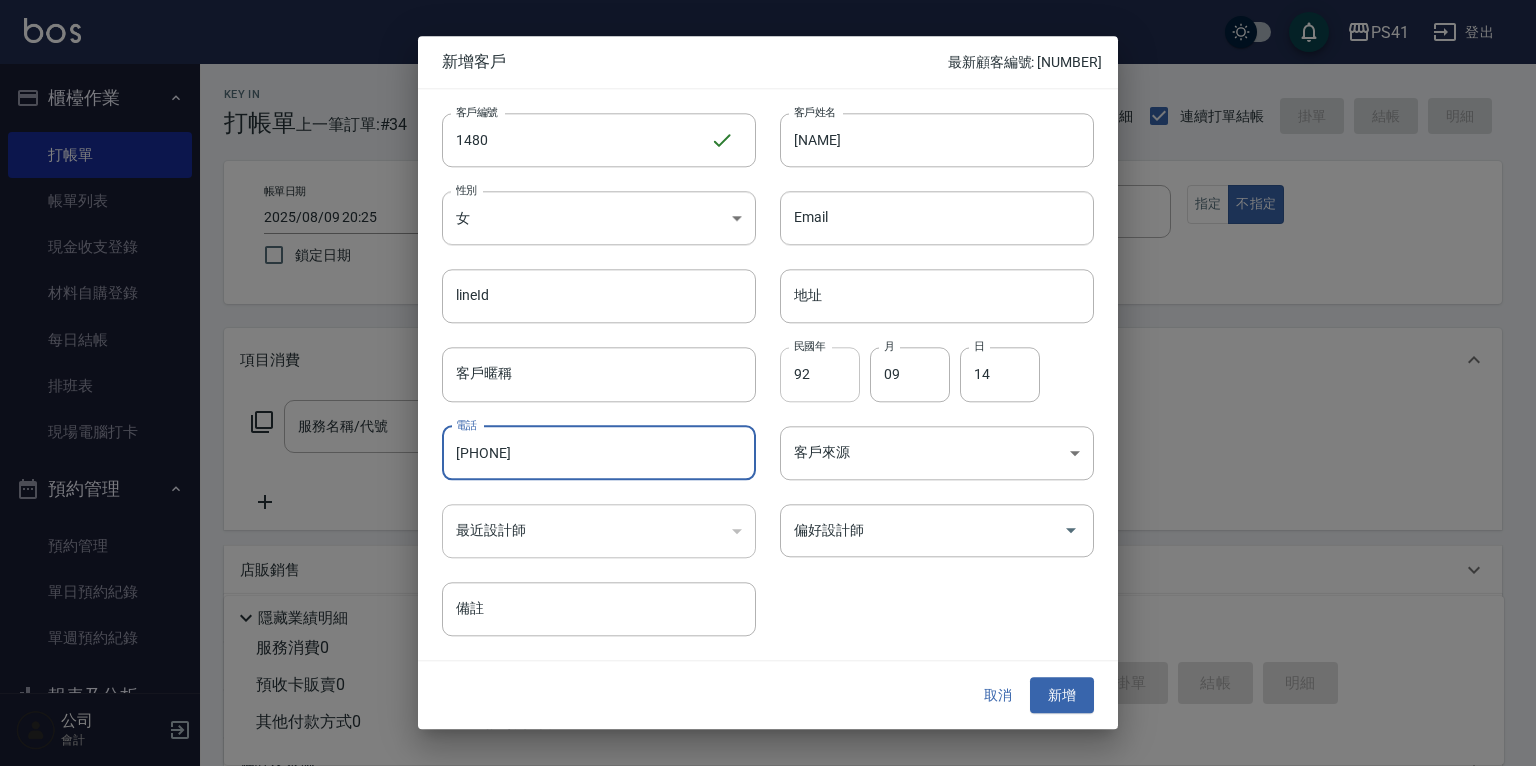type on "[PHONE]" 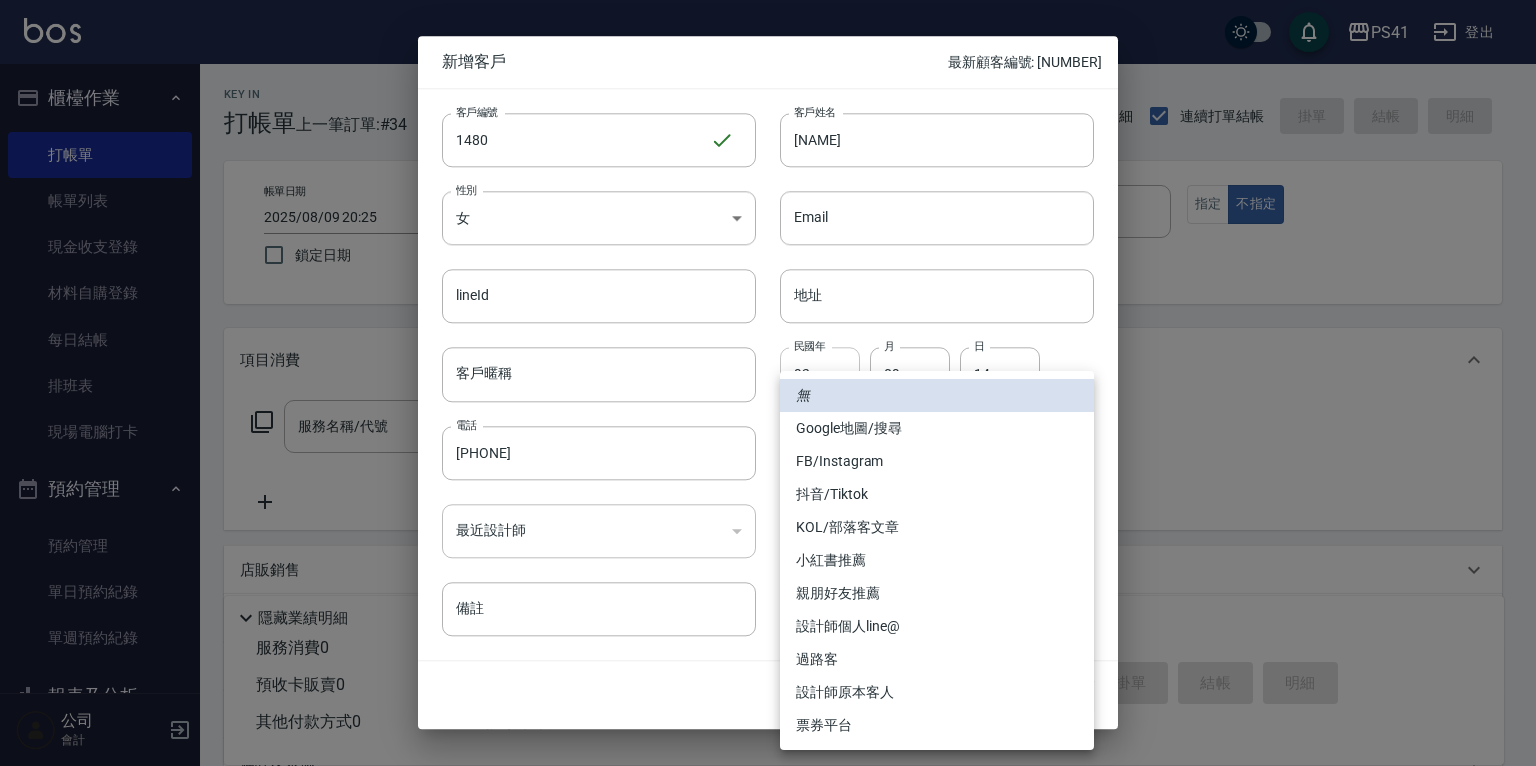 type 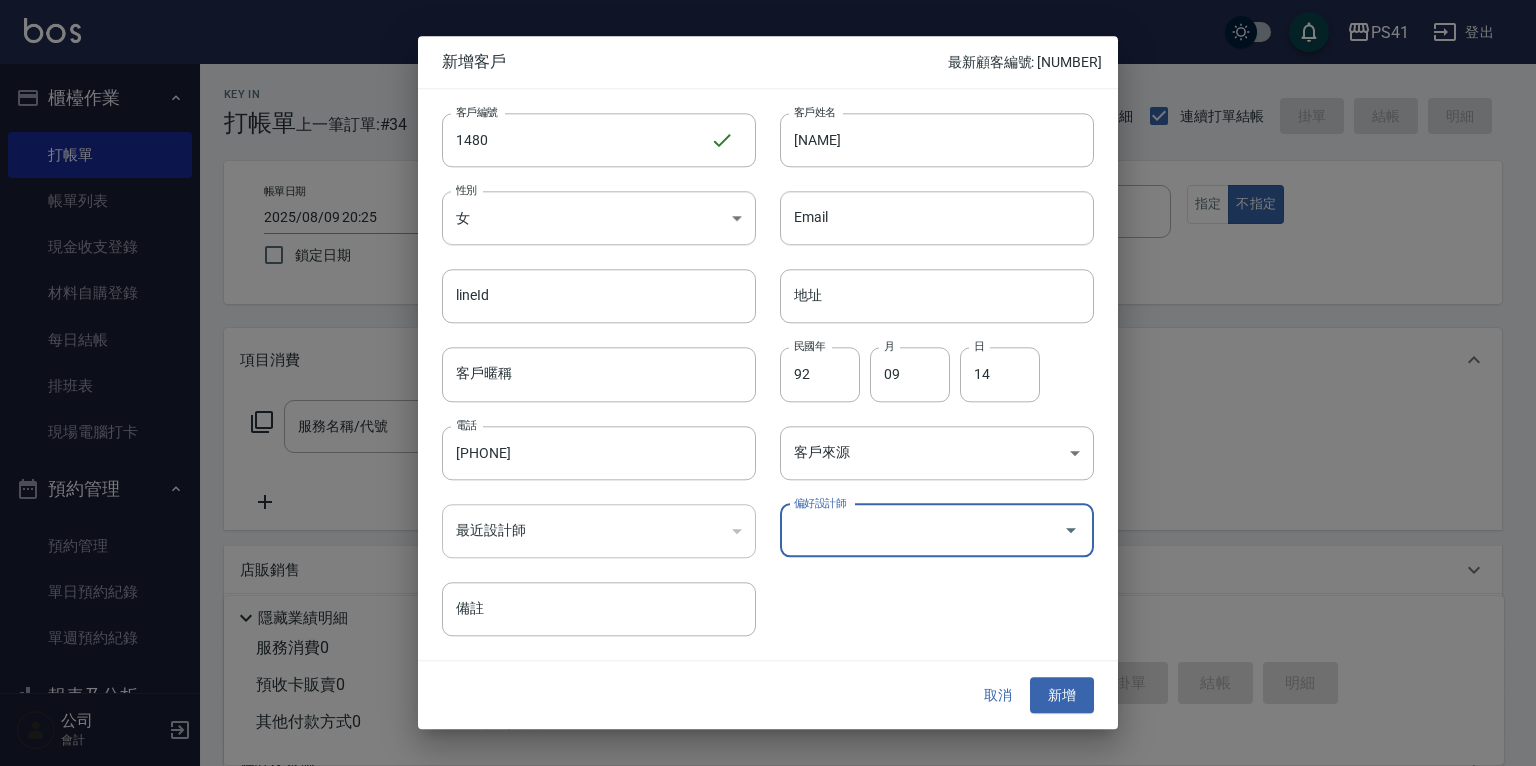 click on "偏好設計師" at bounding box center (922, 530) 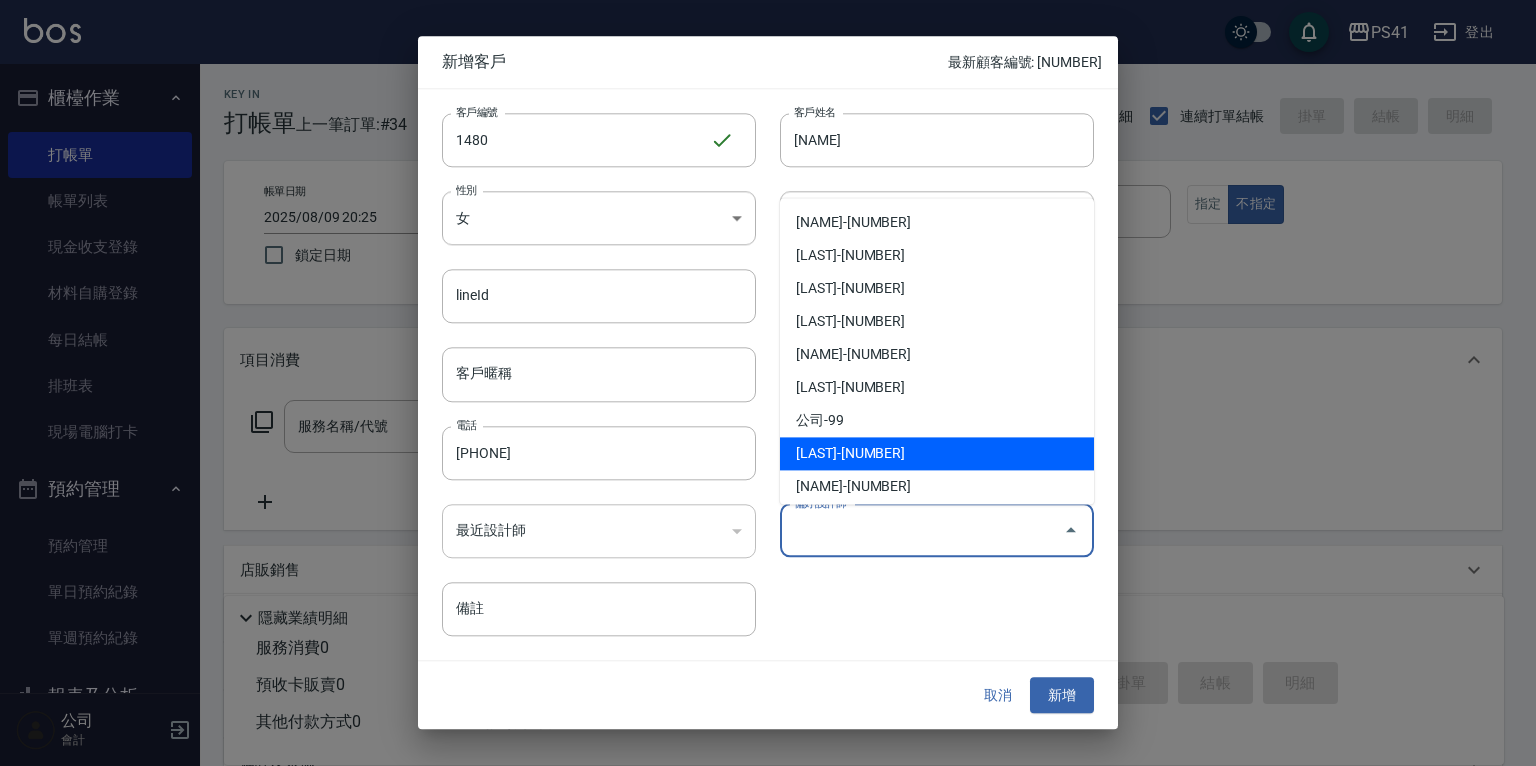 click on "[LAST]-[NUMBER]" at bounding box center (937, 453) 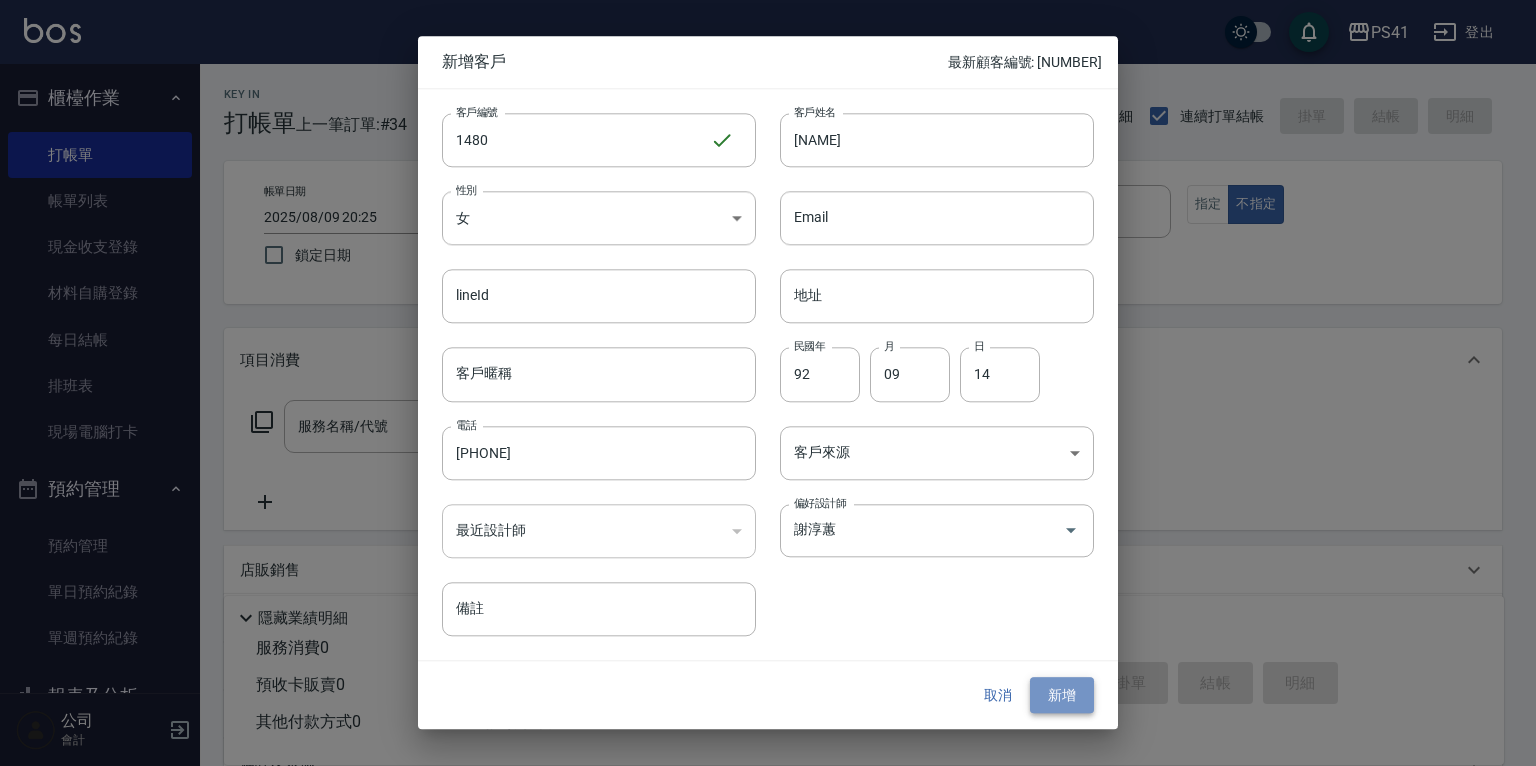 click on "新增" at bounding box center (1062, 695) 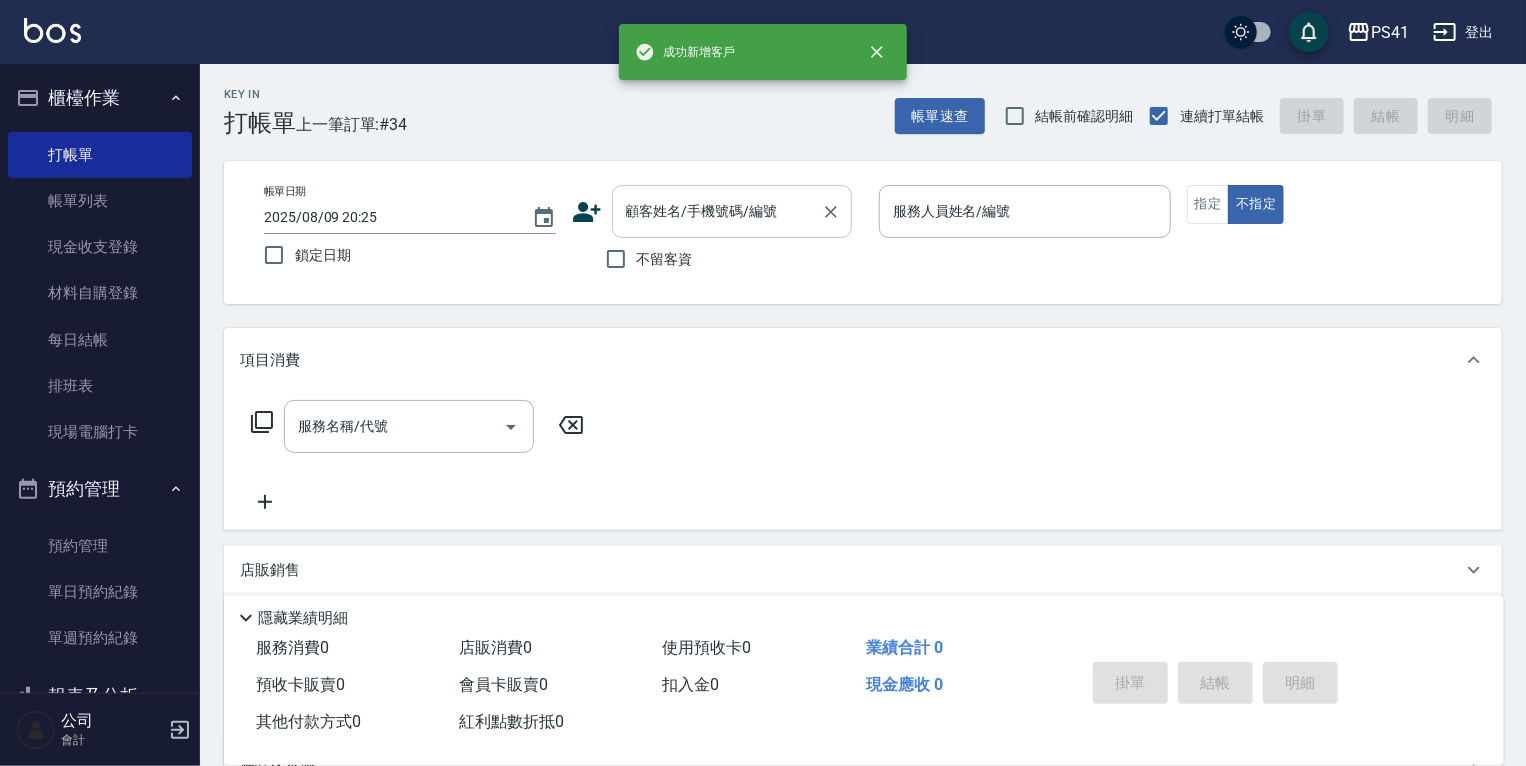 click on "顧客姓名/手機號碼/編號" at bounding box center (717, 211) 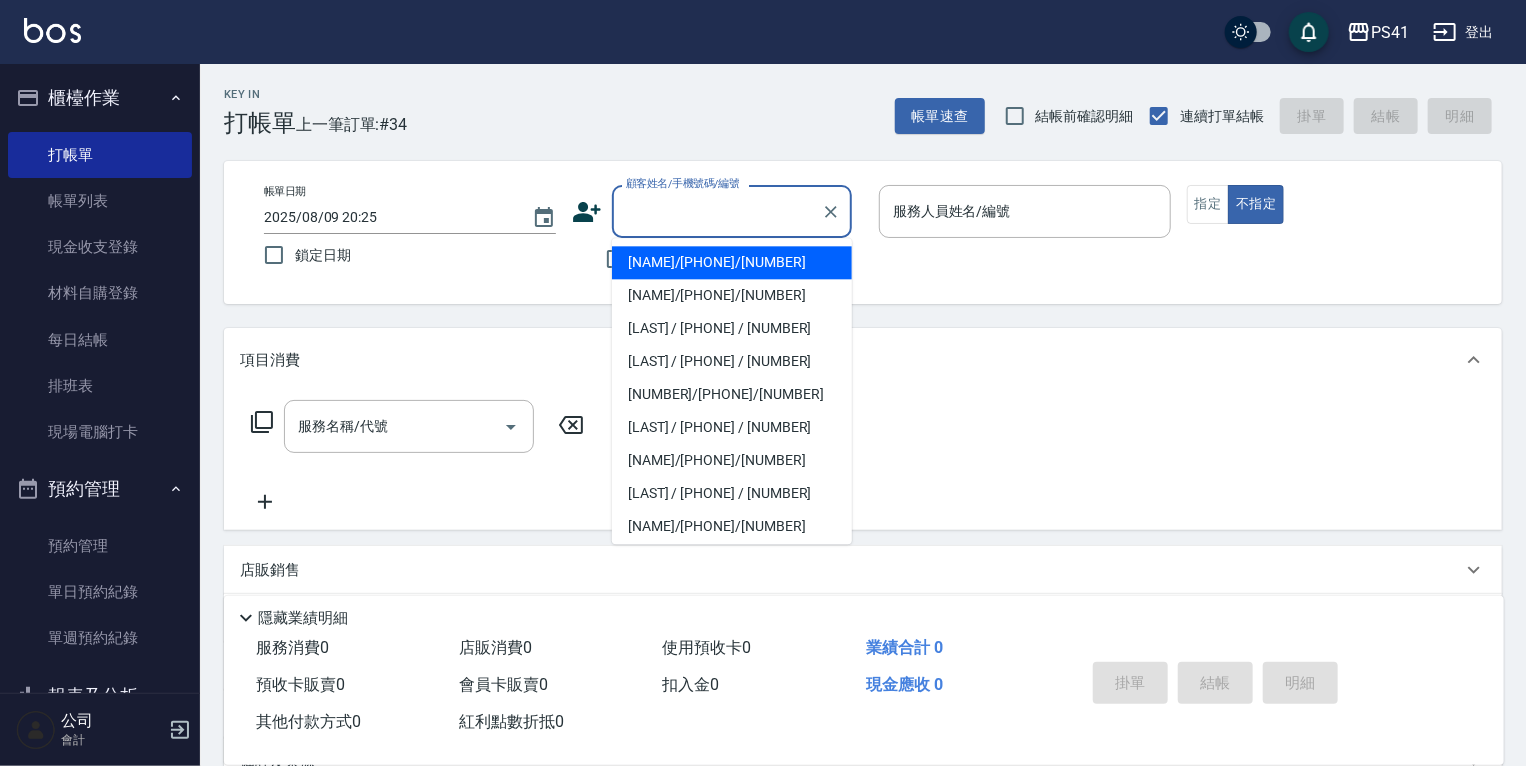 click on "隱藏業績明細" at bounding box center (864, 613) 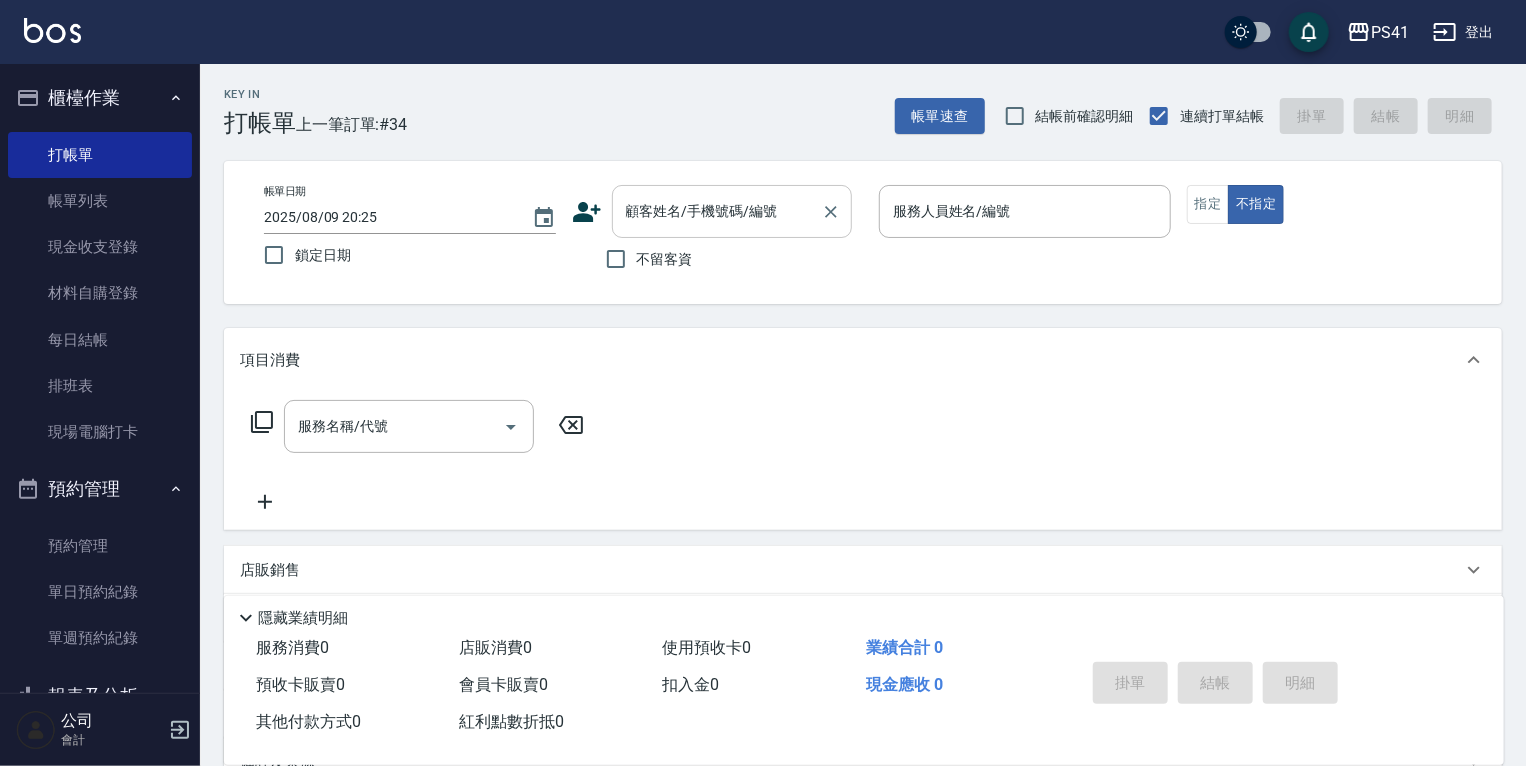 click on "顧客姓名/手機號碼/編號" at bounding box center (717, 211) 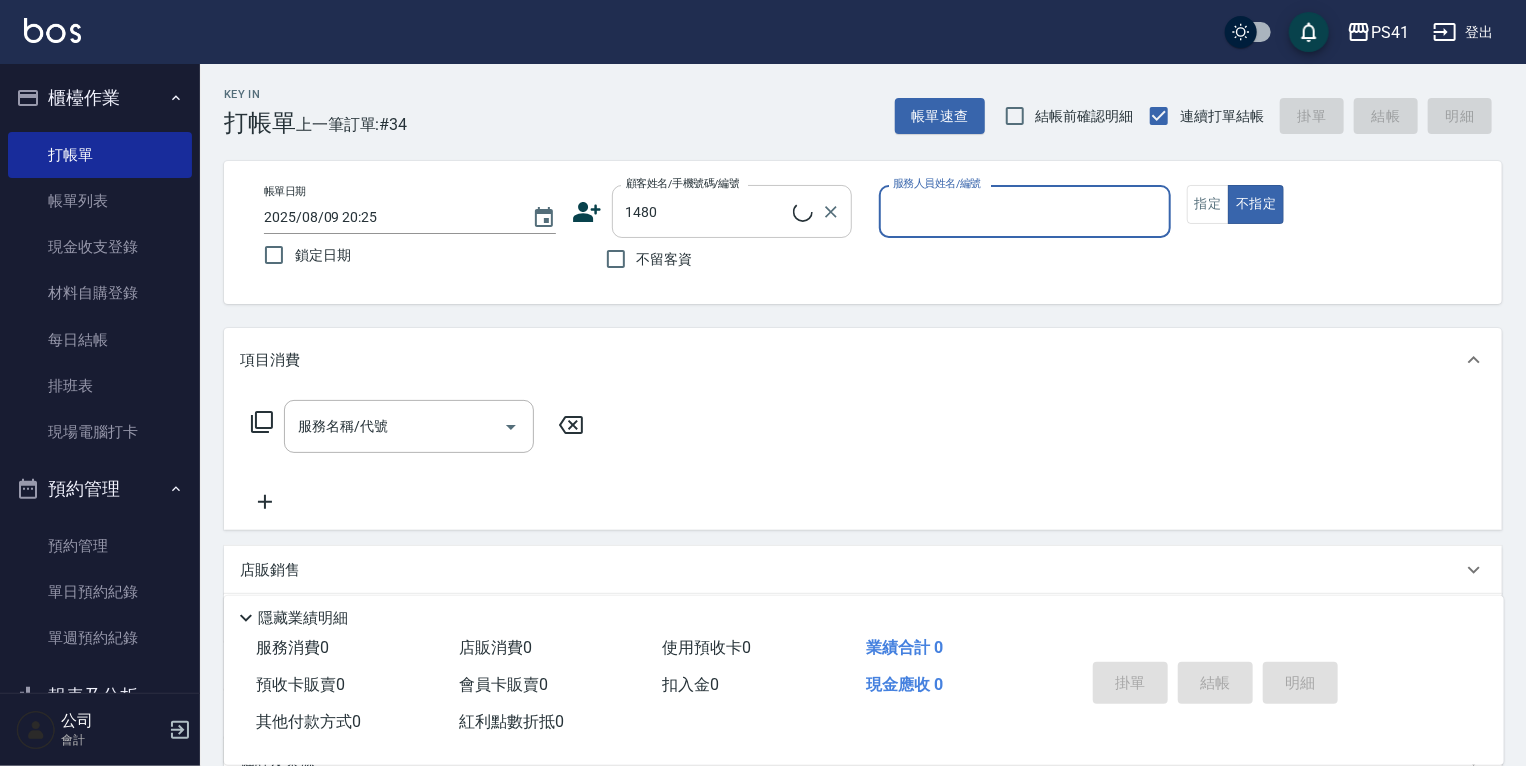 type on "[NAME]/[PHONE]/[NUMBER]" 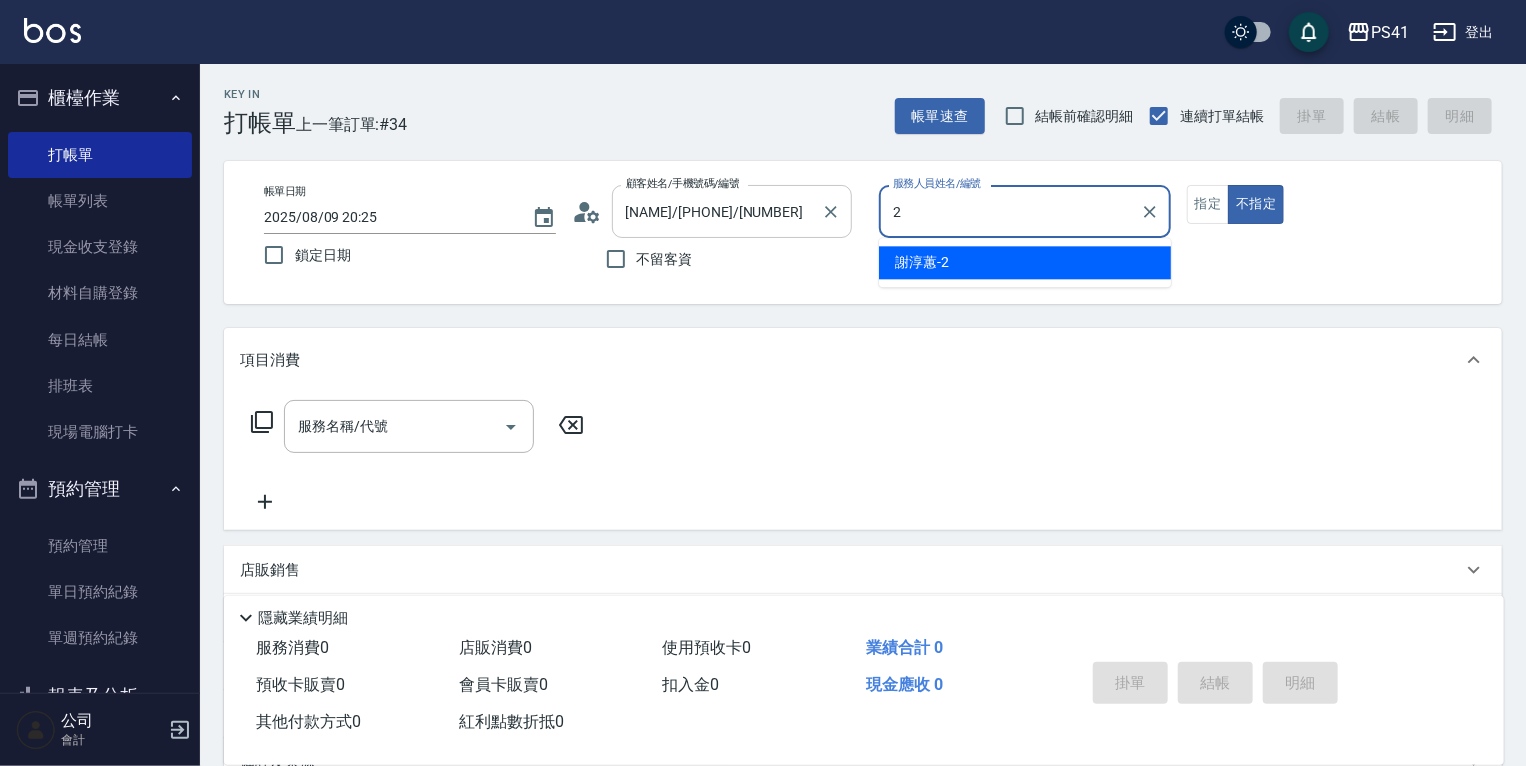 type on "[LAST]-[NUMBER]" 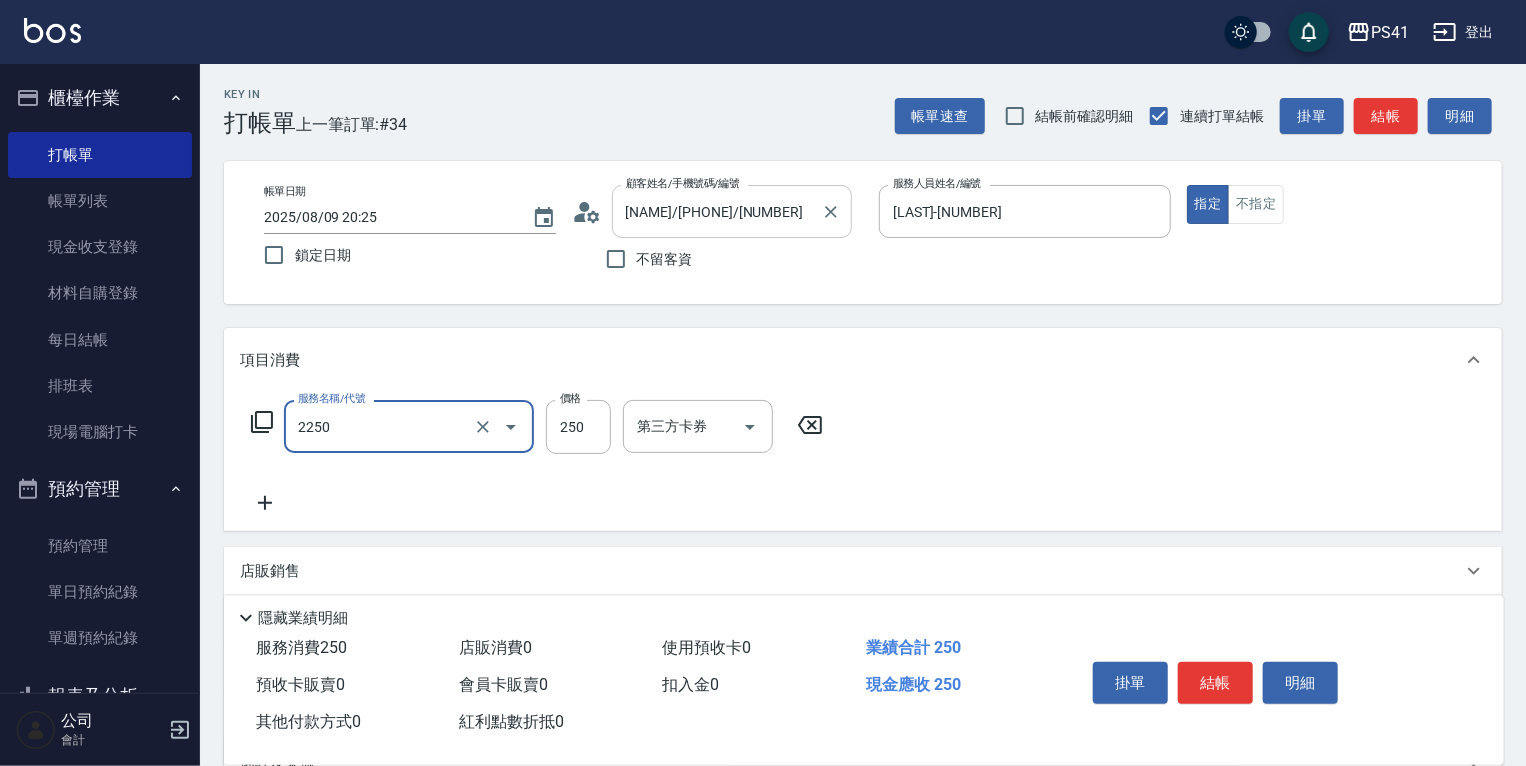 type 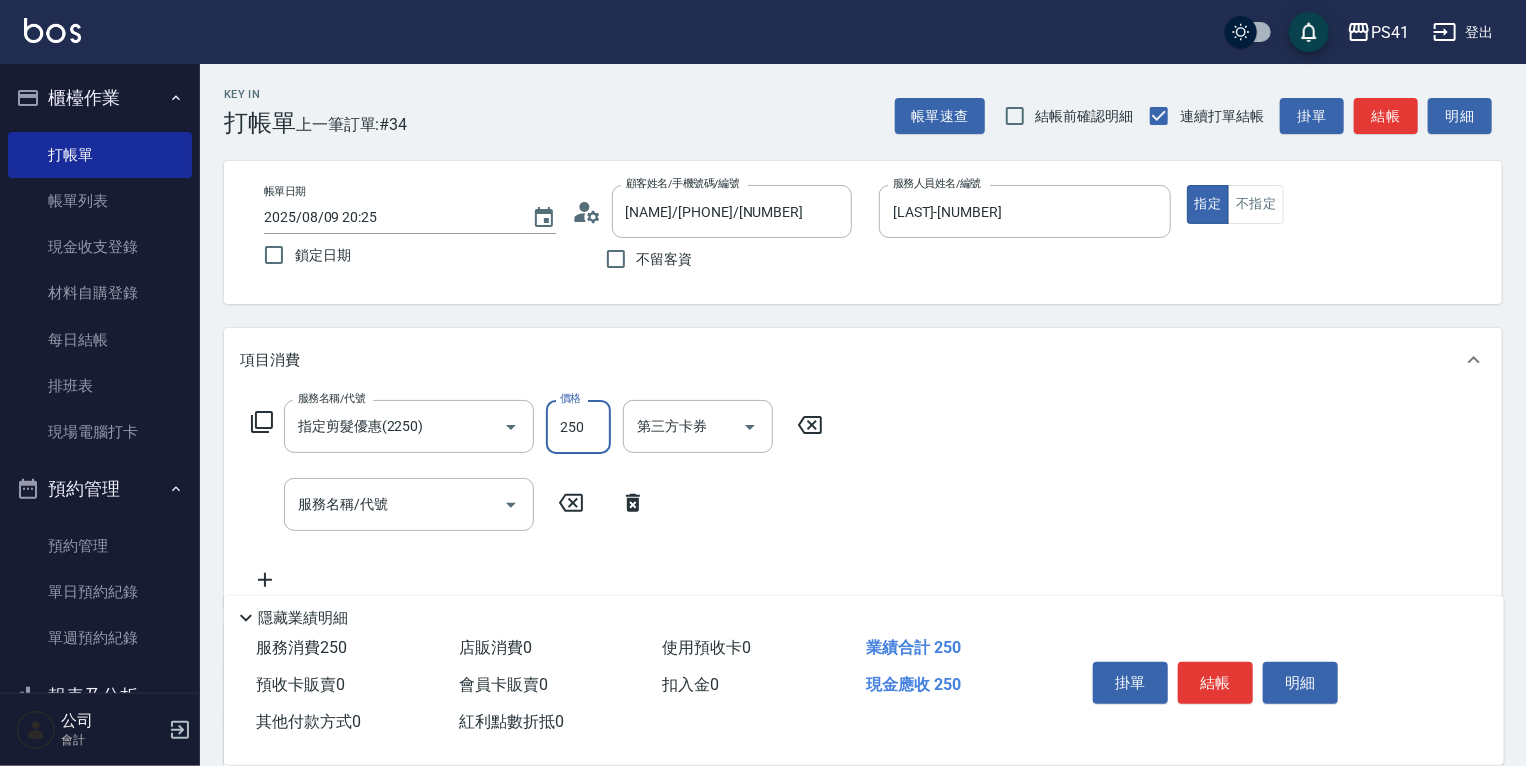 click on "250" at bounding box center [578, 427] 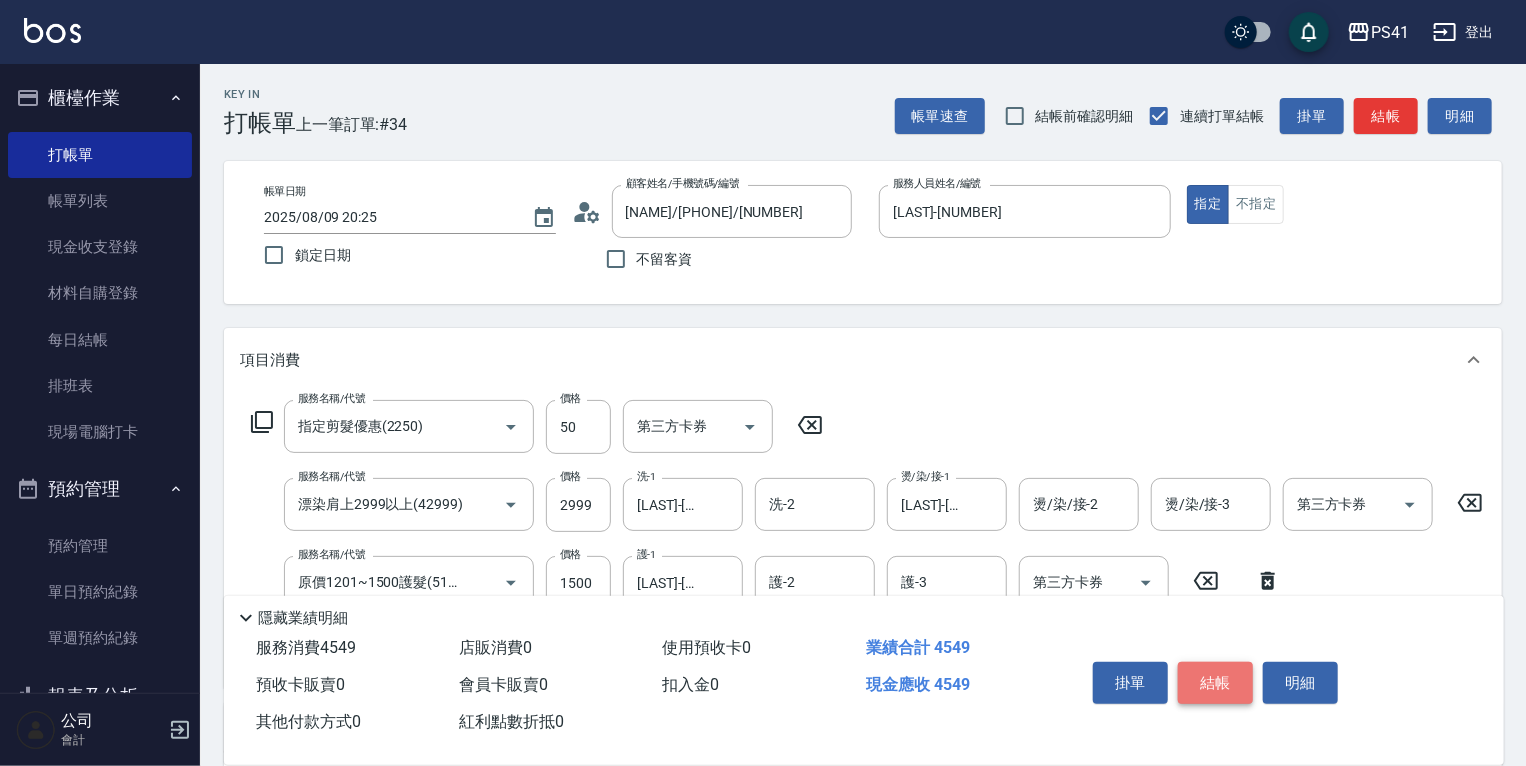 click on "結帳" at bounding box center [1215, 683] 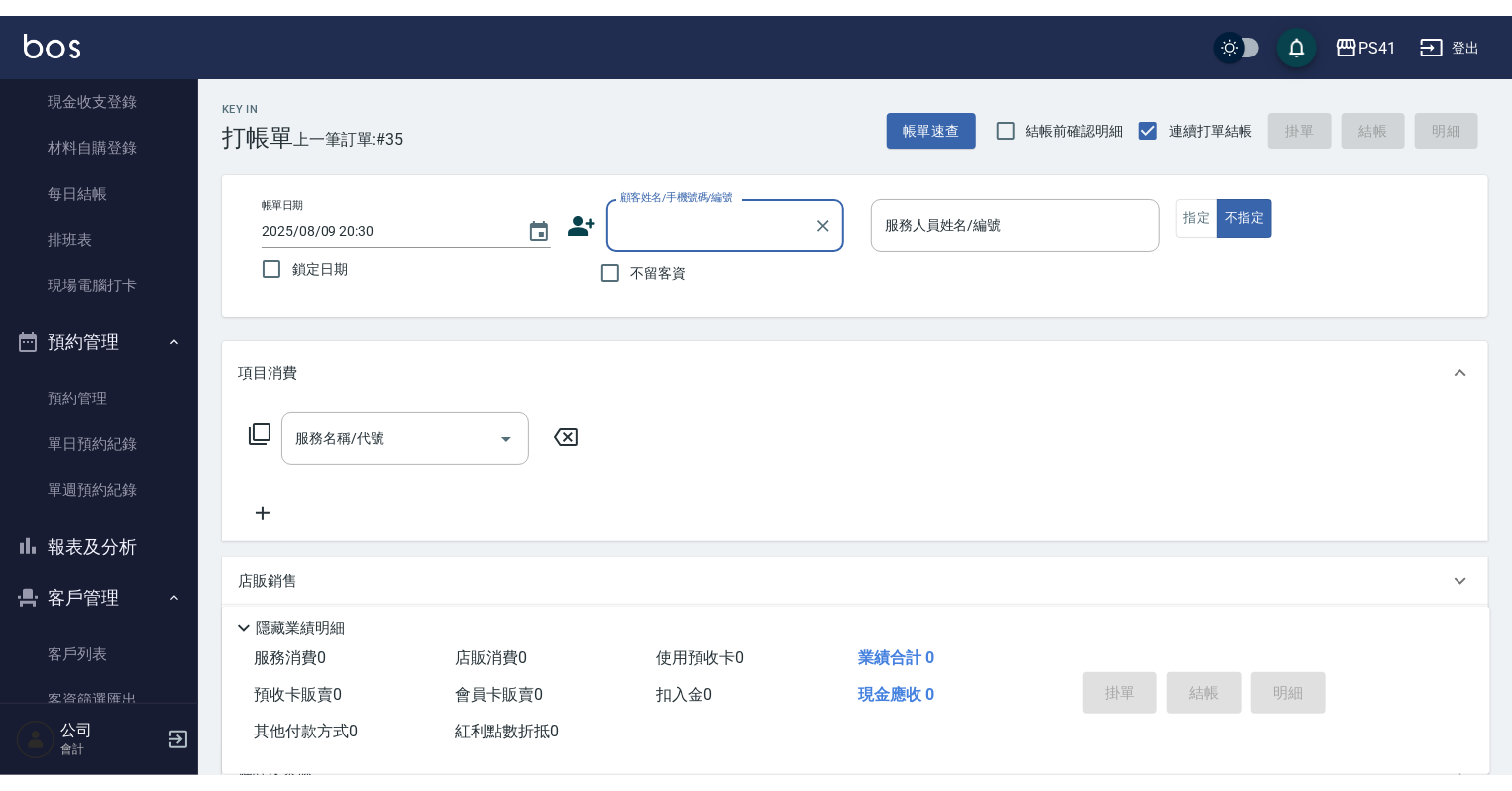 scroll, scrollTop: 0, scrollLeft: 0, axis: both 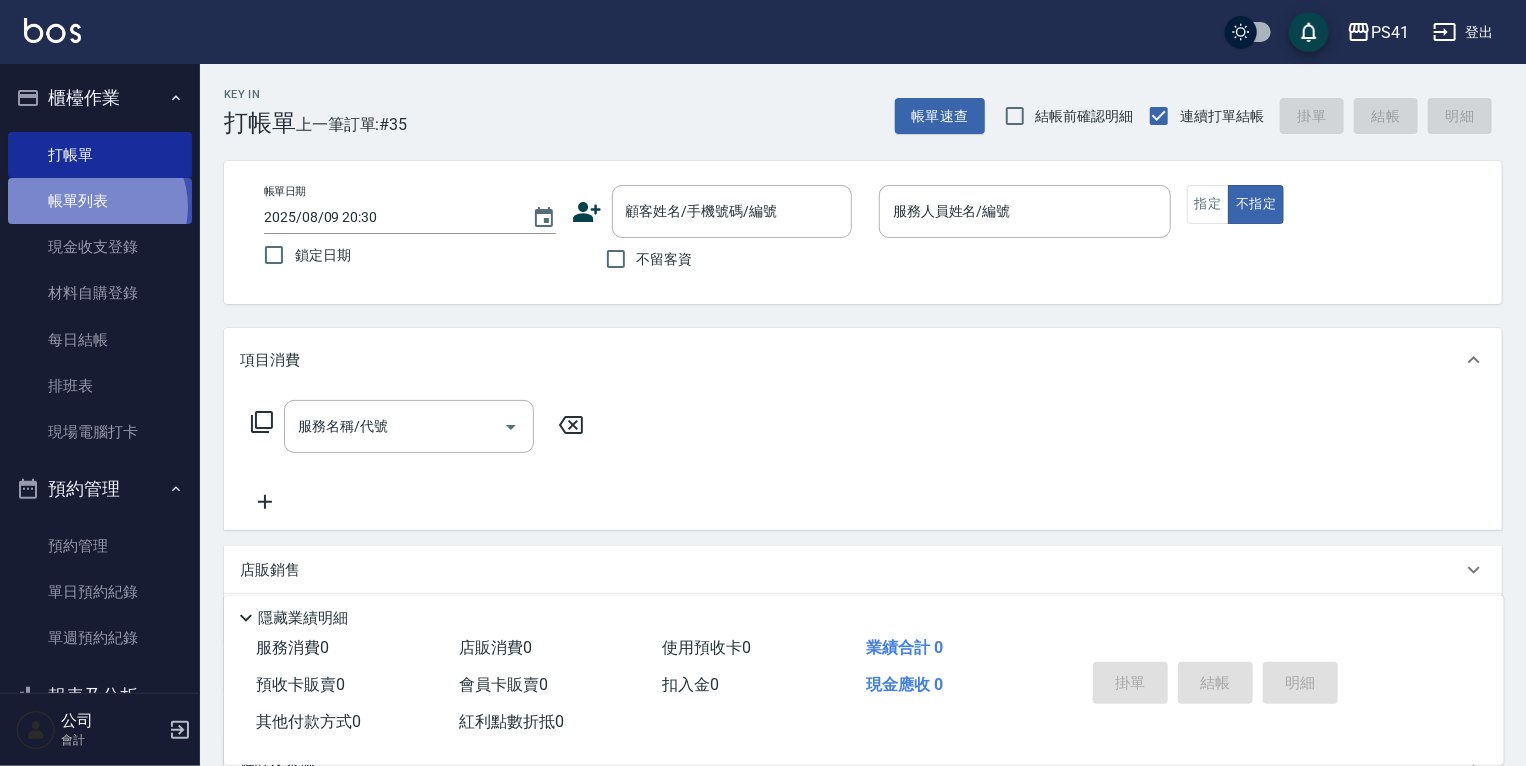 click on "帳單列表" at bounding box center (100, 201) 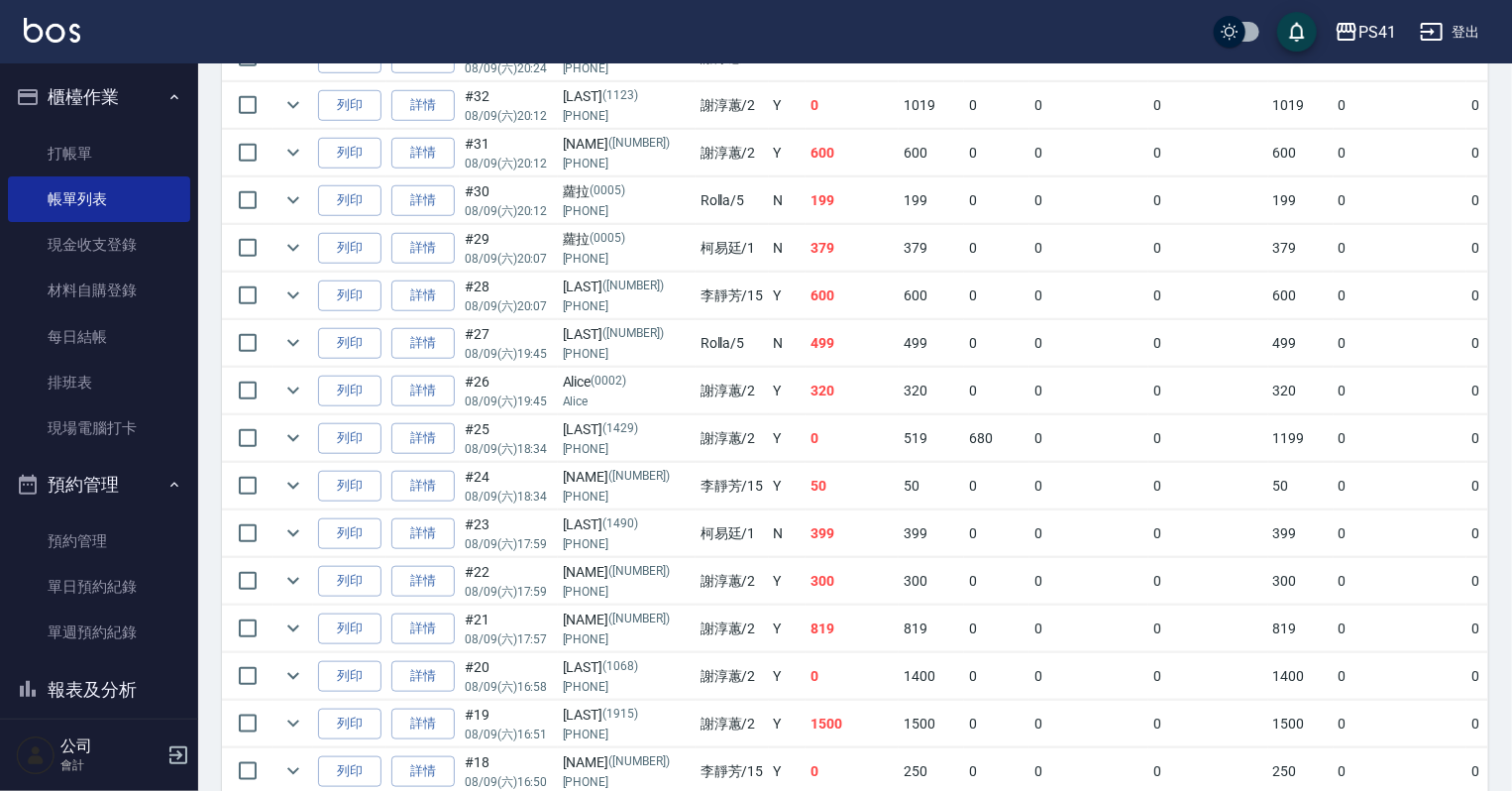 scroll, scrollTop: 714, scrollLeft: 0, axis: vertical 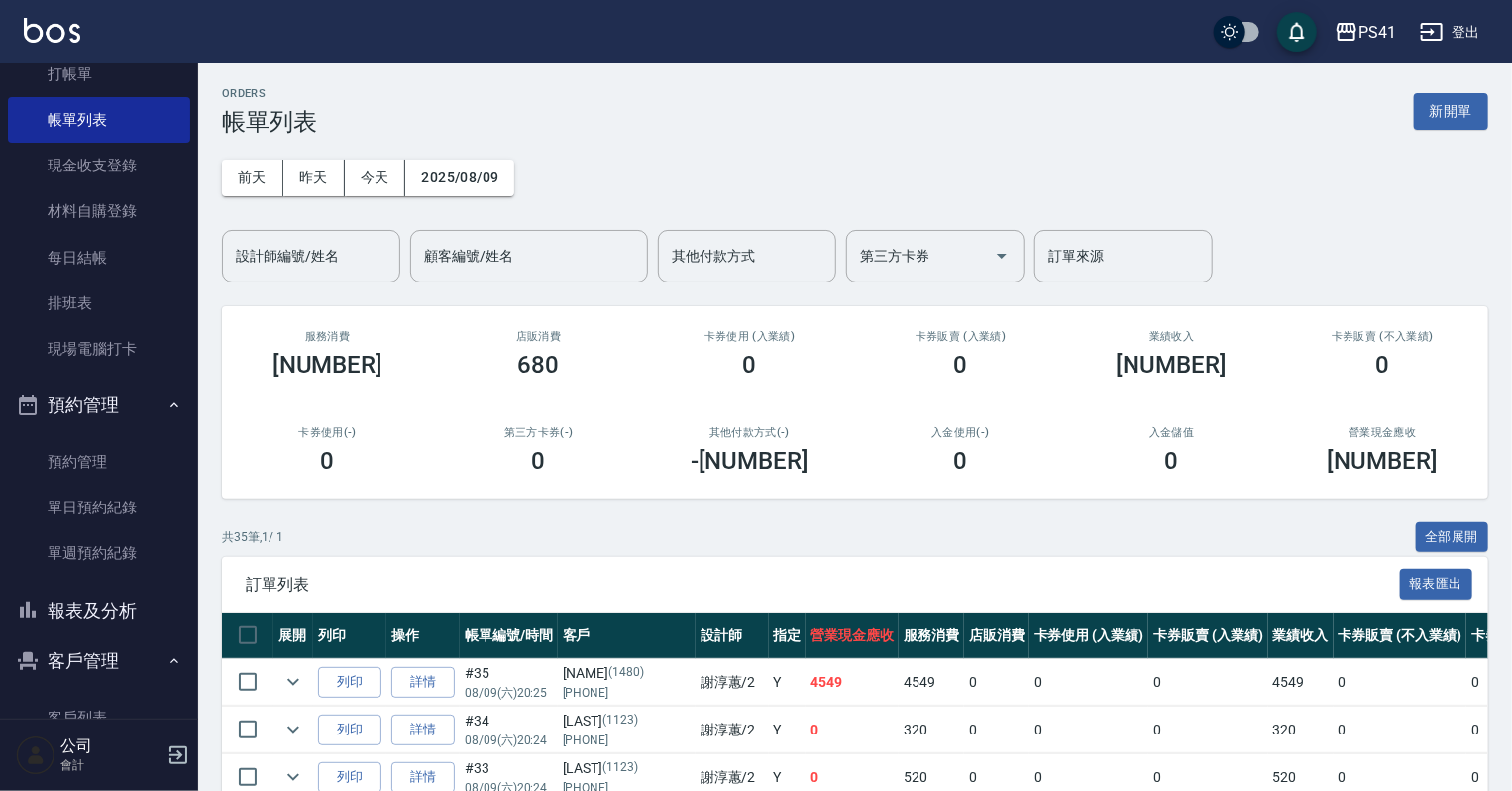 click on "報表及分析" at bounding box center [99, 611] 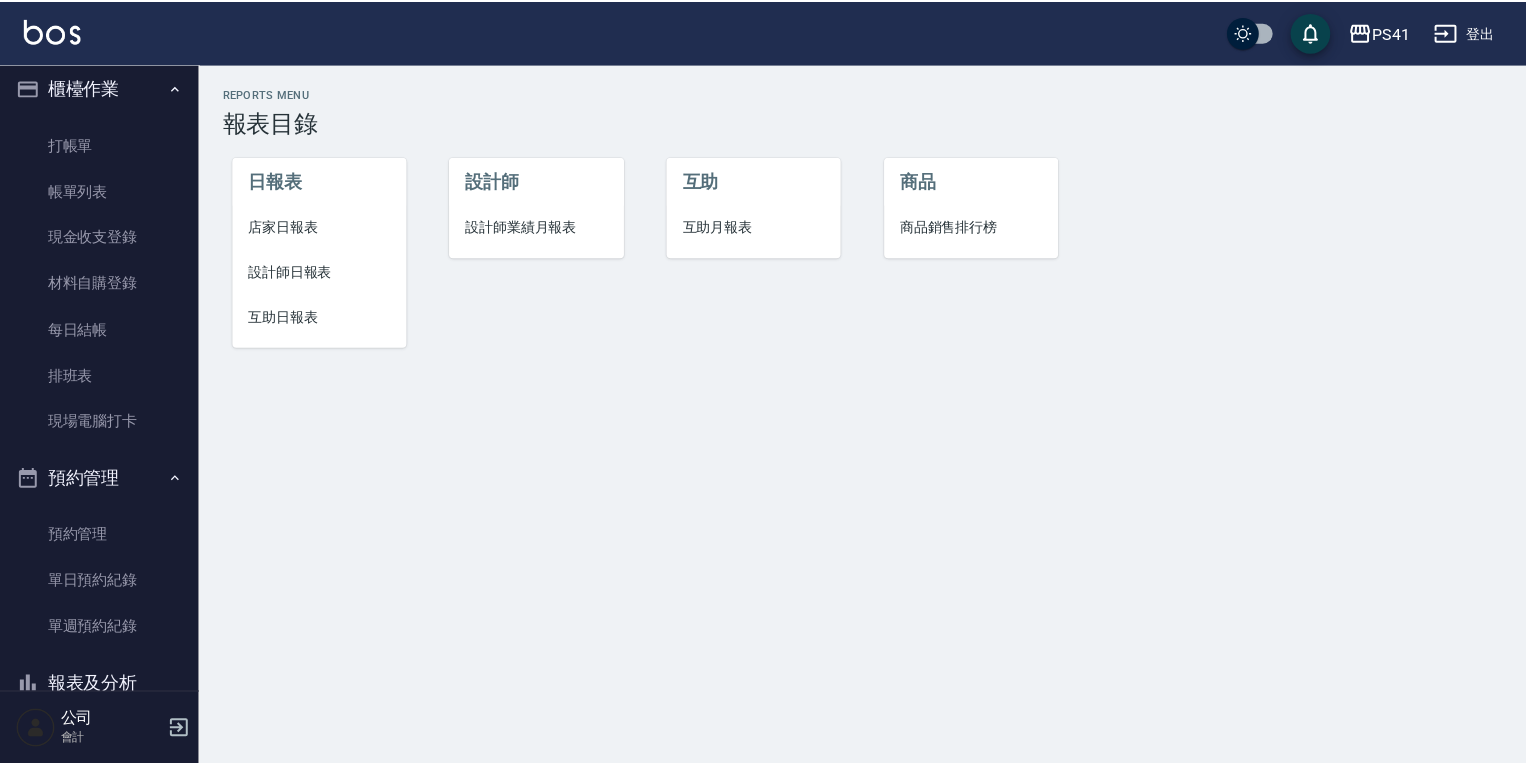 scroll, scrollTop: 0, scrollLeft: 0, axis: both 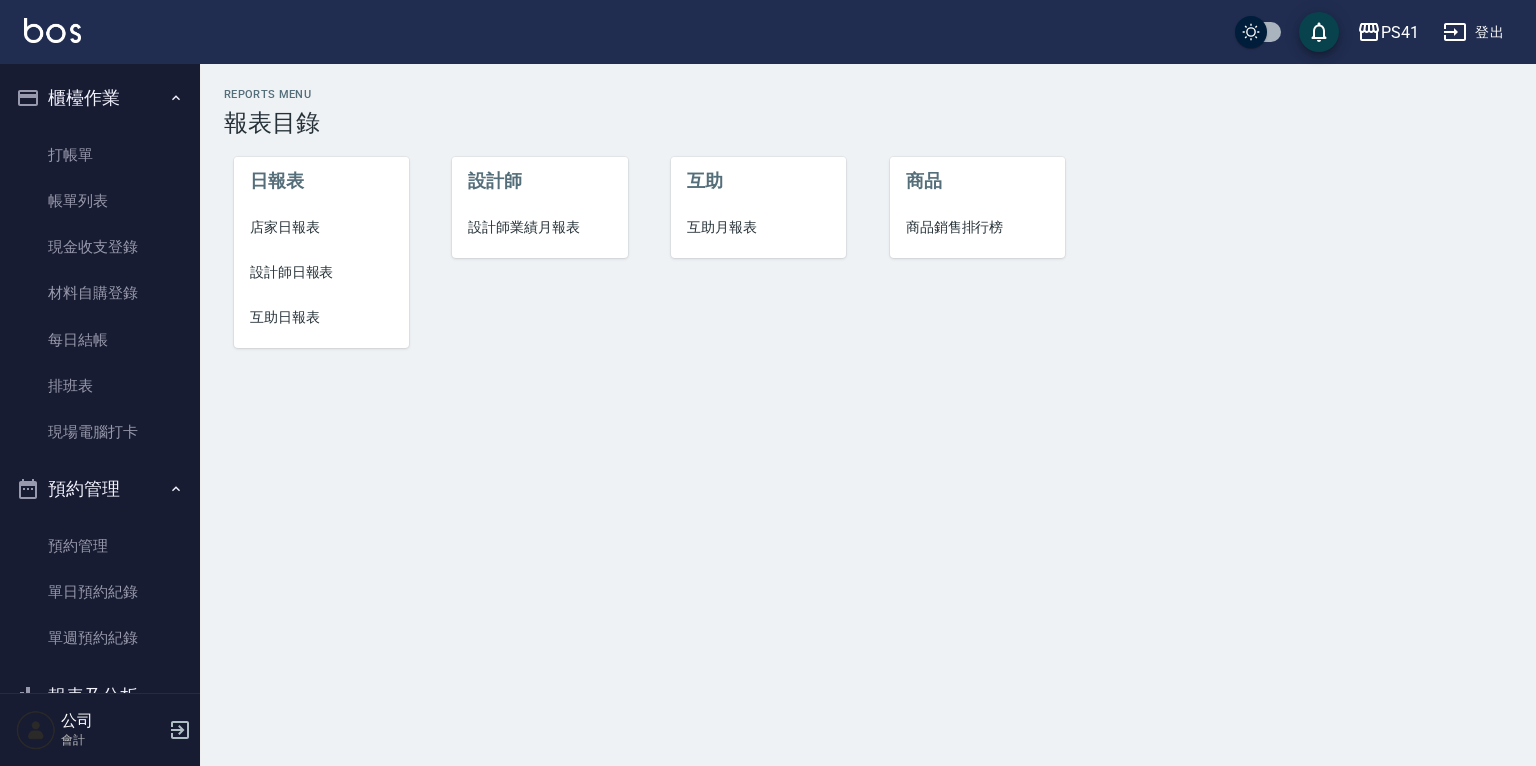 click on "店家日報表" at bounding box center (321, 227) 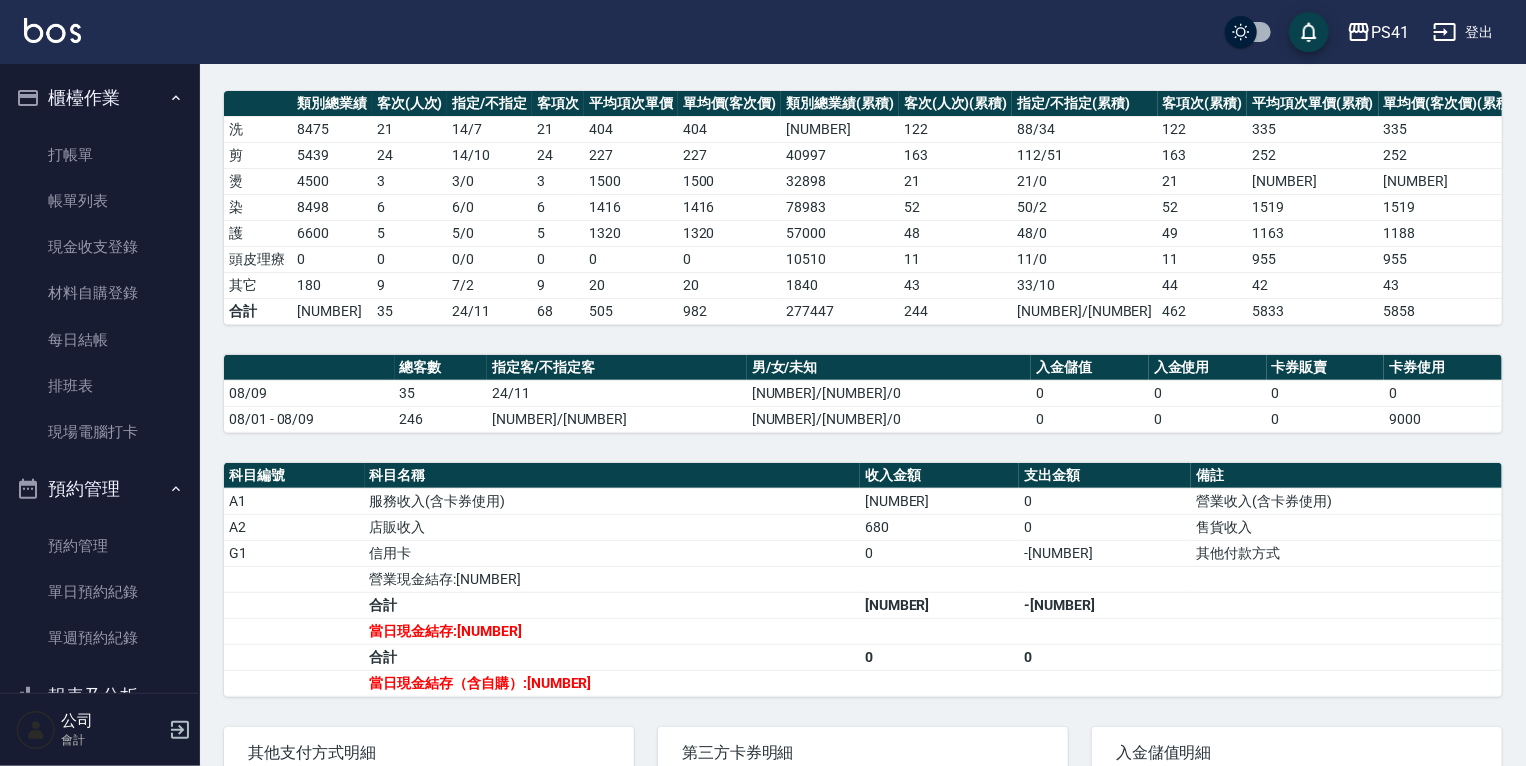 scroll, scrollTop: 320, scrollLeft: 0, axis: vertical 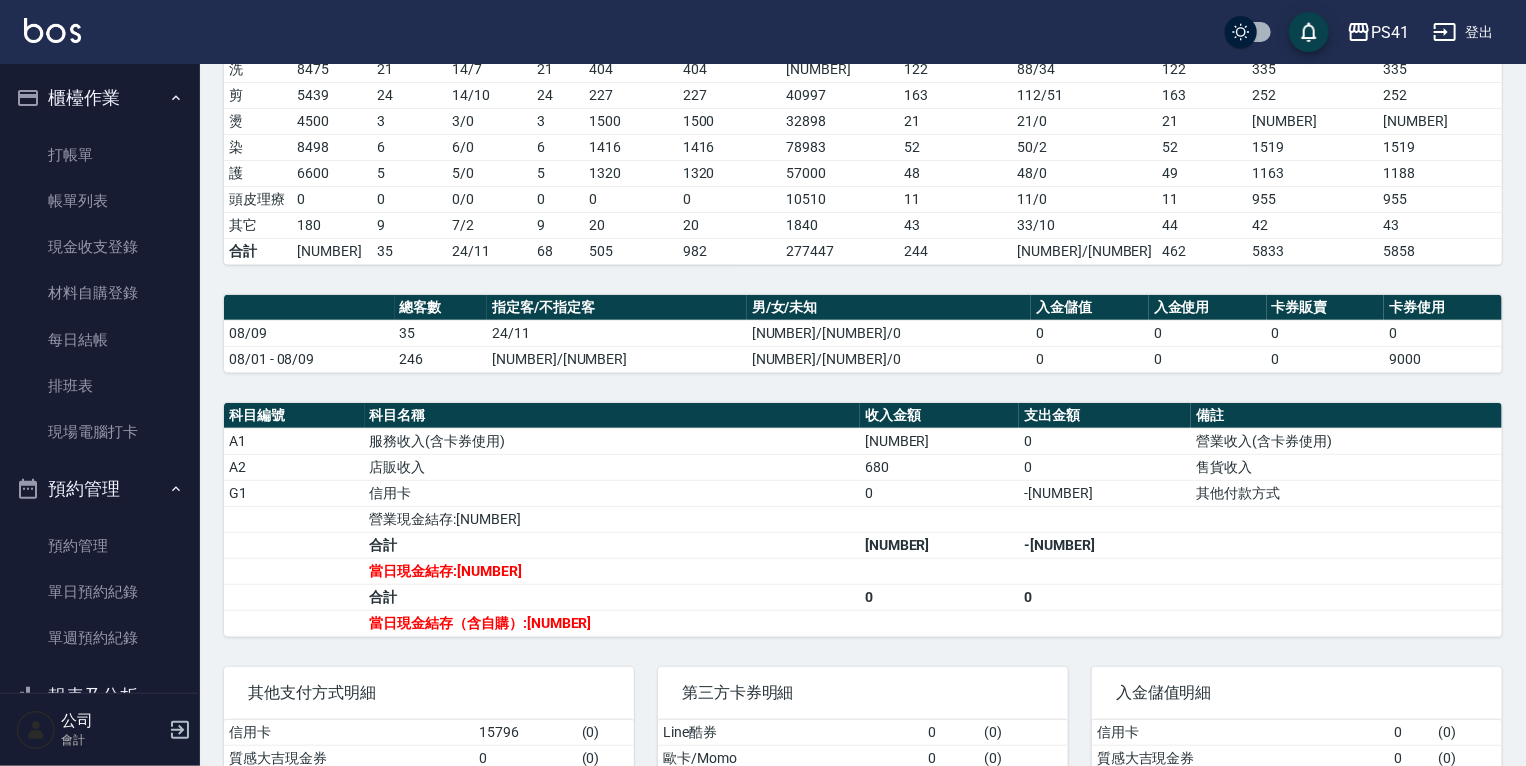 click at bounding box center [1105, 571] 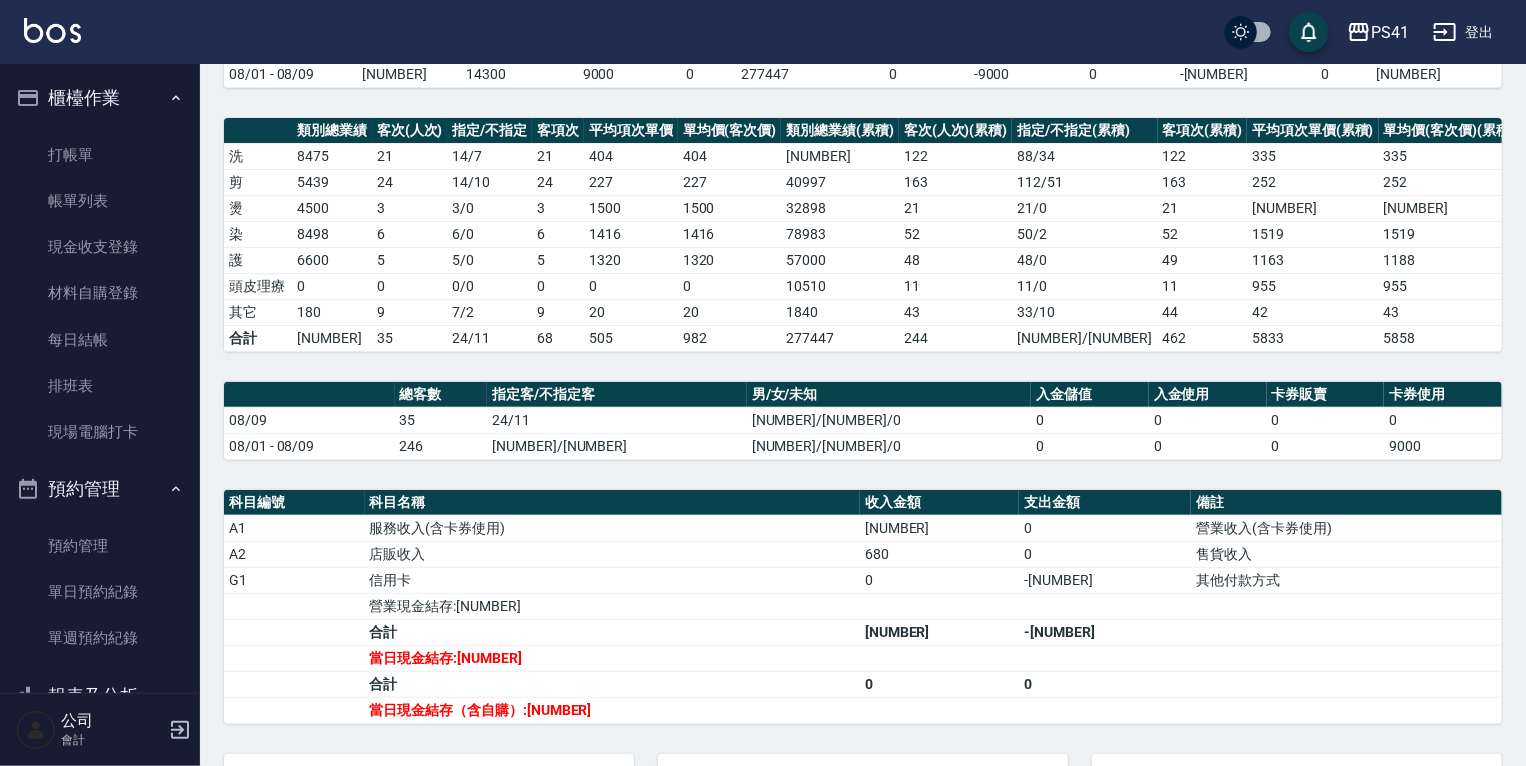 scroll, scrollTop: 0, scrollLeft: 0, axis: both 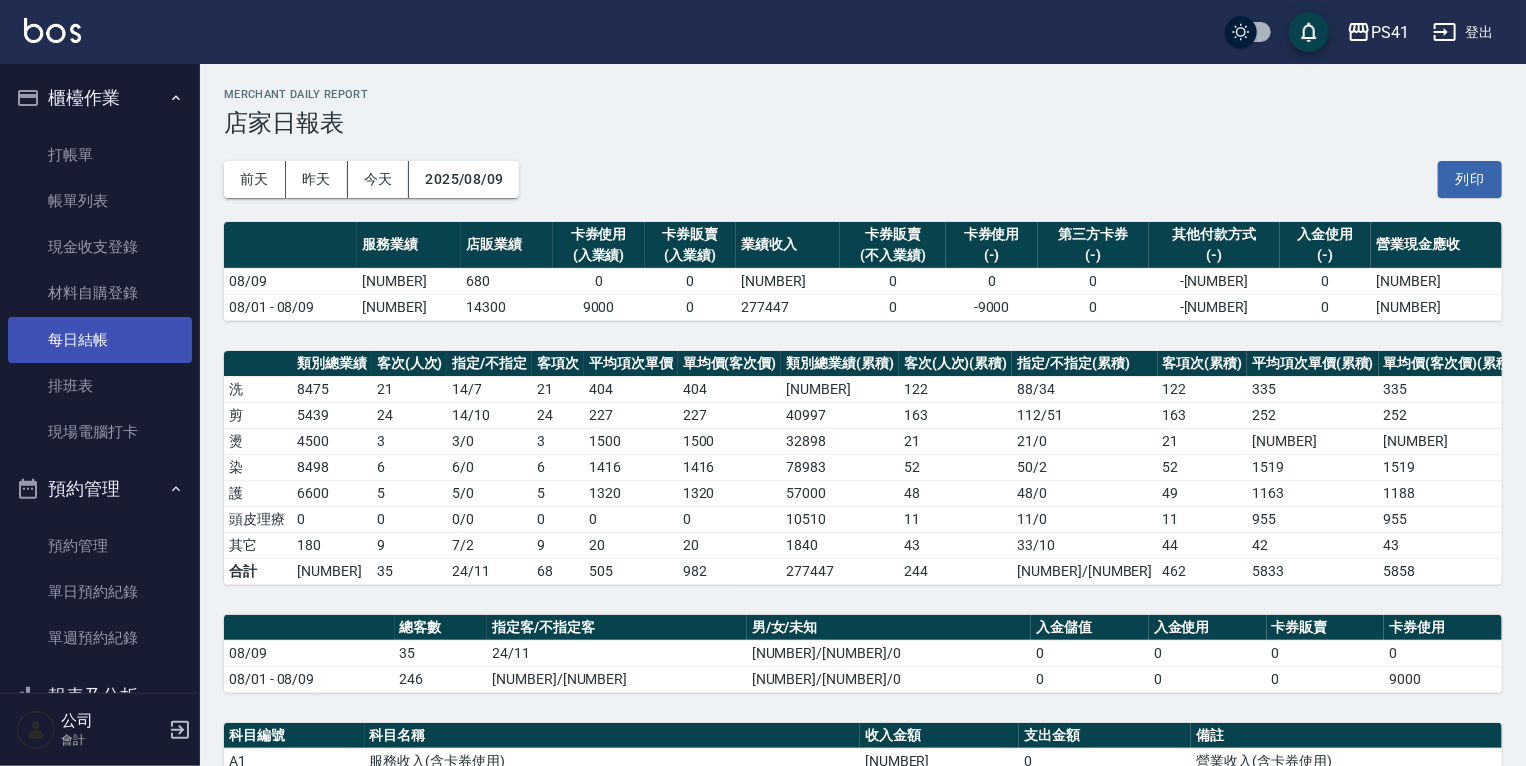 click on "每日結帳" at bounding box center (100, 340) 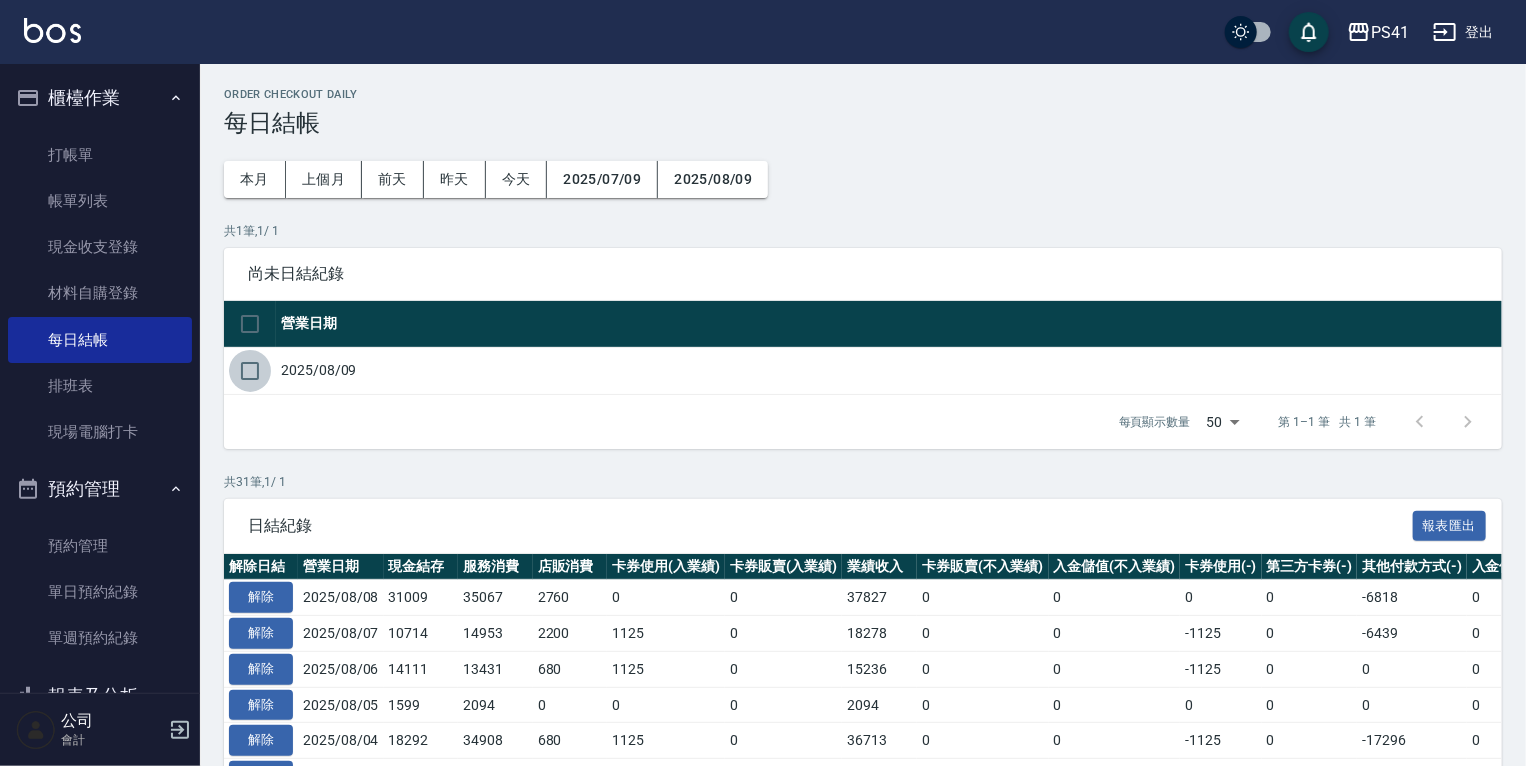 click at bounding box center [250, 371] 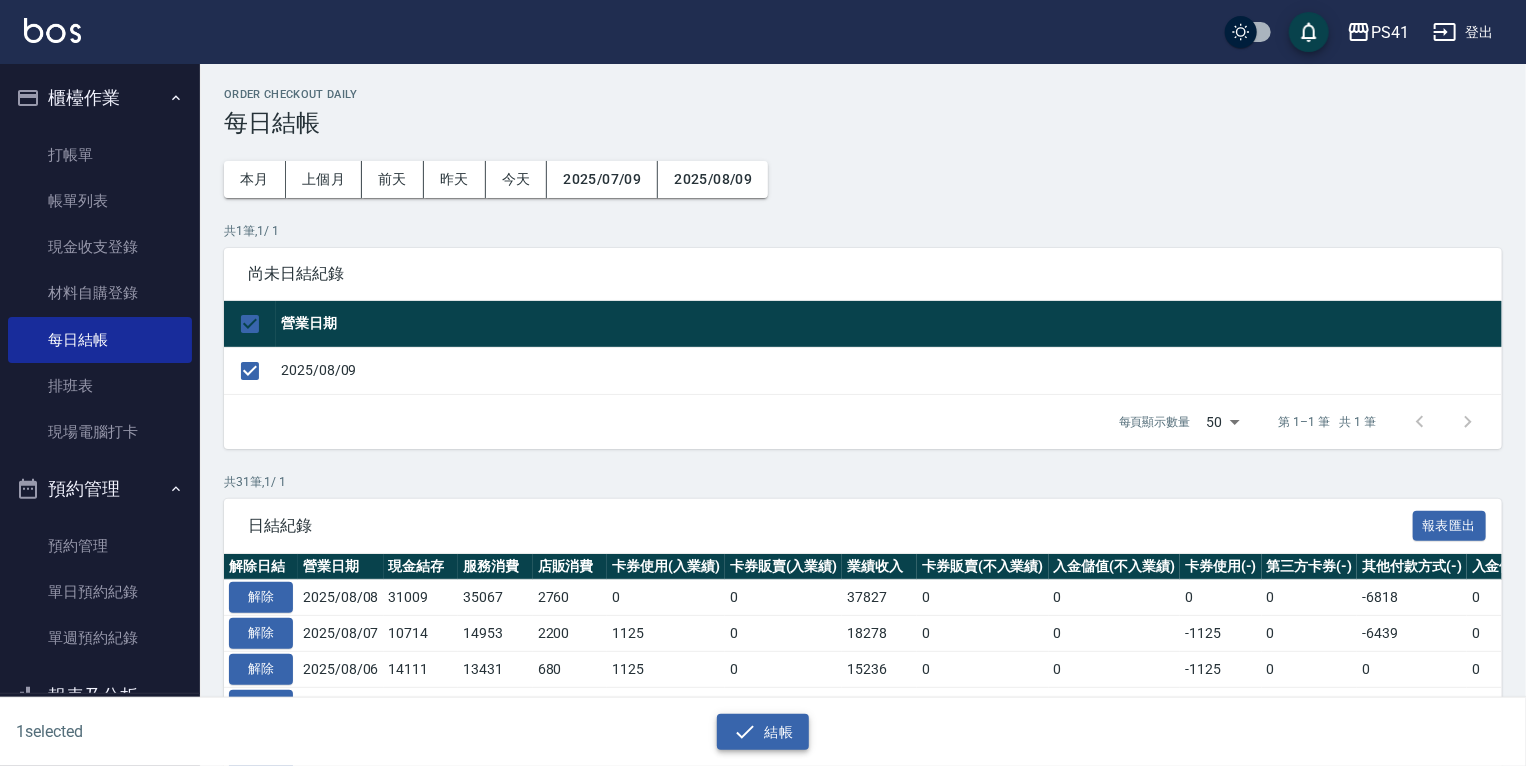 click on "結帳" at bounding box center (763, 732) 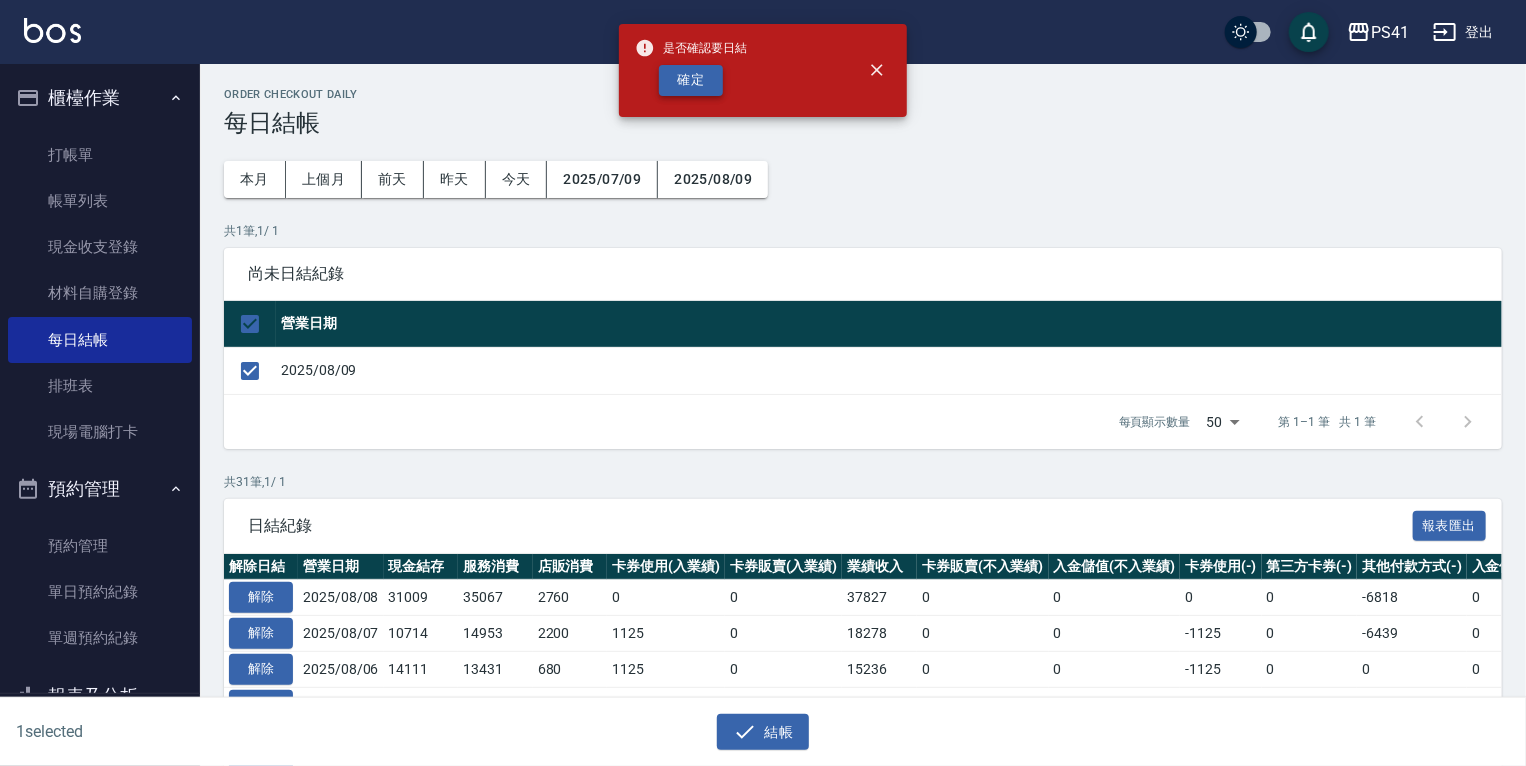 click on "確定" at bounding box center [691, 80] 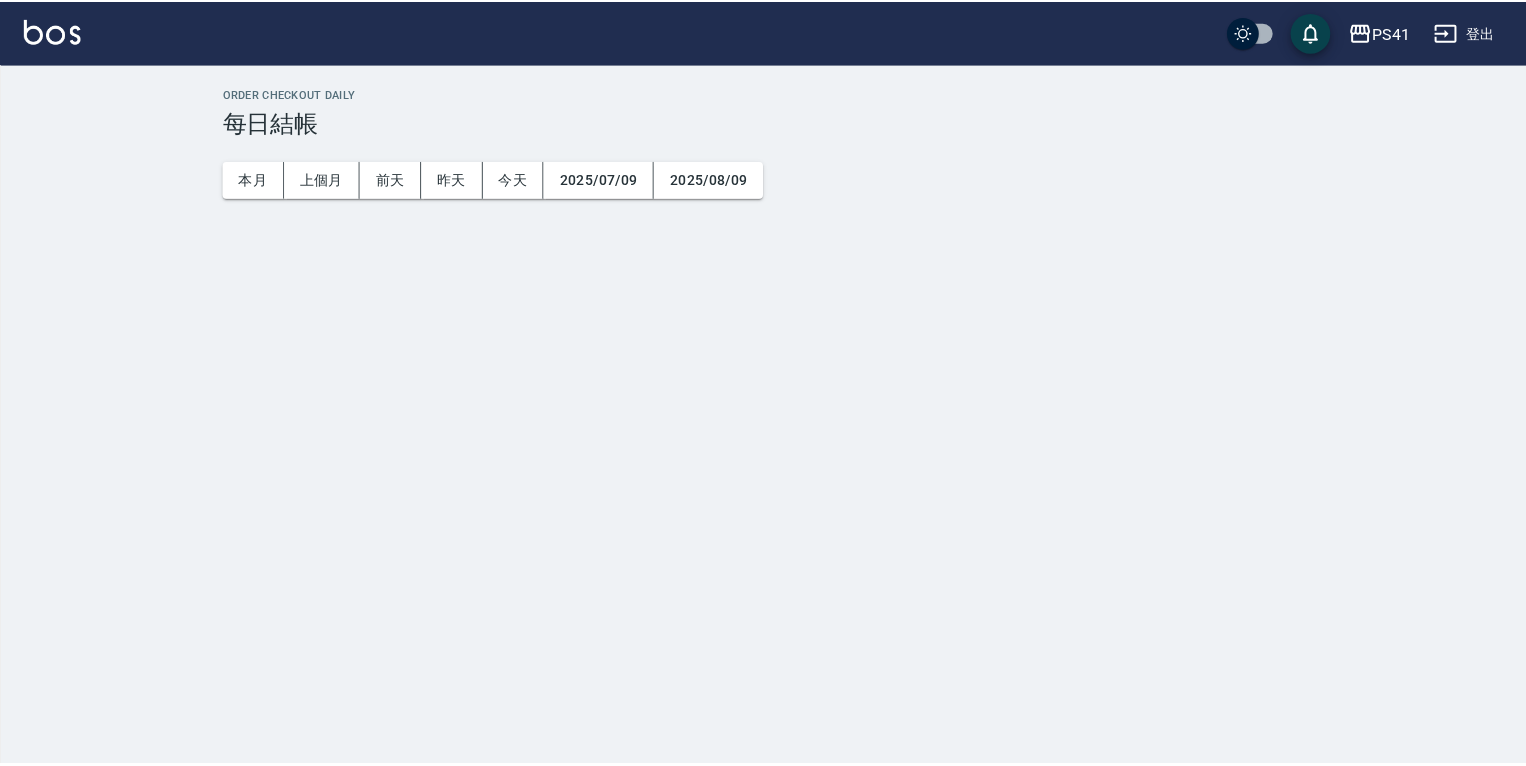 scroll, scrollTop: 0, scrollLeft: 0, axis: both 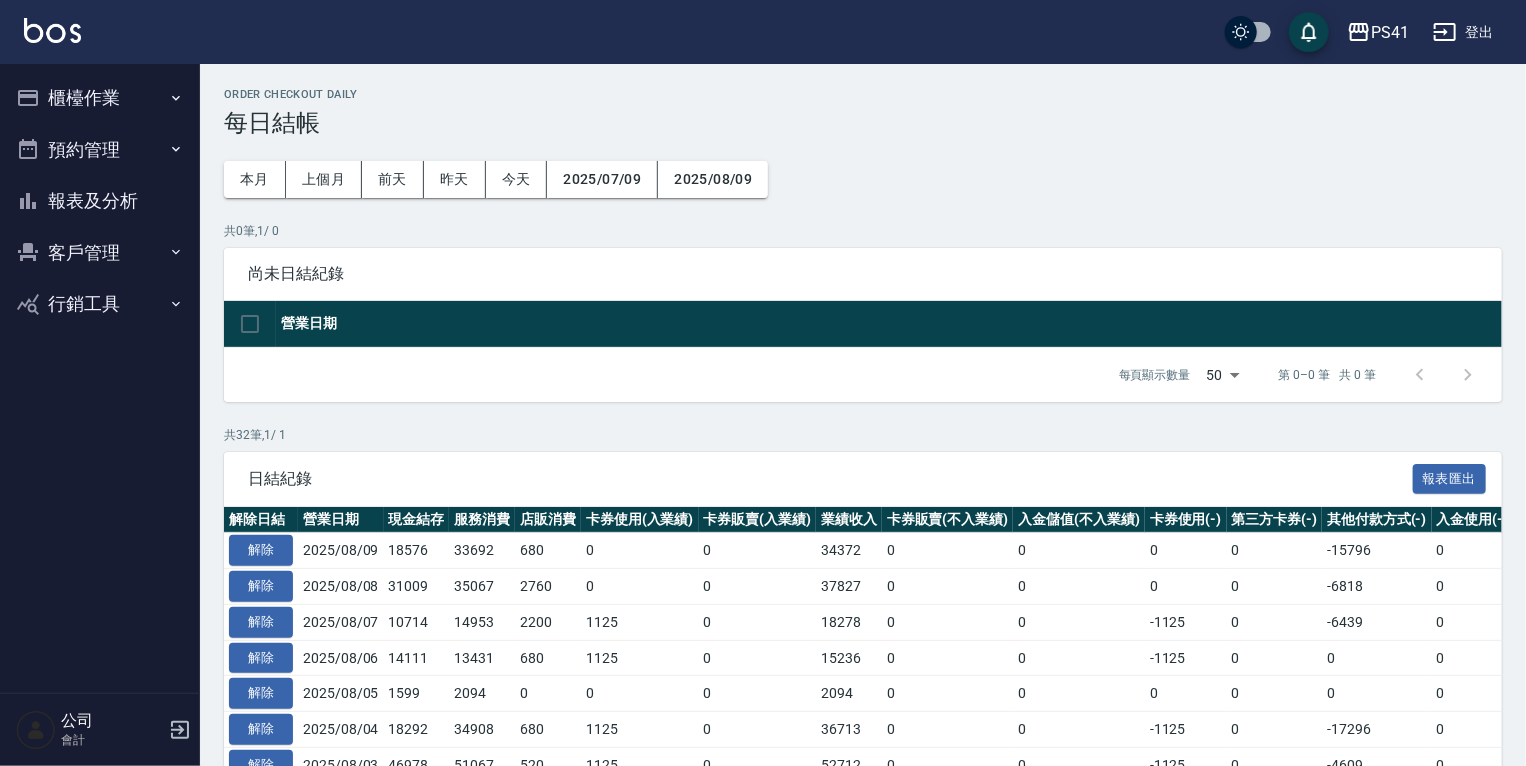 click on "報表及分析" at bounding box center [100, 201] 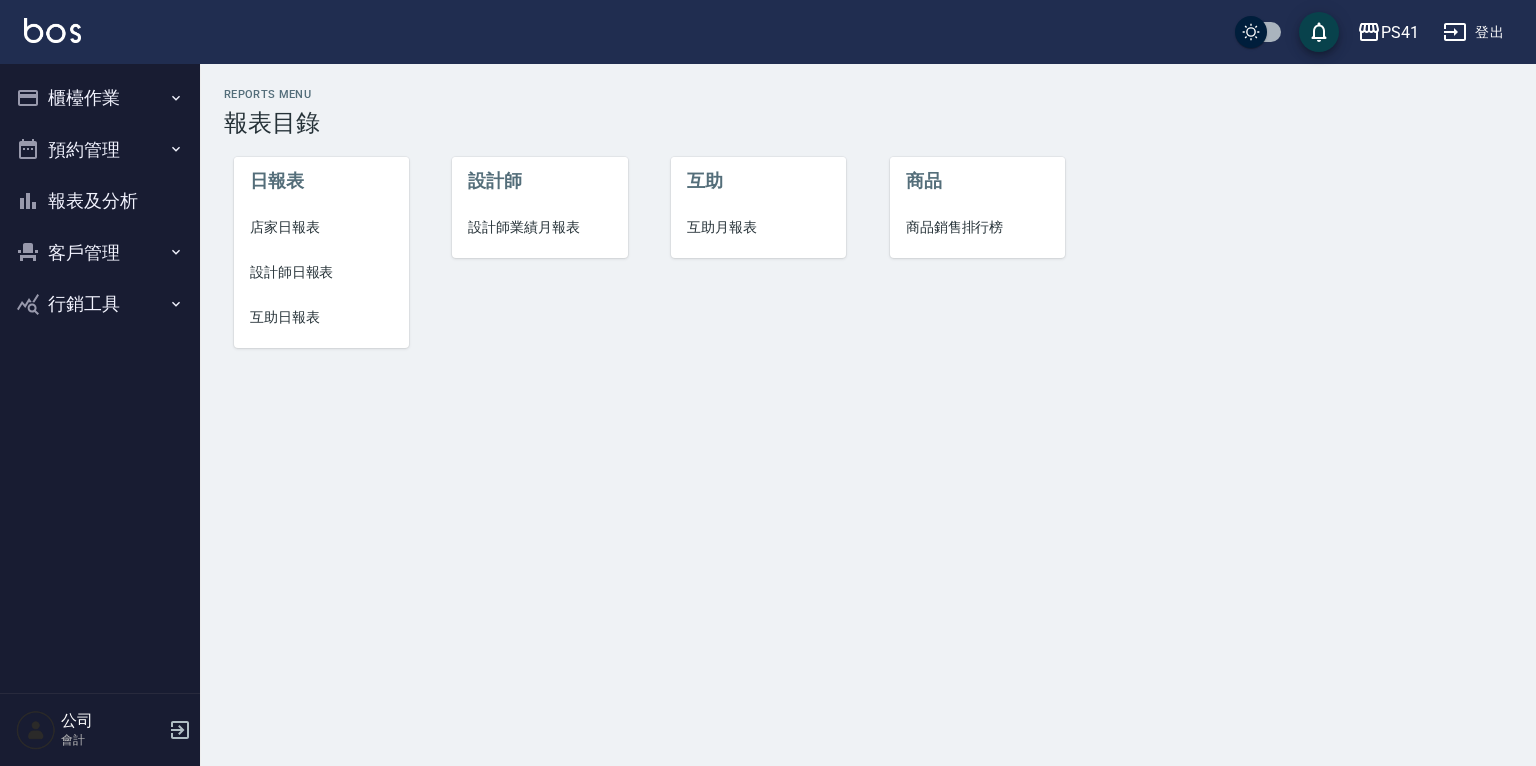 click on "店家日報表" at bounding box center [321, 227] 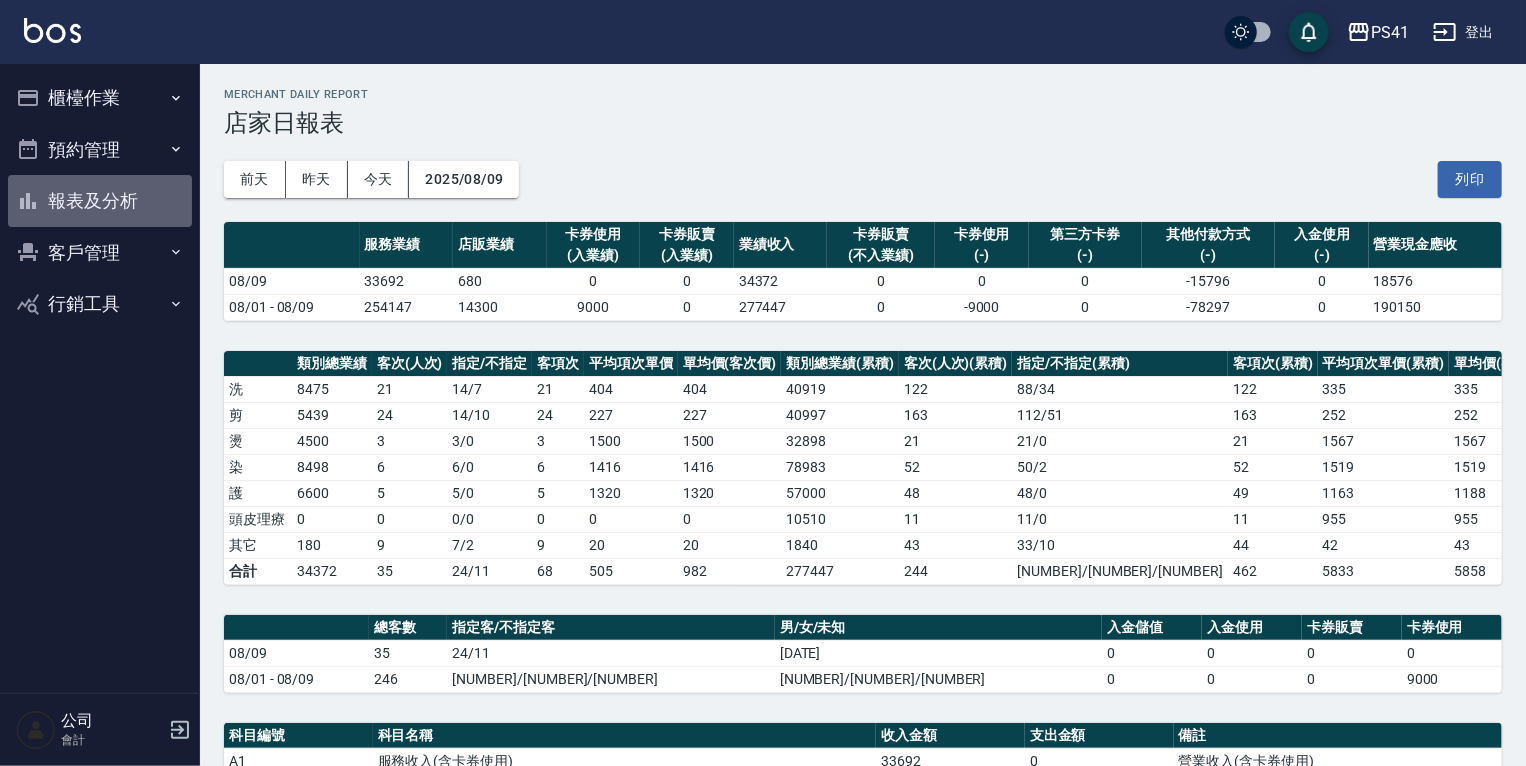click on "報表及分析" at bounding box center (100, 201) 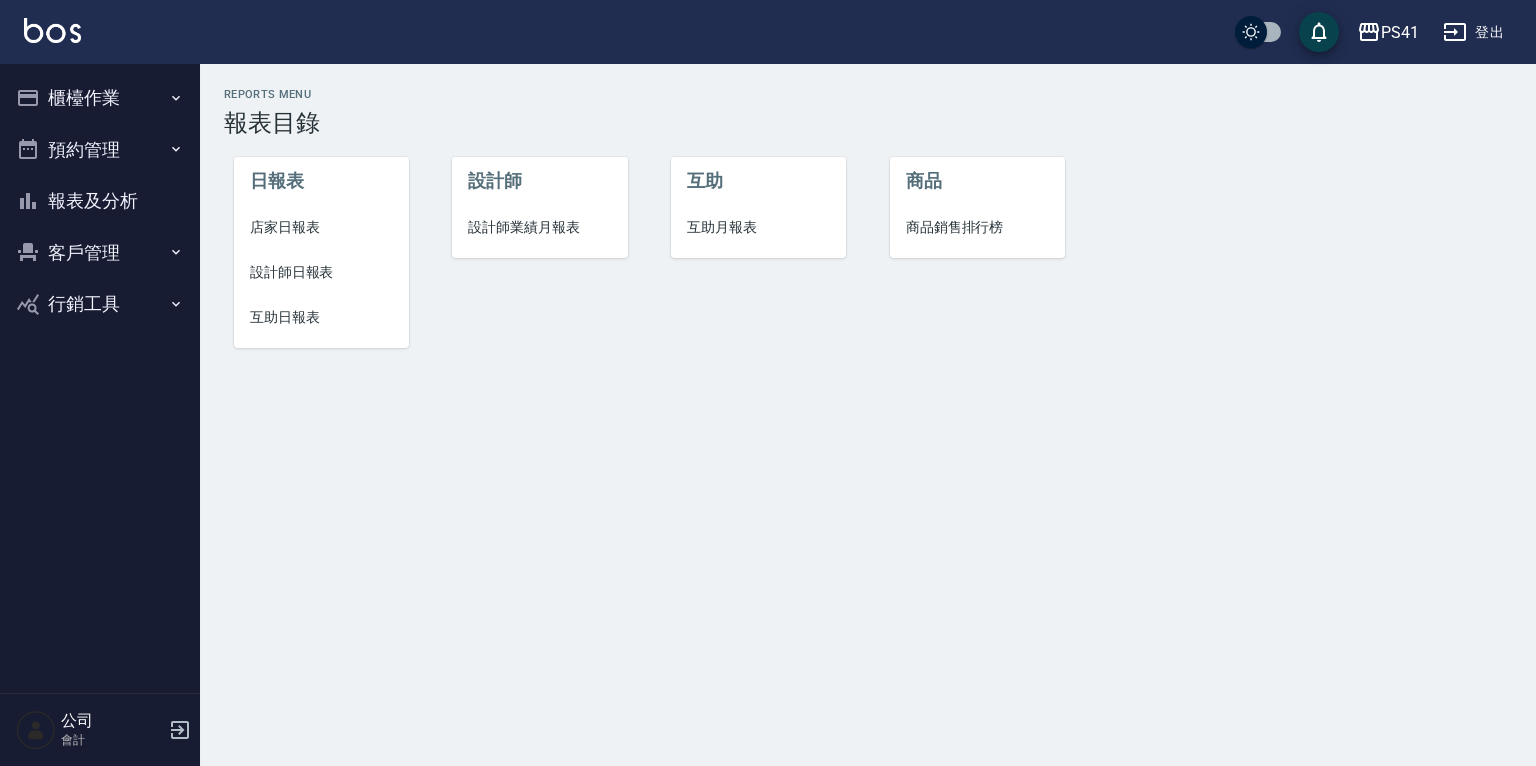 click on "設計師日報表" at bounding box center [321, 272] 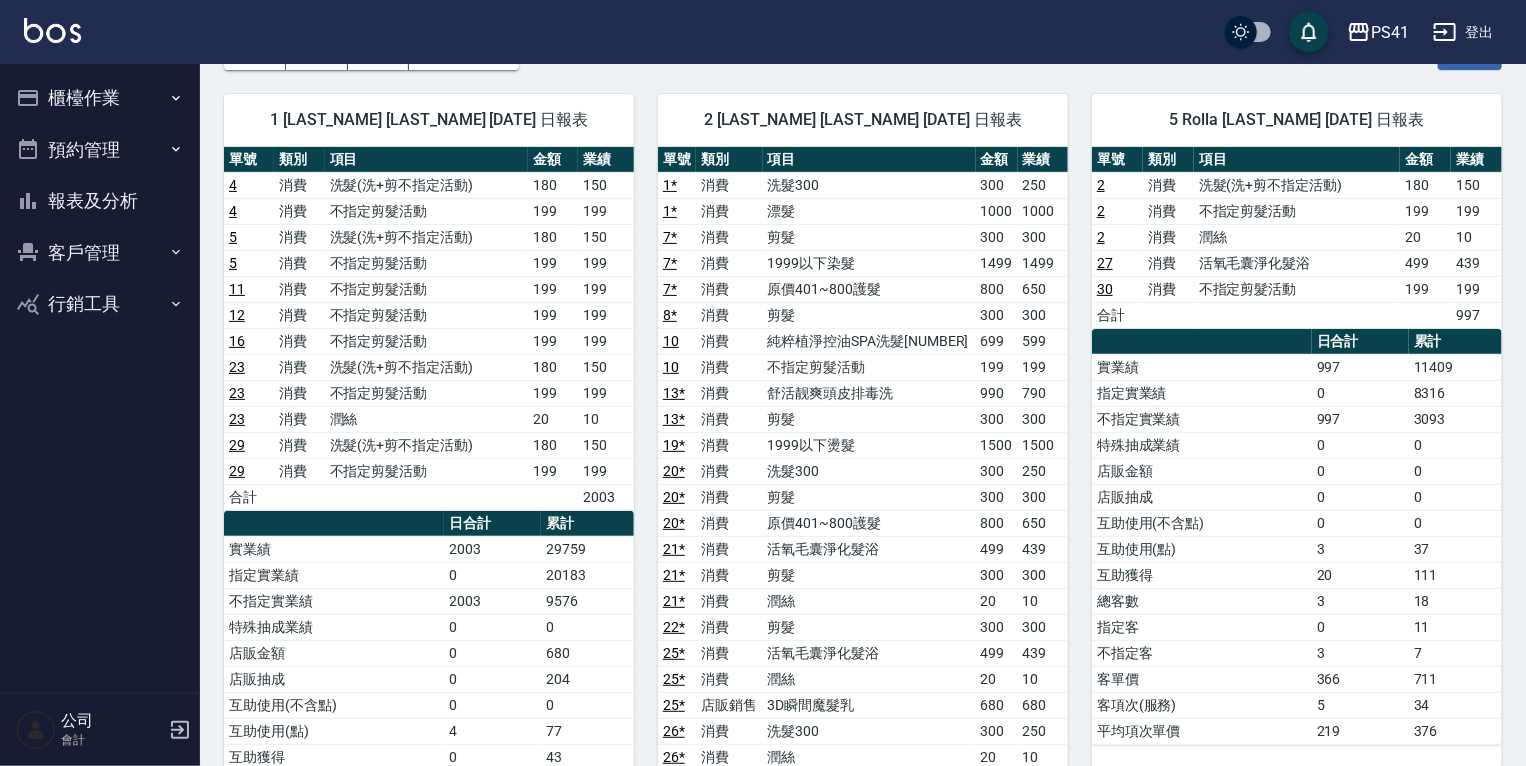 scroll, scrollTop: 0, scrollLeft: 0, axis: both 